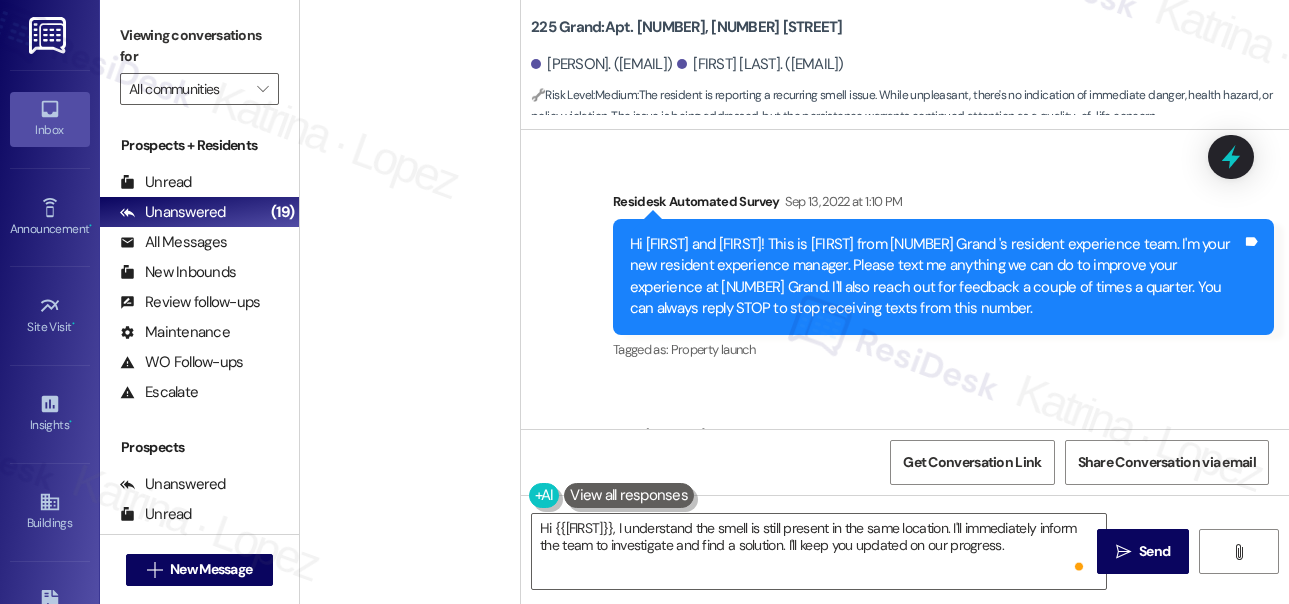 scroll, scrollTop: 0, scrollLeft: 0, axis: both 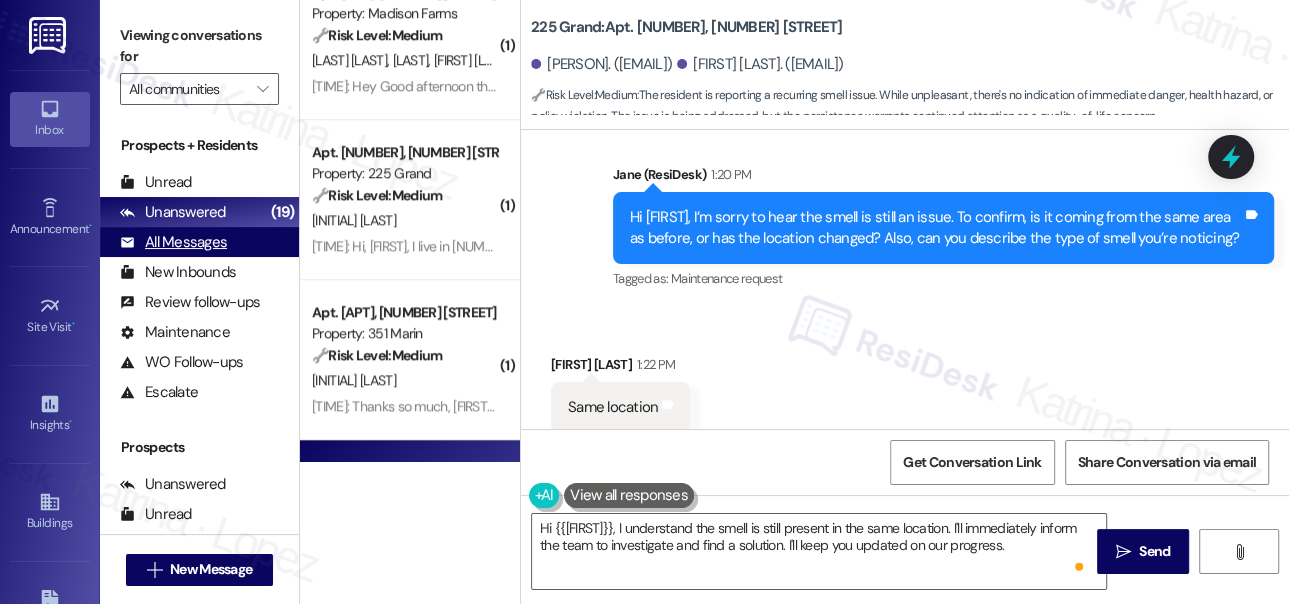 click on "All Messages" at bounding box center (173, 242) 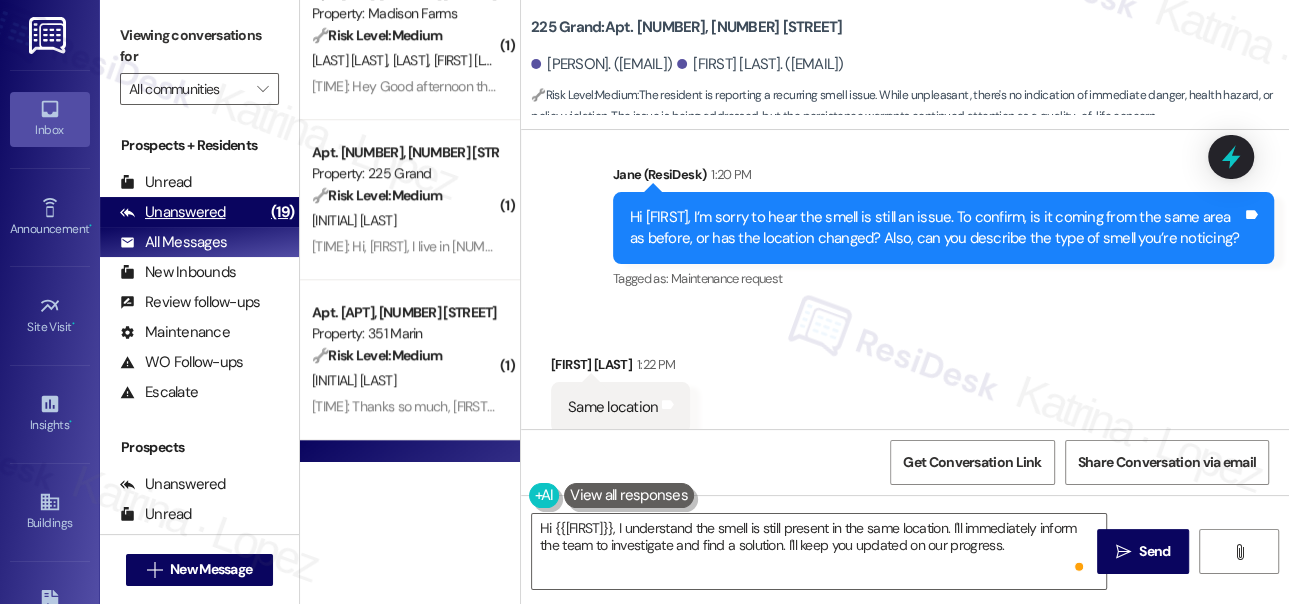 click on "Unanswered" at bounding box center (173, 212) 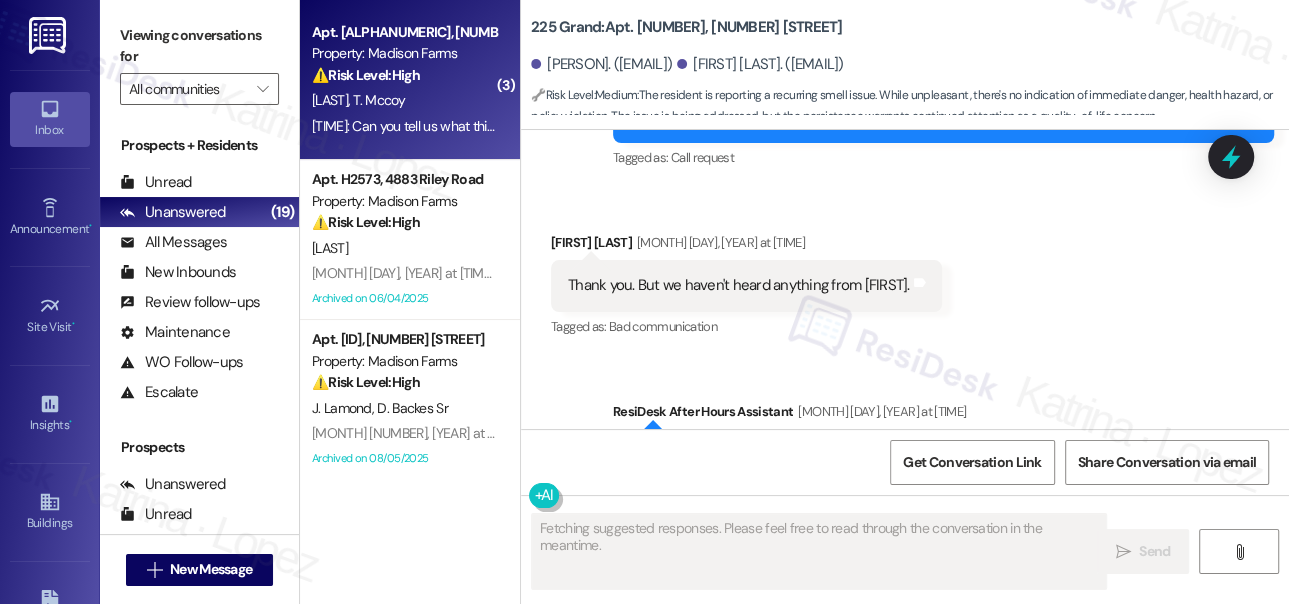 scroll, scrollTop: 19167, scrollLeft: 0, axis: vertical 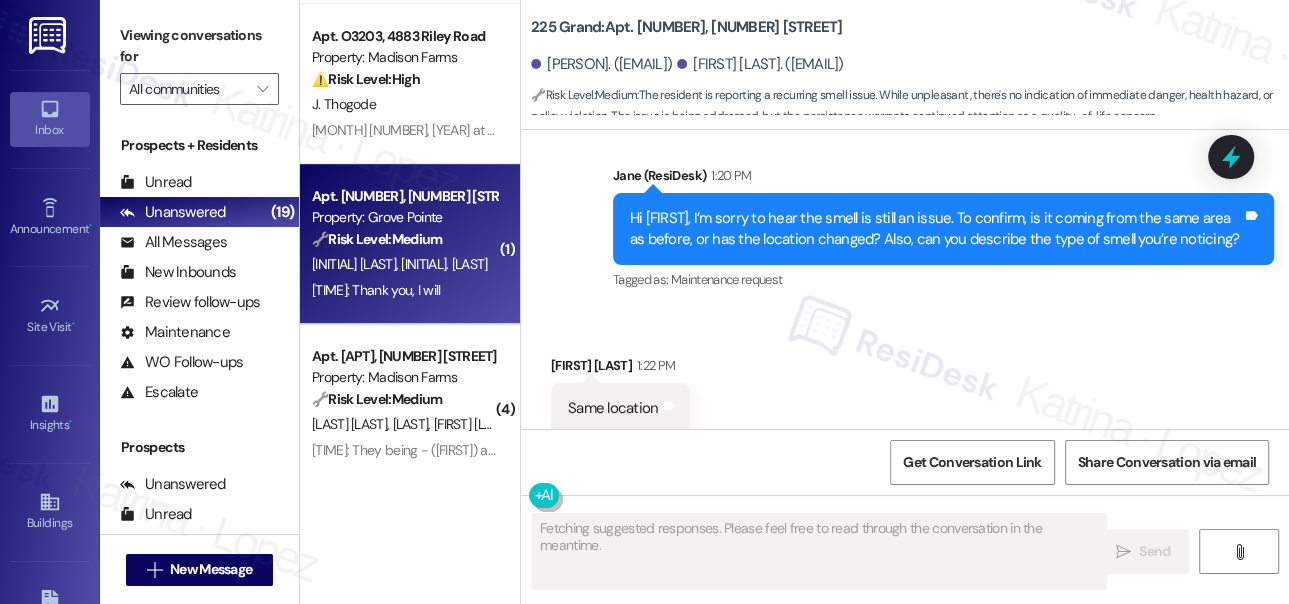 click on "P. [LAST]" at bounding box center (444, 264) 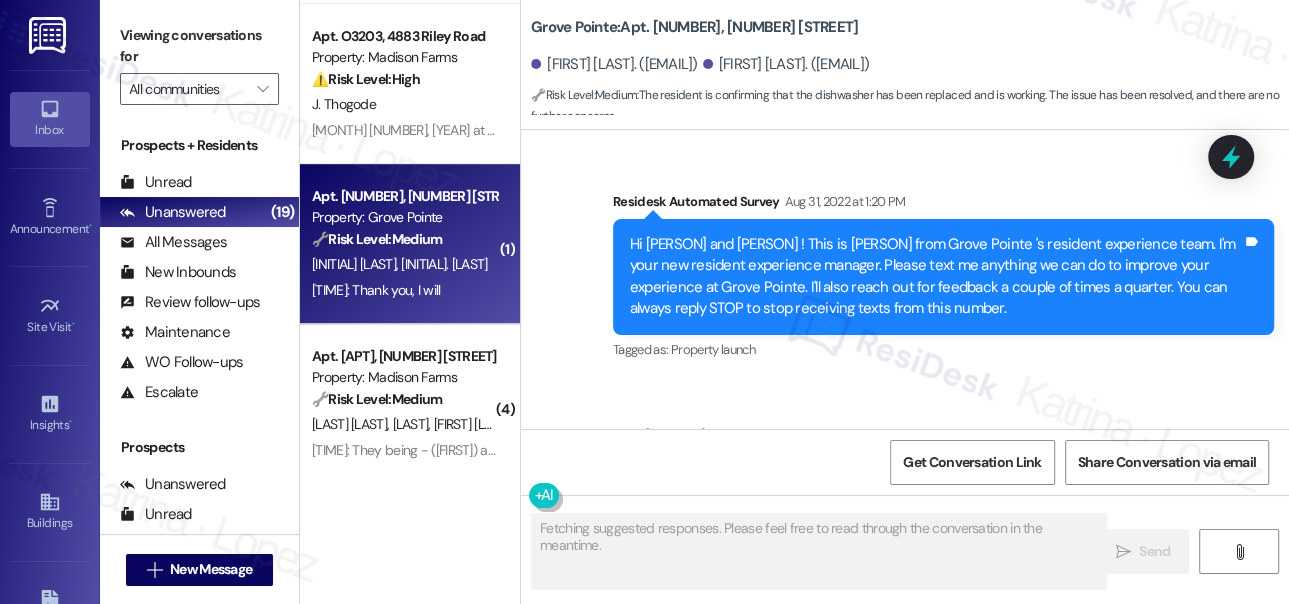 scroll, scrollTop: 28587, scrollLeft: 0, axis: vertical 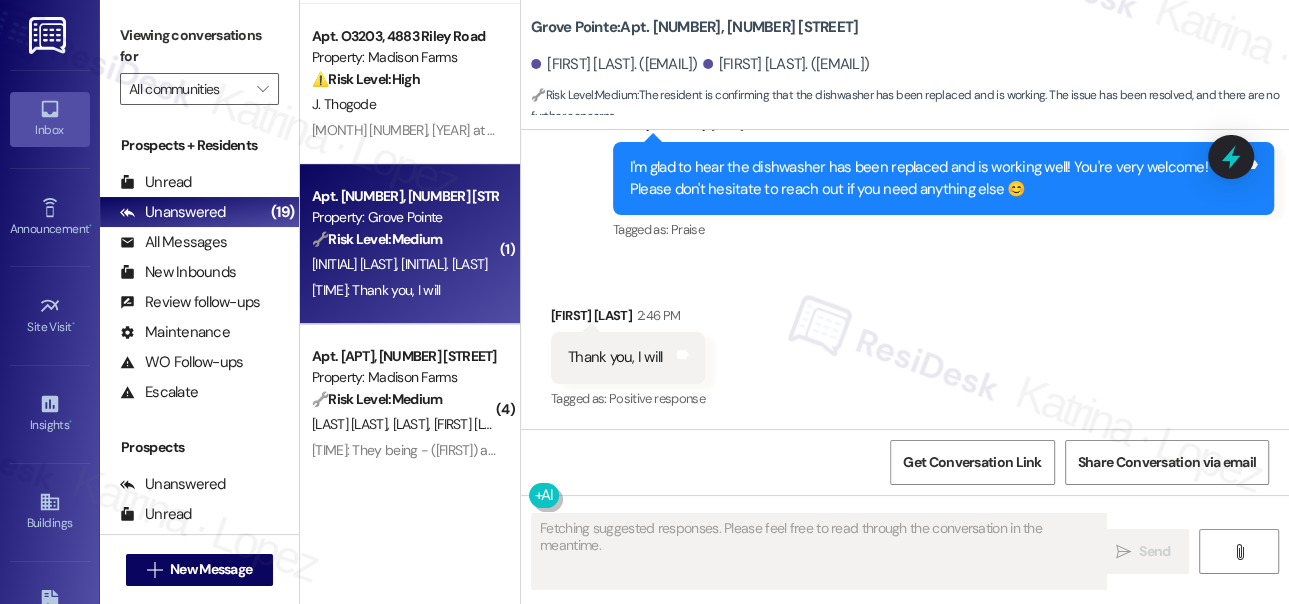 click on "I'm glad to hear the dishwasher has been replaced and is working well! You're very welcome! Please don't hesitate to reach out if you need anything else 😊" at bounding box center (936, 178) 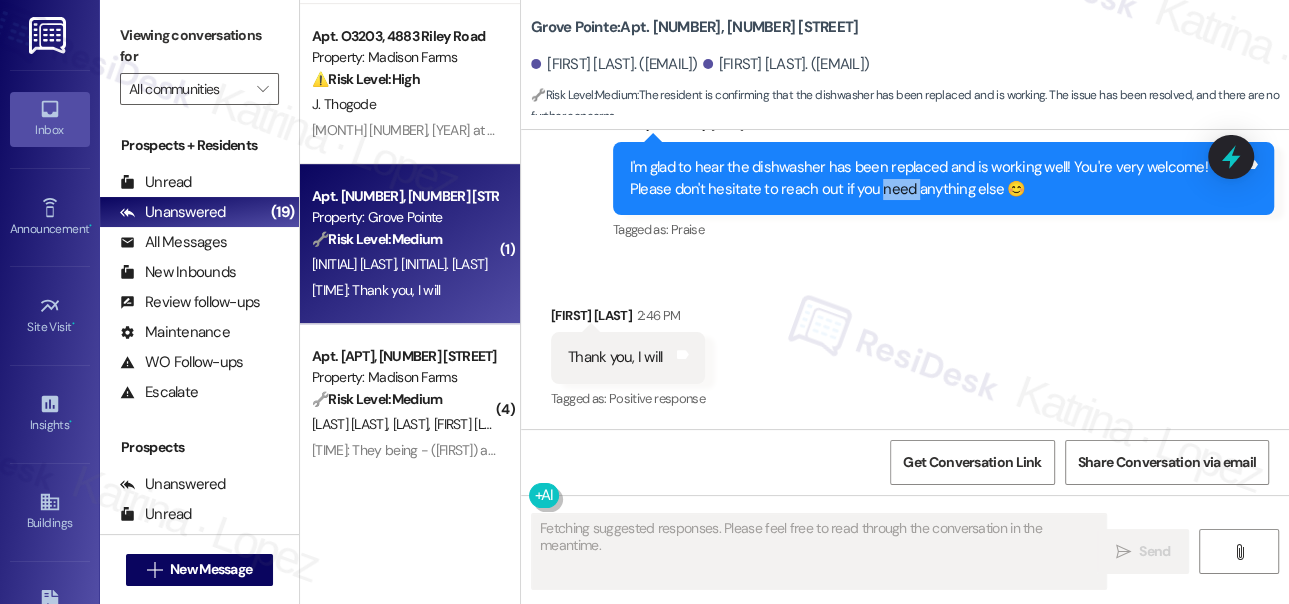 click on "I'm glad to hear the dishwasher has been replaced and is working well! You're very welcome! Please don't hesitate to reach out if you need anything else 😊" at bounding box center (936, 178) 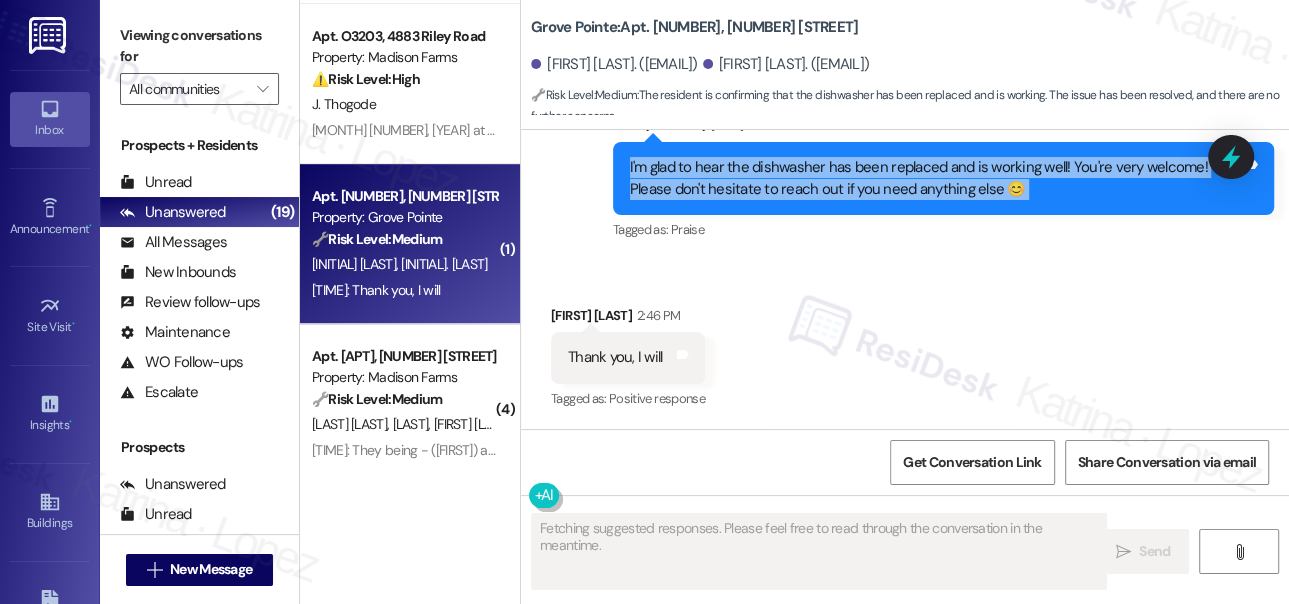 click on "I'm glad to hear the dishwasher has been replaced and is working well! You're very welcome! Please don't hesitate to reach out if you need anything else 😊" at bounding box center (936, 178) 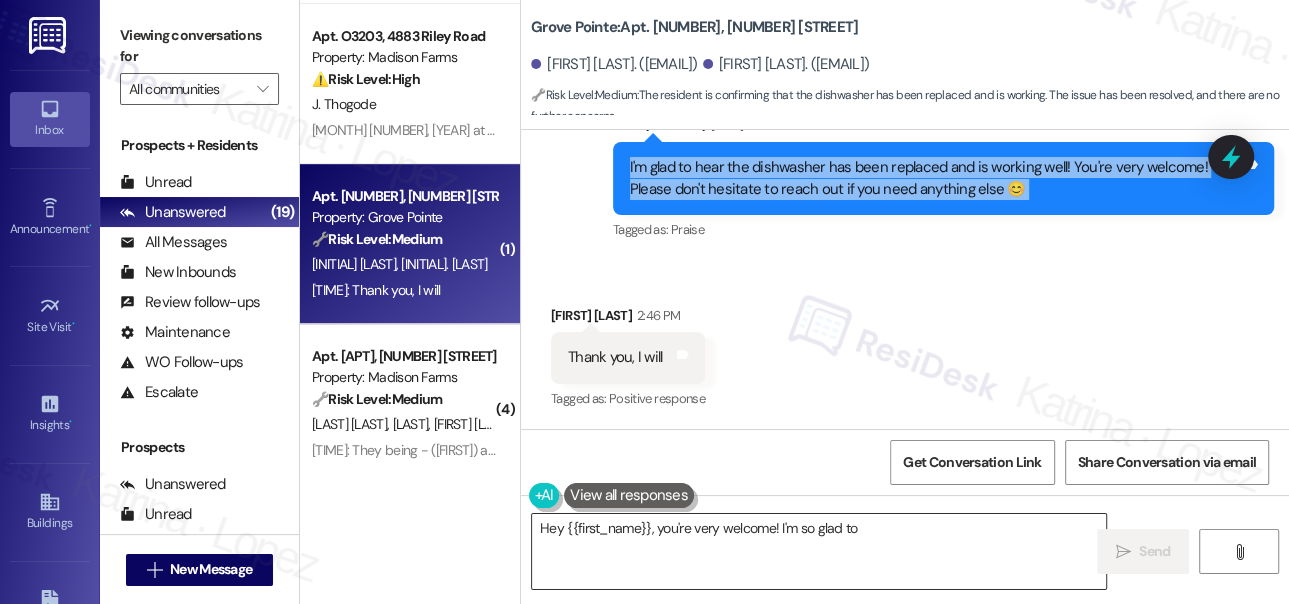 click on "Hey {{first_name}}, you're very welcome! I'm so glad to" at bounding box center [819, 551] 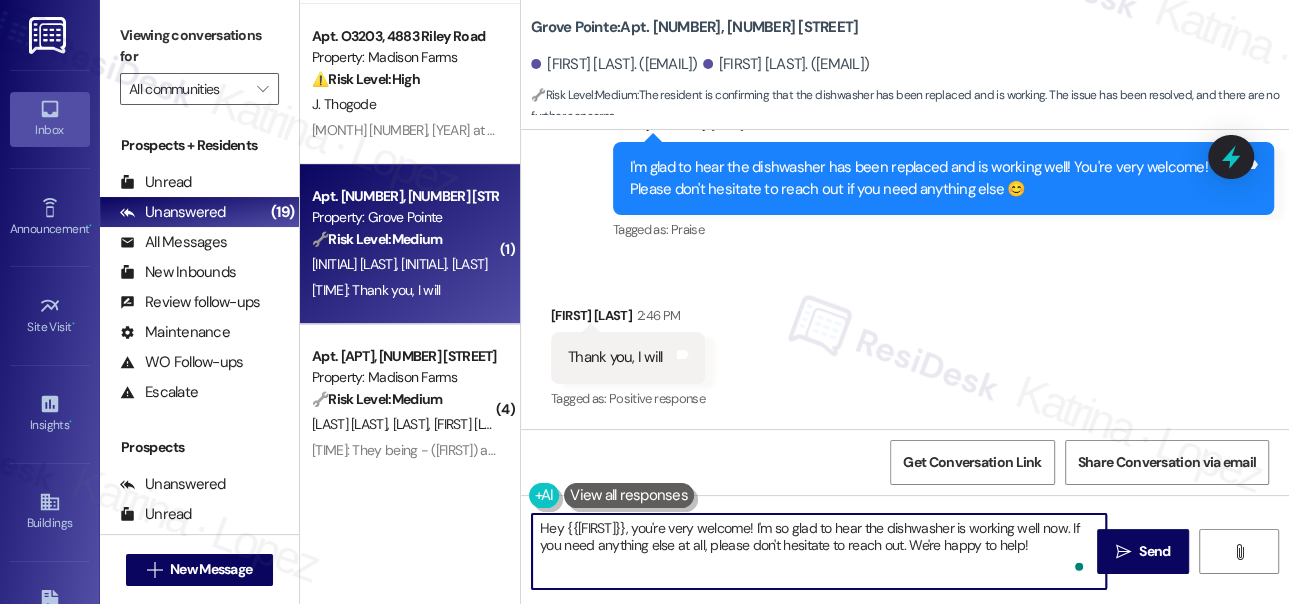 click on "Hey {{first_name}}, you're very welcome! I'm so glad to hear the dishwasher is working well now. If you need anything else at all, please don't hesitate to reach out. We're happy to help!" at bounding box center [819, 551] 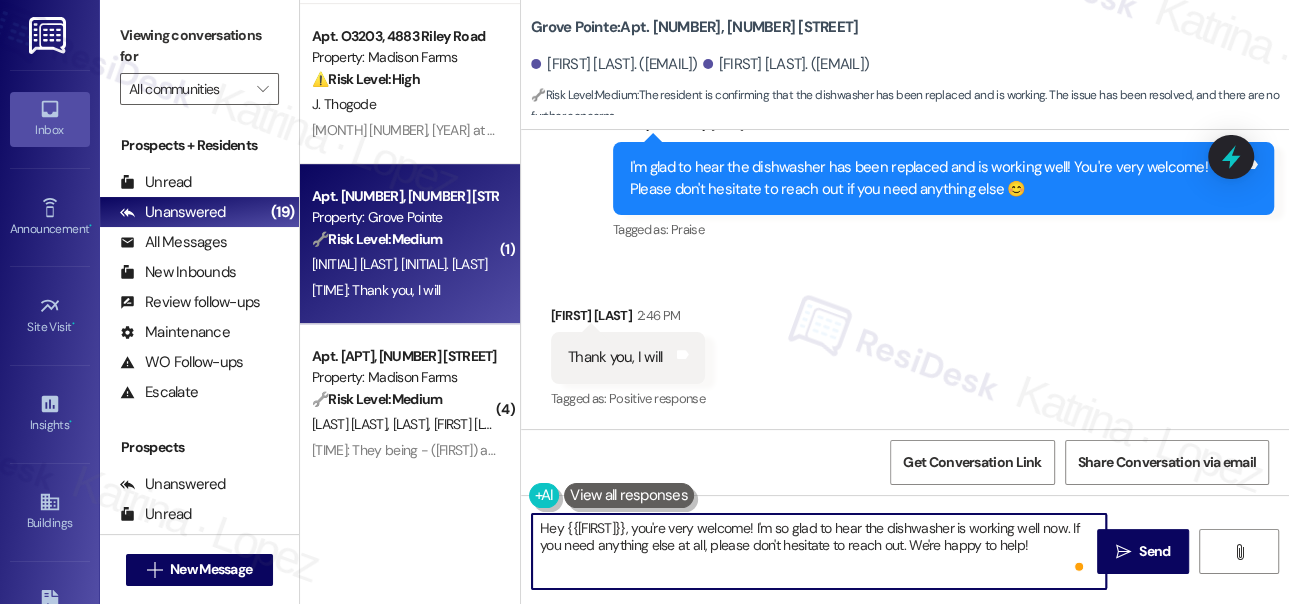 drag, startPoint x: 659, startPoint y: 526, endPoint x: 517, endPoint y: 536, distance: 142.35168 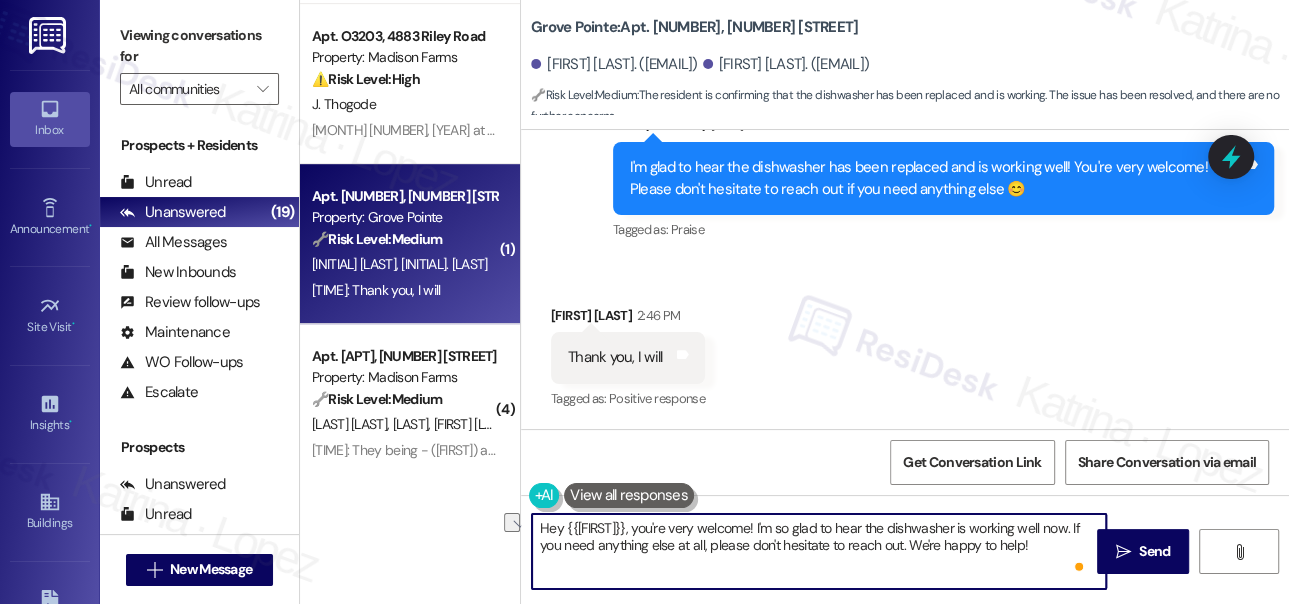 type on "Hey {{first_name}}, you're very welcome! I'm so glad to hear the dishwasher is working well now. If you need anything else at all, please don't hesitate to reach out. We're happy to help!" 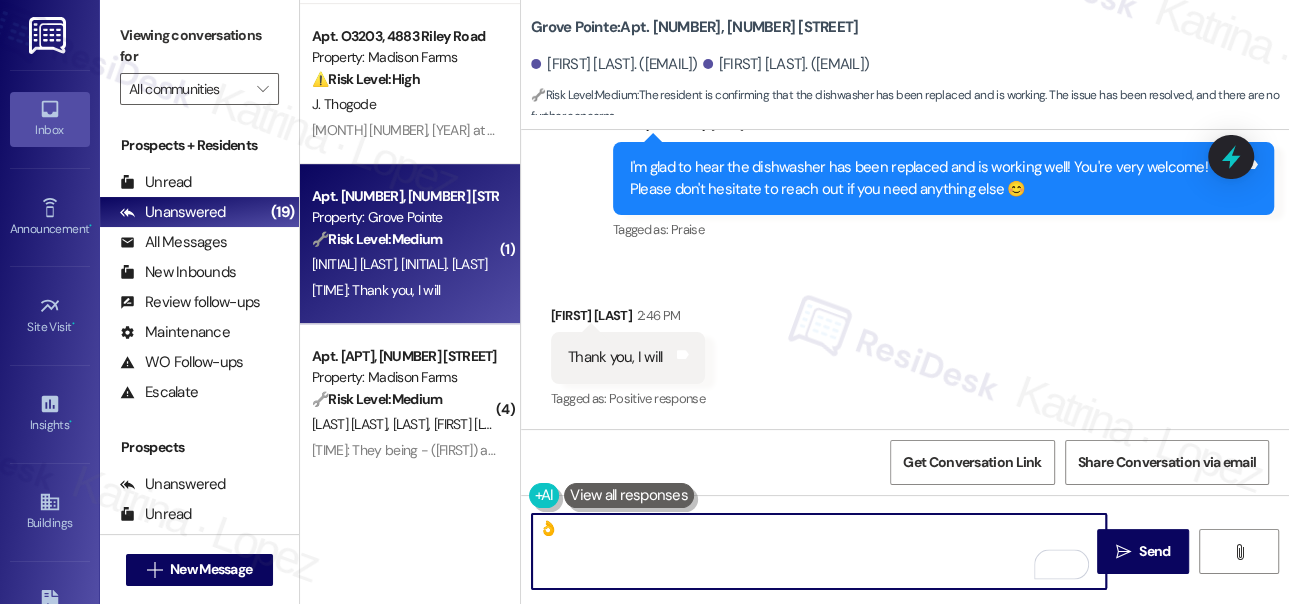click on "👌" at bounding box center (819, 551) 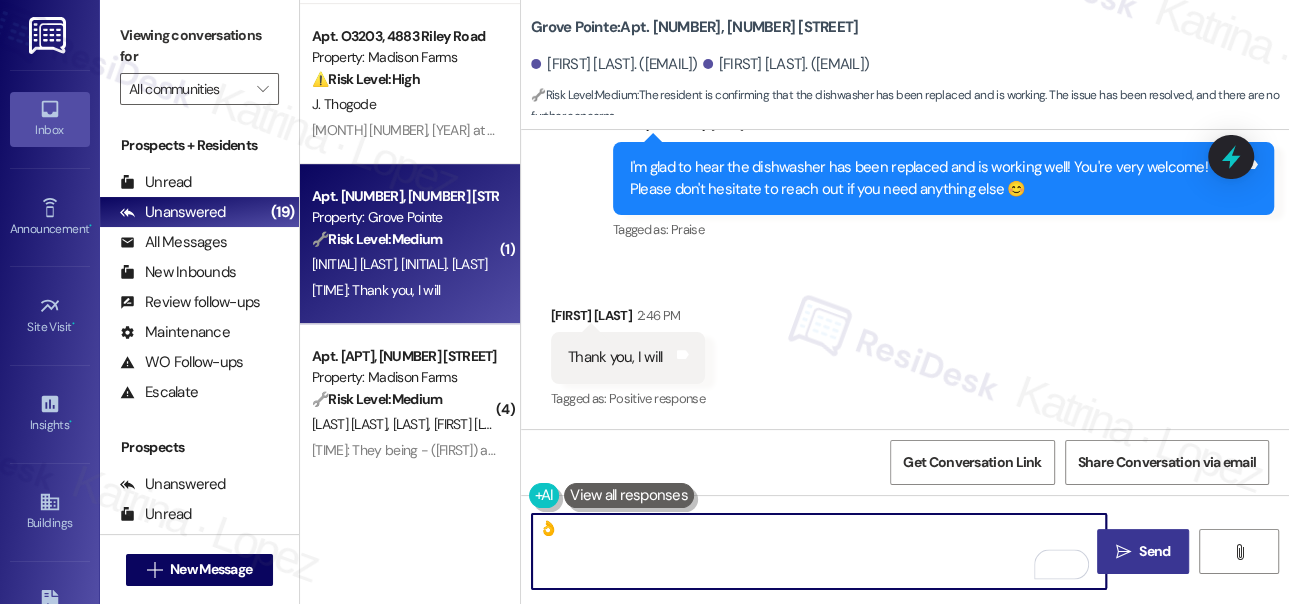 type on "👌" 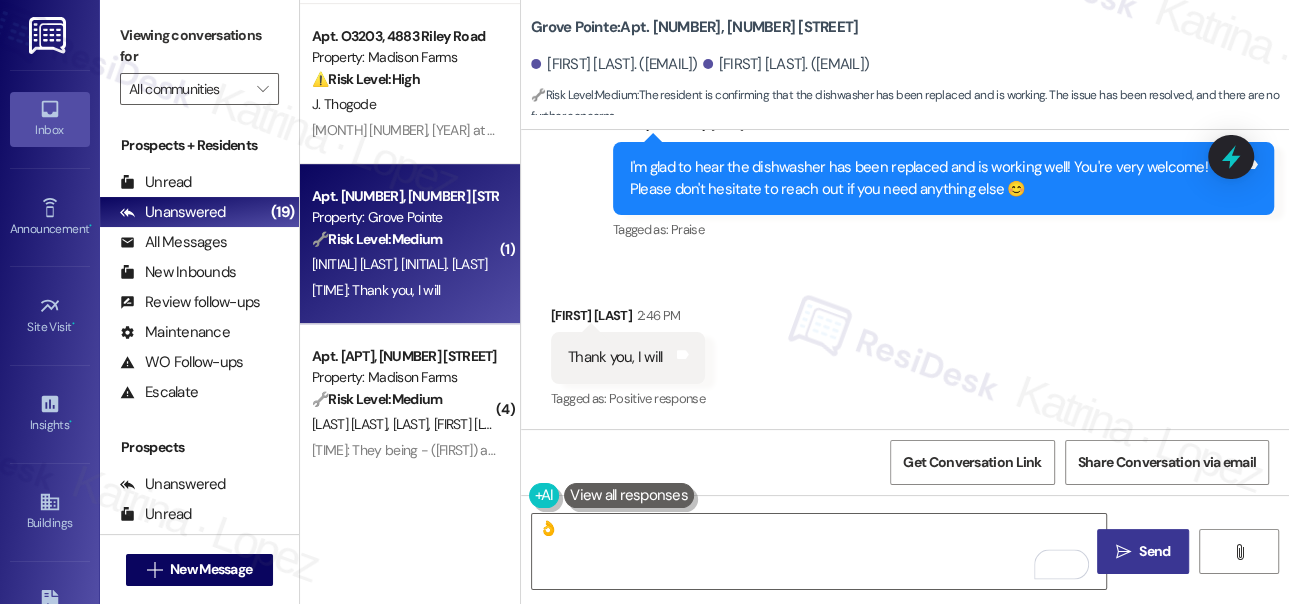 click on "Send" at bounding box center (1154, 551) 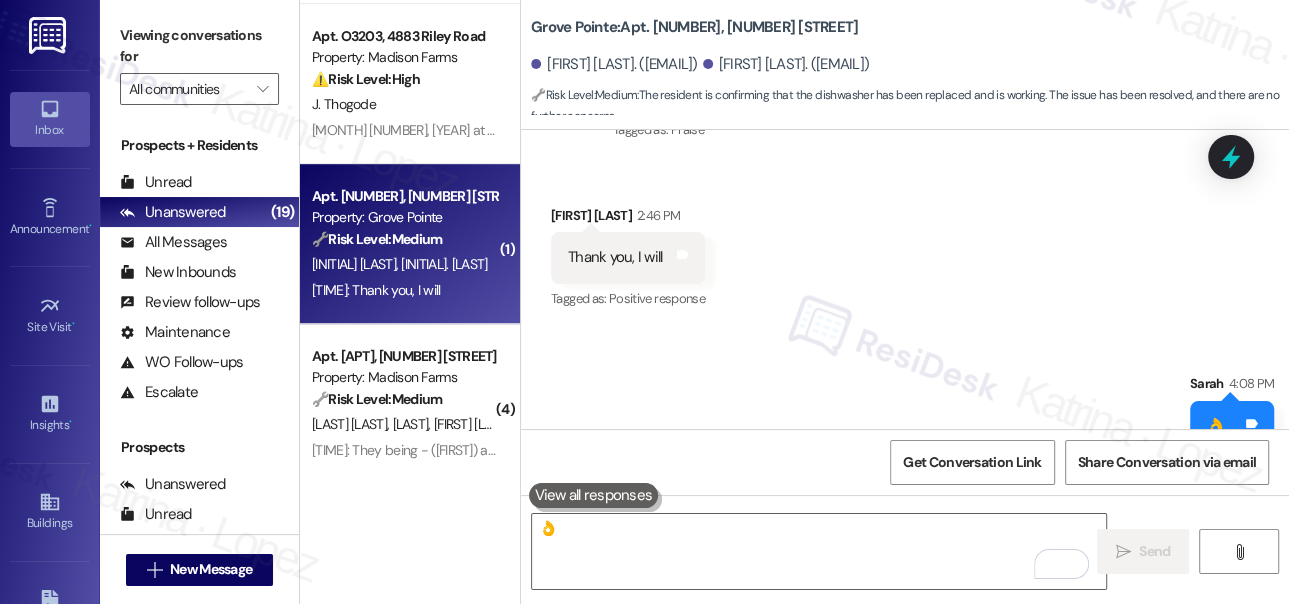 scroll, scrollTop: 28727, scrollLeft: 0, axis: vertical 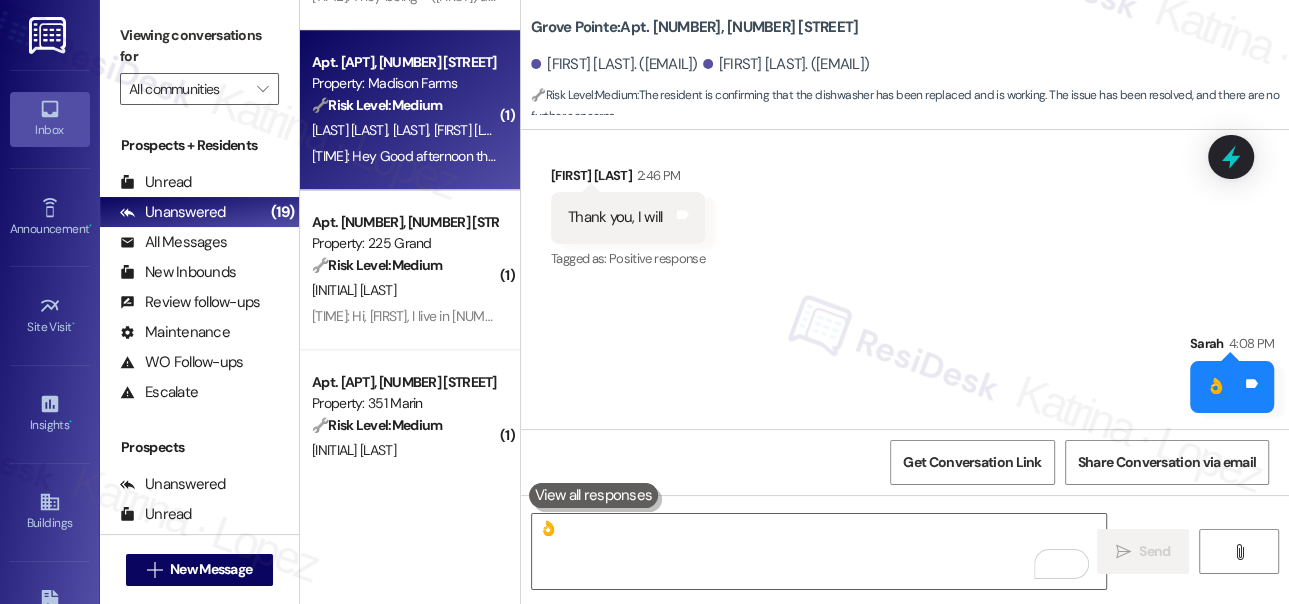 click on "1:57 PM: Hey Good afternoon this is Jeancarlo , we are working on sending that payment out. My understanding that you guys would only accept a cashiers check or a money order correct?  1:57 PM: Hey Good afternoon this is Jeancarlo , we are working on sending that payment out. My understanding that you guys would only accept a cashiers check or a money order correct?" at bounding box center [404, 156] 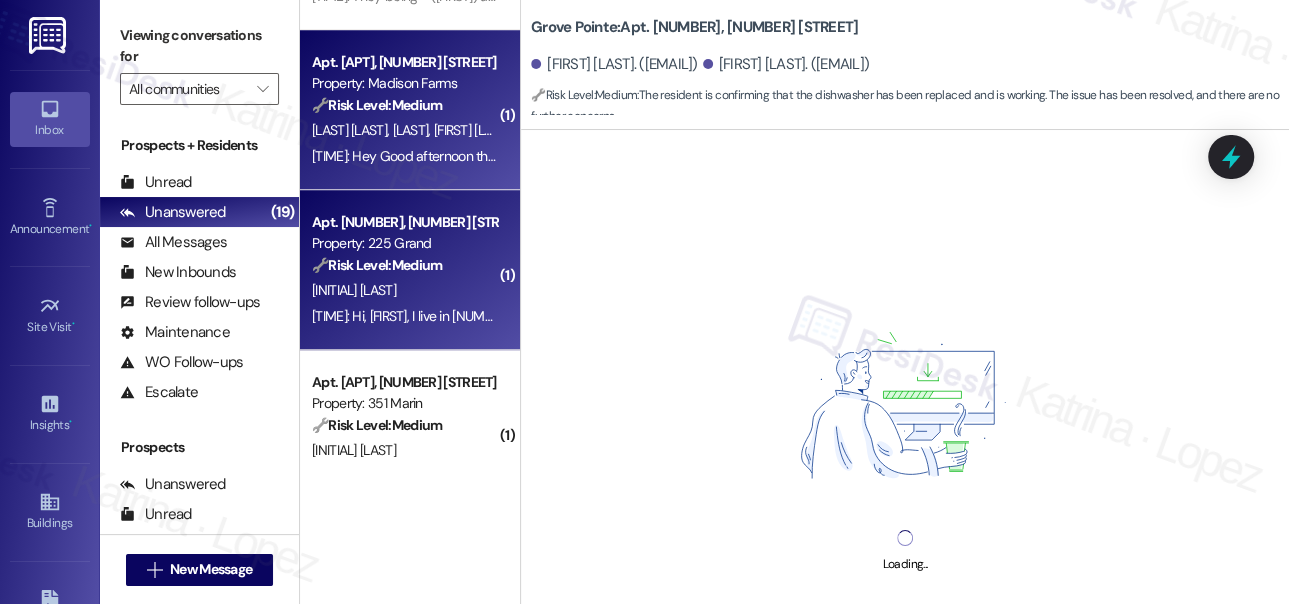 click on "[INITIAL]. [LAST]" at bounding box center (404, 290) 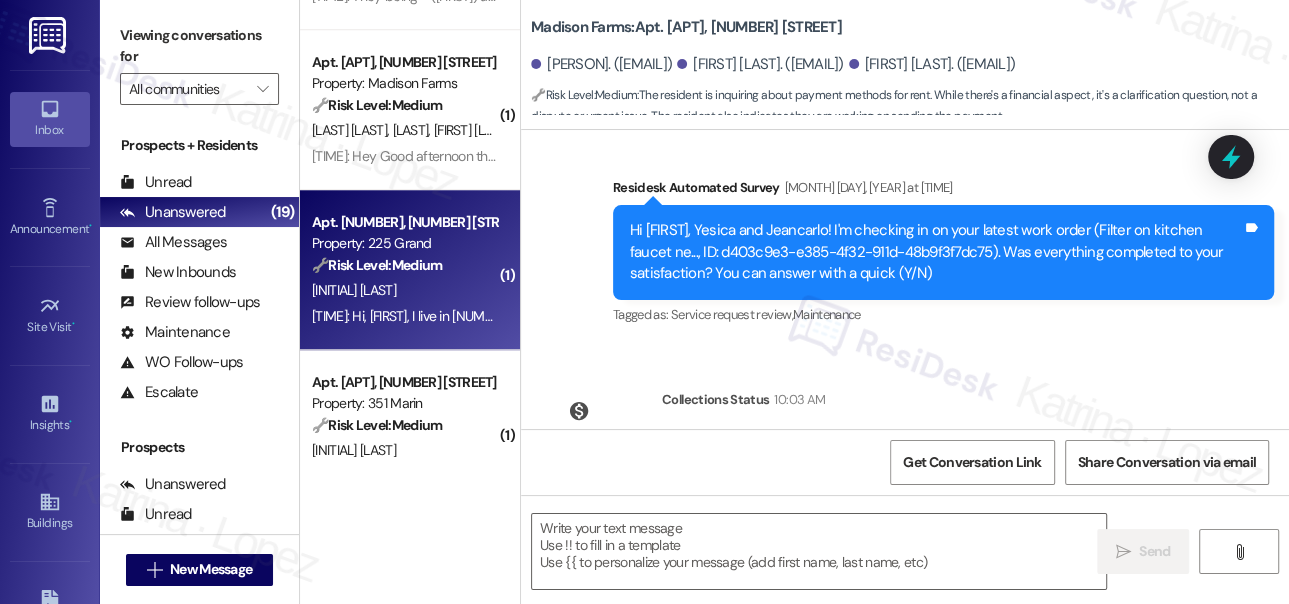 scroll, scrollTop: 2872, scrollLeft: 0, axis: vertical 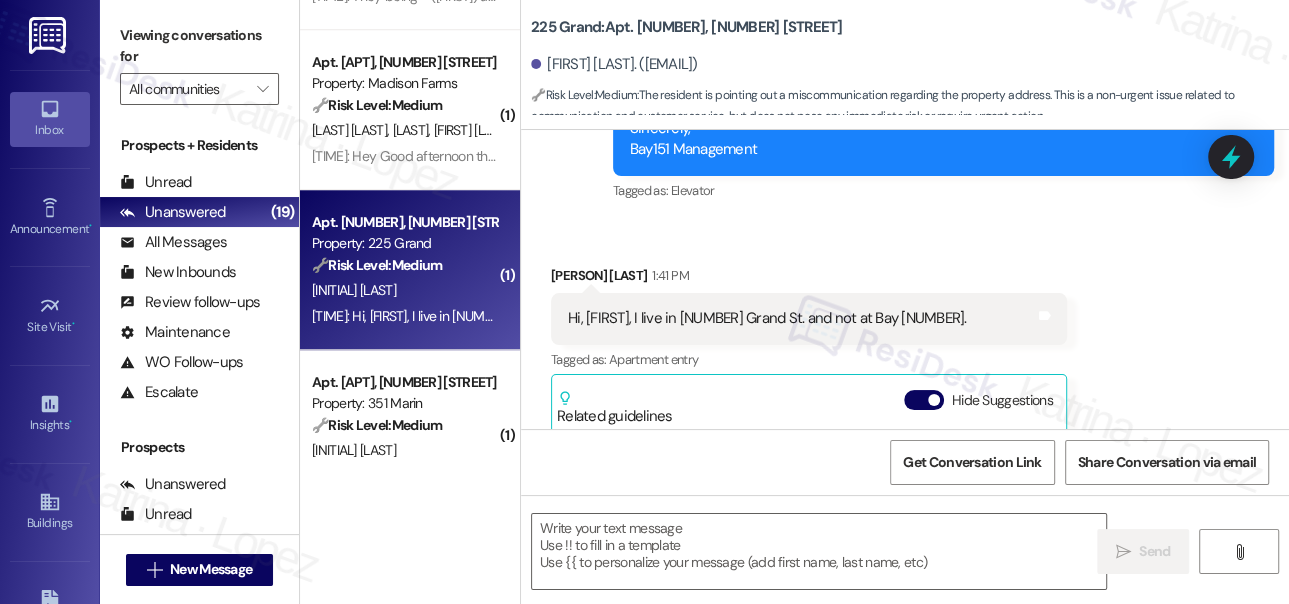 click on "Hi, Jane, I live in 225 Grand St. and not at Bay 151." at bounding box center (767, 318) 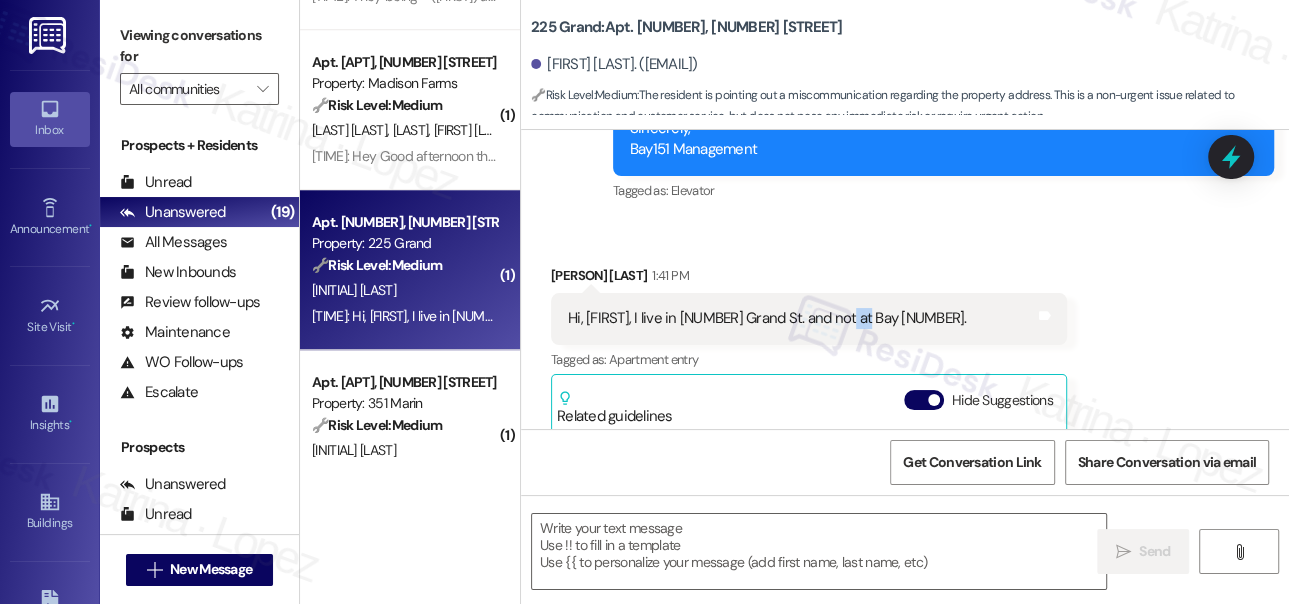 click on "Hi, Jane, I live in 225 Grand St. and not at Bay 151." at bounding box center [767, 318] 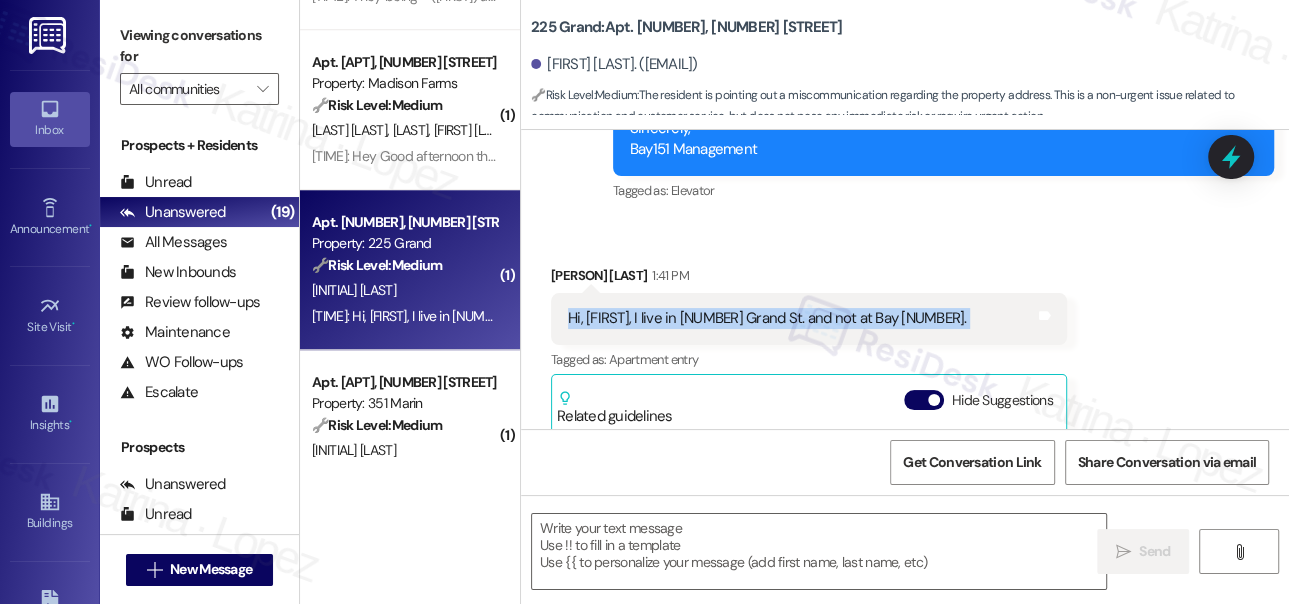 click on "Hi, Jane, I live in 225 Grand St. and not at Bay 151." at bounding box center (767, 318) 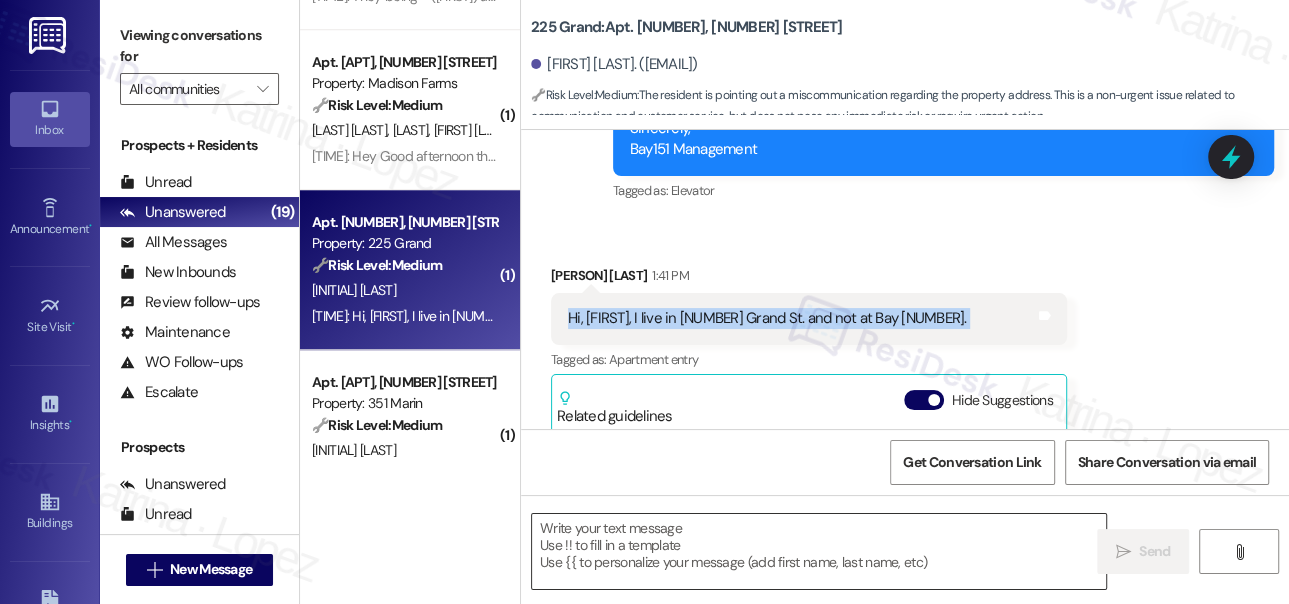 click at bounding box center (819, 551) 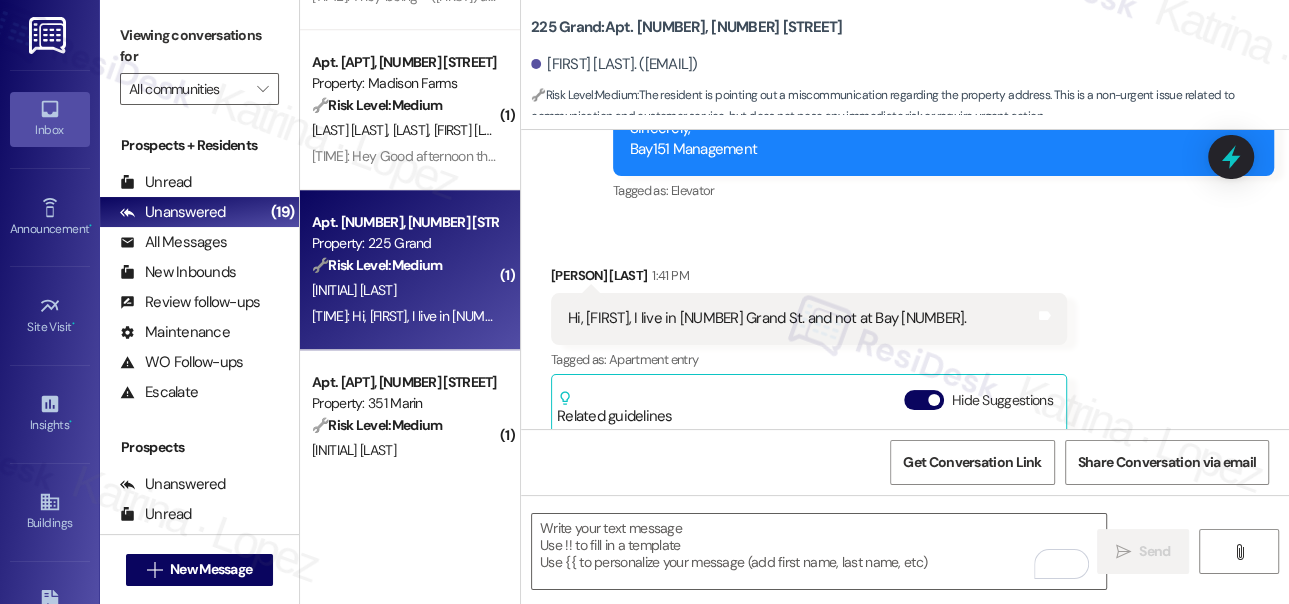 click on "Viewing conversations for All communities " at bounding box center [199, 62] 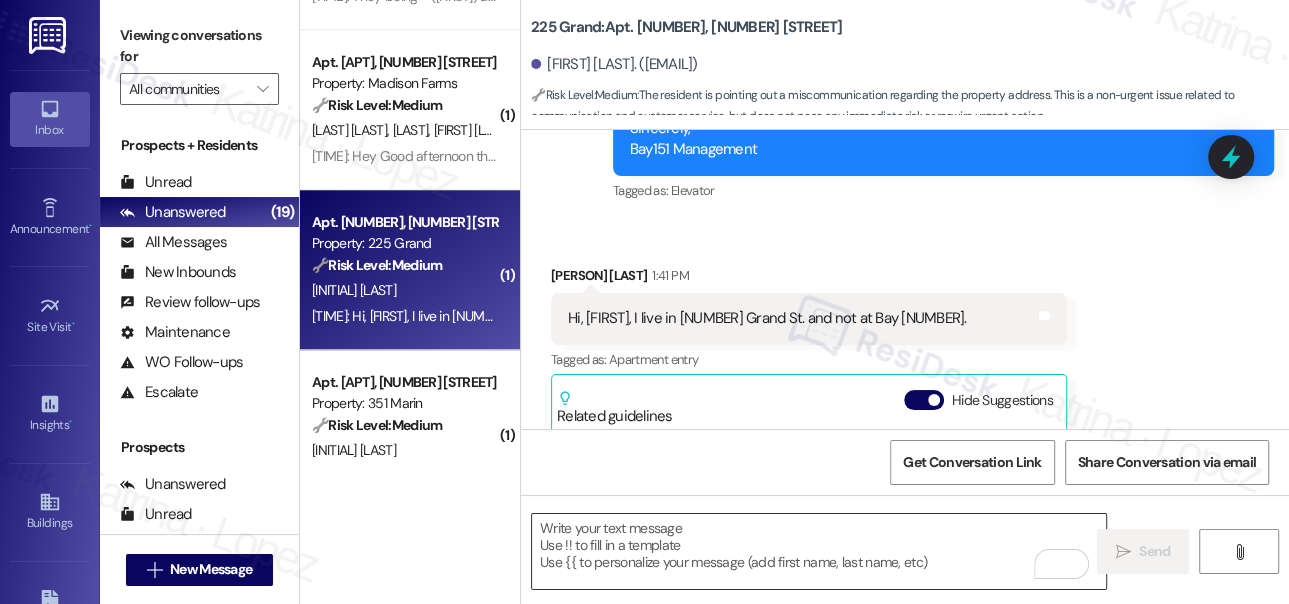 click at bounding box center [819, 551] 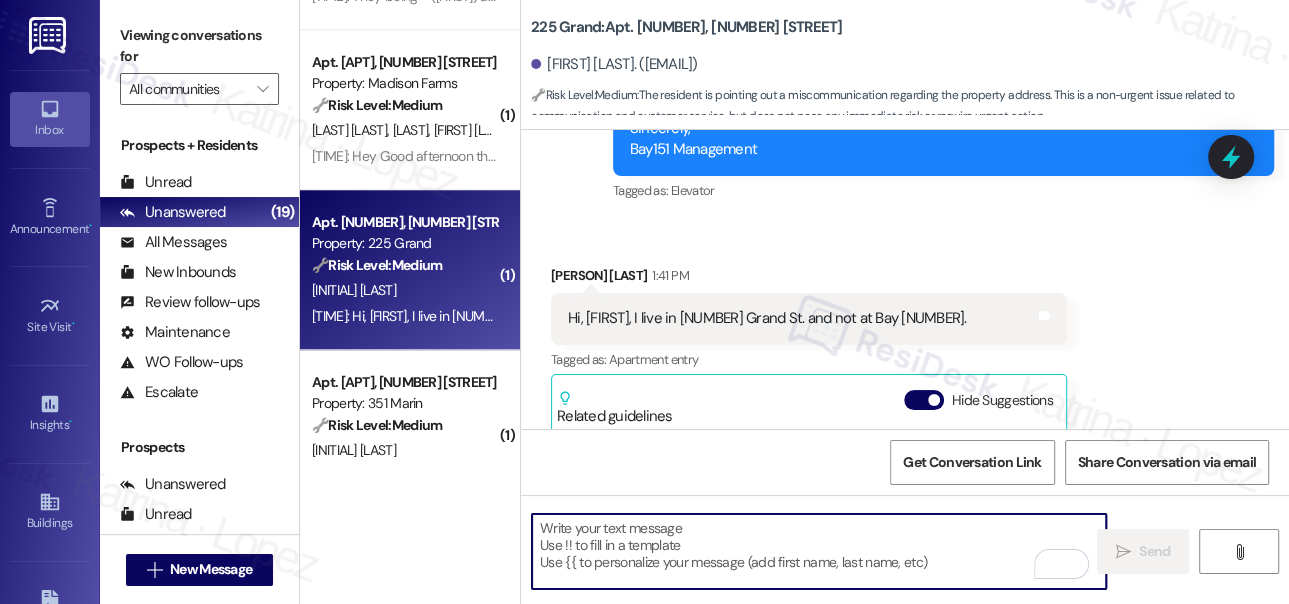 paste on "Hi {{first_name}}, thanks for pointing that out! I’m so sorry for the mix-up — that was an oversight on my part. I’ll ensure that all future communication reflects this. Please don’t hesitate to reach out if there’s anything else I can assist with." 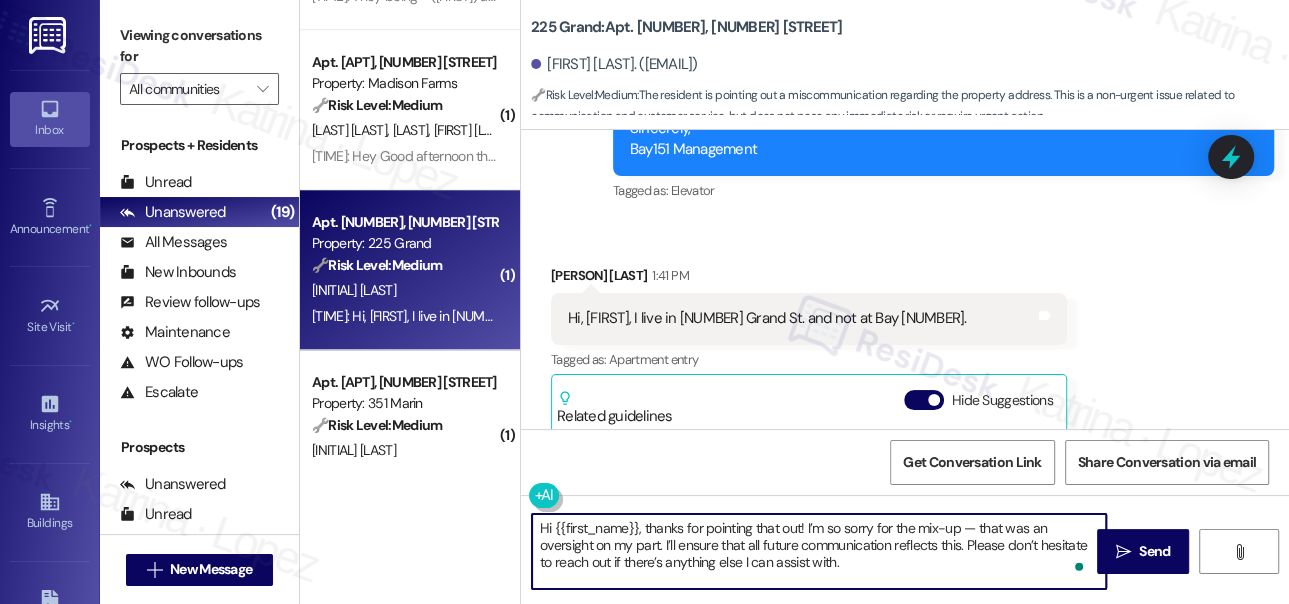 type on "Hi {{first_name}}, thanks for pointing that out! I’m so sorry for the mix-up — that was an oversight on my part. I’ll ensure that all future communication reflects this. Please don’t hesitate to reach out if there’s anything else I can assist with." 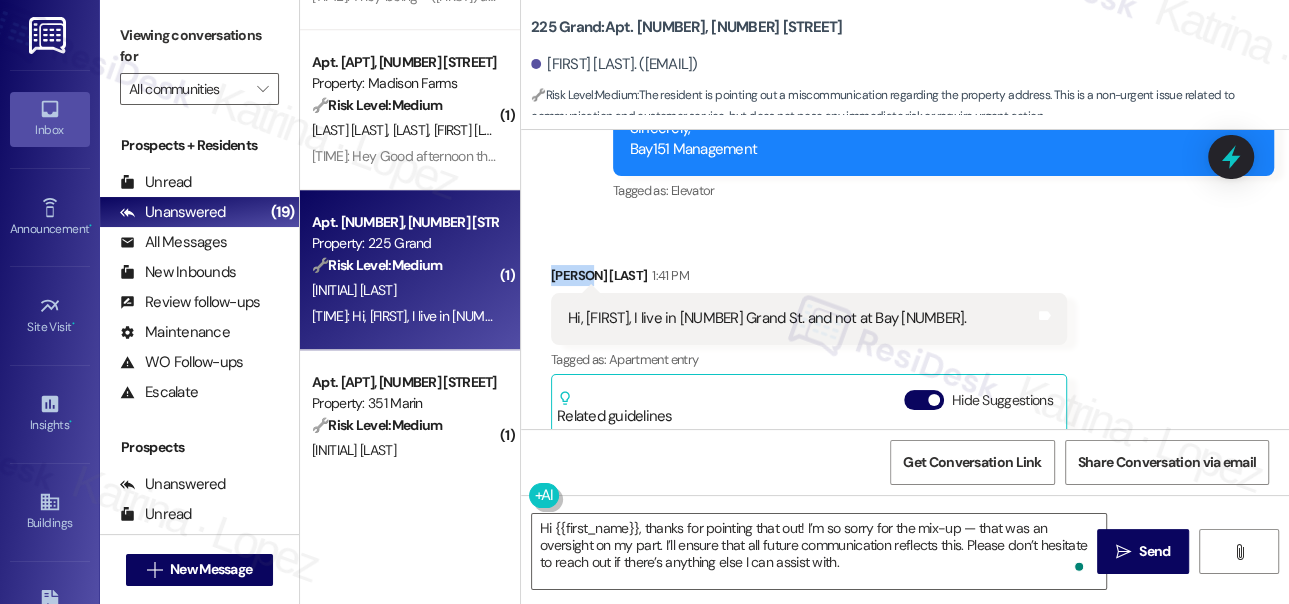 click on "Diana Favazza 1:41 PM" at bounding box center (809, 279) 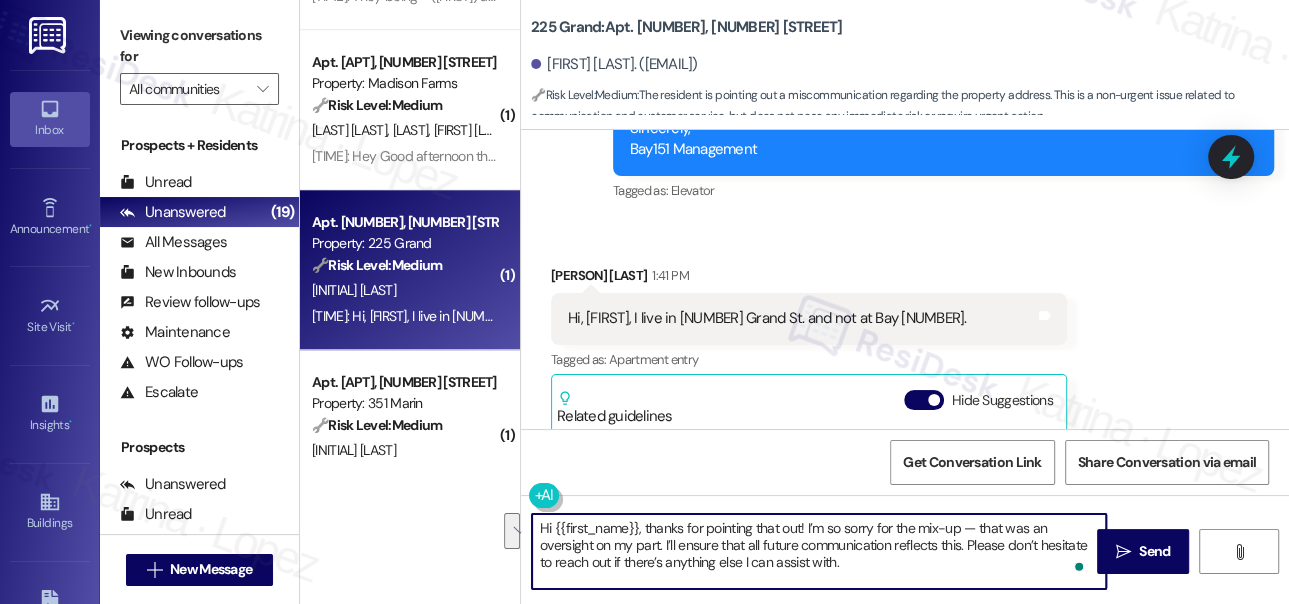drag, startPoint x: 714, startPoint y: 543, endPoint x: 896, endPoint y: 565, distance: 183.32484 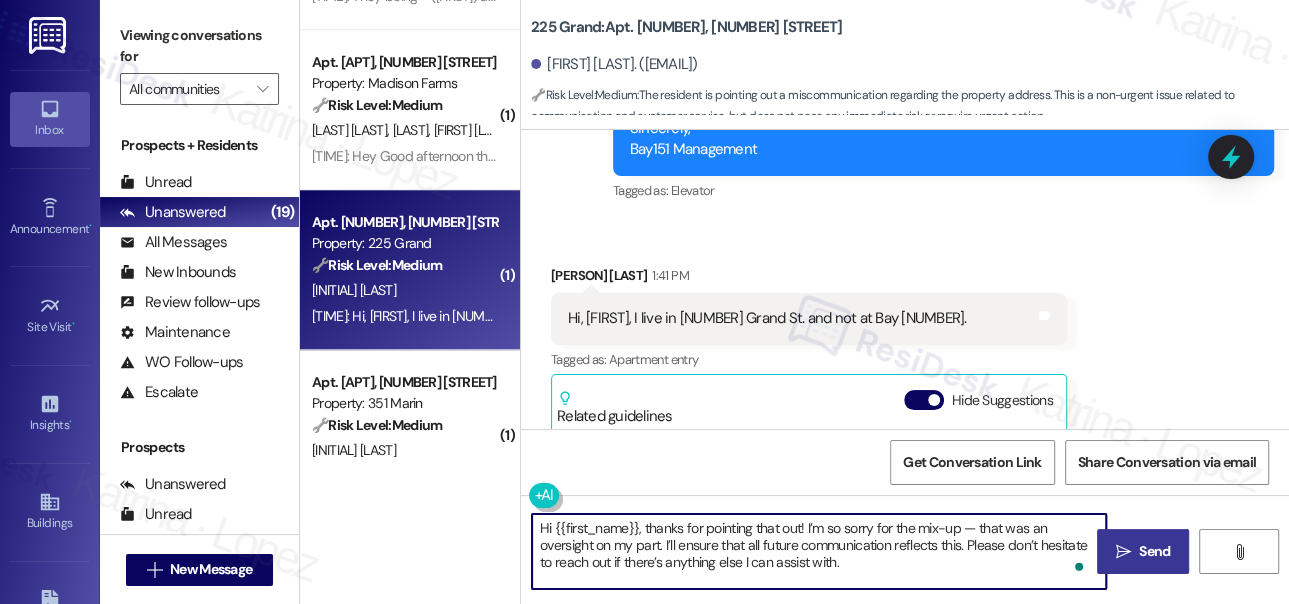 click on "Send" at bounding box center (1154, 551) 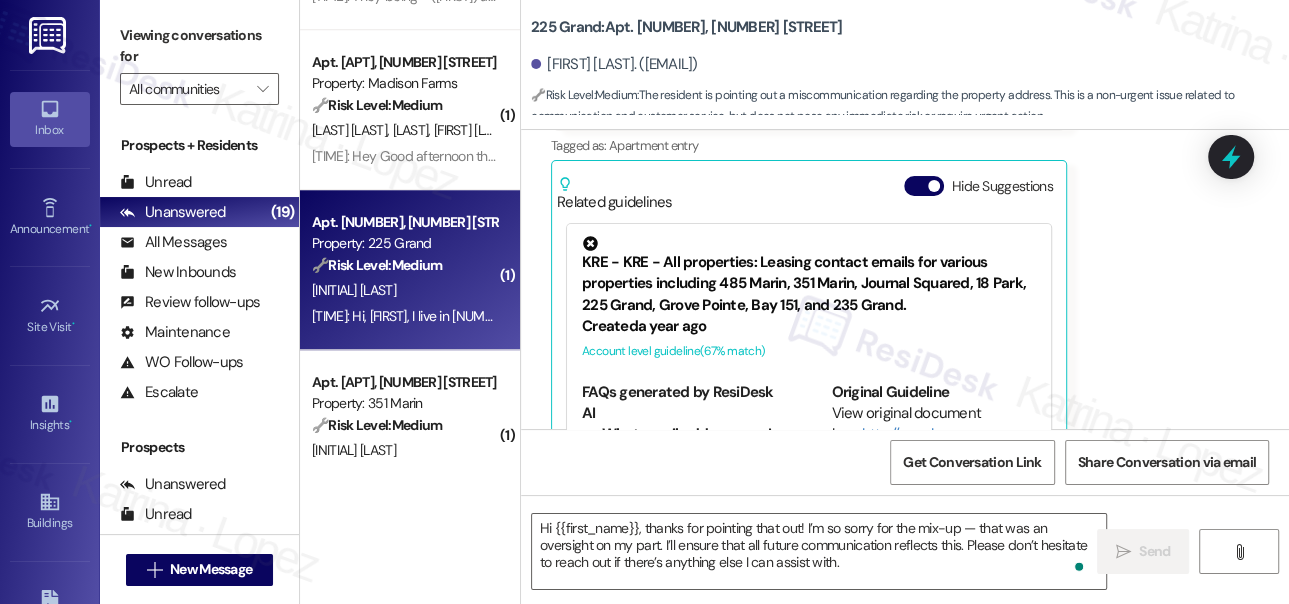 scroll, scrollTop: 15400, scrollLeft: 0, axis: vertical 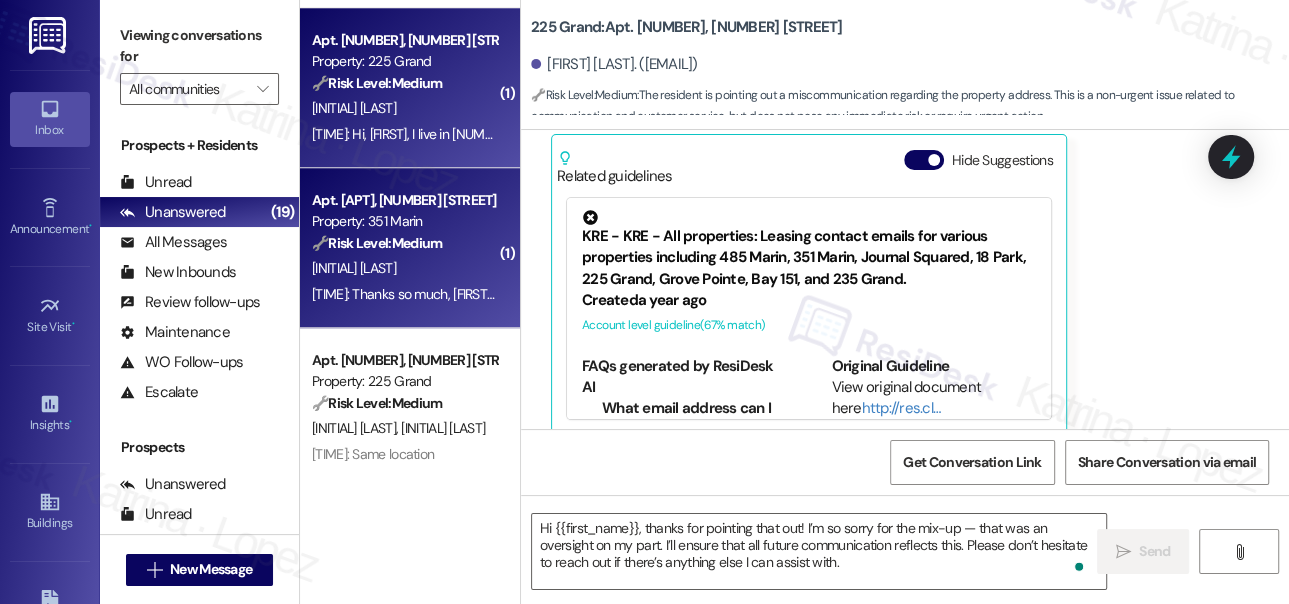 click on "🔧  Risk Level:  Medium The resident expresses satisfaction with the move-in experience and apartment quality, but notes concerns about soundproofing and noise from neighbors. This is a non-urgent quality-of-life concern, not an immediate safety or lease violation issue." at bounding box center (404, 243) 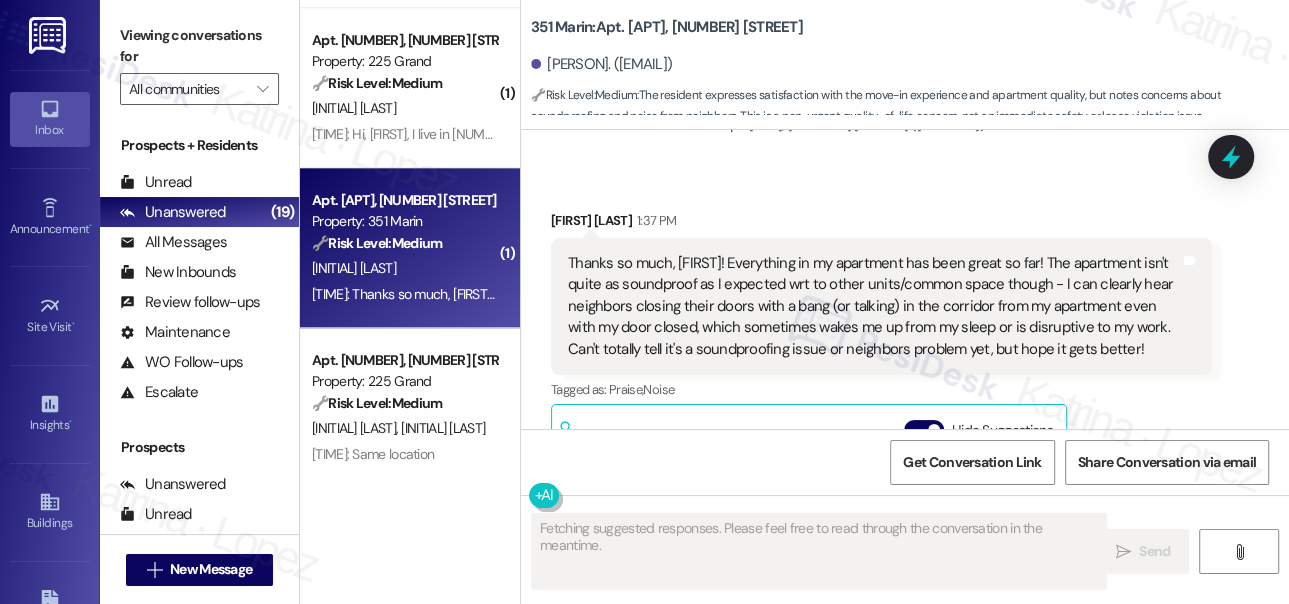 scroll, scrollTop: 1366, scrollLeft: 0, axis: vertical 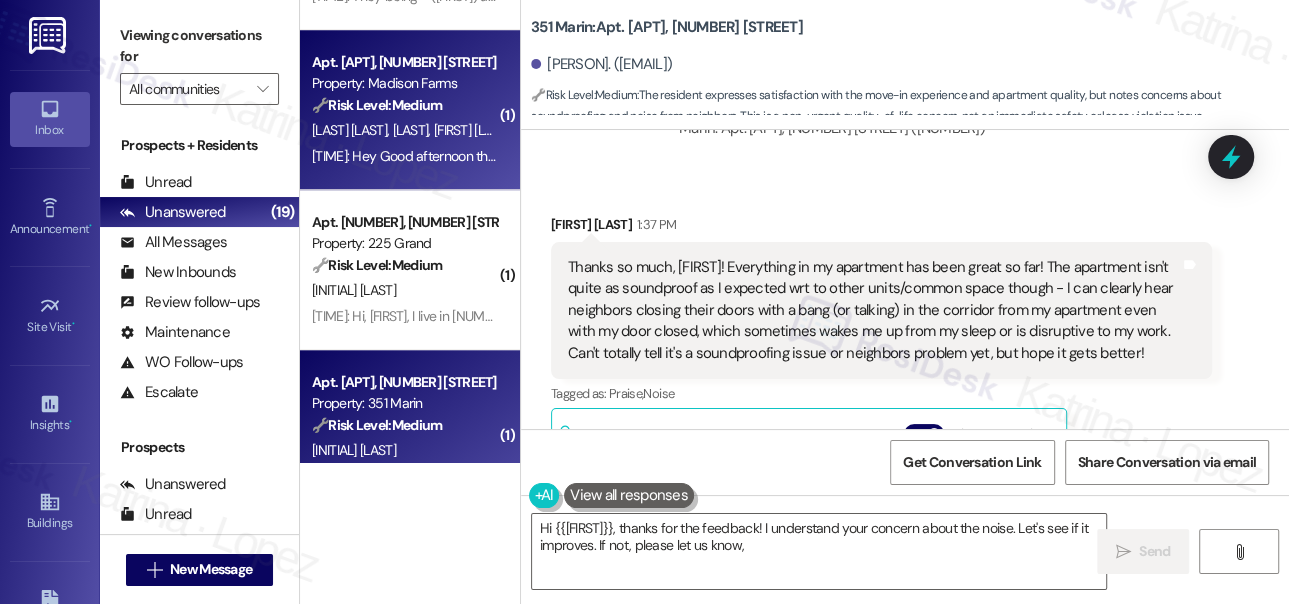 click on "1:57 PM: Hey Good afternoon this is Jeancarlo , we are working on sending that payment out. My understanding that you guys would only accept a cashiers check or a money order correct?  1:57 PM: Hey Good afternoon this is Jeancarlo , we are working on sending that payment out. My understanding that you guys would only accept a cashiers check or a money order correct?" at bounding box center (855, 156) 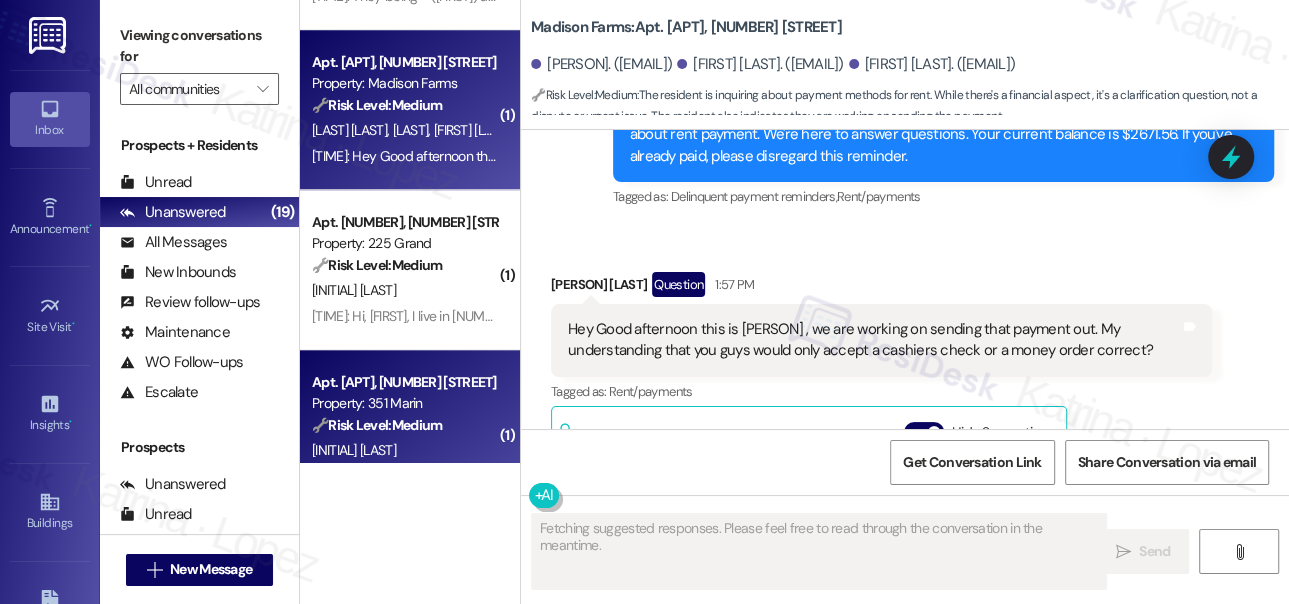 click on "Apt. 1901, [NUMBER] [STREET]" at bounding box center (404, 382) 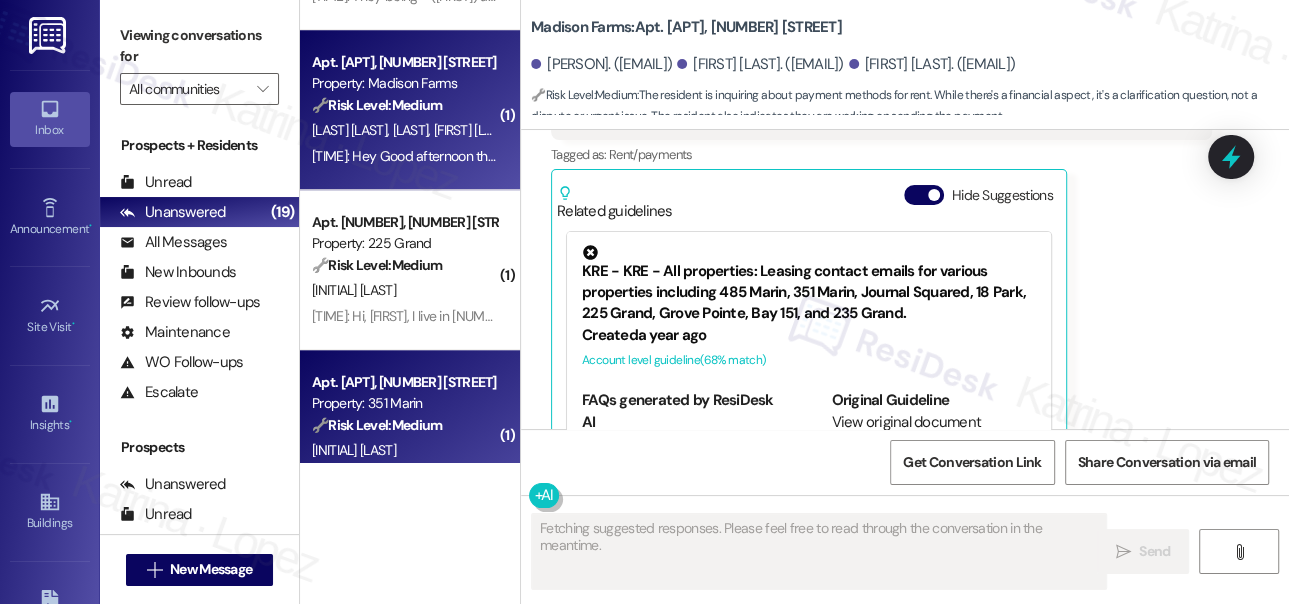 scroll, scrollTop: 3101, scrollLeft: 0, axis: vertical 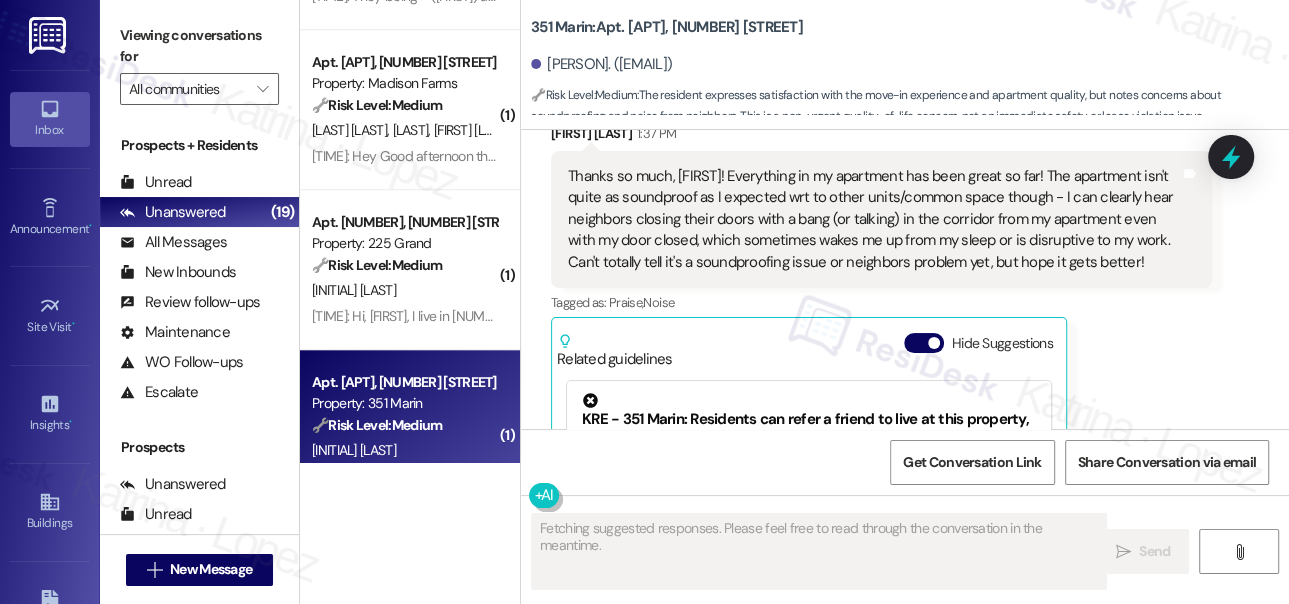 click on "Thanks so much, Jane! Everything in my apartment has been great so far! The apartment isn't quite as soundproof as I expected wrt to other units/common space though - I can clearly hear neighbors closing their doors with a bang (or talking) in the corridor from my apartment even with my door closed, which sometimes wakes me up from my sleep or is disruptive to my work. Can't totally tell it's a soundproofing issue or neighbors problem yet, but hope it gets better!" at bounding box center (874, 219) 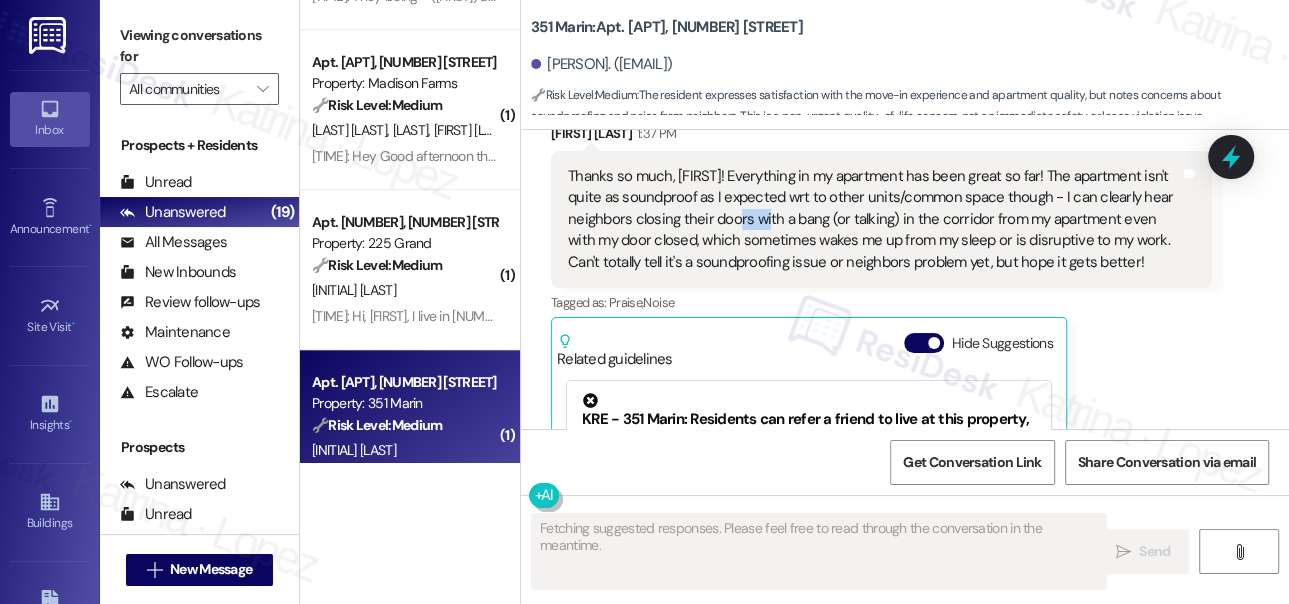 click on "Thanks so much, Jane! Everything in my apartment has been great so far! The apartment isn't quite as soundproof as I expected wrt to other units/common space though - I can clearly hear neighbors closing their doors with a bang (or talking) in the corridor from my apartment even with my door closed, which sometimes wakes me up from my sleep or is disruptive to my work. Can't totally tell it's a soundproofing issue or neighbors problem yet, but hope it gets better!" at bounding box center [874, 219] 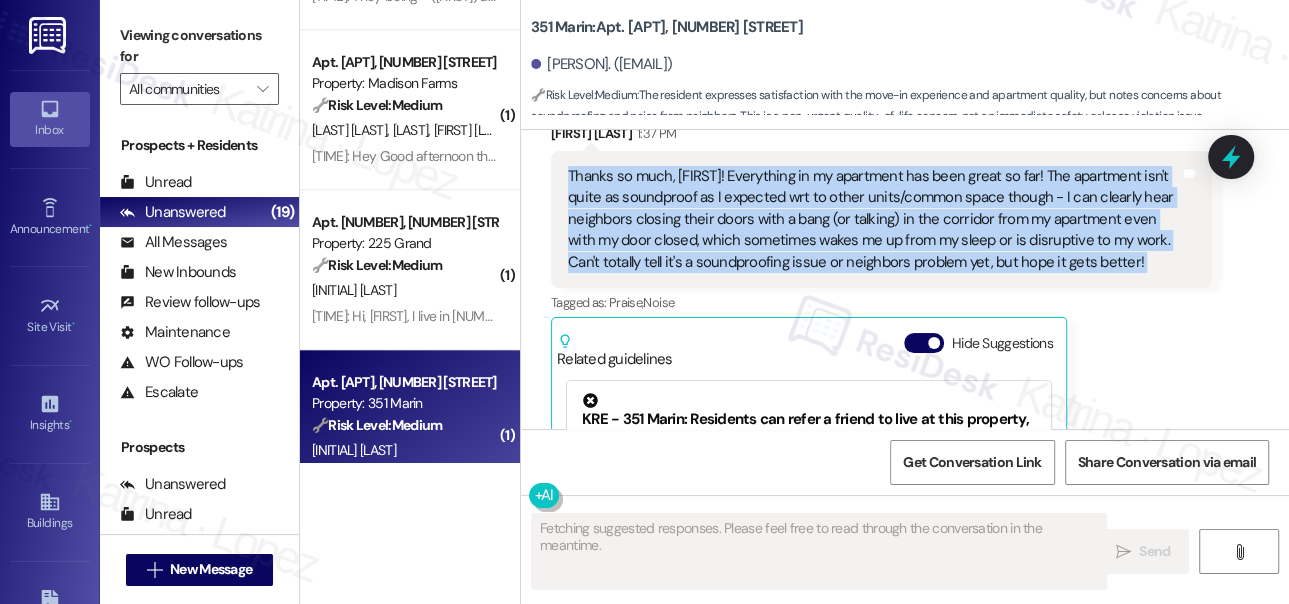 click on "Thanks so much, Jane! Everything in my apartment has been great so far! The apartment isn't quite as soundproof as I expected wrt to other units/common space though - I can clearly hear neighbors closing their doors with a bang (or talking) in the corridor from my apartment even with my door closed, which sometimes wakes me up from my sleep or is disruptive to my work. Can't totally tell it's a soundproofing issue or neighbors problem yet, but hope it gets better!" at bounding box center [874, 219] 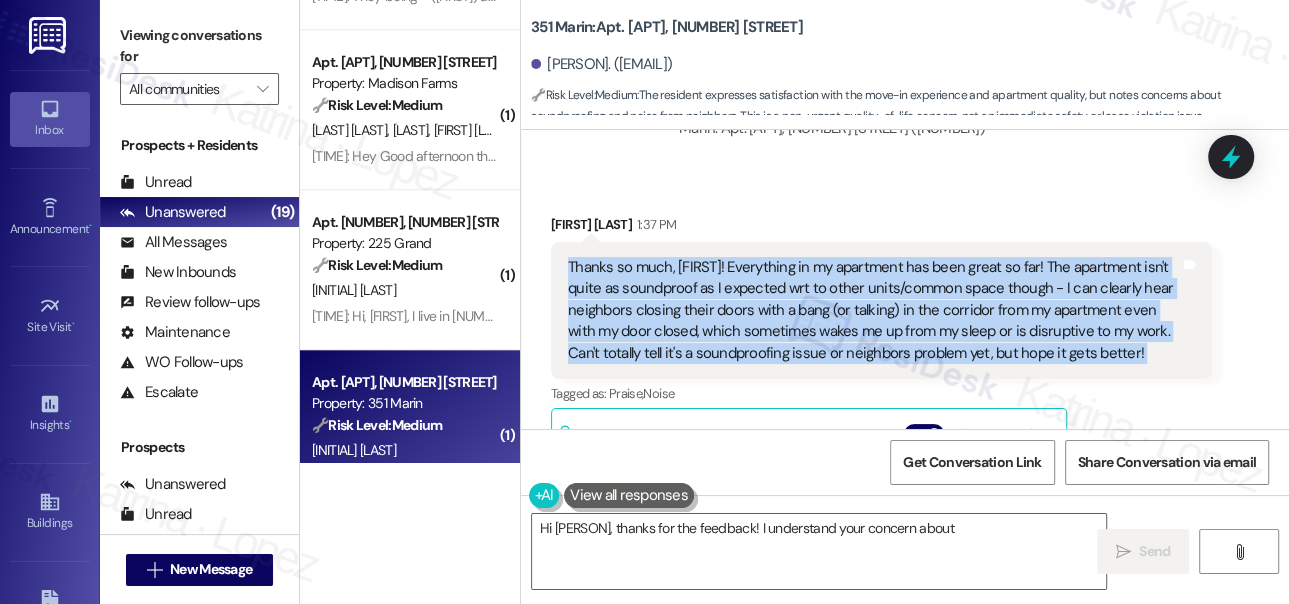 click on "Thanks so much, Jane! Everything in my apartment has been great so far! The apartment isn't quite as soundproof as I expected wrt to other units/common space though - I can clearly hear neighbors closing their doors with a bang (or talking) in the corridor from my apartment even with my door closed, which sometimes wakes me up from my sleep or is disruptive to my work. Can't totally tell it's a soundproofing issue or neighbors problem yet, but hope it gets better!" at bounding box center (874, 310) 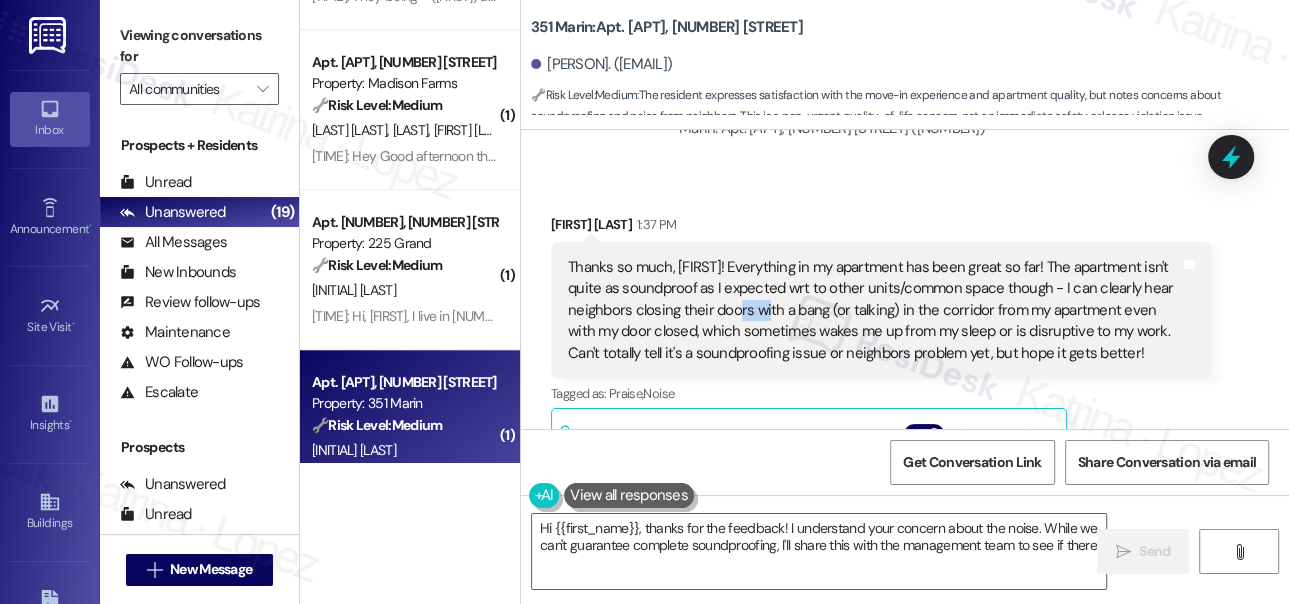 click on "Thanks so much, Jane! Everything in my apartment has been great so far! The apartment isn't quite as soundproof as I expected wrt to other units/common space though - I can clearly hear neighbors closing their doors with a bang (or talking) in the corridor from my apartment even with my door closed, which sometimes wakes me up from my sleep or is disruptive to my work. Can't totally tell it's a soundproofing issue or neighbors problem yet, but hope it gets better!" at bounding box center (874, 310) 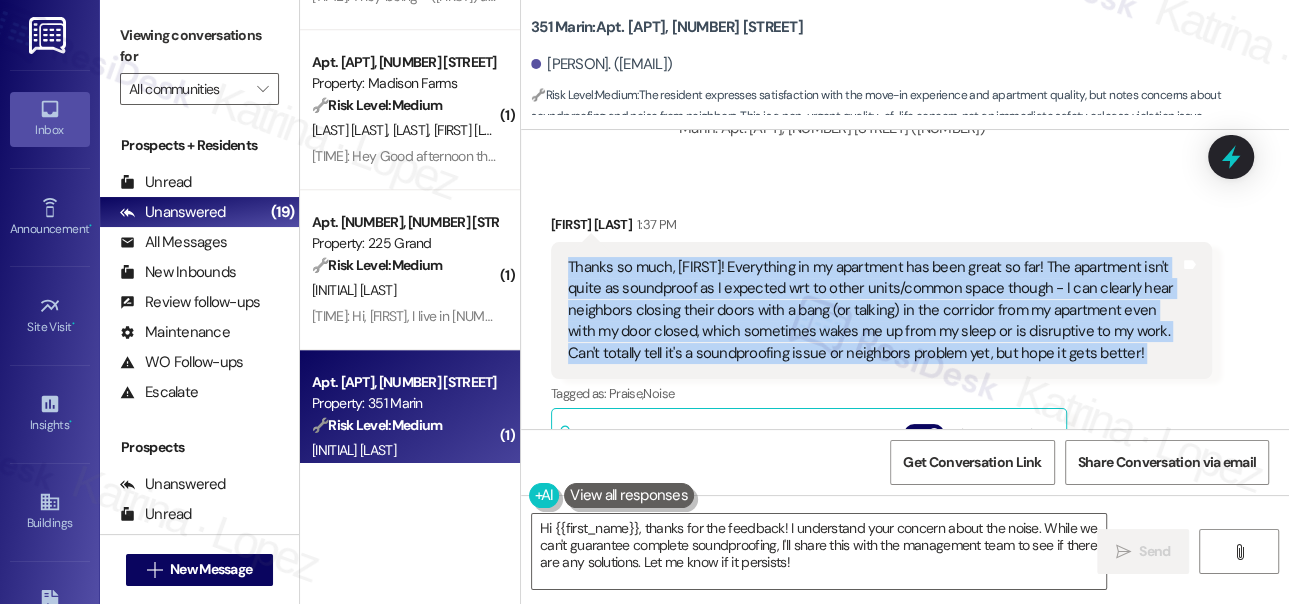 click on "Thanks so much, Jane! Everything in my apartment has been great so far! The apartment isn't quite as soundproof as I expected wrt to other units/common space though - I can clearly hear neighbors closing their doors with a bang (or talking) in the corridor from my apartment even with my door closed, which sometimes wakes me up from my sleep or is disruptive to my work. Can't totally tell it's a soundproofing issue or neighbors problem yet, but hope it gets better!" at bounding box center (874, 310) 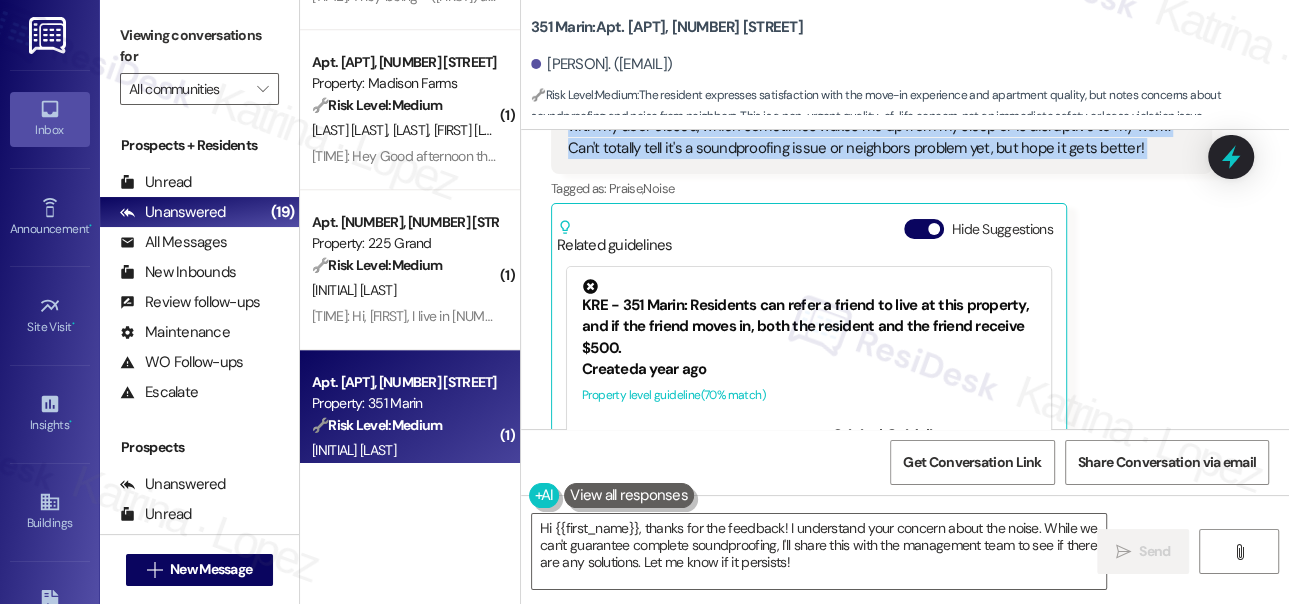 scroll, scrollTop: 1639, scrollLeft: 0, axis: vertical 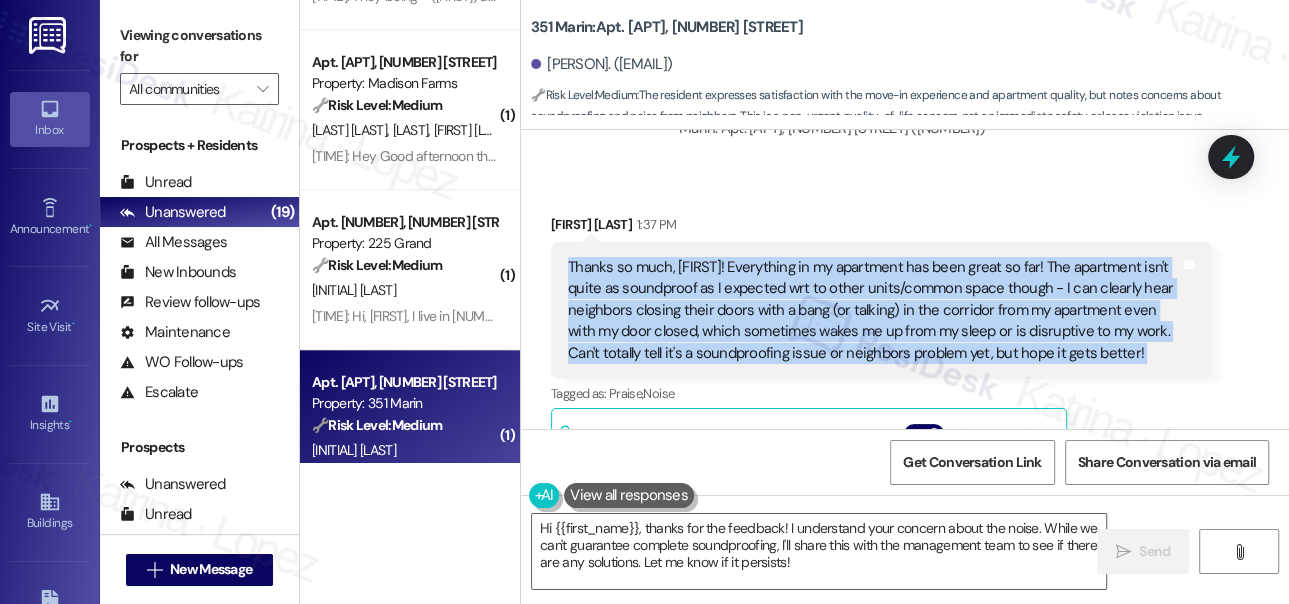 click on "Thanks so much, Jane! Everything in my apartment has been great so far! The apartment isn't quite as soundproof as I expected wrt to other units/common space though - I can clearly hear neighbors closing their doors with a bang (or talking) in the corridor from my apartment even with my door closed, which sometimes wakes me up from my sleep or is disruptive to my work. Can't totally tell it's a soundproofing issue or neighbors problem yet, but hope it gets better!" at bounding box center [874, 310] 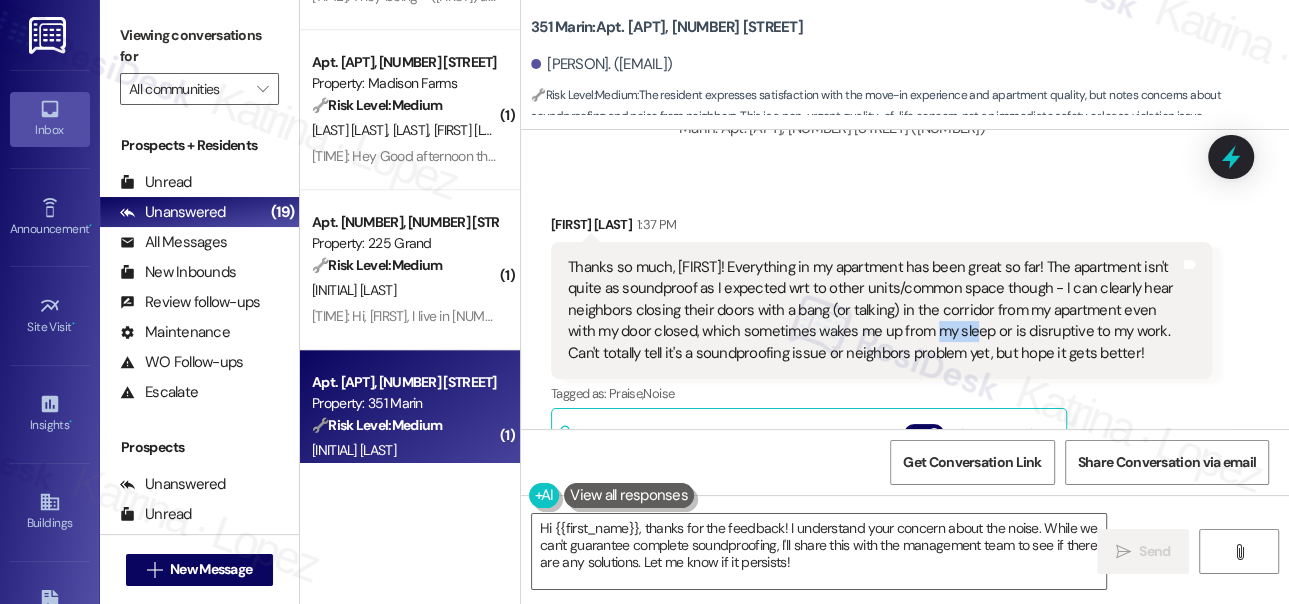 click on "Thanks so much, Jane! Everything in my apartment has been great so far! The apartment isn't quite as soundproof as I expected wrt to other units/common space though - I can clearly hear neighbors closing their doors with a bang (or talking) in the corridor from my apartment even with my door closed, which sometimes wakes me up from my sleep or is disruptive to my work. Can't totally tell it's a soundproofing issue or neighbors problem yet, but hope it gets better!" at bounding box center (874, 310) 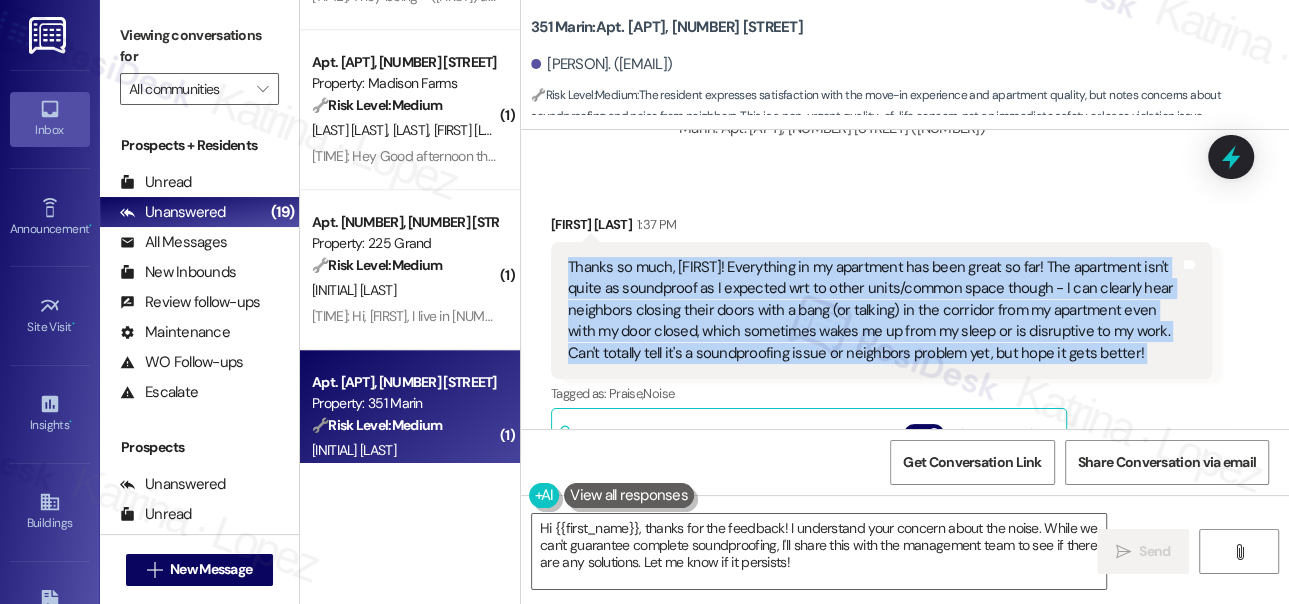 click on "Thanks so much, Jane! Everything in my apartment has been great so far! The apartment isn't quite as soundproof as I expected wrt to other units/common space though - I can clearly hear neighbors closing their doors with a bang (or talking) in the corridor from my apartment even with my door closed, which sometimes wakes me up from my sleep or is disruptive to my work. Can't totally tell it's a soundproofing issue or neighbors problem yet, but hope it gets better!" at bounding box center [874, 310] 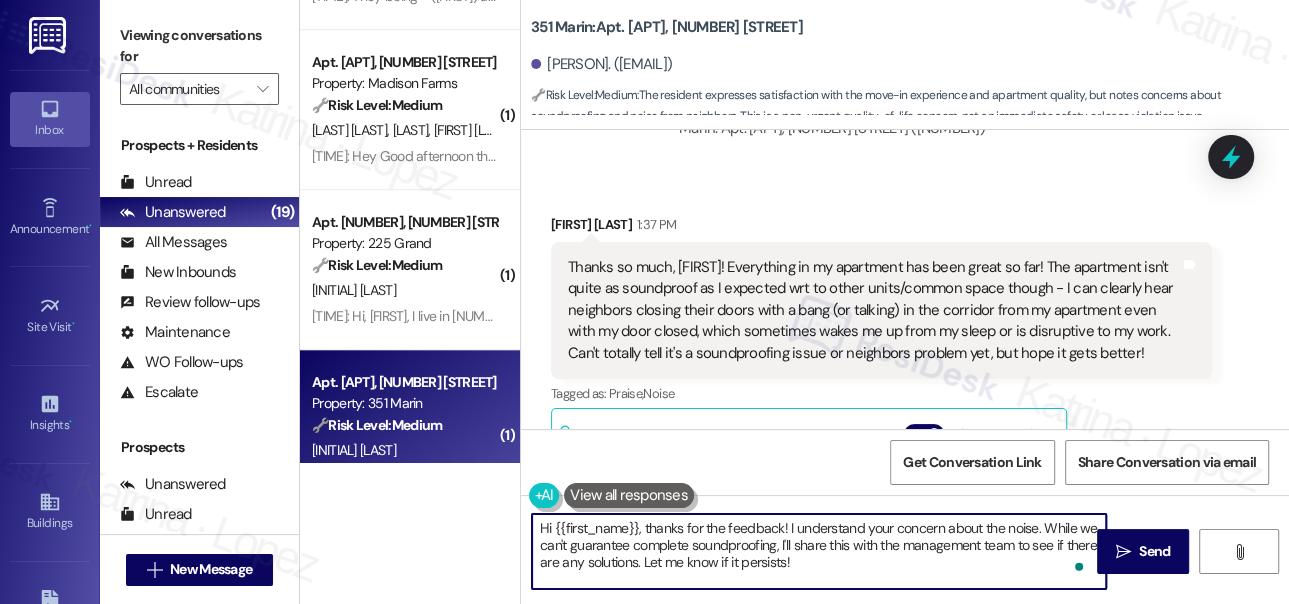 drag, startPoint x: 645, startPoint y: 525, endPoint x: 495, endPoint y: 514, distance: 150.40279 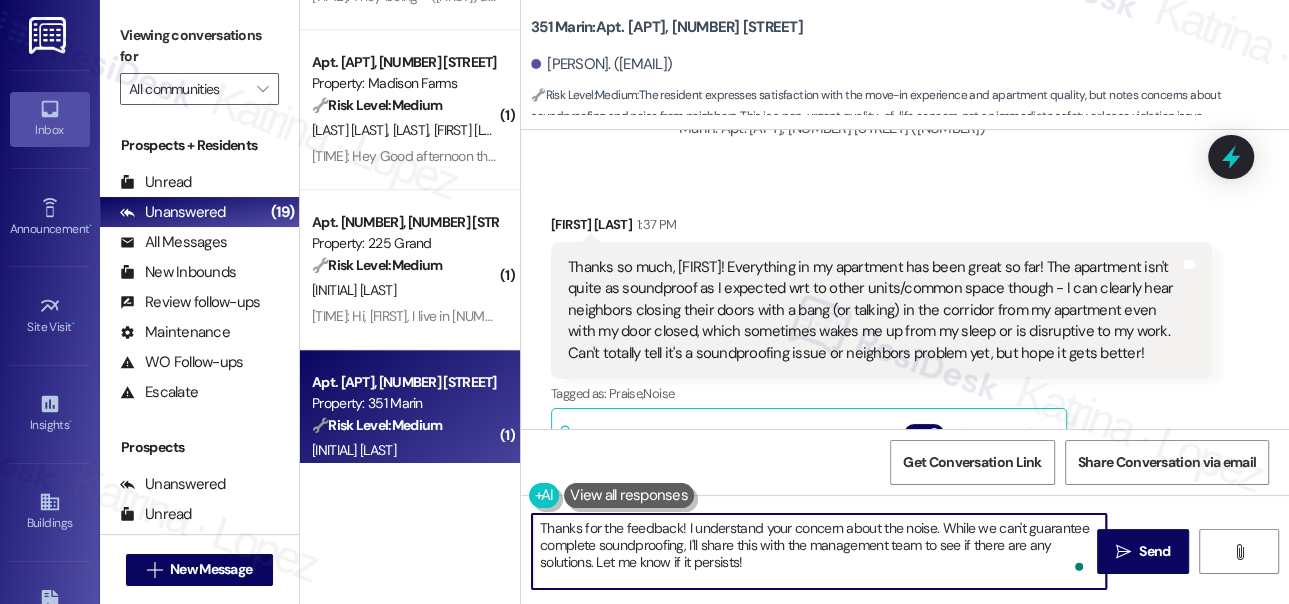 click on "Thanks for the feedback! I understand your concern about the noise. While we can't guarantee complete soundproofing, I'll share this with the management team to see if there are any solutions. Let me know if it persists!" at bounding box center [819, 551] 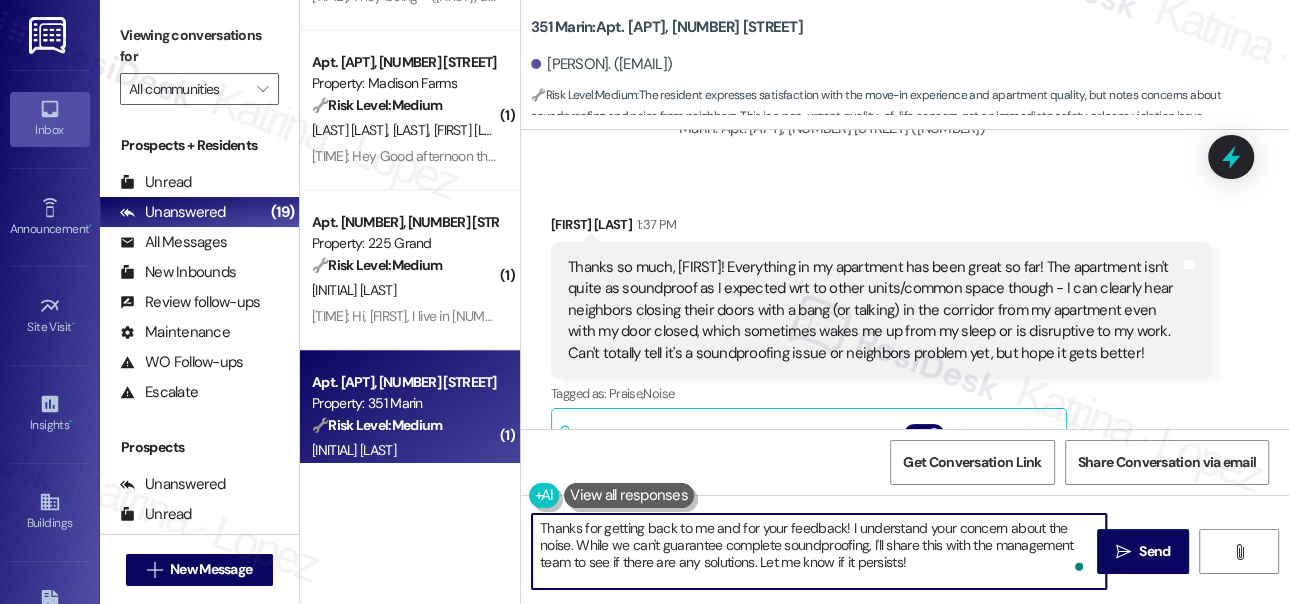 drag, startPoint x: 926, startPoint y: 552, endPoint x: 776, endPoint y: 529, distance: 151.75308 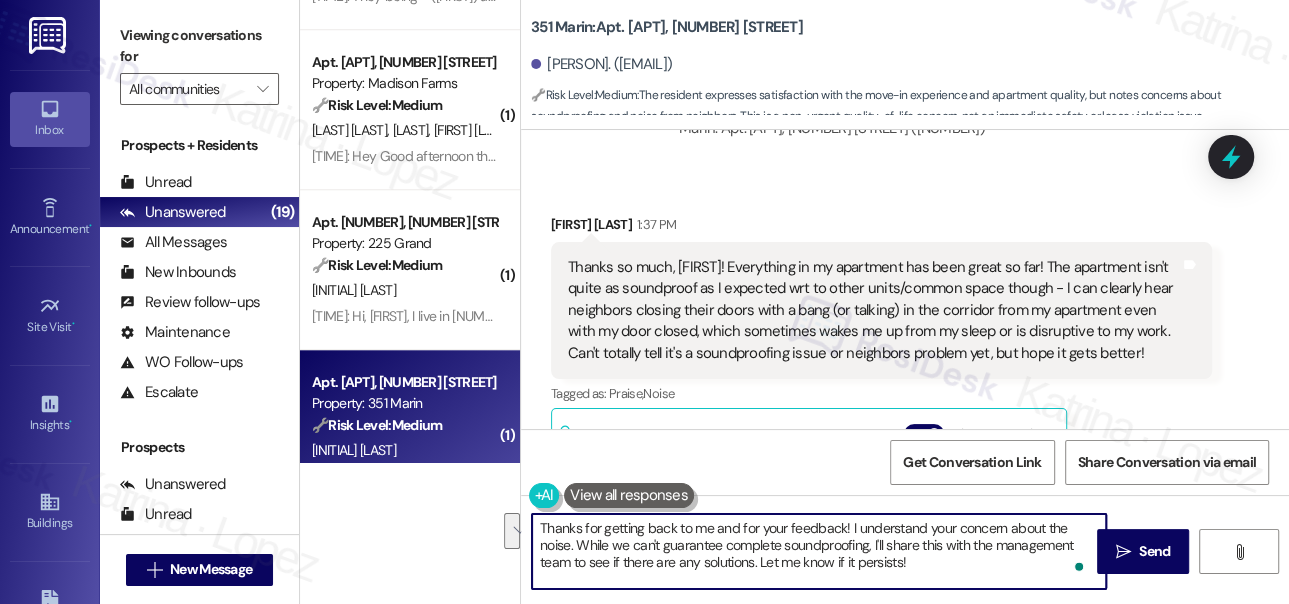click on "Thanks for getting back to me and for your feedback! I understand your concern about the noise. While we can't guarantee complete soundproofing, I'll share this with the management team to see if there are any solutions. Let me know if it persists!" at bounding box center [819, 551] 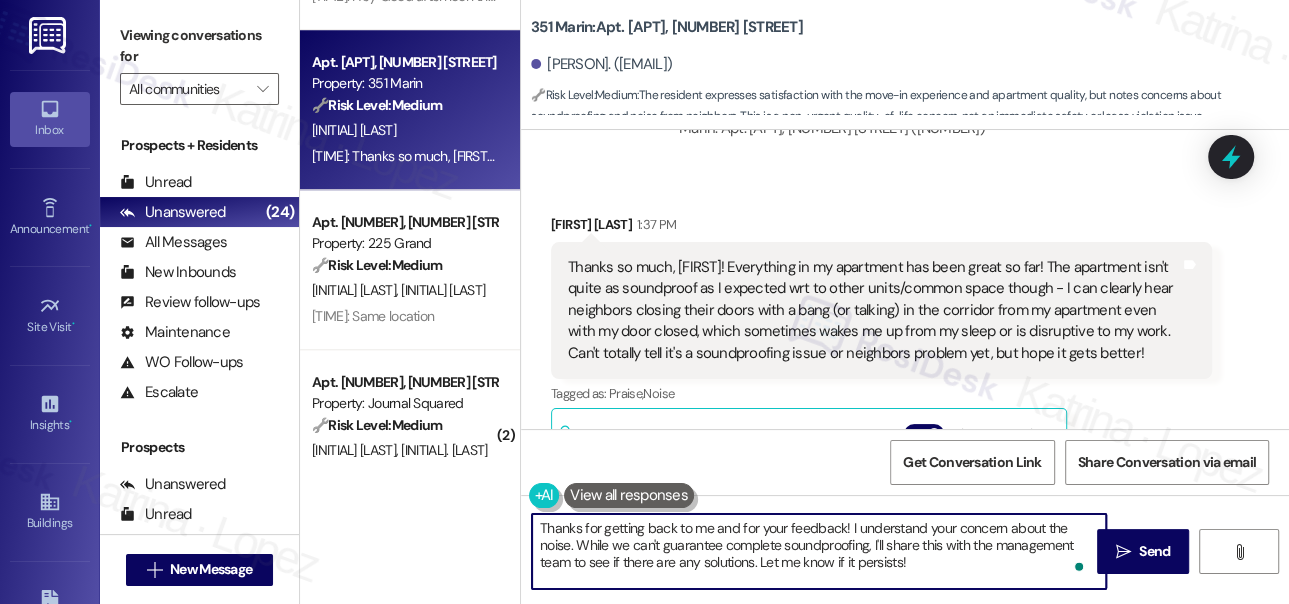 click on "Thanks so much, Jane! Everything in my apartment has been great so far! The apartment isn't quite as soundproof as I expected wrt to other units/common space though - I can clearly hear neighbors closing their doors with a bang (or talking) in the corridor from my apartment even with my door closed, which sometimes wakes me up from my sleep or is disruptive to my work. Can't totally tell it's a soundproofing issue or neighbors problem yet, but hope it gets better!" at bounding box center [874, 310] 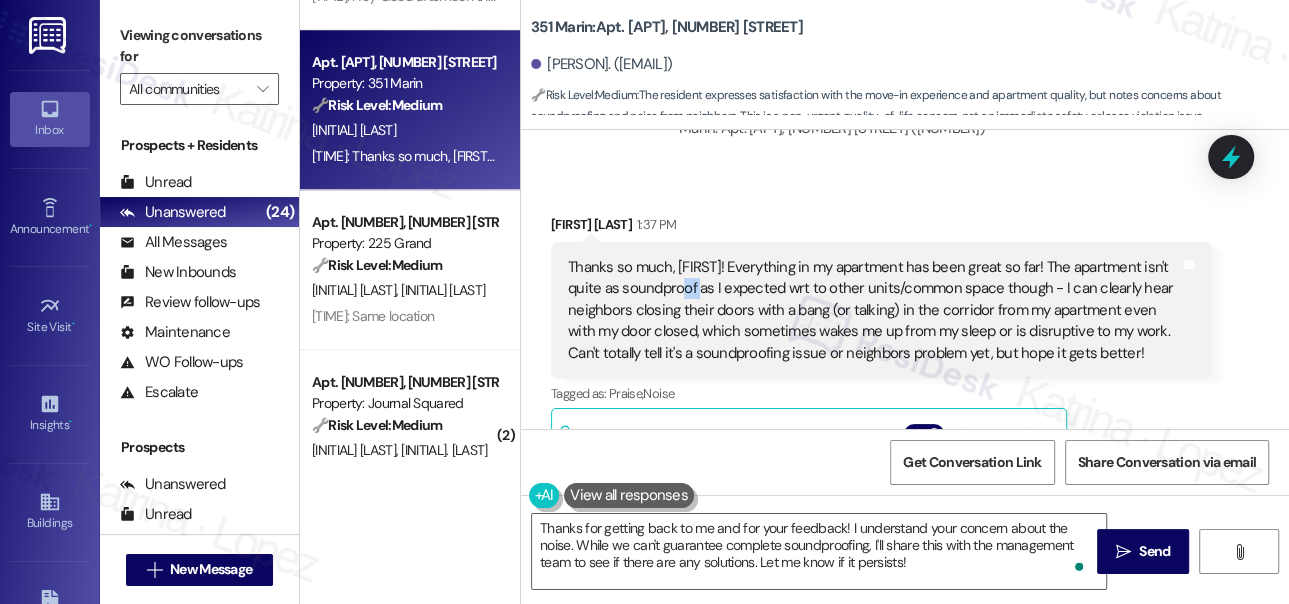 click on "Thanks so much, Jane! Everything in my apartment has been great so far! The apartment isn't quite as soundproof as I expected wrt to other units/common space though - I can clearly hear neighbors closing their doors with a bang (or talking) in the corridor from my apartment even with my door closed, which sometimes wakes me up from my sleep or is disruptive to my work. Can't totally tell it's a soundproofing issue or neighbors problem yet, but hope it gets better!" at bounding box center [874, 310] 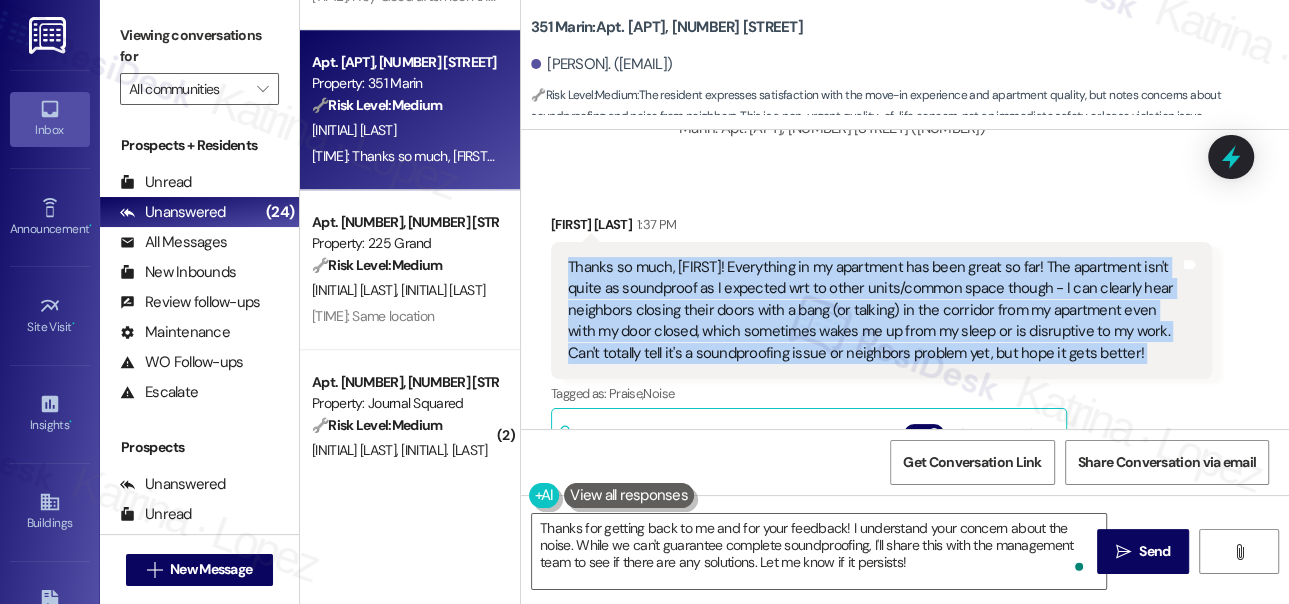 click on "Thanks so much, Jane! Everything in my apartment has been great so far! The apartment isn't quite as soundproof as I expected wrt to other units/common space though - I can clearly hear neighbors closing their doors with a bang (or talking) in the corridor from my apartment even with my door closed, which sometimes wakes me up from my sleep or is disruptive to my work. Can't totally tell it's a soundproofing issue or neighbors problem yet, but hope it gets better!" at bounding box center (874, 310) 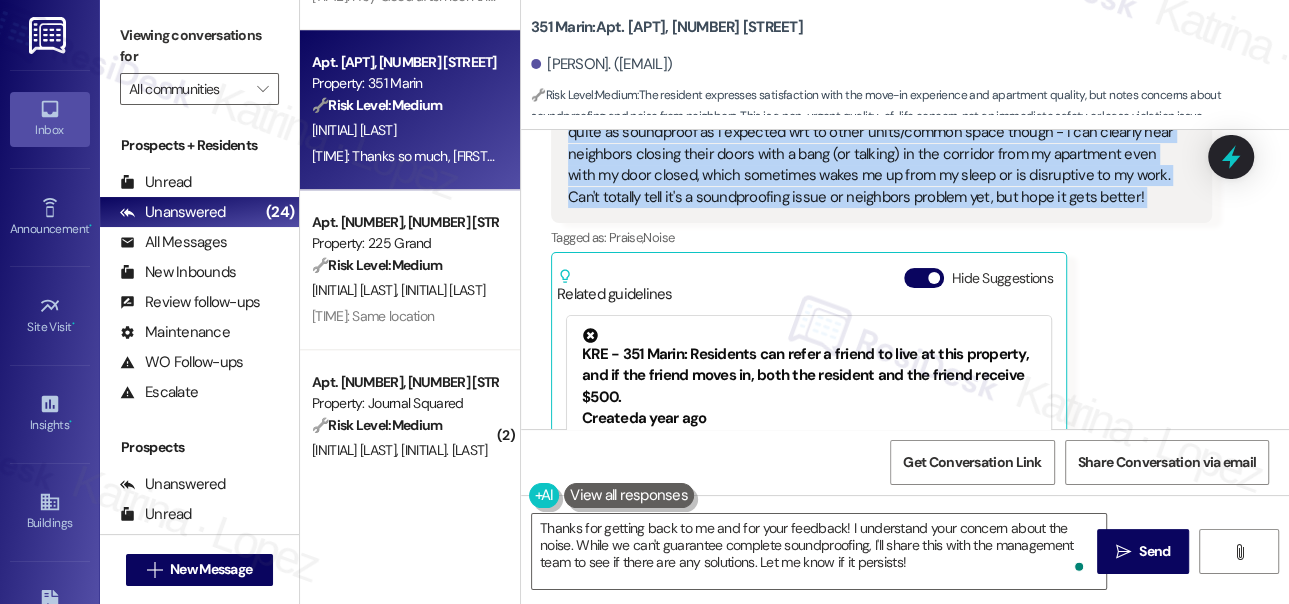 scroll, scrollTop: 1366, scrollLeft: 0, axis: vertical 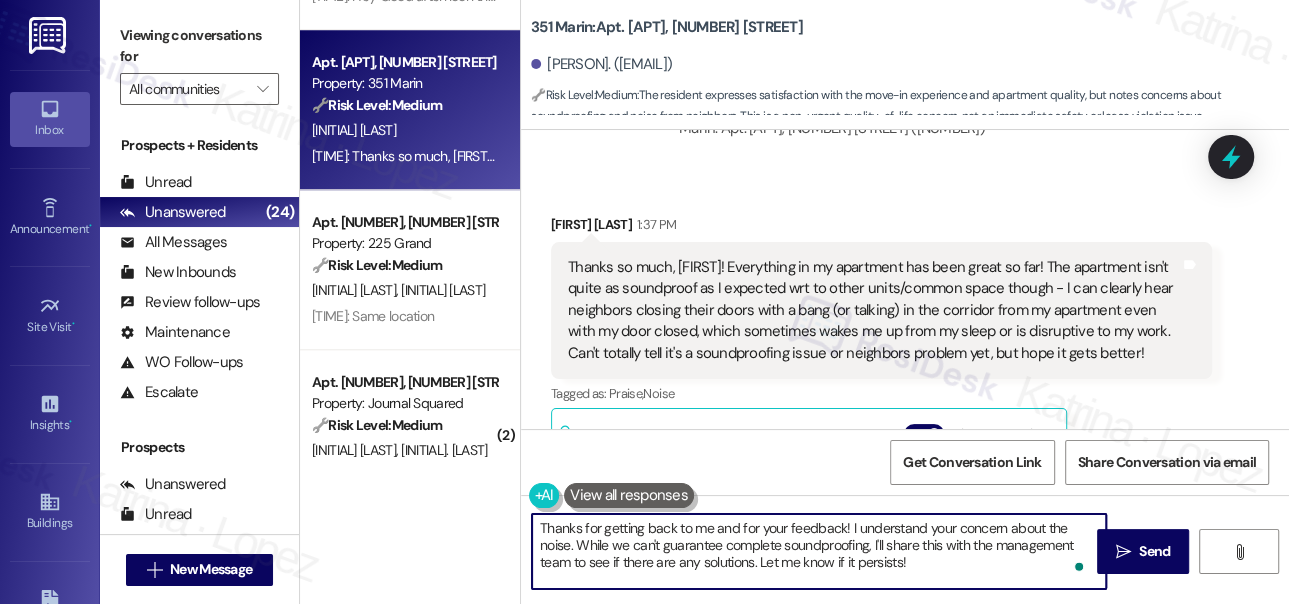 drag, startPoint x: 624, startPoint y: 551, endPoint x: 834, endPoint y: 550, distance: 210.00238 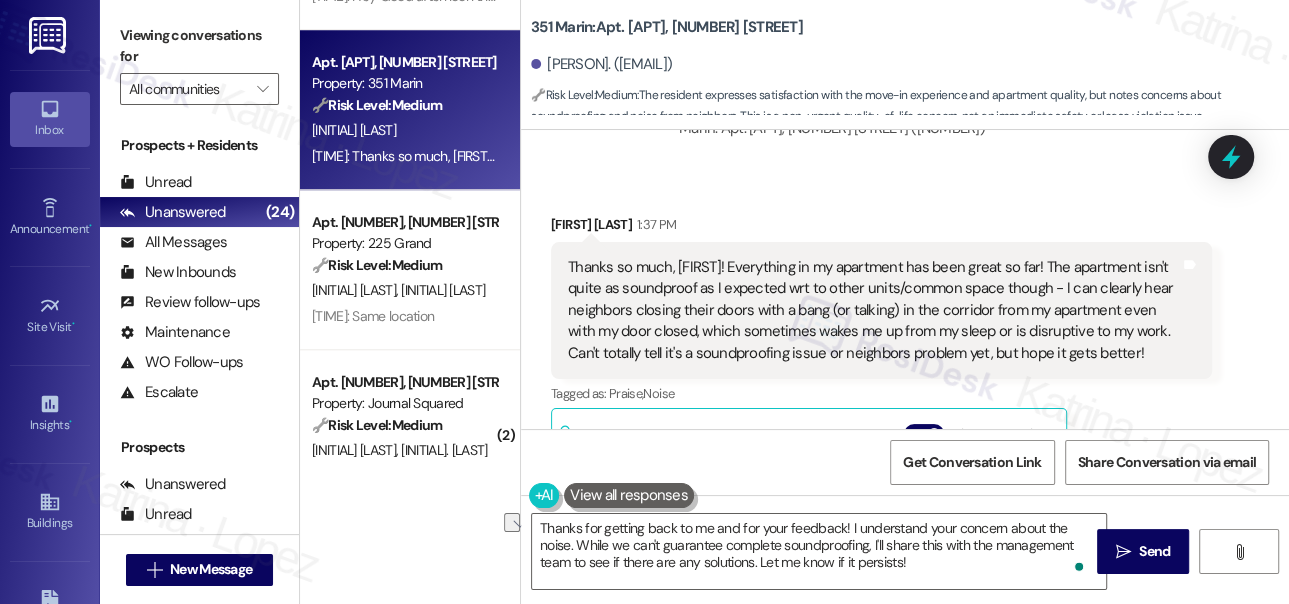 click on "Thanks so much, Jane! Everything in my apartment has been great so far! The apartment isn't quite as soundproof as I expected wrt to other units/common space though - I can clearly hear neighbors closing their doors with a bang (or talking) in the corridor from my apartment even with my door closed, which sometimes wakes me up from my sleep or is disruptive to my work. Can't totally tell it's a soundproofing issue or neighbors problem yet, but hope it gets better!" at bounding box center (874, 310) 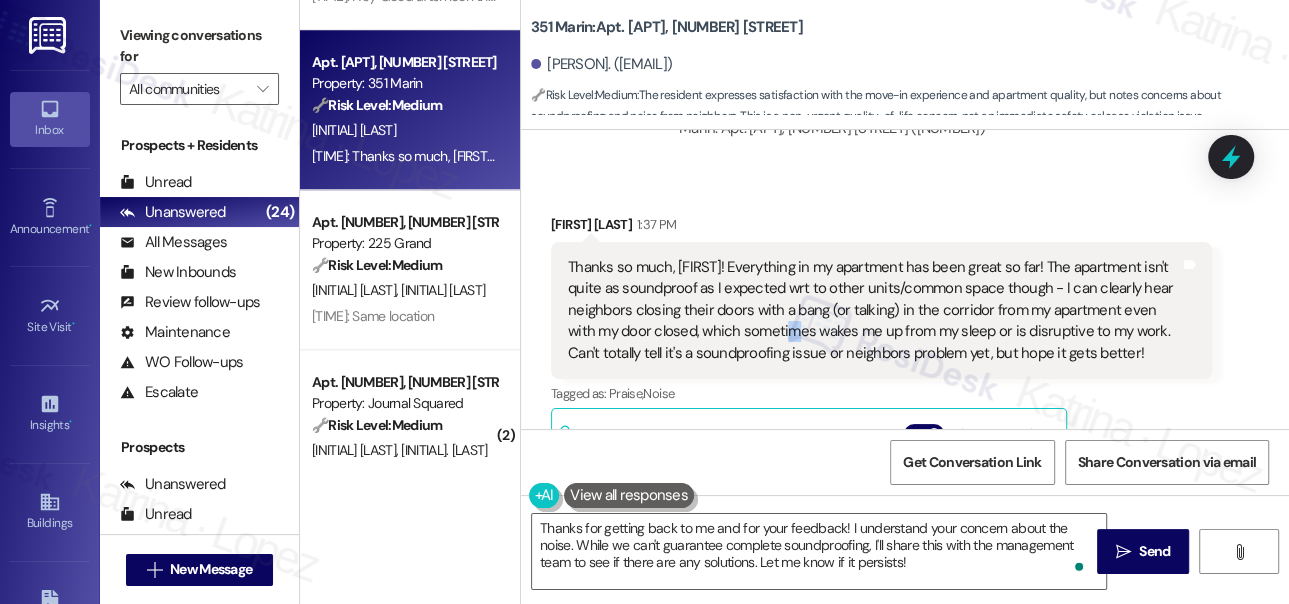 click on "Thanks so much, Jane! Everything in my apartment has been great so far! The apartment isn't quite as soundproof as I expected wrt to other units/common space though - I can clearly hear neighbors closing their doors with a bang (or talking) in the corridor from my apartment even with my door closed, which sometimes wakes me up from my sleep or is disruptive to my work. Can't totally tell it's a soundproofing issue or neighbors problem yet, but hope it gets better!" at bounding box center (874, 310) 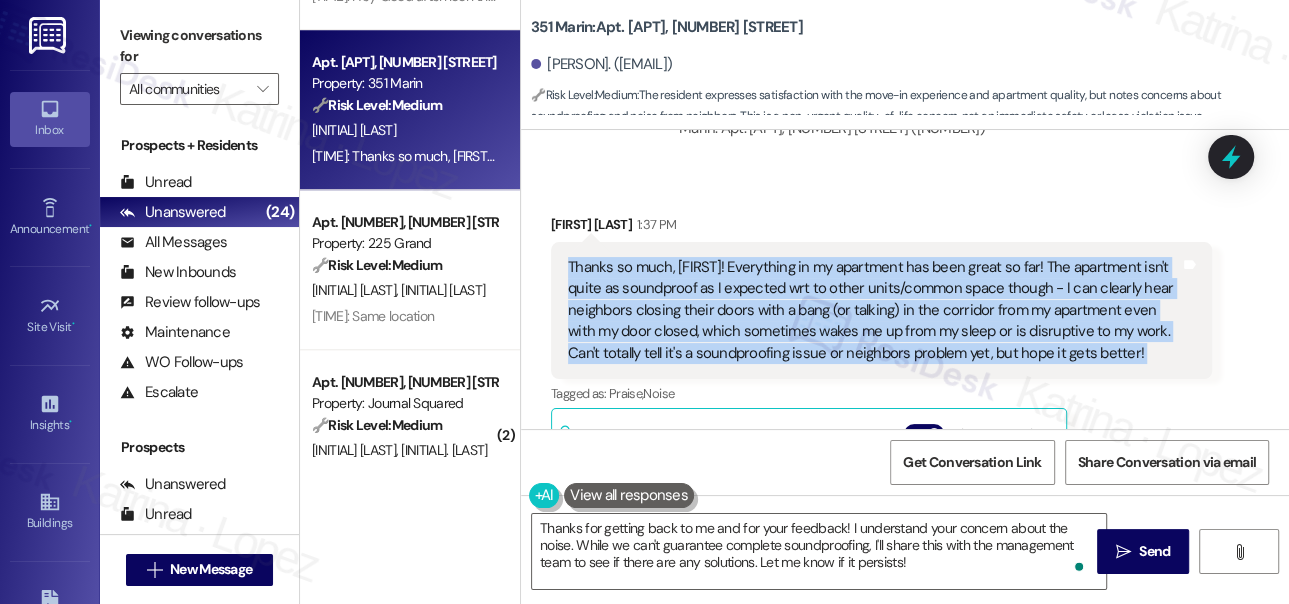 click on "Thanks so much, Jane! Everything in my apartment has been great so far! The apartment isn't quite as soundproof as I expected wrt to other units/common space though - I can clearly hear neighbors closing their doors with a bang (or talking) in the corridor from my apartment even with my door closed, which sometimes wakes me up from my sleep or is disruptive to my work. Can't totally tell it's a soundproofing issue or neighbors problem yet, but hope it gets better!" at bounding box center [874, 310] 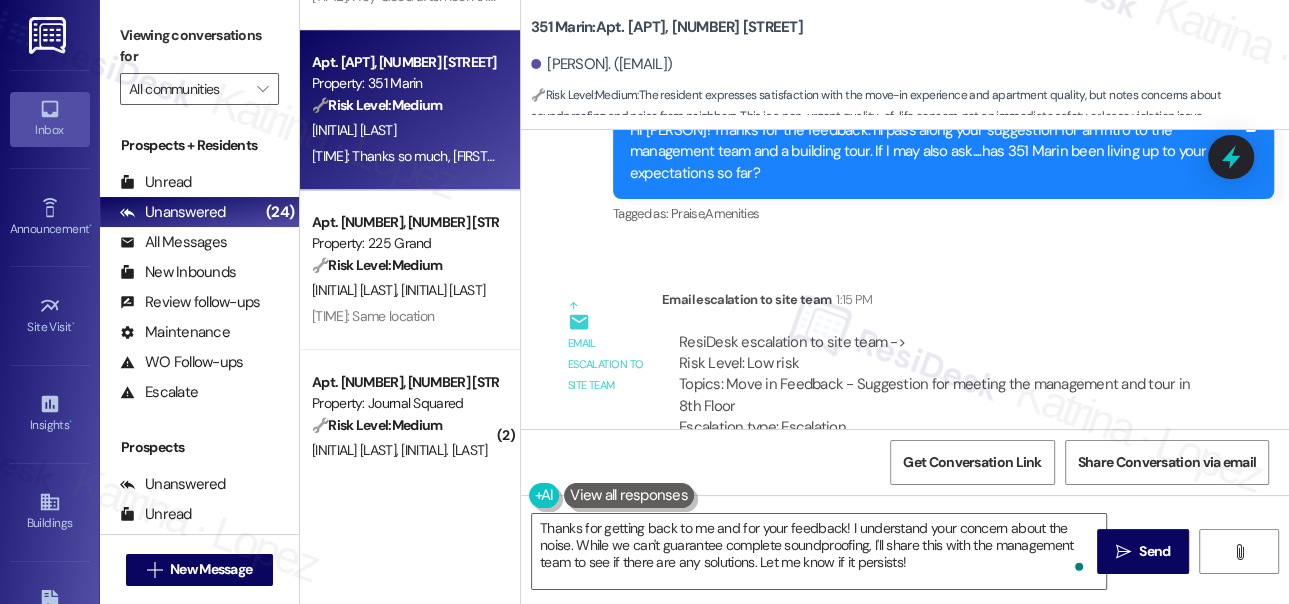 scroll, scrollTop: 1093, scrollLeft: 0, axis: vertical 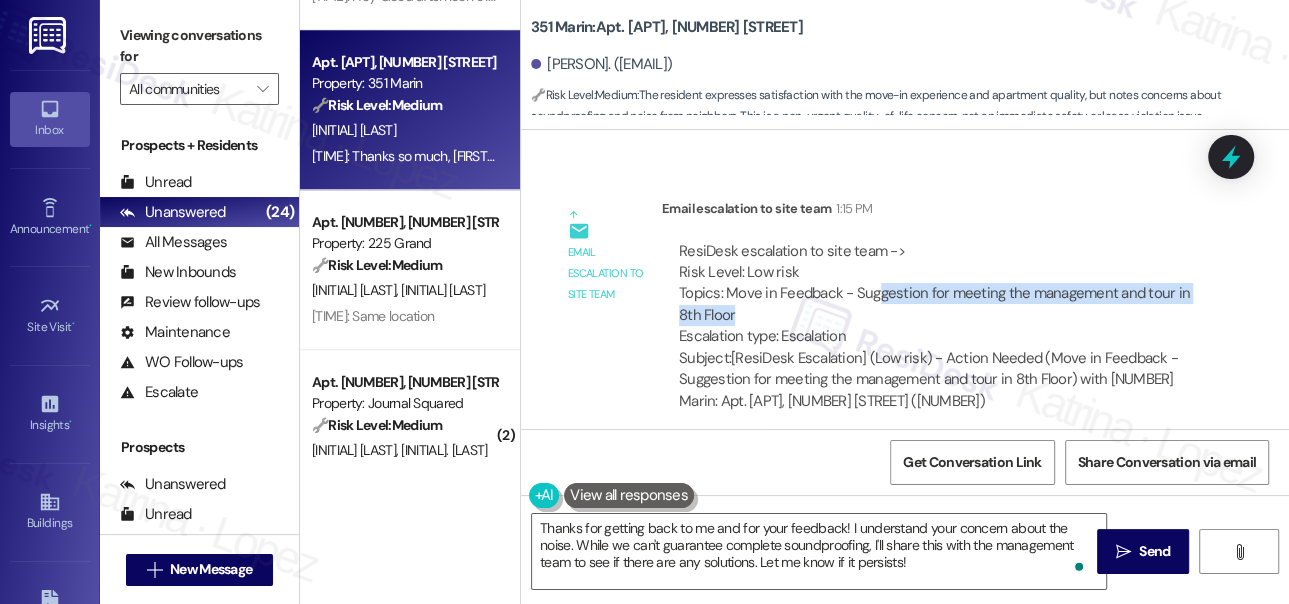 drag, startPoint x: 874, startPoint y: 276, endPoint x: 1063, endPoint y: 288, distance: 189.38057 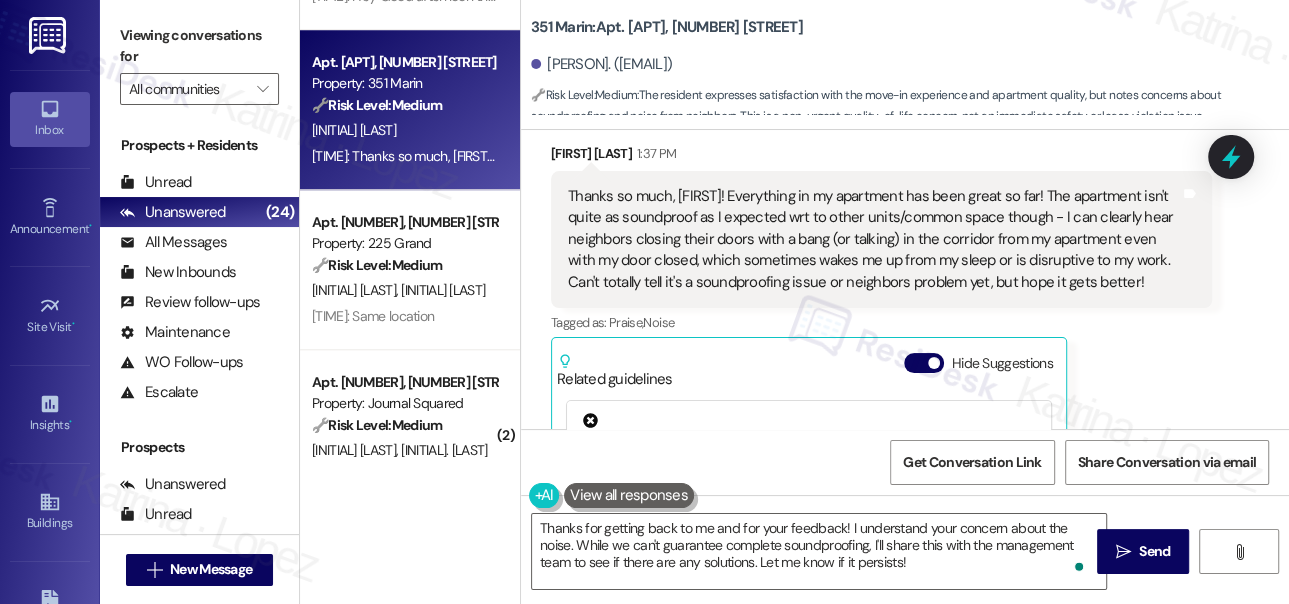 scroll, scrollTop: 1457, scrollLeft: 0, axis: vertical 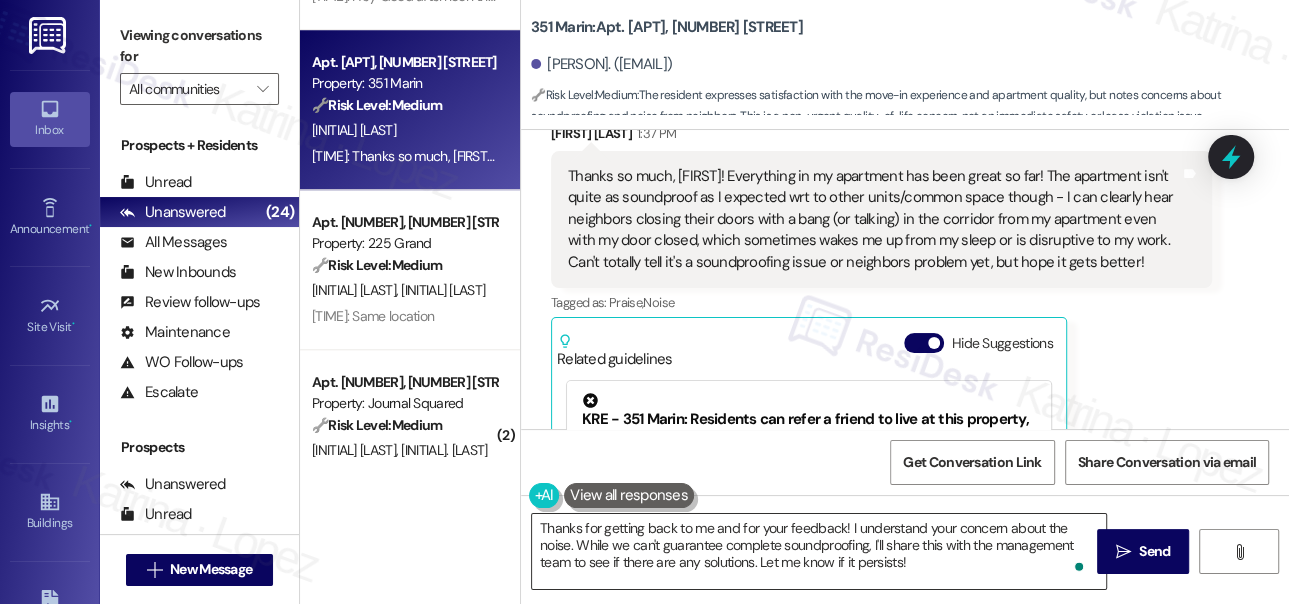 click on "Thanks for getting back to me and for your feedback! I understand your concern about the noise. While we can't guarantee complete soundproofing, I'll share this with the management team to see if there are any solutions. Let me know if it persists!" at bounding box center [819, 551] 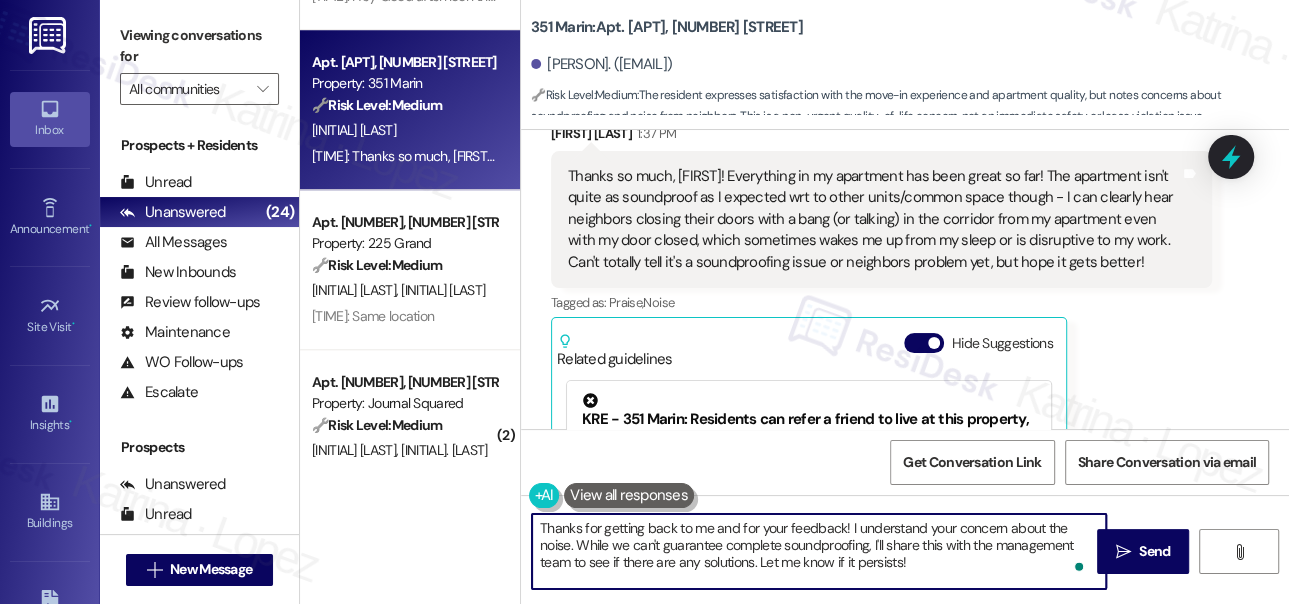 click on "Thanks for getting back to me and for your feedback! I understand your concern about the noise. While we can't guarantee complete soundproofing, I'll share this with the management team to see if there are any solutions. Let me know if it persists!" at bounding box center [819, 551] 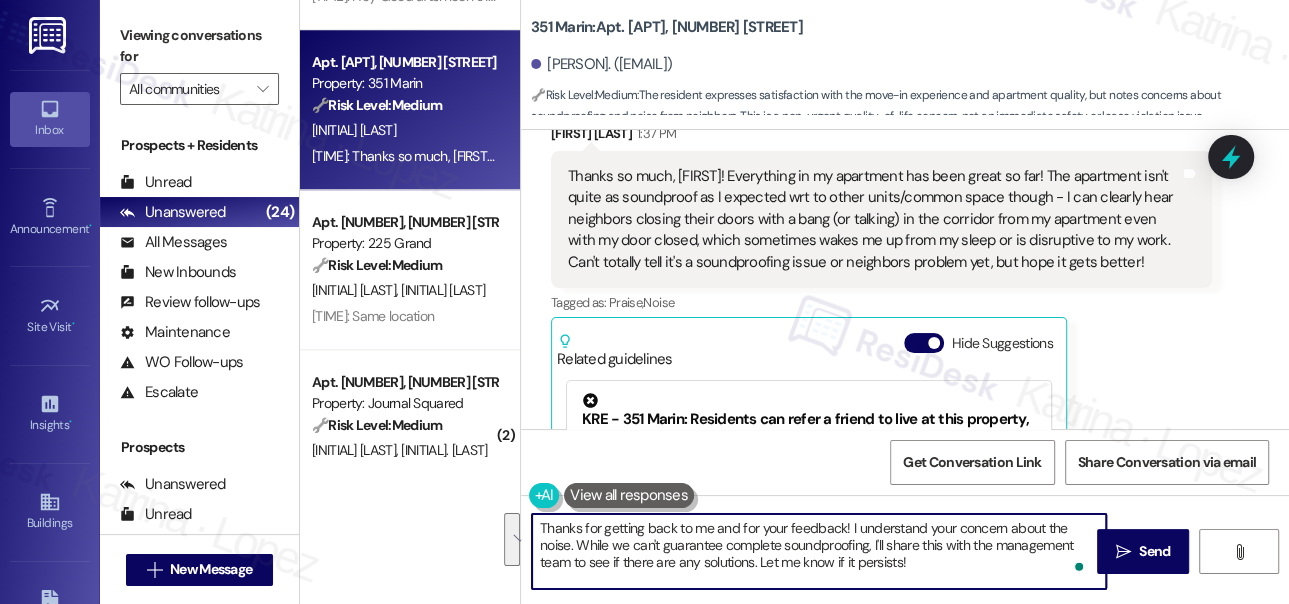 click on "Thanks for getting back to me and for your feedback! I understand your concern about the noise. While we can't guarantee complete soundproofing, I'll share this with the management team to see if there are any solutions. Let me know if it persists!" at bounding box center (819, 551) 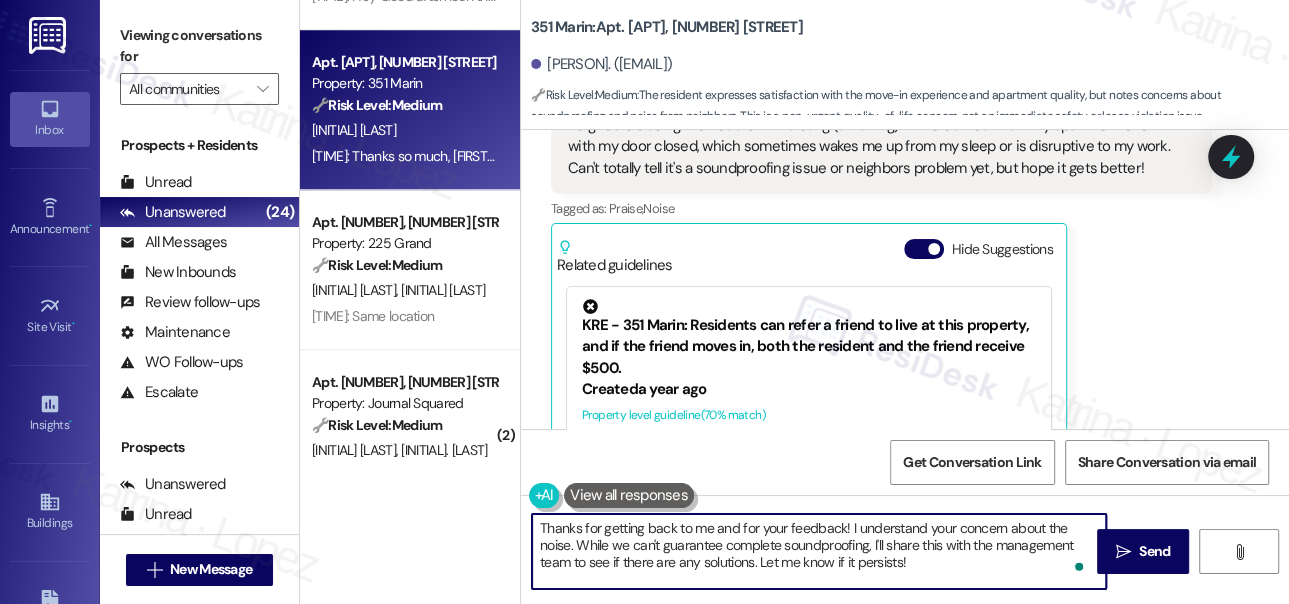 scroll, scrollTop: 1640, scrollLeft: 0, axis: vertical 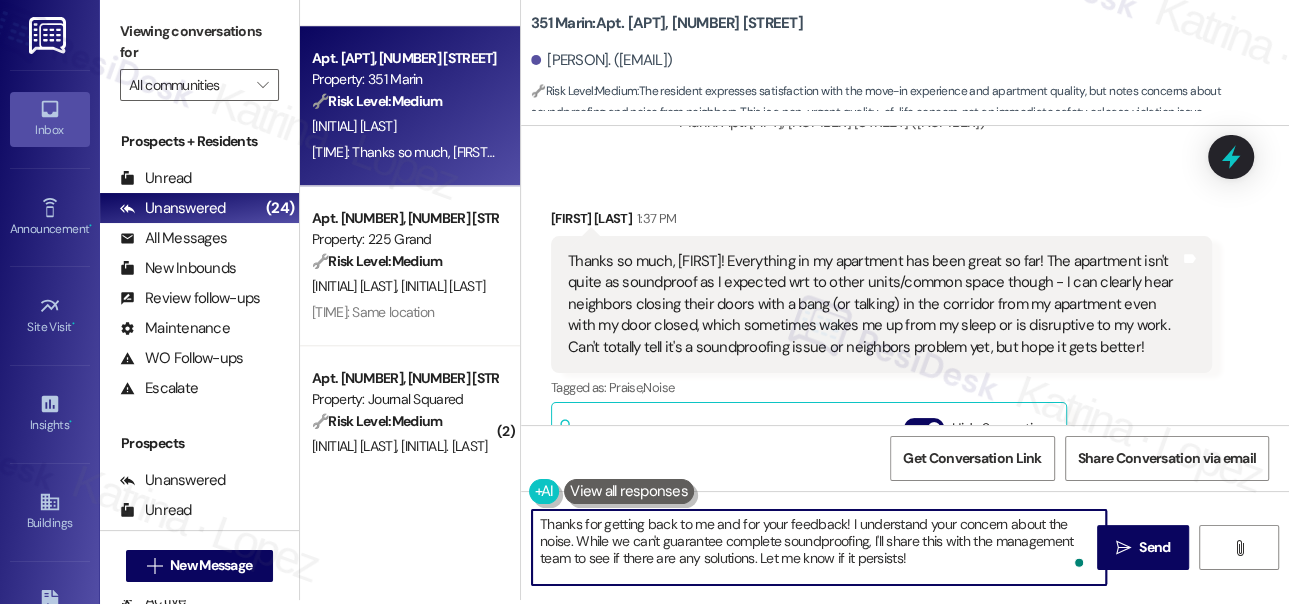 click on "Hide Suggestions" at bounding box center (982, 428) 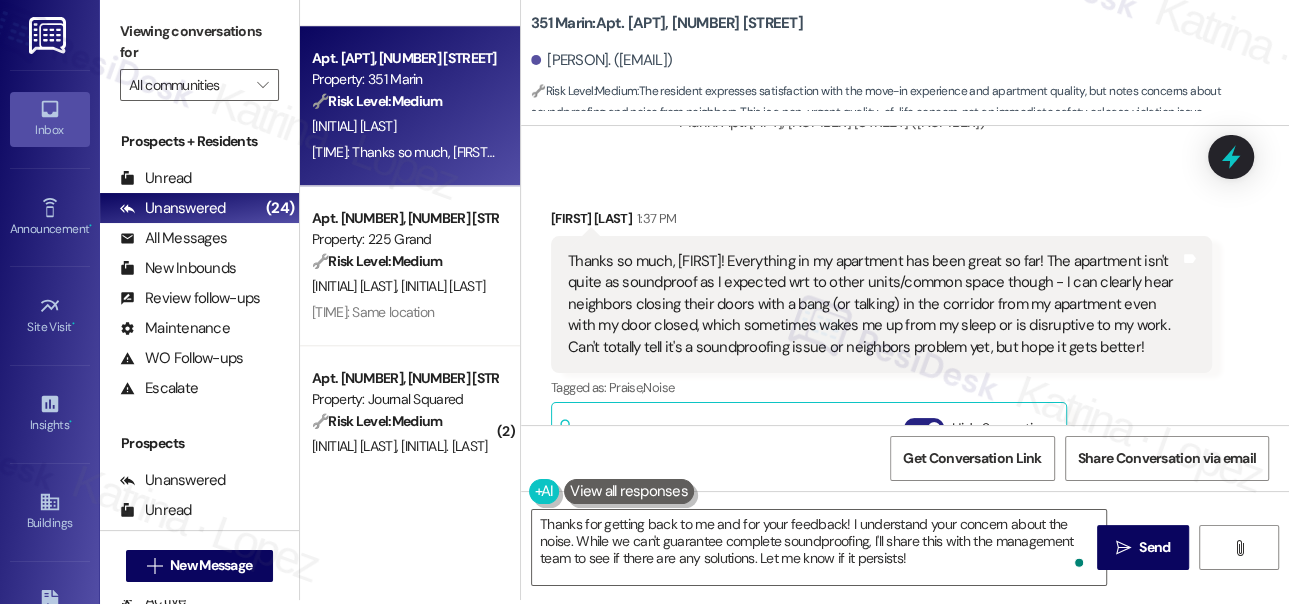 click on "Hide Suggestions" at bounding box center (924, 428) 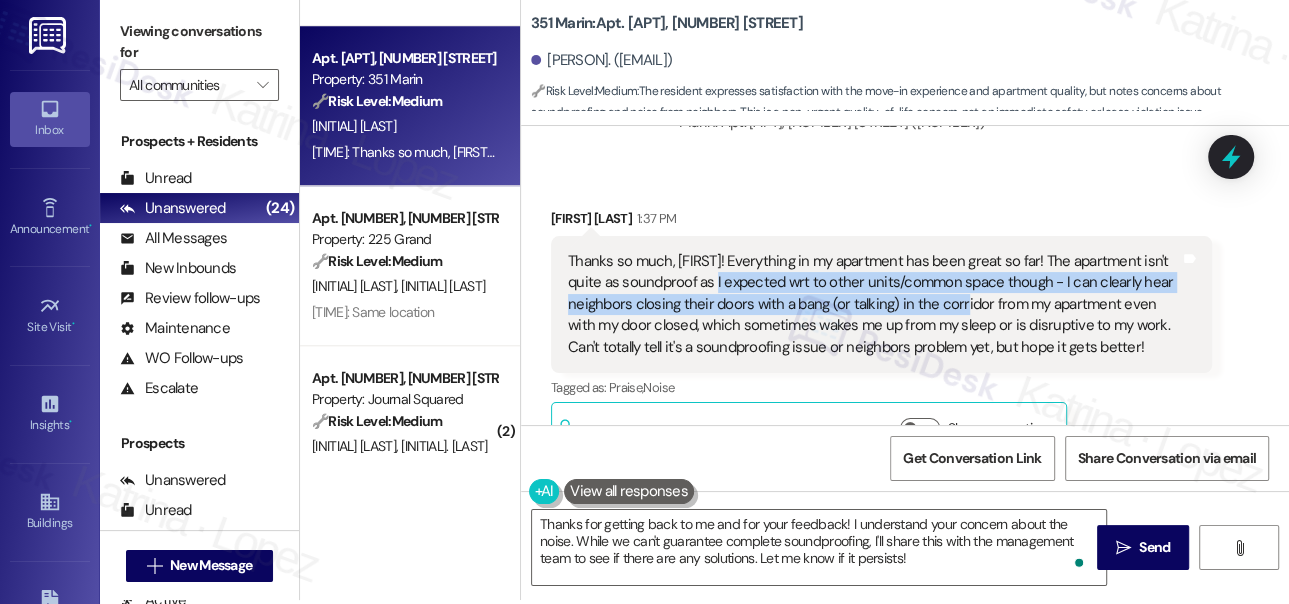 drag, startPoint x: 725, startPoint y: 254, endPoint x: 990, endPoint y: 292, distance: 267.71066 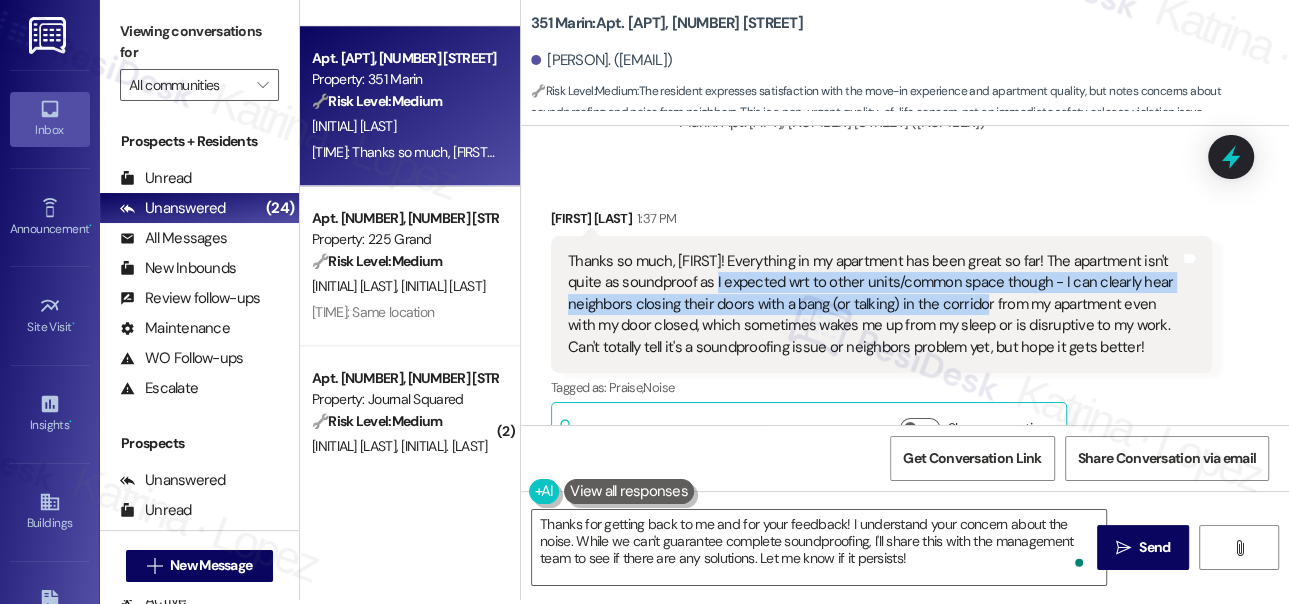 click on "Thanks so much, Jane! Everything in my apartment has been great so far! The apartment isn't quite as soundproof as I expected wrt to other units/common space though - I can clearly hear neighbors closing their doors with a bang (or talking) in the corridor from my apartment even with my door closed, which sometimes wakes me up from my sleep or is disruptive to my work. Can't totally tell it's a soundproofing issue or neighbors problem yet, but hope it gets better!" at bounding box center [874, 304] 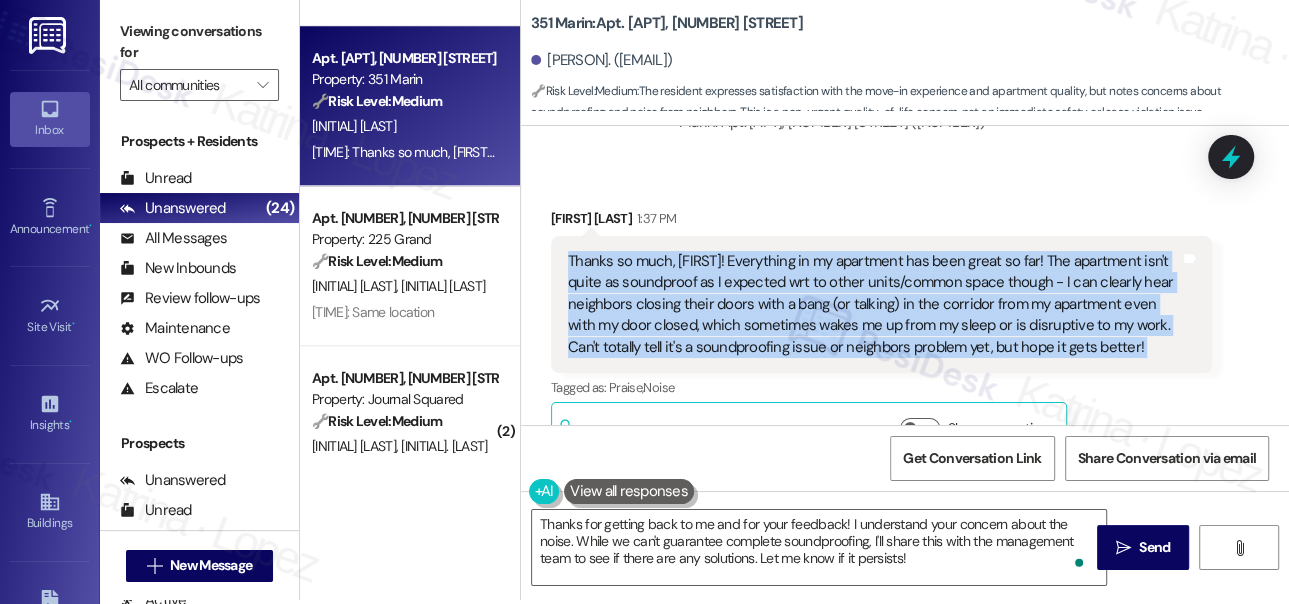 click on "Thanks so much, Jane! Everything in my apartment has been great so far! The apartment isn't quite as soundproof as I expected wrt to other units/common space though - I can clearly hear neighbors closing their doors with a bang (or talking) in the corridor from my apartment even with my door closed, which sometimes wakes me up from my sleep or is disruptive to my work. Can't totally tell it's a soundproofing issue or neighbors problem yet, but hope it gets better!" at bounding box center (874, 304) 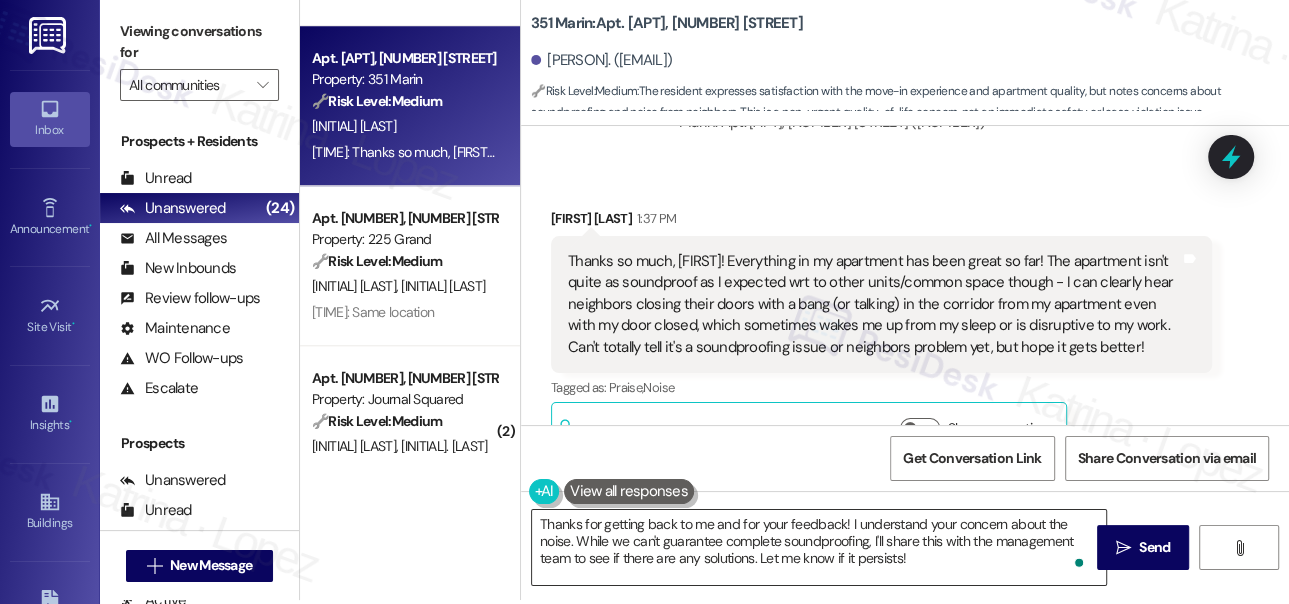 click on "Thanks for getting back to me and for your feedback! I understand your concern about the noise. While we can't guarantee complete soundproofing, I'll share this with the management team to see if there are any solutions. Let me know if it persists!" at bounding box center [819, 547] 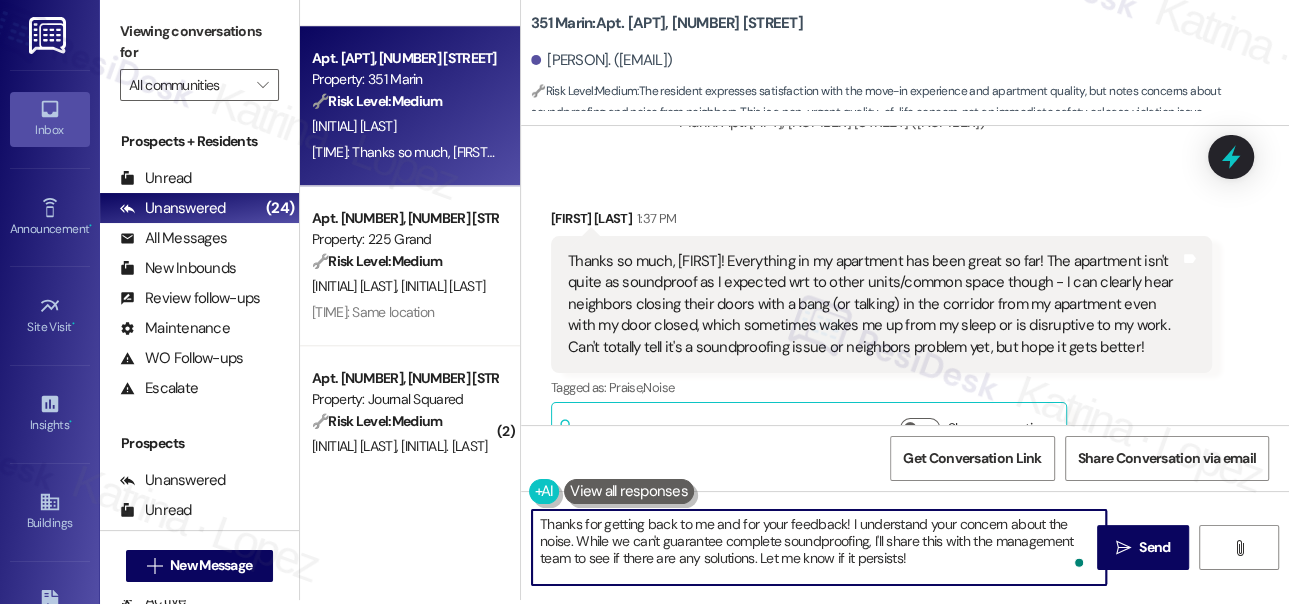 click on "Thanks for getting back to me and for your feedback! I understand your concern about the noise. While we can't guarantee complete soundproofing, I'll share this with the management team to see if there are any solutions. Let me know if it persists!" at bounding box center [819, 547] 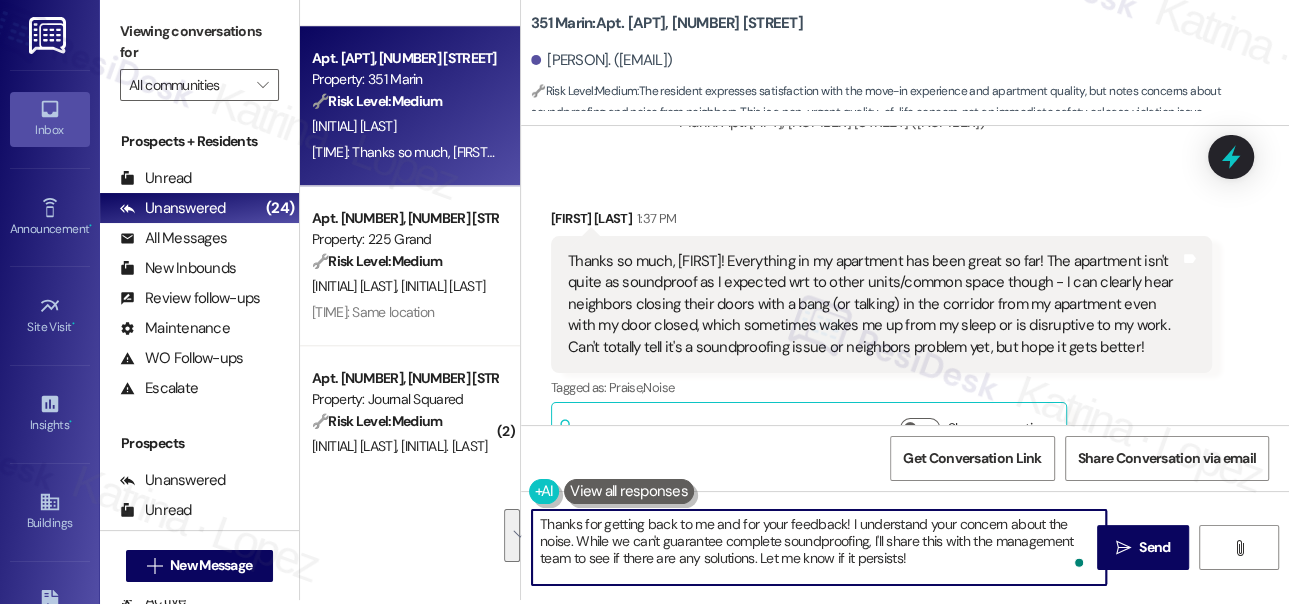 click on "Thanks for getting back to me and for your feedback! I understand your concern about the noise. While we can't guarantee complete soundproofing, I'll share this with the management team to see if there are any solutions. Let me know if it persists!" at bounding box center [819, 547] 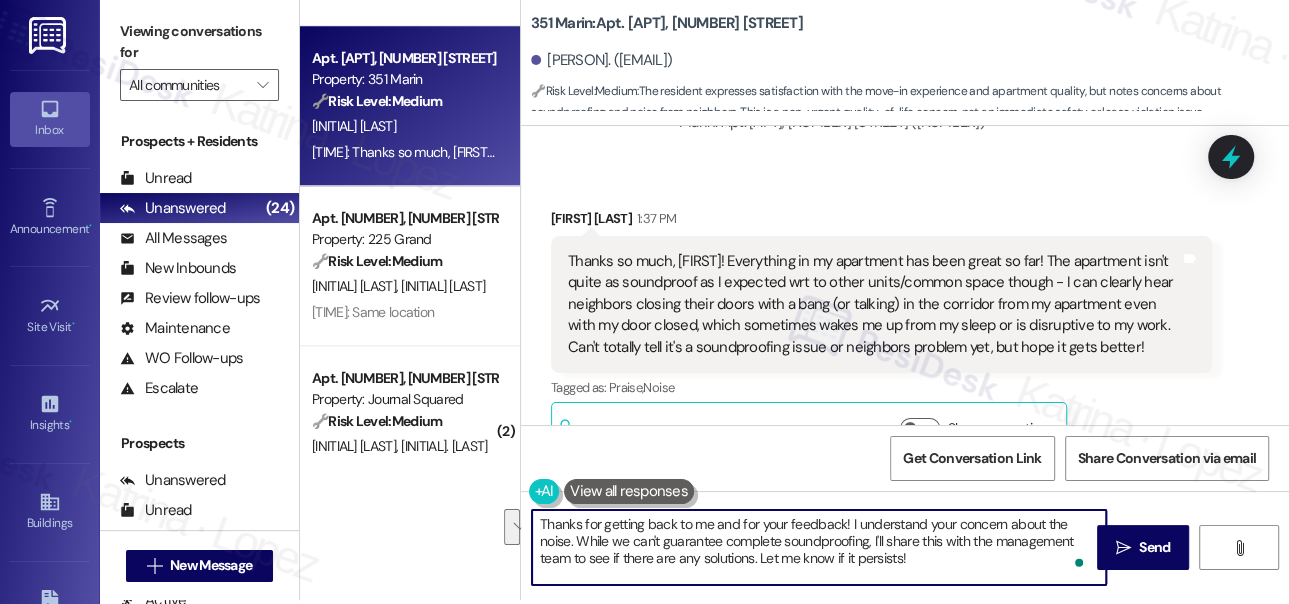 drag, startPoint x: 578, startPoint y: 540, endPoint x: 754, endPoint y: 554, distance: 176.55594 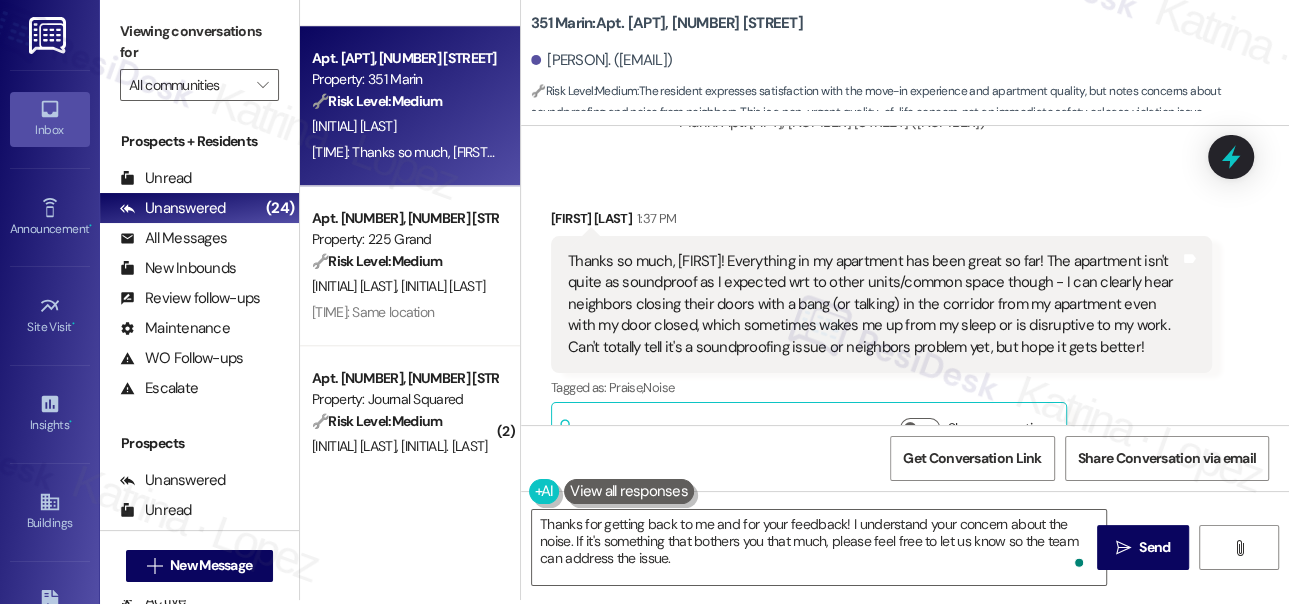 click on "Thanks so much, Jane! Everything in my apartment has been great so far! The apartment isn't quite as soundproof as I expected wrt to other units/common space though - I can clearly hear neighbors closing their doors with a bang (or talking) in the corridor from my apartment even with my door closed, which sometimes wakes me up from my sleep or is disruptive to my work. Can't totally tell it's a soundproofing issue or neighbors problem yet, but hope it gets better!" at bounding box center (874, 304) 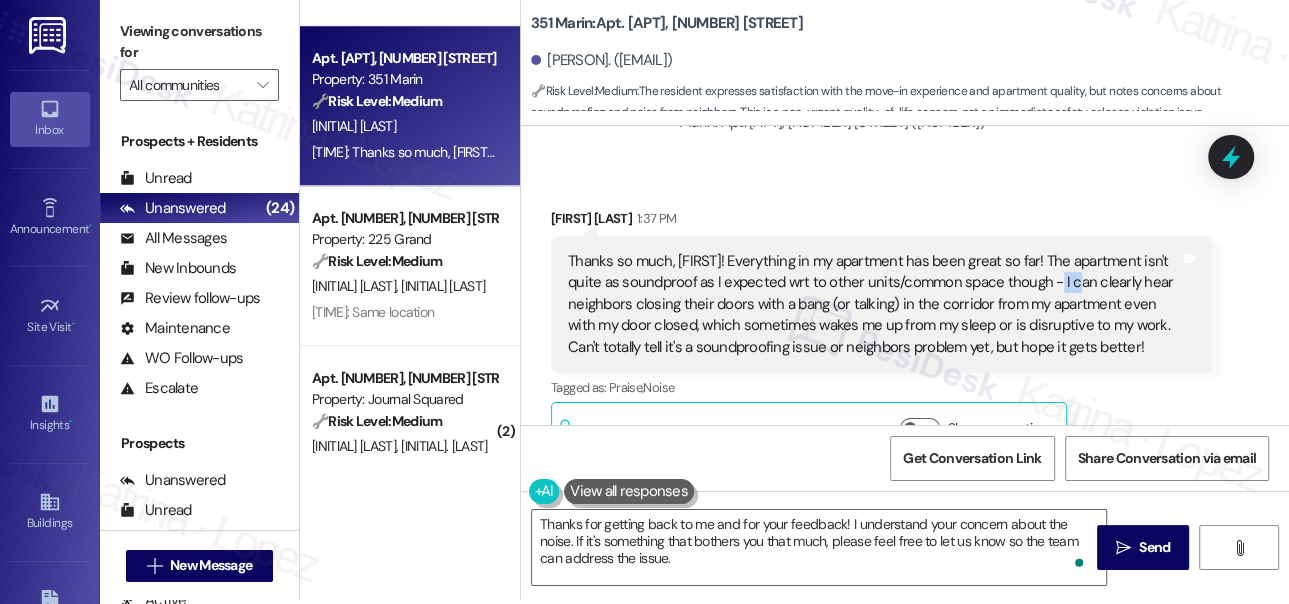 click on "Thanks so much, Jane! Everything in my apartment has been great so far! The apartment isn't quite as soundproof as I expected wrt to other units/common space though - I can clearly hear neighbors closing their doors with a bang (or talking) in the corridor from my apartment even with my door closed, which sometimes wakes me up from my sleep or is disruptive to my work. Can't totally tell it's a soundproofing issue or neighbors problem yet, but hope it gets better!" at bounding box center [874, 304] 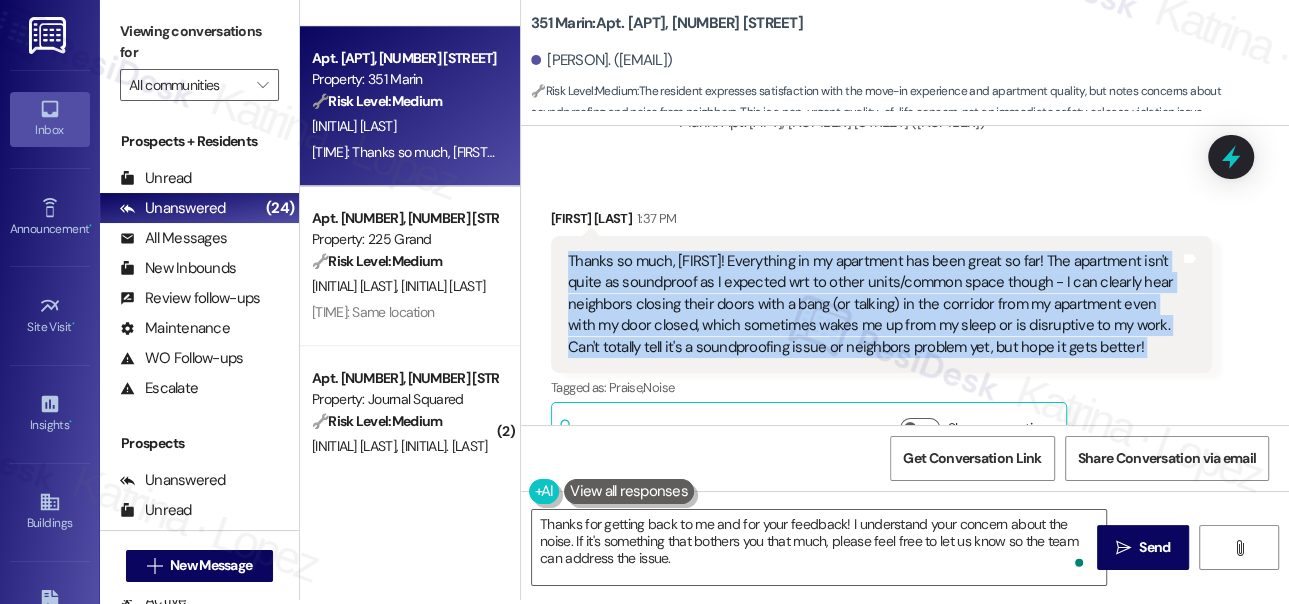 click on "Thanks so much, Jane! Everything in my apartment has been great so far! The apartment isn't quite as soundproof as I expected wrt to other units/common space though - I can clearly hear neighbors closing their doors with a bang (or talking) in the corridor from my apartment even with my door closed, which sometimes wakes me up from my sleep or is disruptive to my work. Can't totally tell it's a soundproofing issue or neighbors problem yet, but hope it gets better!" at bounding box center [874, 304] 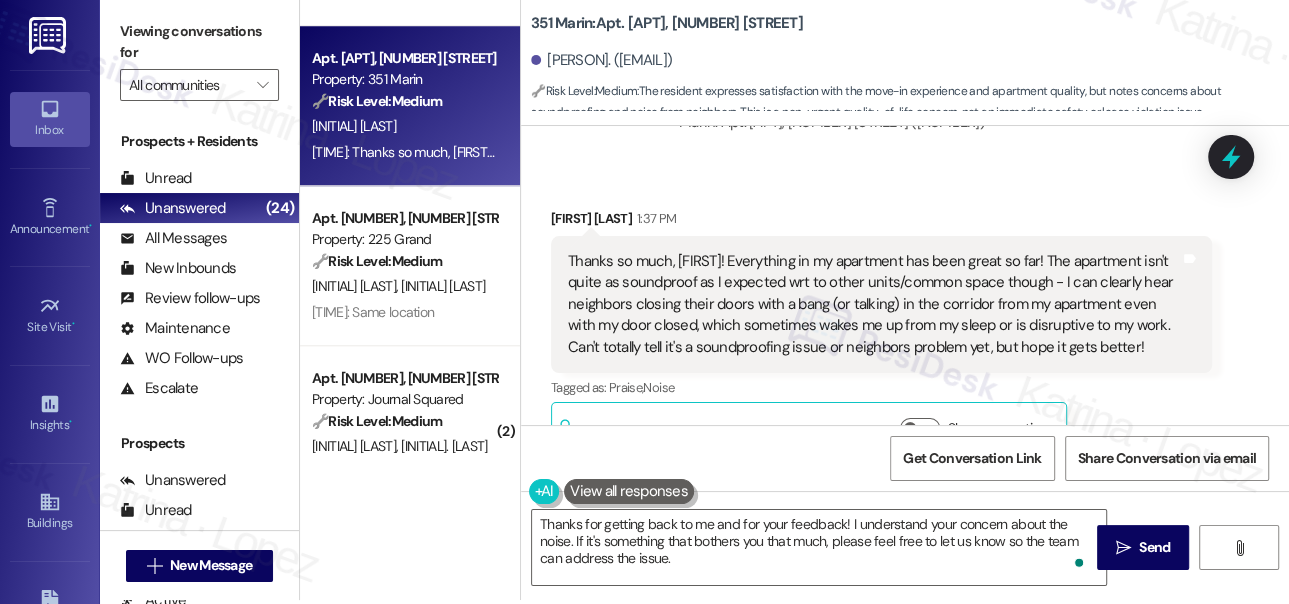click on "Viewing conversations for All communities " at bounding box center [199, 58] 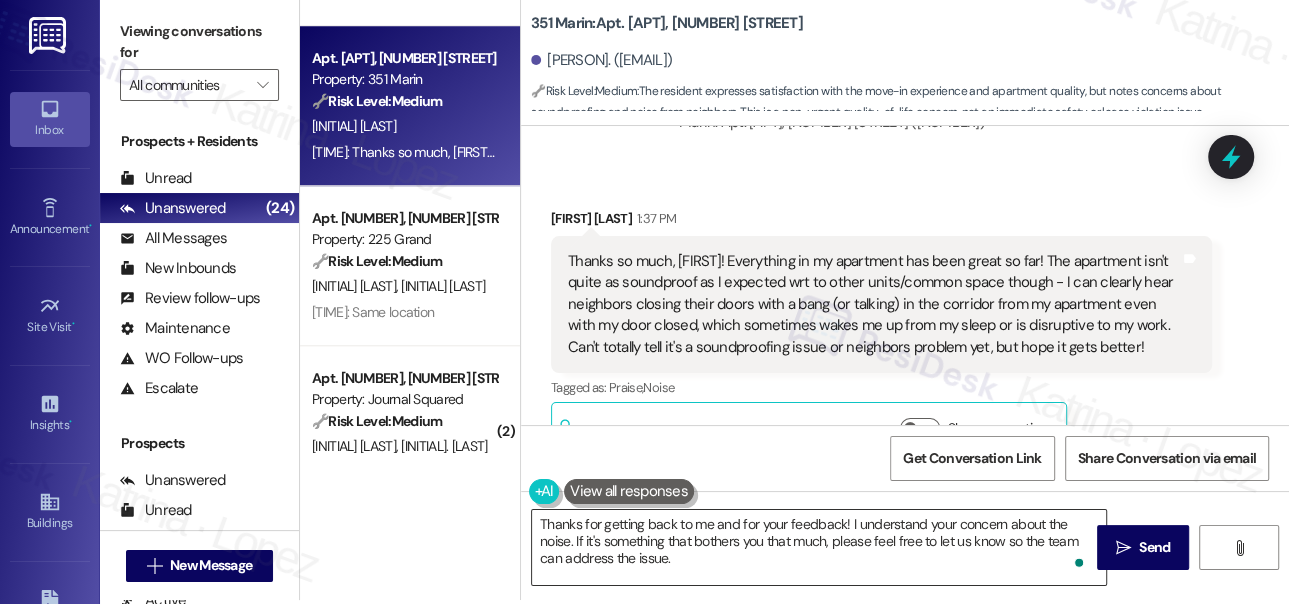 click on "Thanks for getting back to me and for your feedback! I understand your concern about the noise. If it's something that bothers you that much, please feel free to let us know so the team can address the issue." at bounding box center (819, 547) 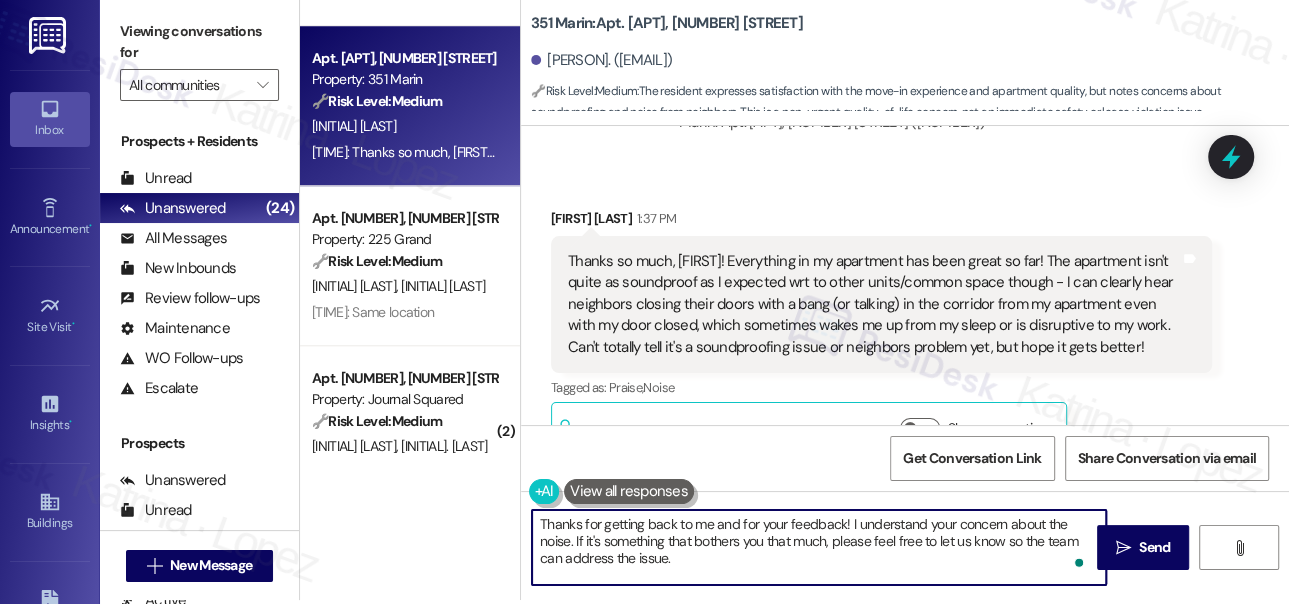 click on "Thanks for getting back to me and for your feedback! I understand your concern about the noise. If it's something that bothers you that much, please feel free to let us know so the team can address the issue." at bounding box center (819, 547) 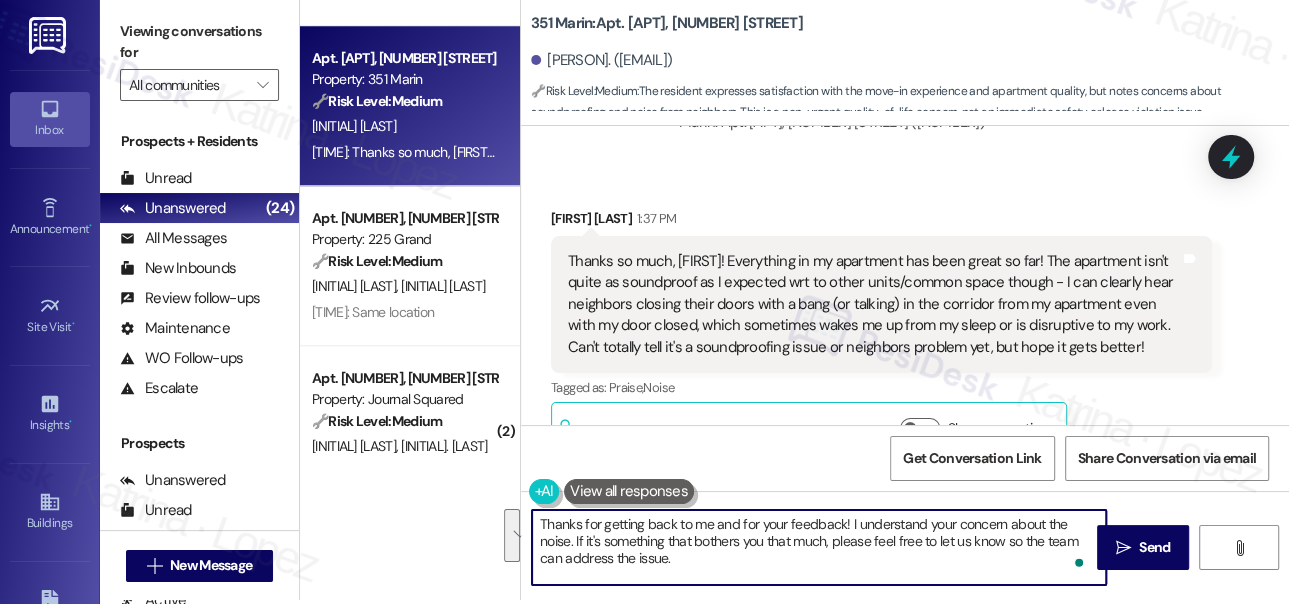 click on "Thanks for getting back to me and for your feedback! I understand your concern about the noise. If it's something that bothers you that much, please feel free to let us know so the team can address the issue." at bounding box center (819, 547) 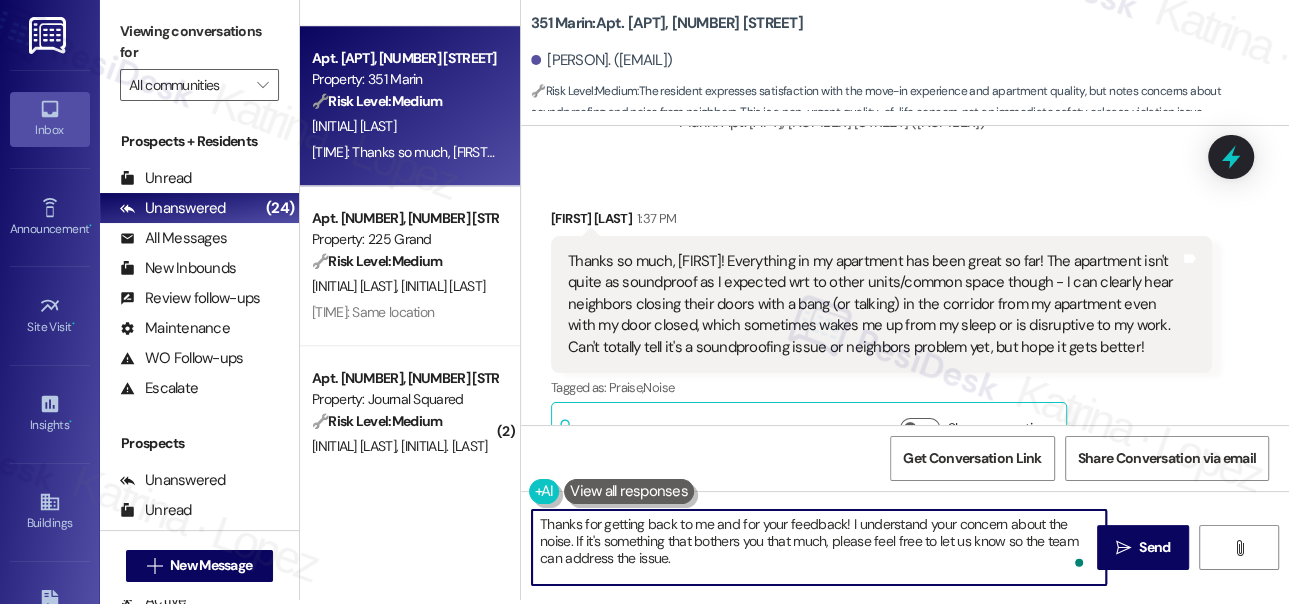 click on "Thanks for getting back to me and for your feedback! I understand your concern about the noise. If it's something that bothers you that much, please feel free to let us know so the team can address the issue." at bounding box center [819, 547] 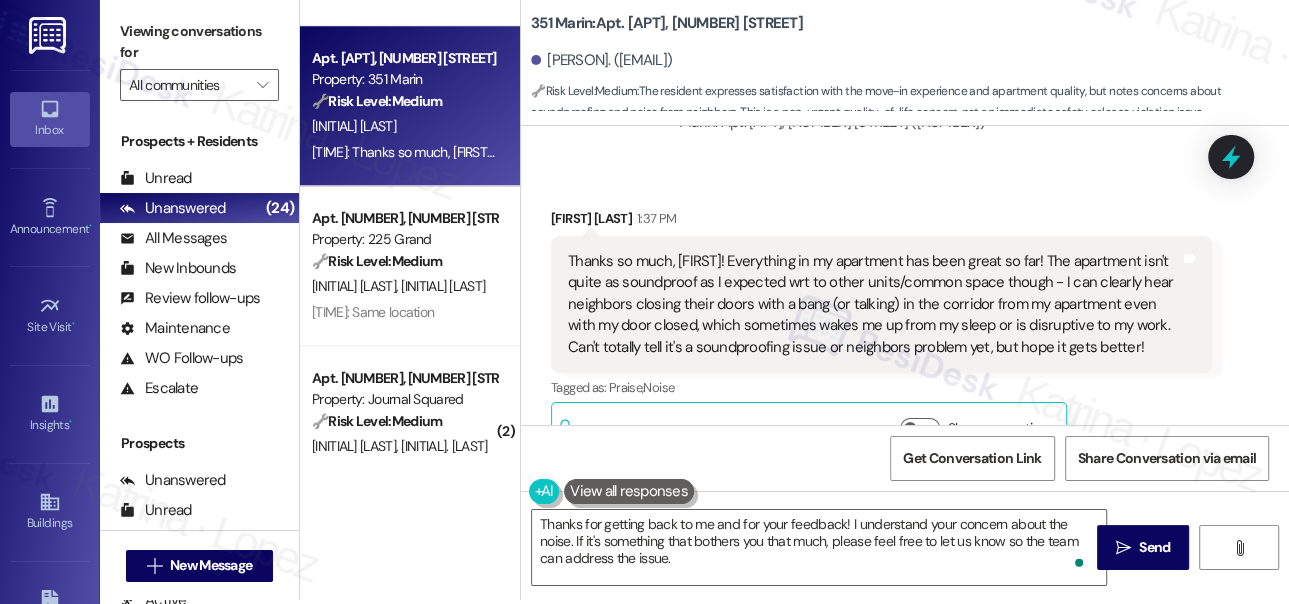 drag, startPoint x: 117, startPoint y: 23, endPoint x: 142, endPoint y: 31, distance: 26.24881 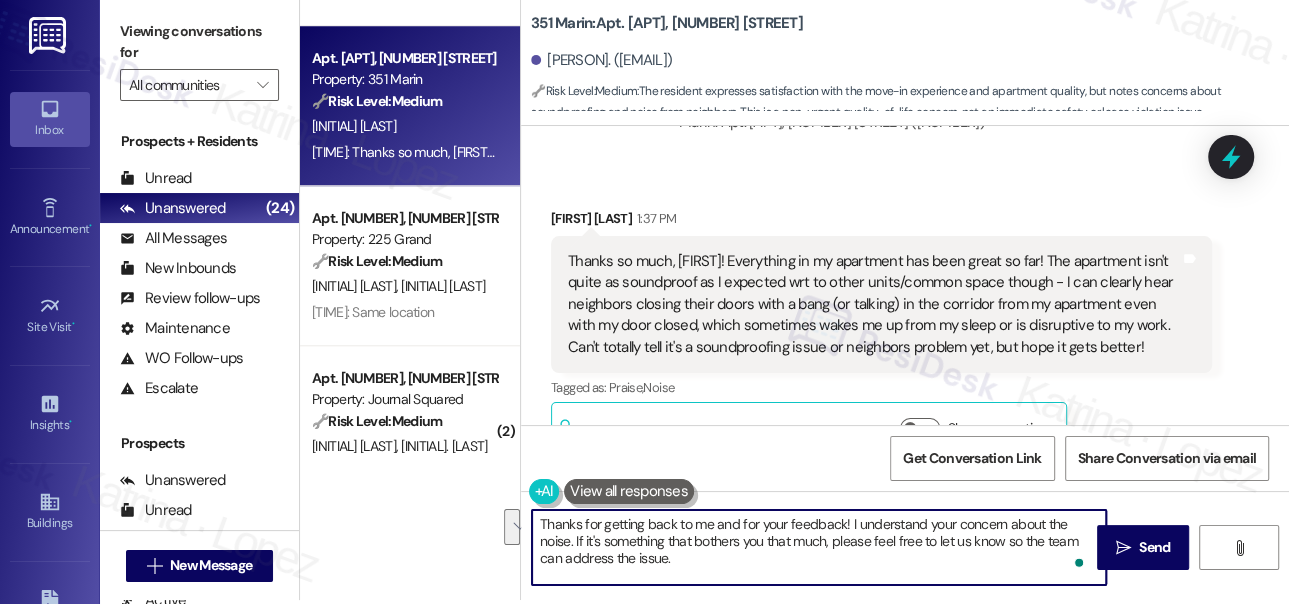 drag, startPoint x: 699, startPoint y: 564, endPoint x: 574, endPoint y: 540, distance: 127.28315 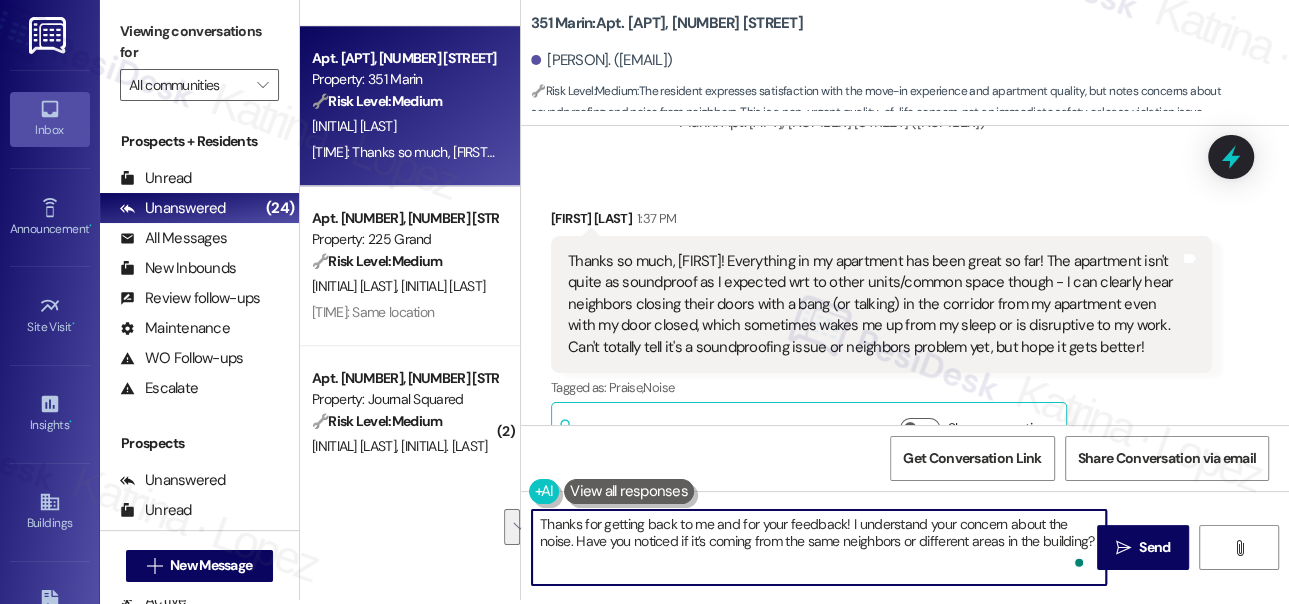 scroll, scrollTop: 16, scrollLeft: 0, axis: vertical 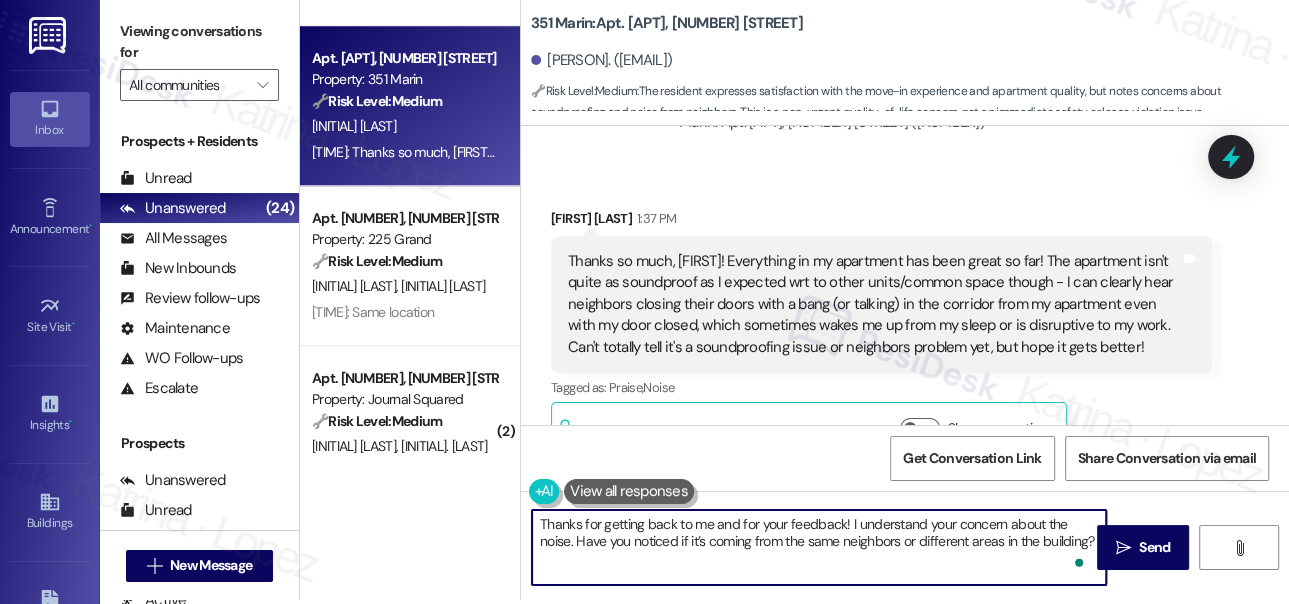 type on "Thanks for getting back to me and for your feedback! I understand your concern about the noise. Have you noticed if it’s coming from the same neighbors or different areas in the building?" 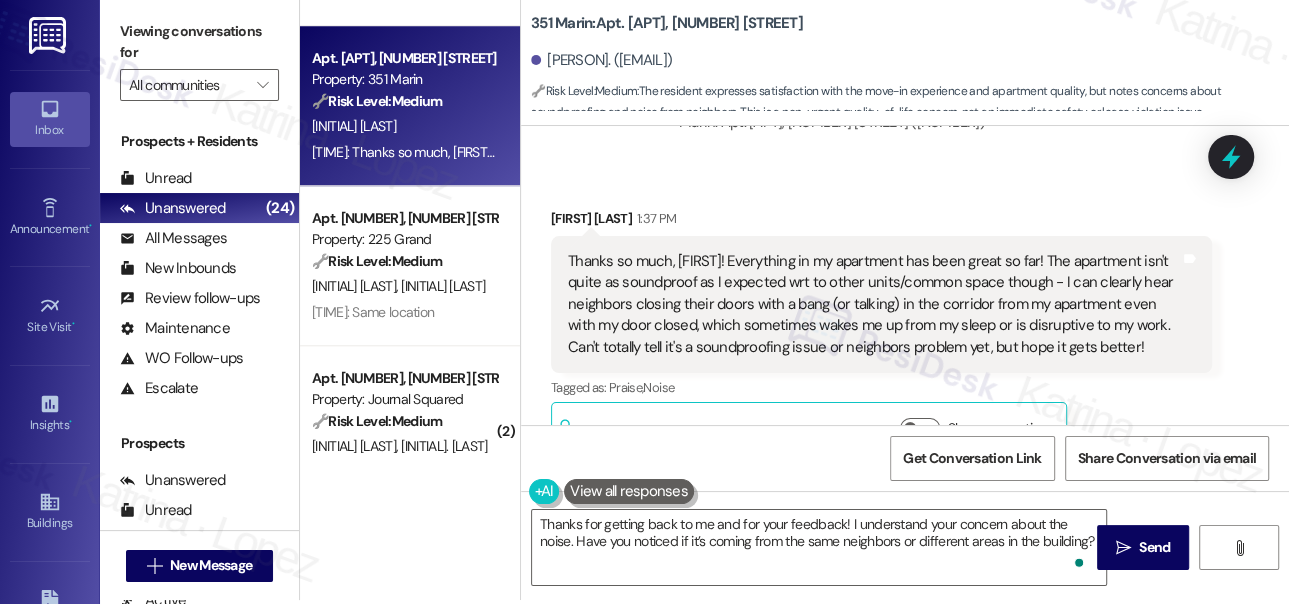click on "Viewing conversations for" at bounding box center (199, 42) 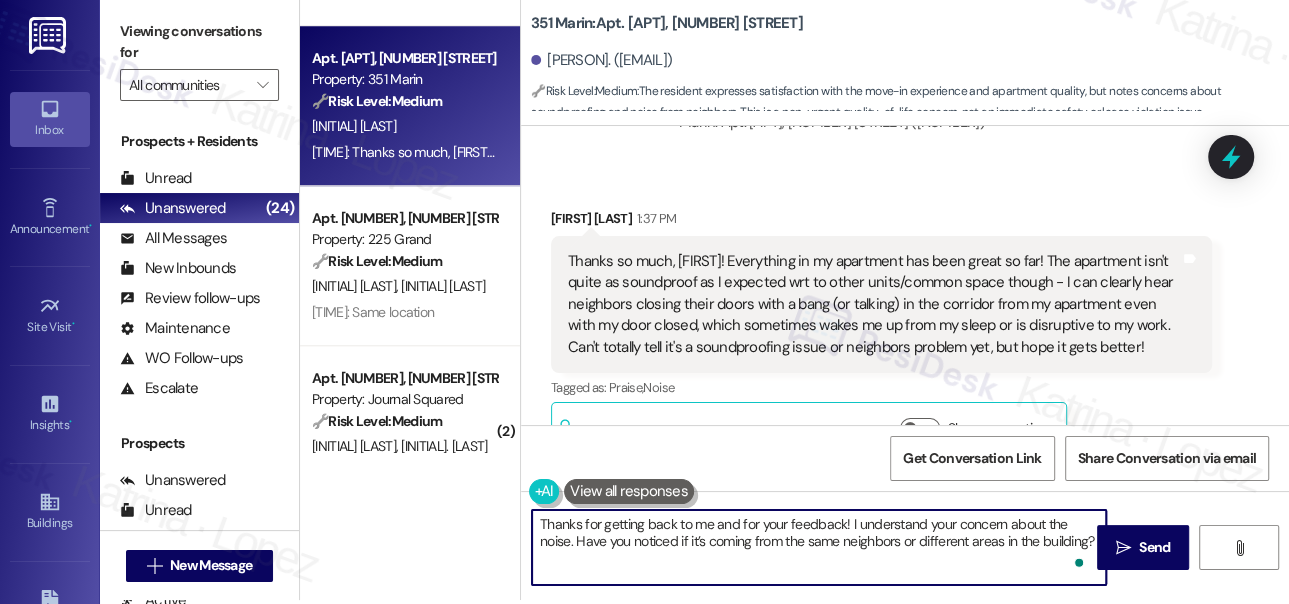 click on "Thanks for getting back to me and for your feedback! I understand your concern about the noise. Have you noticed if it’s coming from the same neighbors or different areas in the building?" at bounding box center [819, 547] 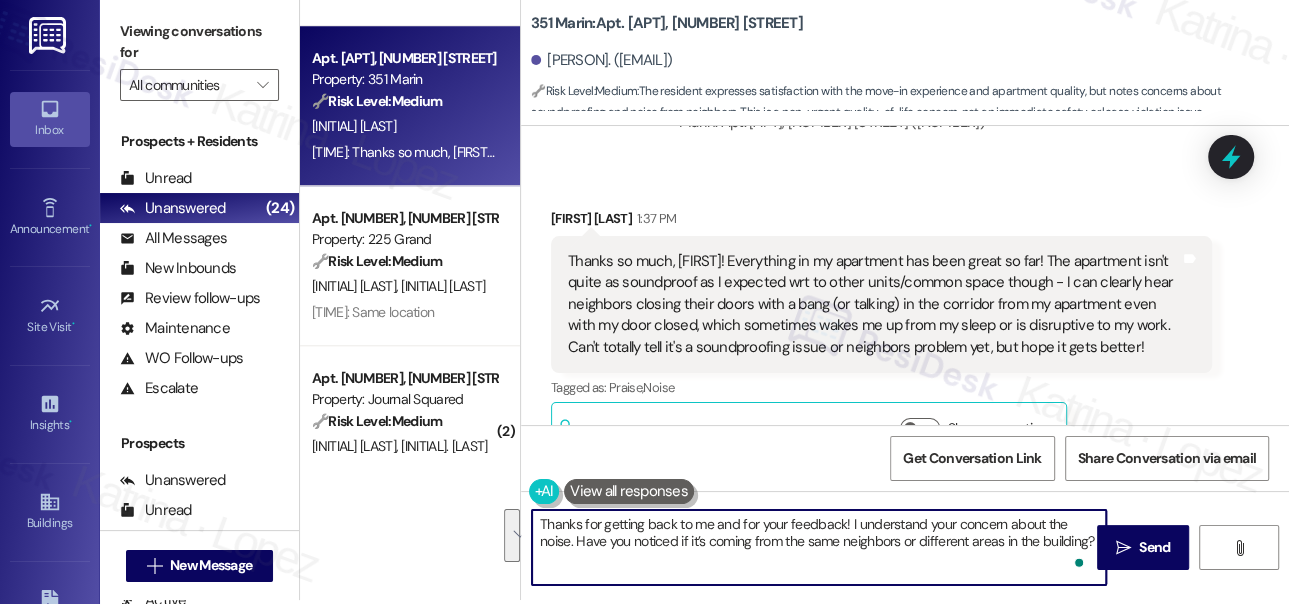 click on "Thanks for getting back to me and for your feedback! I understand your concern about the noise. Have you noticed if it’s coming from the same neighbors or different areas in the building?" at bounding box center [819, 547] 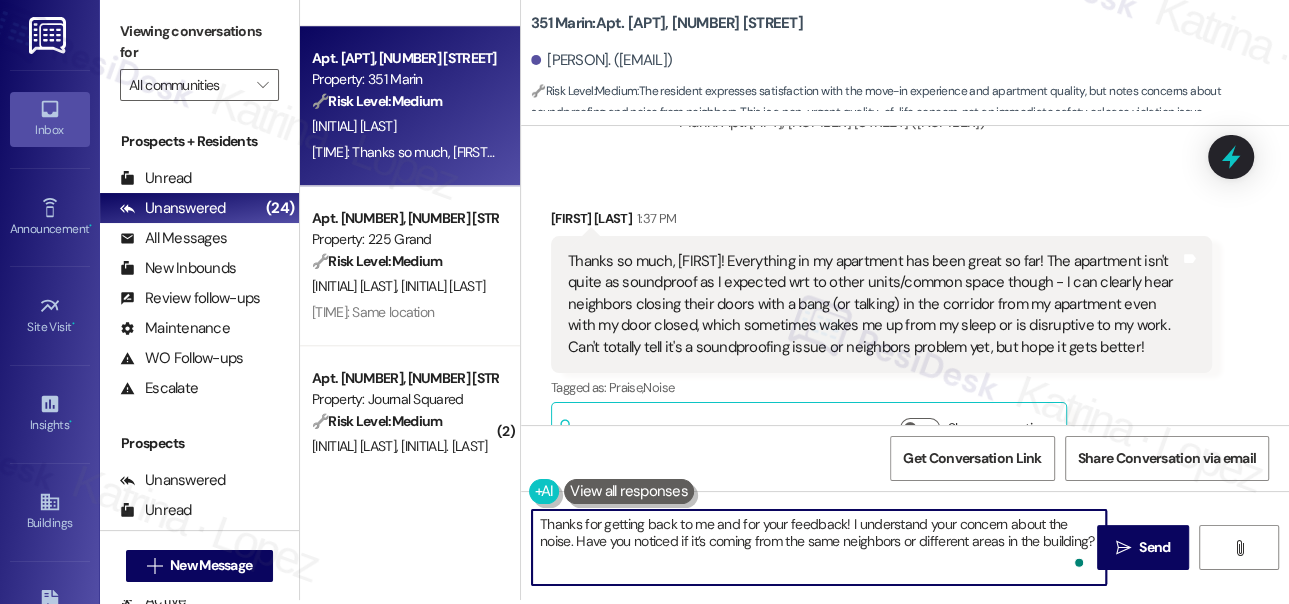 click on "Thanks for getting back to me and for your feedback! I understand your concern about the noise. Have you noticed if it’s coming from the same neighbors or different areas in the building?" at bounding box center [819, 547] 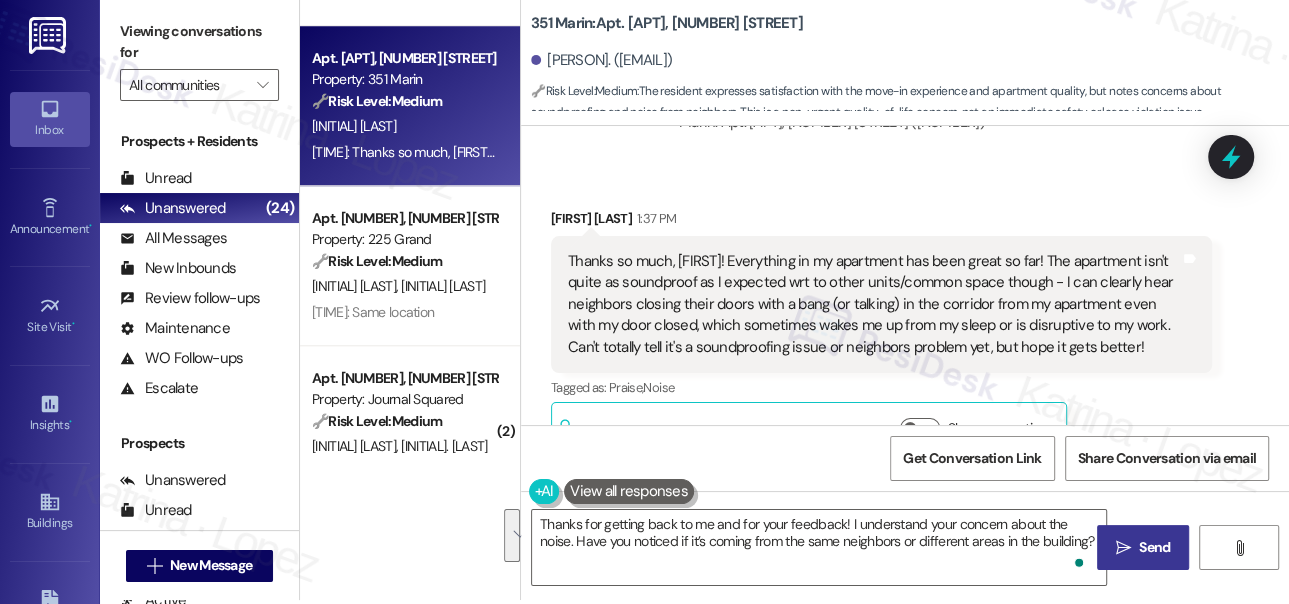 click on "Send" at bounding box center [1154, 547] 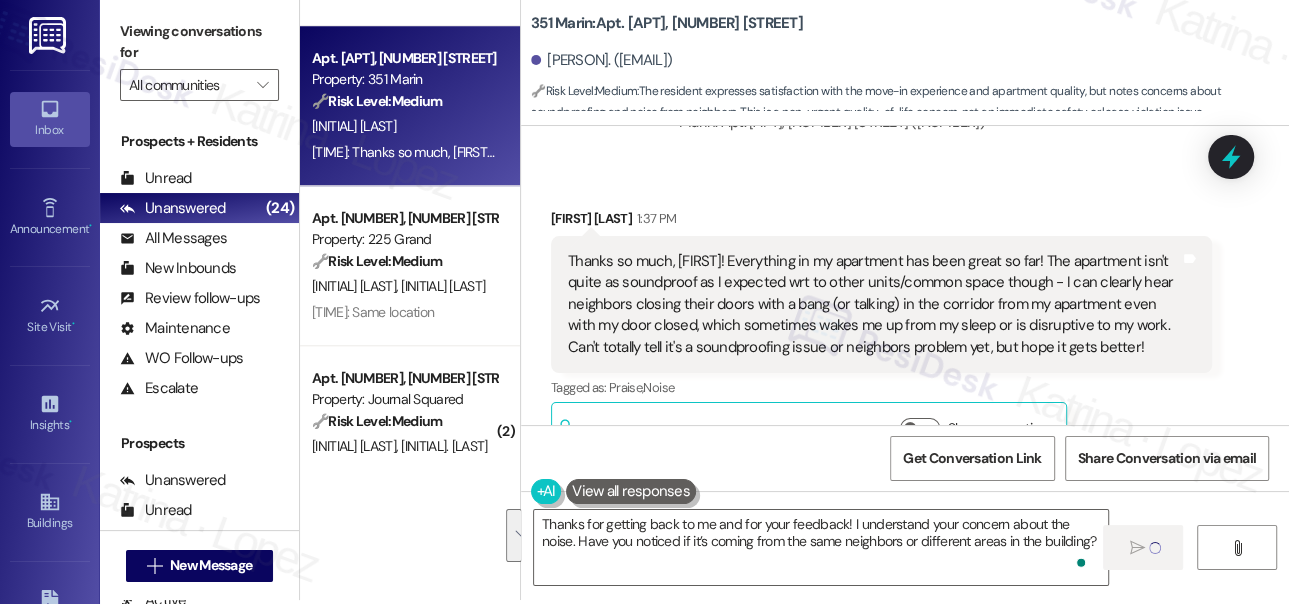 scroll, scrollTop: 1397, scrollLeft: 0, axis: vertical 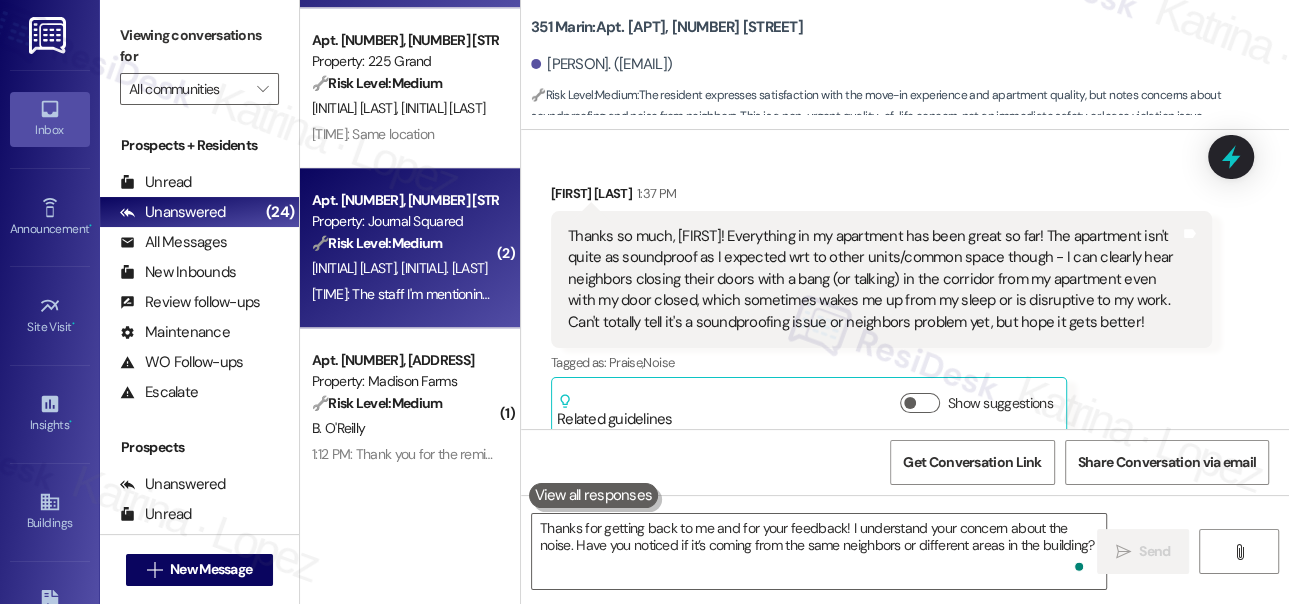 click on "1:20 PM: The staff I'm mentioning is a leasing office staff.
The others are very friendly, especially concierge people. 1:20 PM: The staff I'm mentioning is a leasing office staff.
The others are very friendly, especially concierge people." at bounding box center (634, 294) 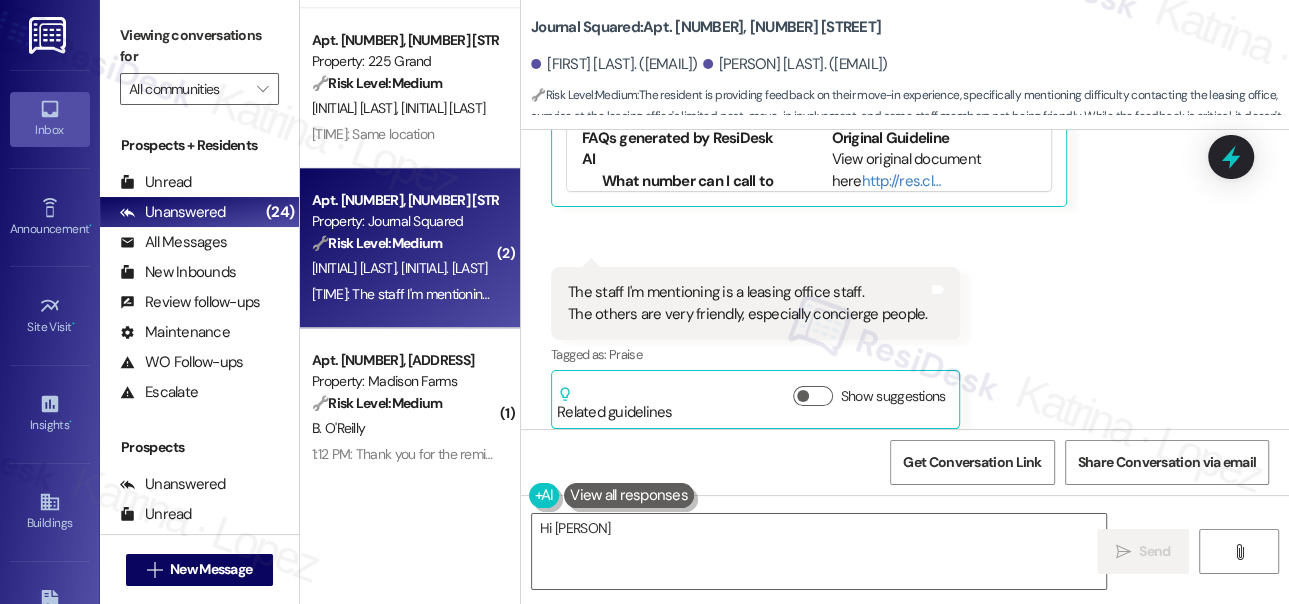 scroll, scrollTop: 848, scrollLeft: 0, axis: vertical 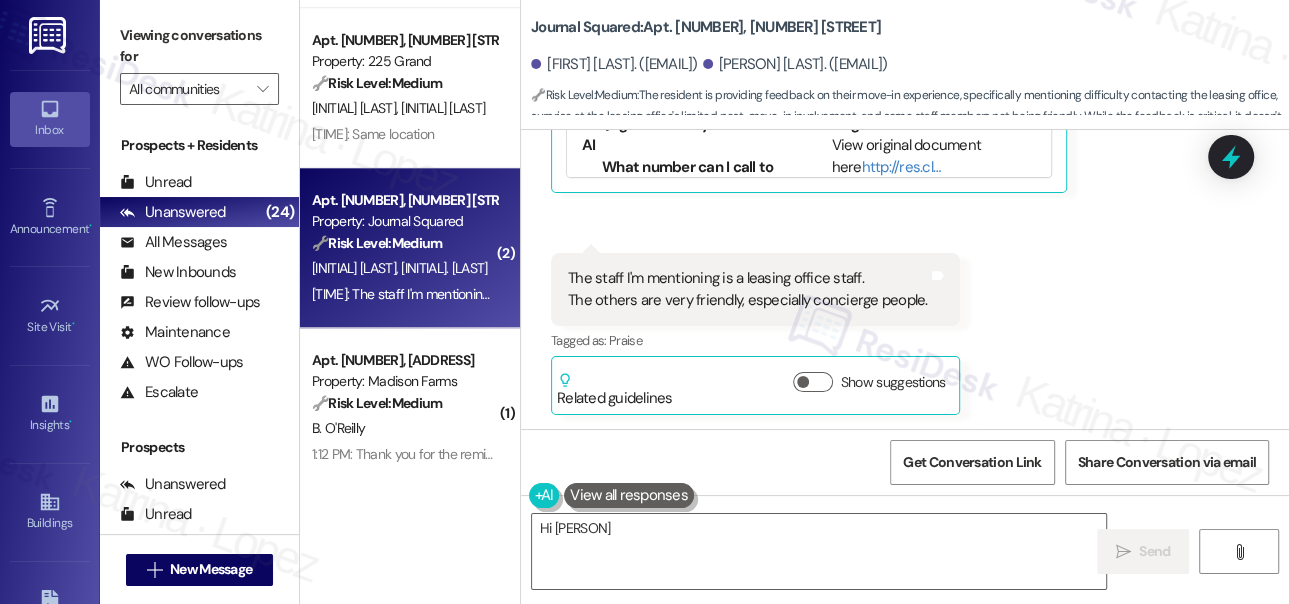 click on "The staff I'm mentioning is a leasing office staff.
The others are very friendly, especially concierge people." at bounding box center [748, 289] 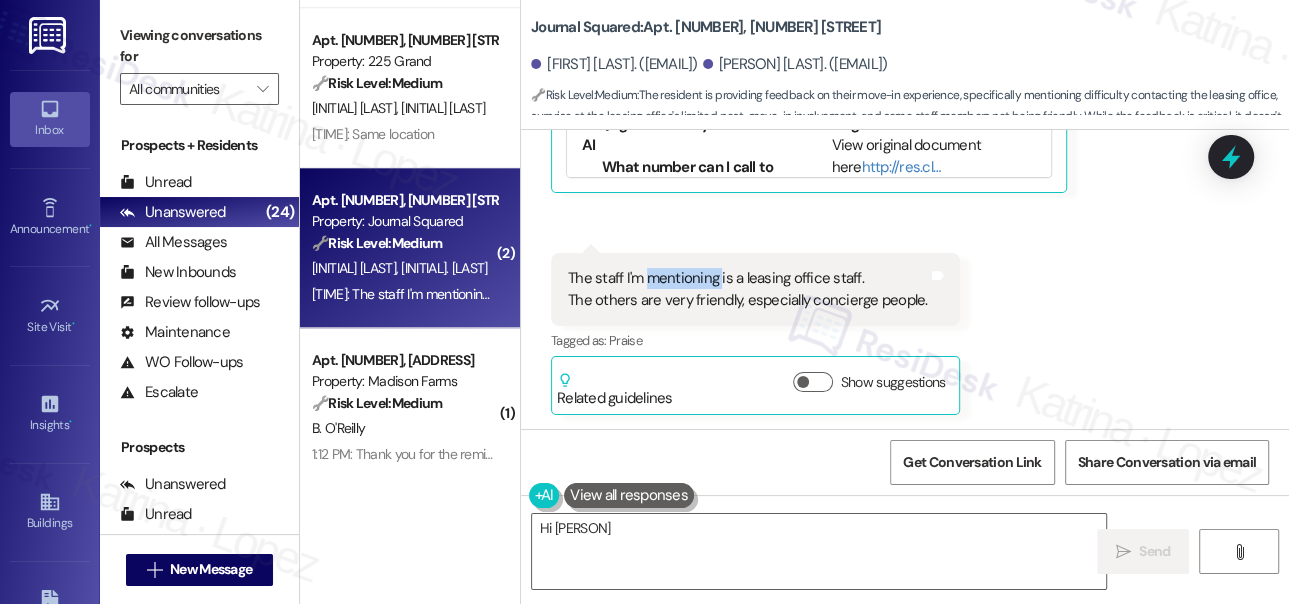 click on "The staff I'm mentioning is a leasing office staff.
The others are very friendly, especially concierge people." at bounding box center (748, 289) 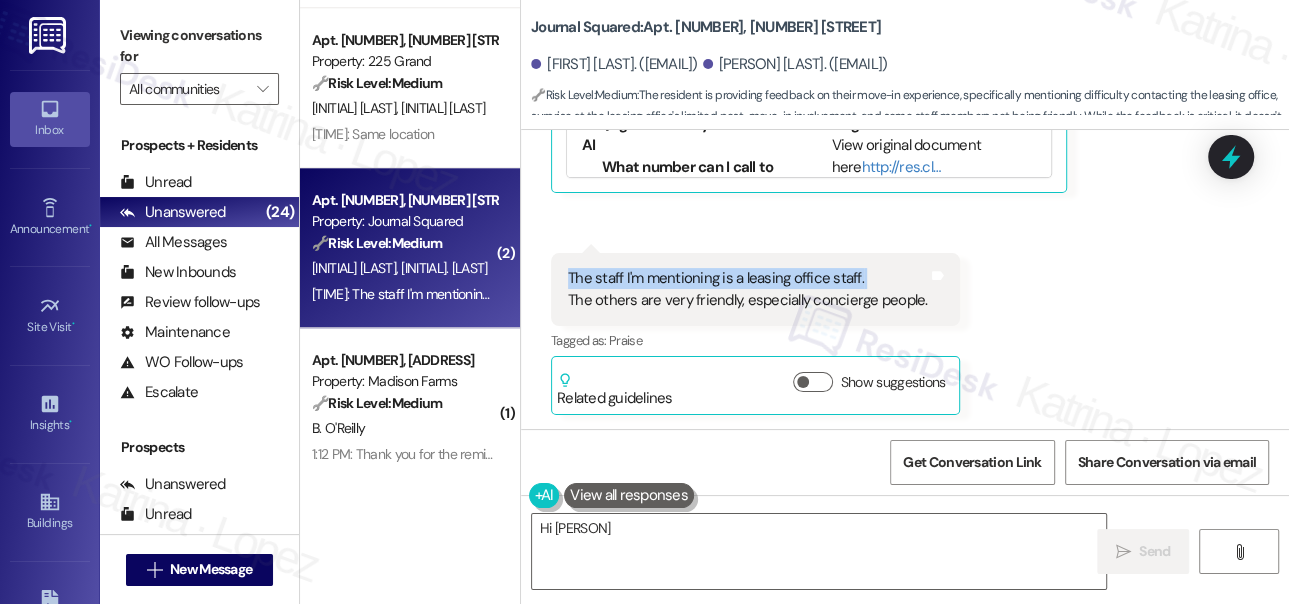 click on "The staff I'm mentioning is a leasing office staff.
The others are very friendly, especially concierge people." at bounding box center (748, 289) 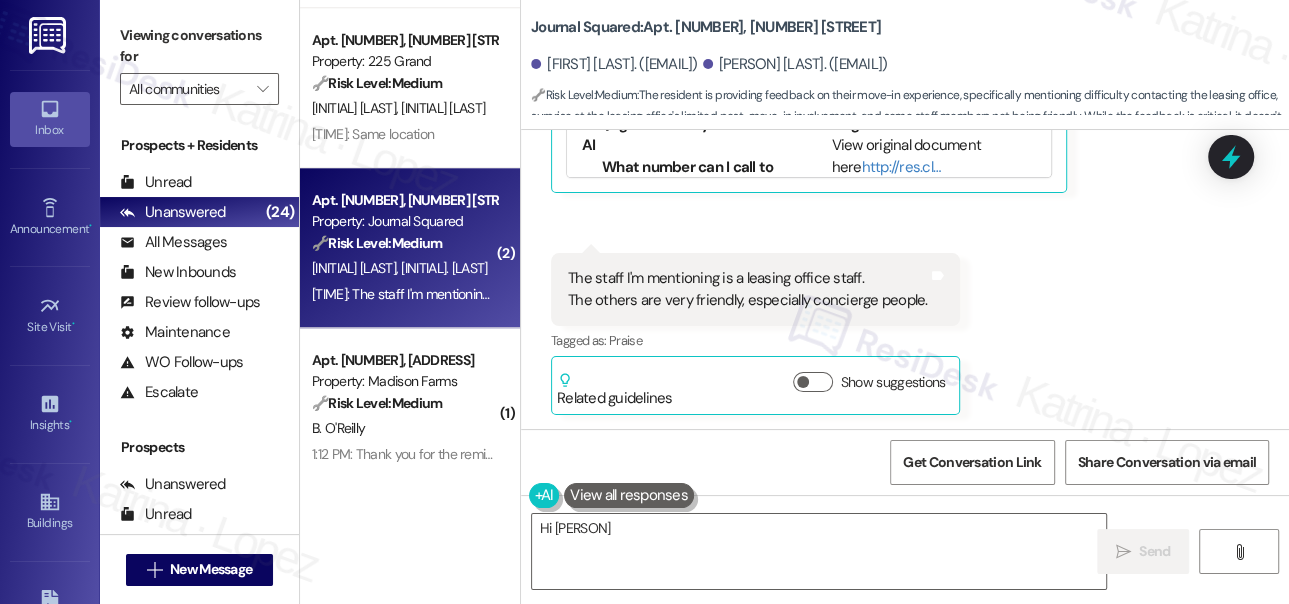 click on "The staff I'm mentioning is a leasing office staff.
The others are very friendly, especially concierge people." at bounding box center (748, 289) 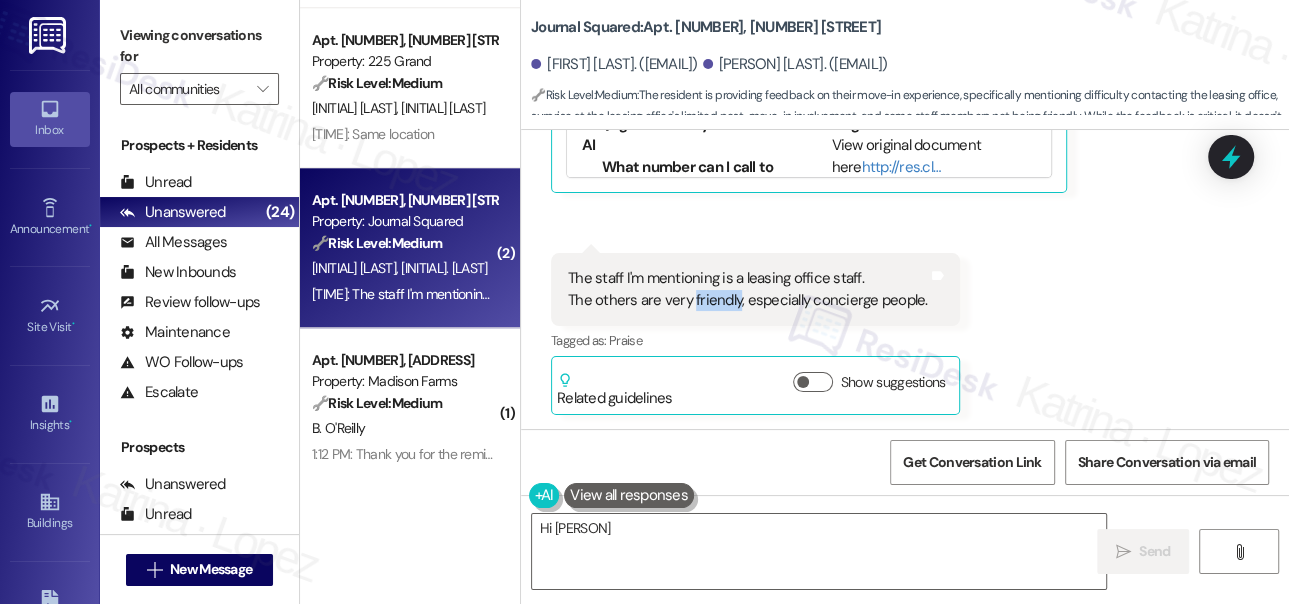click on "The staff I'm mentioning is a leasing office staff.
The others are very friendly, especially concierge people." at bounding box center (748, 289) 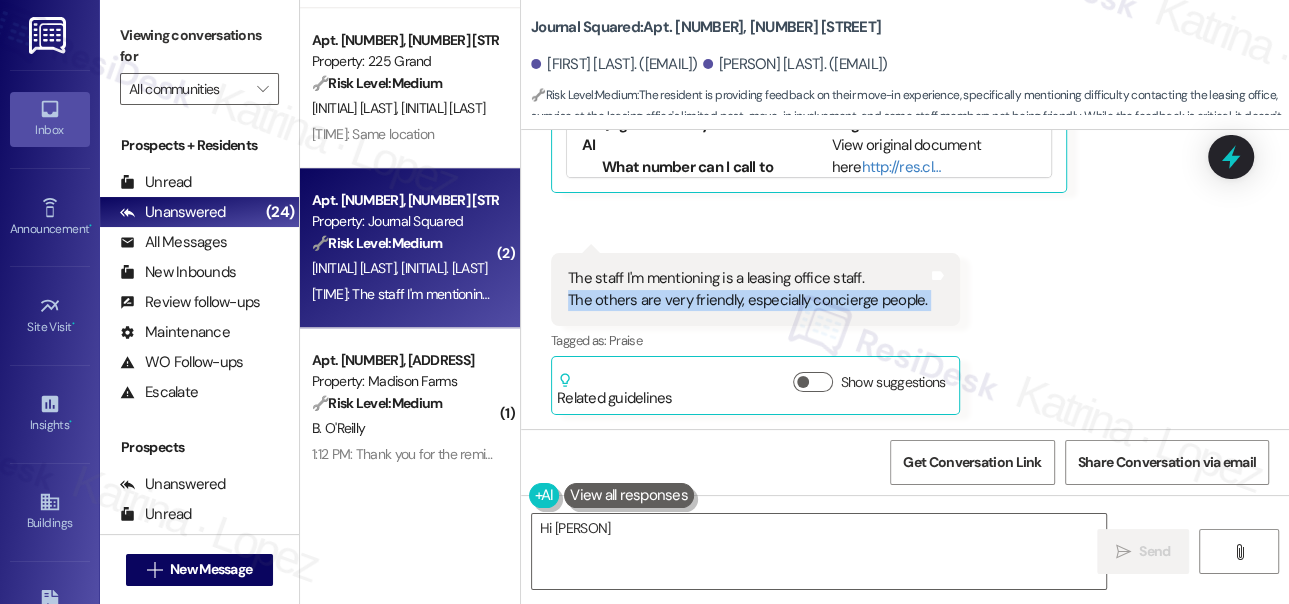 click on "The staff I'm mentioning is a leasing office staff.
The others are very friendly, especially concierge people." at bounding box center [748, 289] 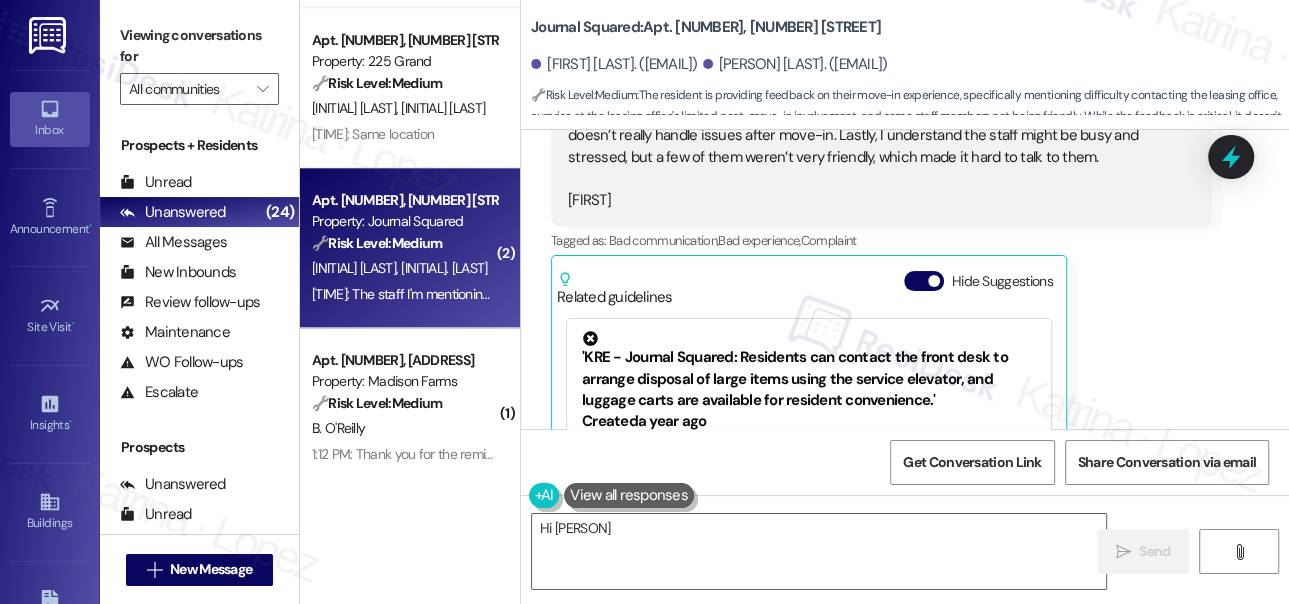 scroll, scrollTop: 303, scrollLeft: 0, axis: vertical 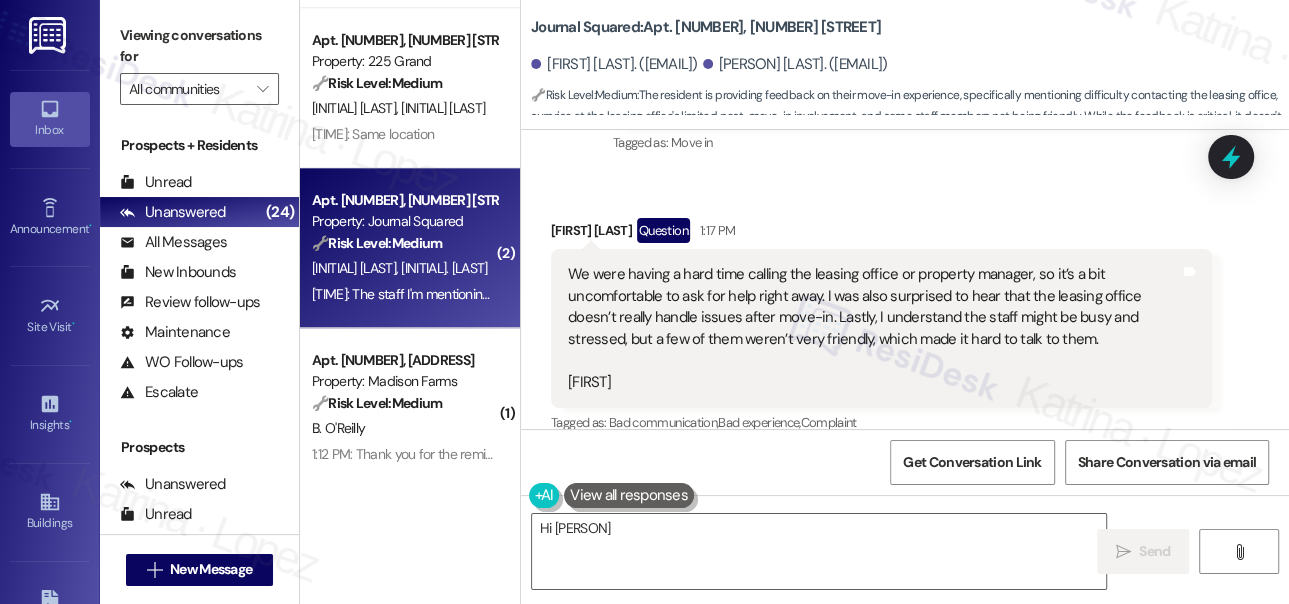 click on "We were having a hard time calling the leasing office or property manager, so it’s a bit uncomfortable to ask for help right away. I was also surprised to hear that the leasing office doesn’t really handle issues after move-in. Lastly, I understand the staff might be busy and stressed, but a few of them weren’t very friendly, which made it hard to talk to them.
Seongwoo" at bounding box center (874, 328) 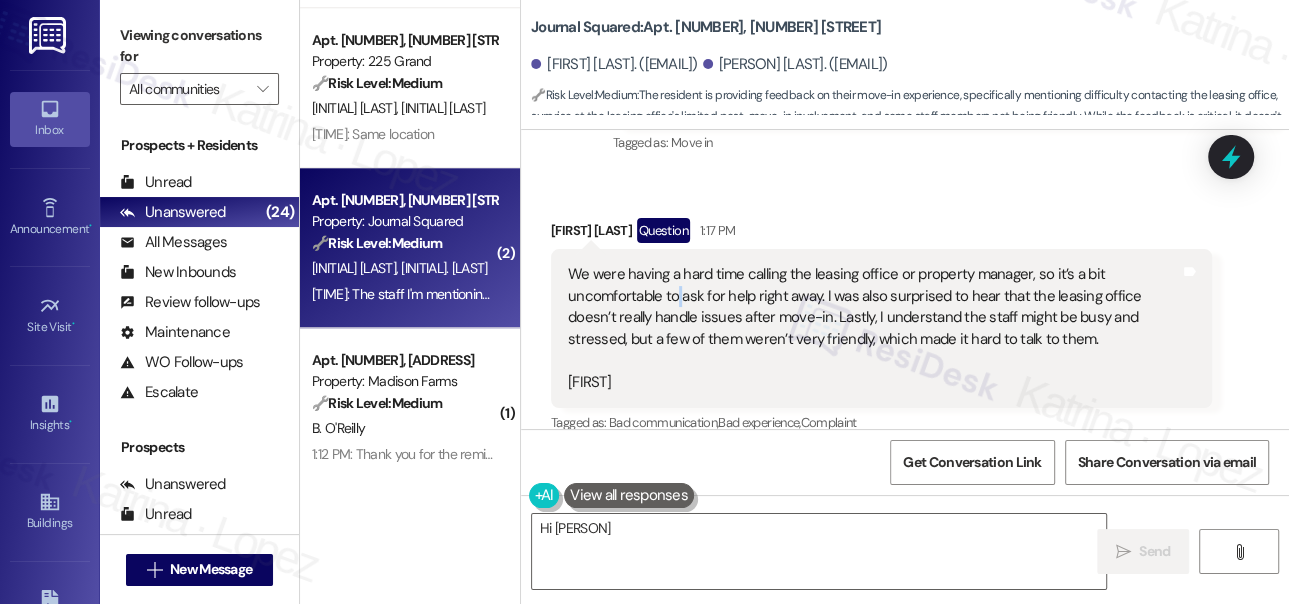 click on "We were having a hard time calling the leasing office or property manager, so it’s a bit uncomfortable to ask for help right away. I was also surprised to hear that the leasing office doesn’t really handle issues after move-in. Lastly, I understand the staff might be busy and stressed, but a few of them weren’t very friendly, which made it hard to talk to them.
Seongwoo" at bounding box center (874, 328) 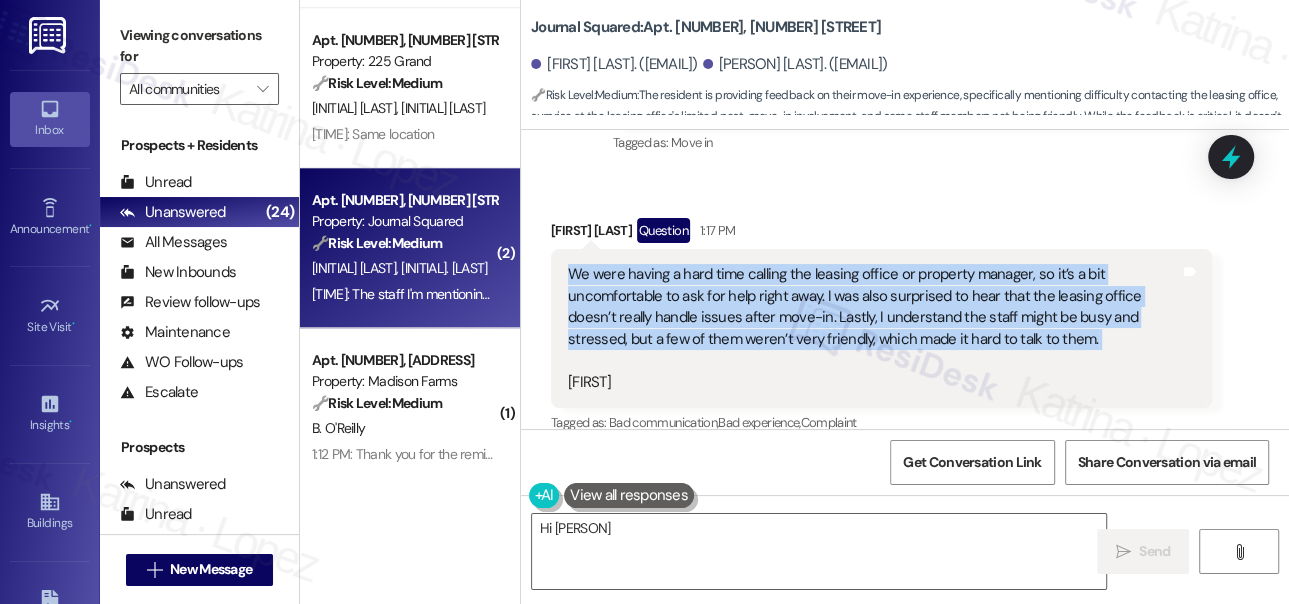 click on "We were having a hard time calling the leasing office or property manager, so it’s a bit uncomfortable to ask for help right away. I was also surprised to hear that the leasing office doesn’t really handle issues after move-in. Lastly, I understand the staff might be busy and stressed, but a few of them weren’t very friendly, which made it hard to talk to them.
Seongwoo" at bounding box center (874, 328) 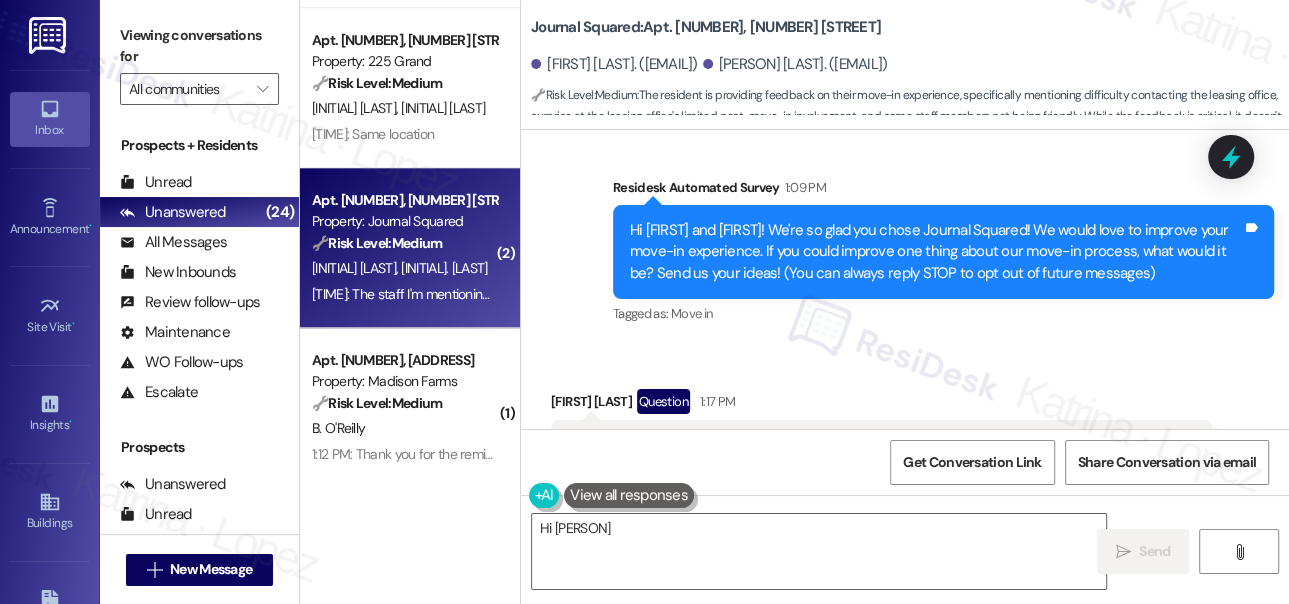 scroll, scrollTop: 121, scrollLeft: 0, axis: vertical 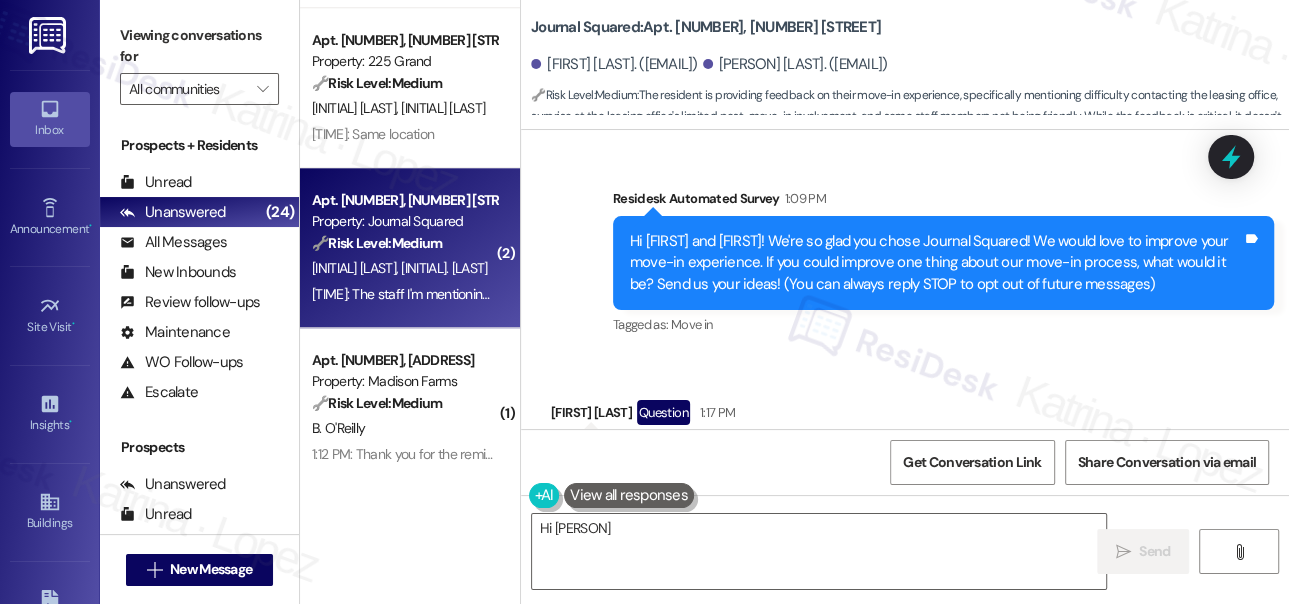 click on "Hi Seongwoo and Jimin! We're so glad you chose Journal Squared! We would love to improve your move-in experience. If you could improve one thing about our move-in process, what would it be? Send us your ideas! (You can always reply STOP to opt out of future messages)" at bounding box center (936, 263) 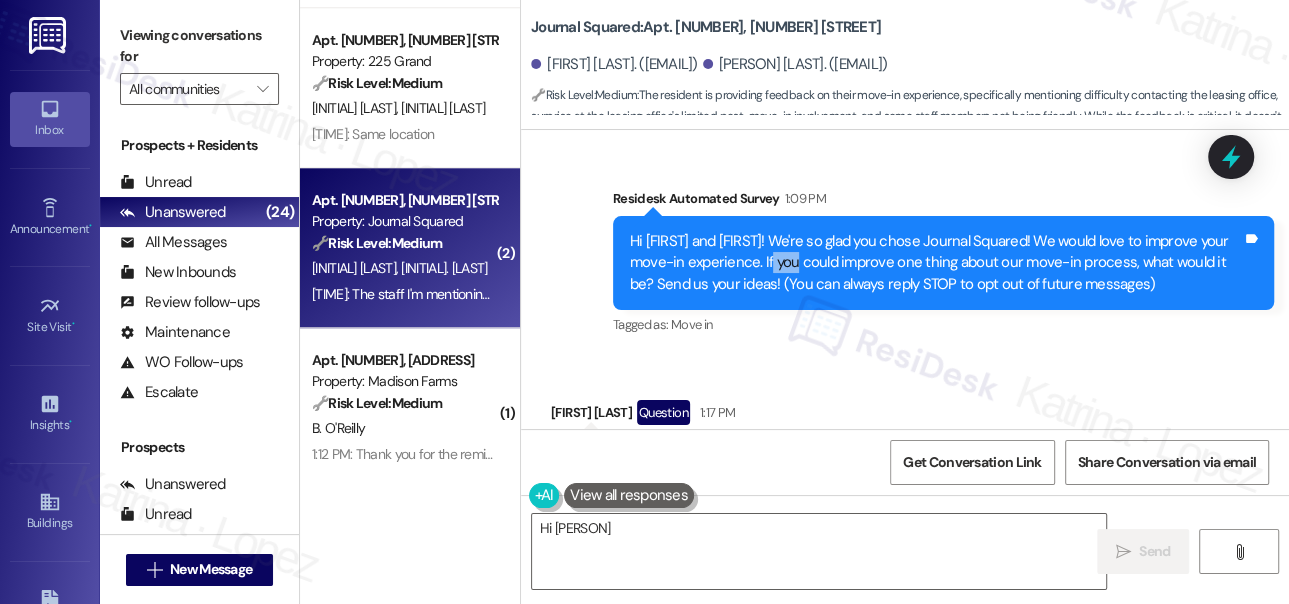 click on "Hi Seongwoo and Jimin! We're so glad you chose Journal Squared! We would love to improve your move-in experience. If you could improve one thing about our move-in process, what would it be? Send us your ideas! (You can always reply STOP to opt out of future messages)" at bounding box center (936, 263) 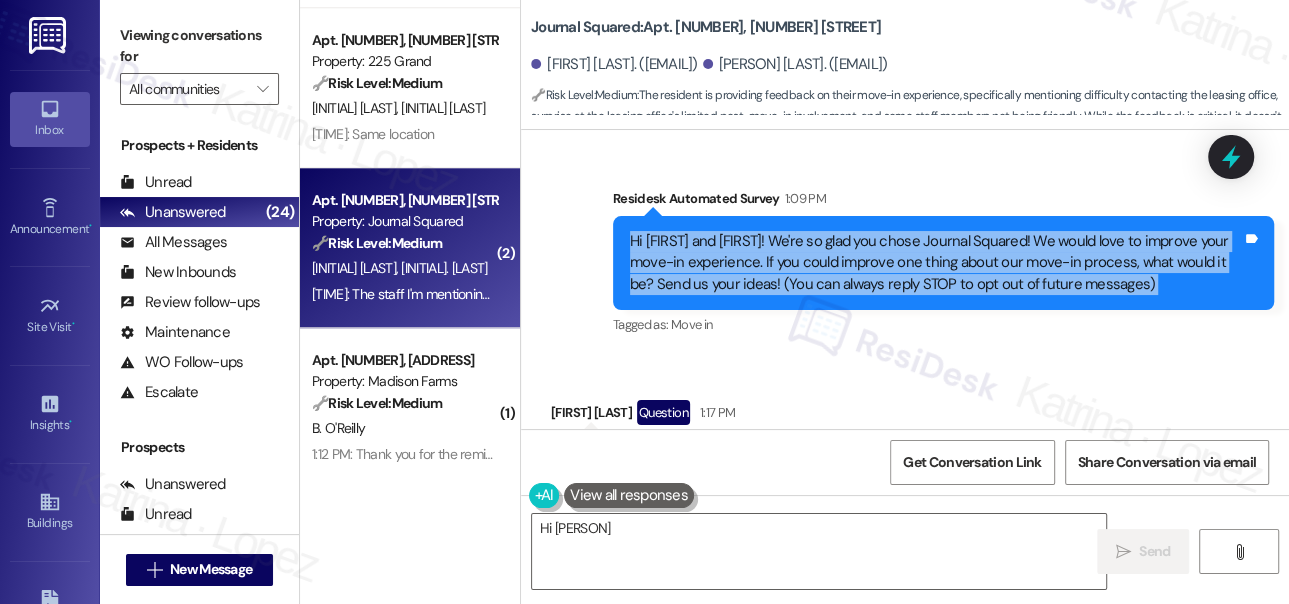 click on "Hi Seongwoo and Jimin! We're so glad you chose Journal Squared! We would love to improve your move-in experience. If you could improve one thing about our move-in process, what would it be? Send us your ideas! (You can always reply STOP to opt out of future messages)" at bounding box center [936, 263] 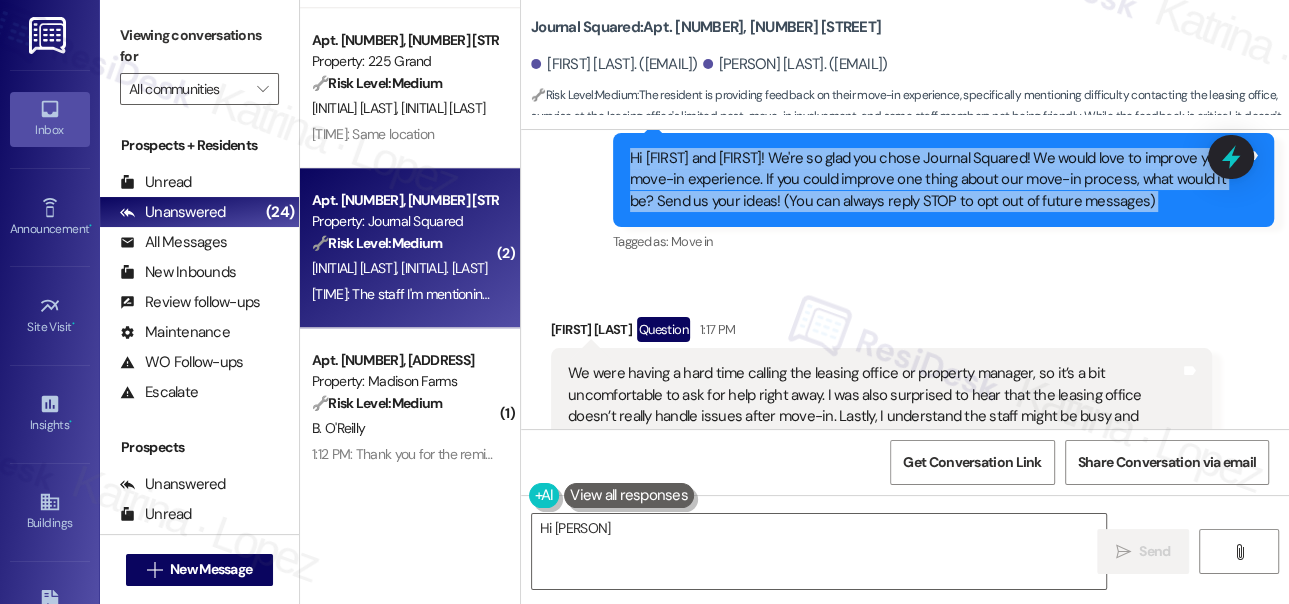 scroll, scrollTop: 394, scrollLeft: 0, axis: vertical 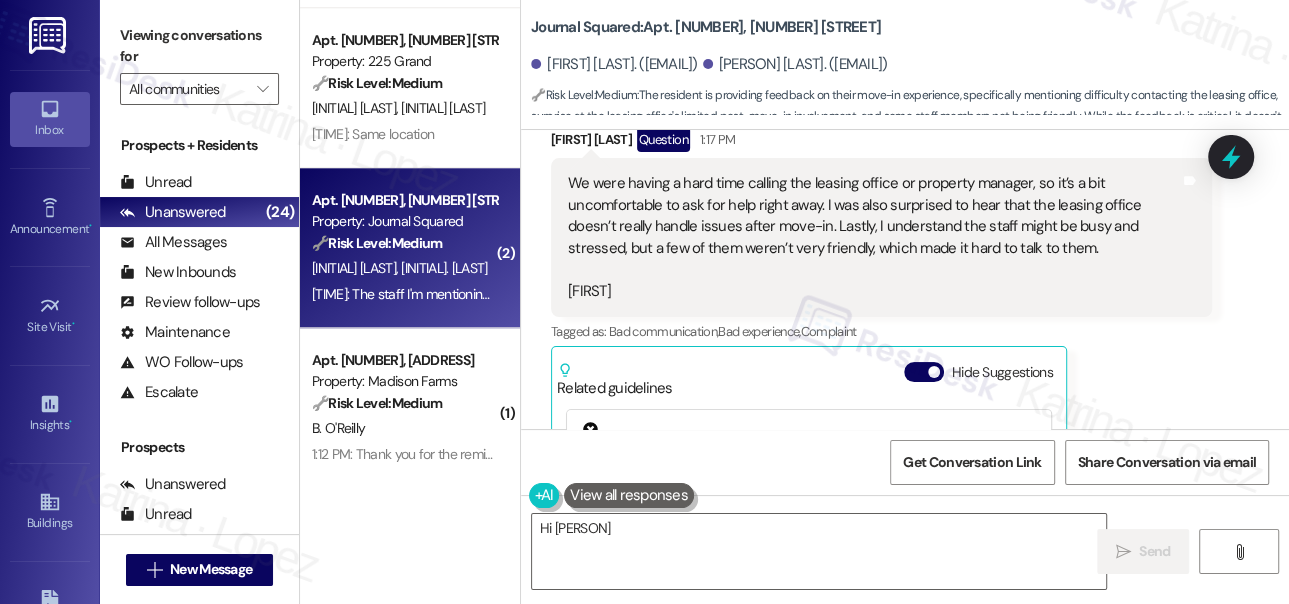 click on "We were having a hard time calling the leasing office or property manager, so it’s a bit uncomfortable to ask for help right away. I was also surprised to hear that the leasing office doesn’t really handle issues after move-in. Lastly, I understand the staff might be busy and stressed, but a few of them weren’t very friendly, which made it hard to talk to them.
Seongwoo" at bounding box center (874, 237) 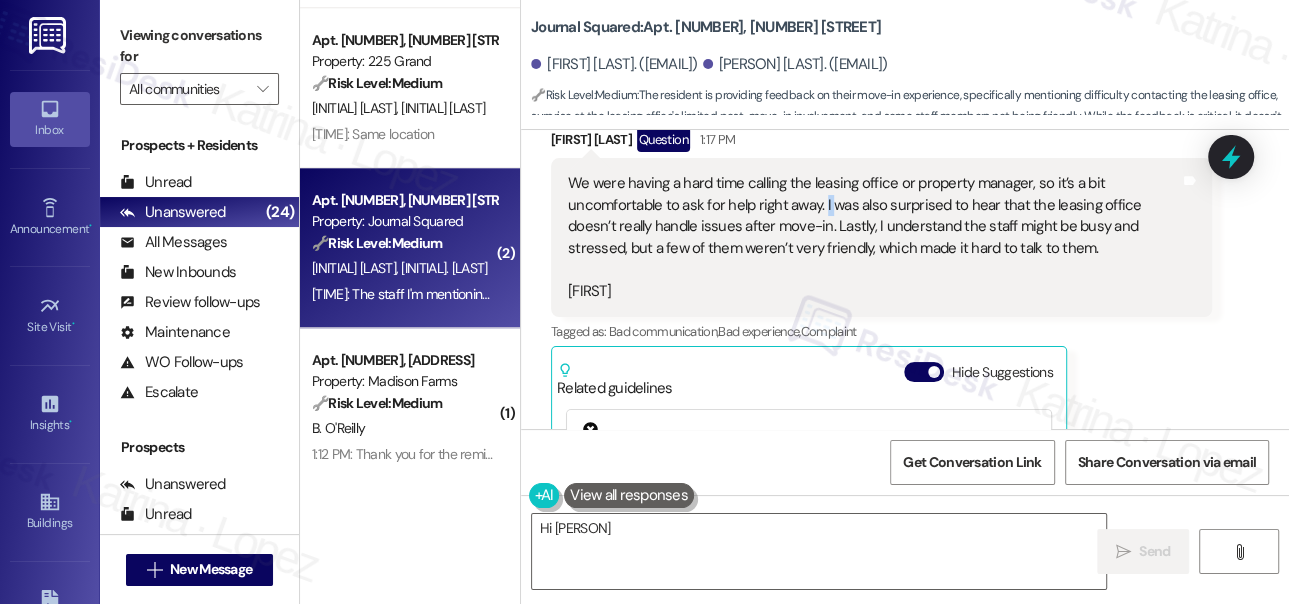 click on "We were having a hard time calling the leasing office or property manager, so it’s a bit uncomfortable to ask for help right away. I was also surprised to hear that the leasing office doesn’t really handle issues after move-in. Lastly, I understand the staff might be busy and stressed, but a few of them weren’t very friendly, which made it hard to talk to them.
Seongwoo" at bounding box center (874, 237) 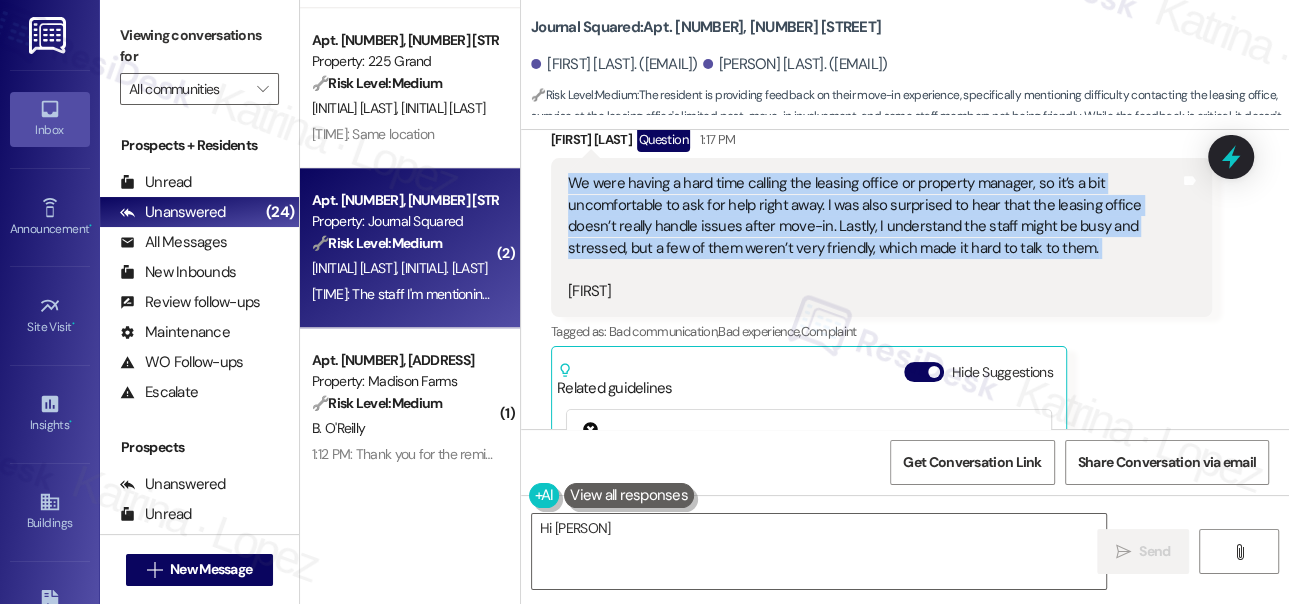 click on "We were having a hard time calling the leasing office or property manager, so it’s a bit uncomfortable to ask for help right away. I was also surprised to hear that the leasing office doesn’t really handle issues after move-in. Lastly, I understand the staff might be busy and stressed, but a few of them weren’t very friendly, which made it hard to talk to them.
Seongwoo" at bounding box center (874, 237) 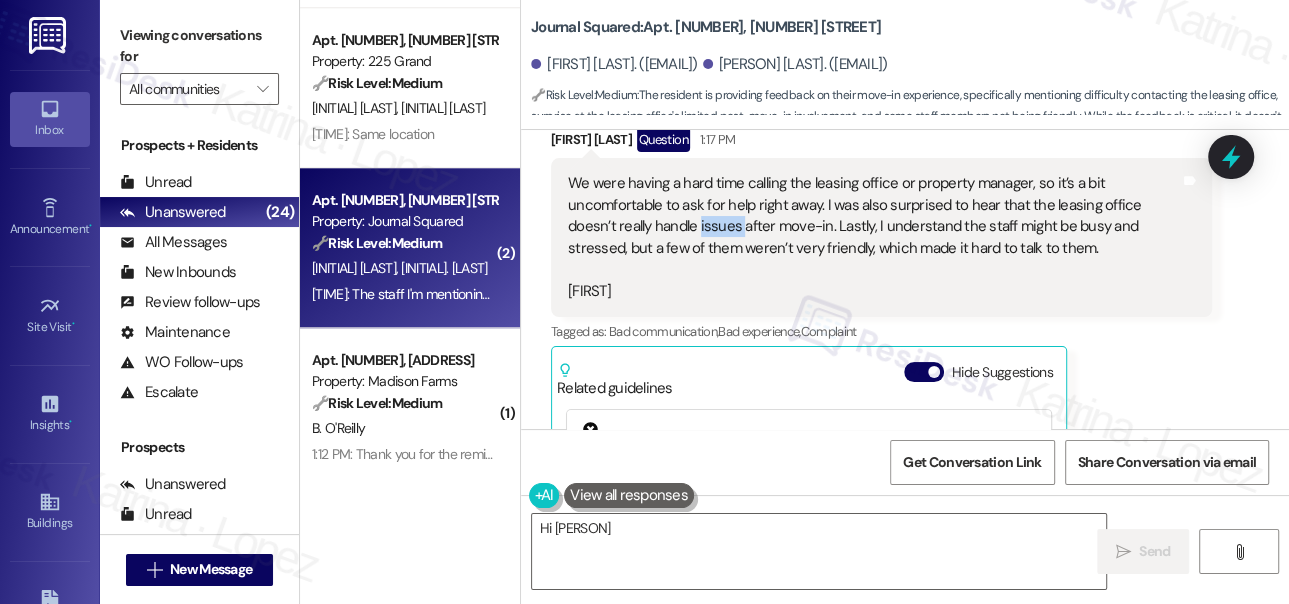 click on "We were having a hard time calling the leasing office or property manager, so it’s a bit uncomfortable to ask for help right away. I was also surprised to hear that the leasing office doesn’t really handle issues after move-in. Lastly, I understand the staff might be busy and stressed, but a few of them weren’t very friendly, which made it hard to talk to them.
Seongwoo" at bounding box center [874, 237] 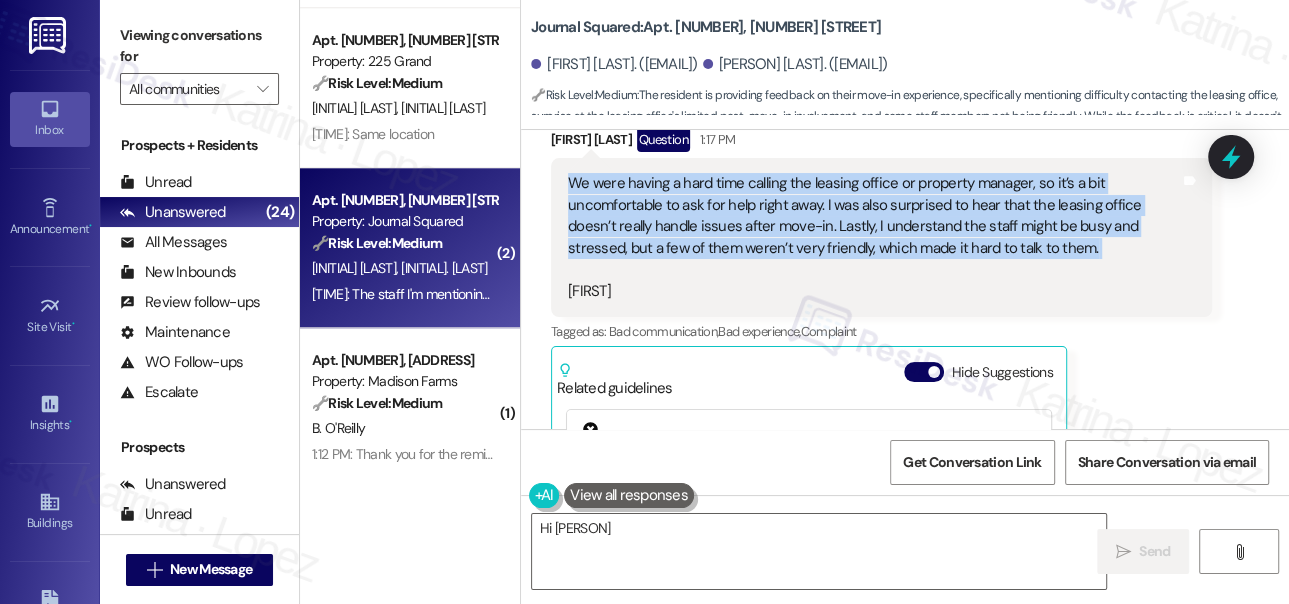 click on "We were having a hard time calling the leasing office or property manager, so it’s a bit uncomfortable to ask for help right away. I was also surprised to hear that the leasing office doesn’t really handle issues after move-in. Lastly, I understand the staff might be busy and stressed, but a few of them weren’t very friendly, which made it hard to talk to them.
Seongwoo" at bounding box center [874, 237] 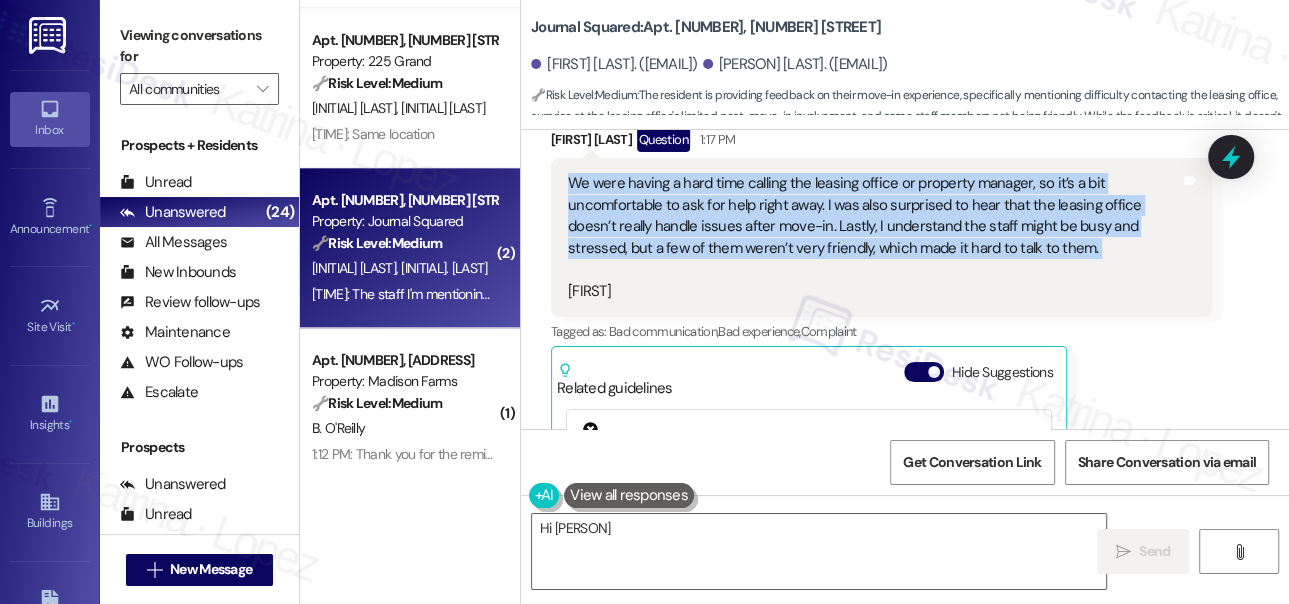 click on "We were having a hard time calling the leasing office or property manager, so it’s a bit uncomfortable to ask for help right away. I was also surprised to hear that the leasing office doesn’t really handle issues after move-in. Lastly, I understand the staff might be busy and stressed, but a few of them weren’t very friendly, which made it hard to talk to them.
Seongwoo" at bounding box center [874, 237] 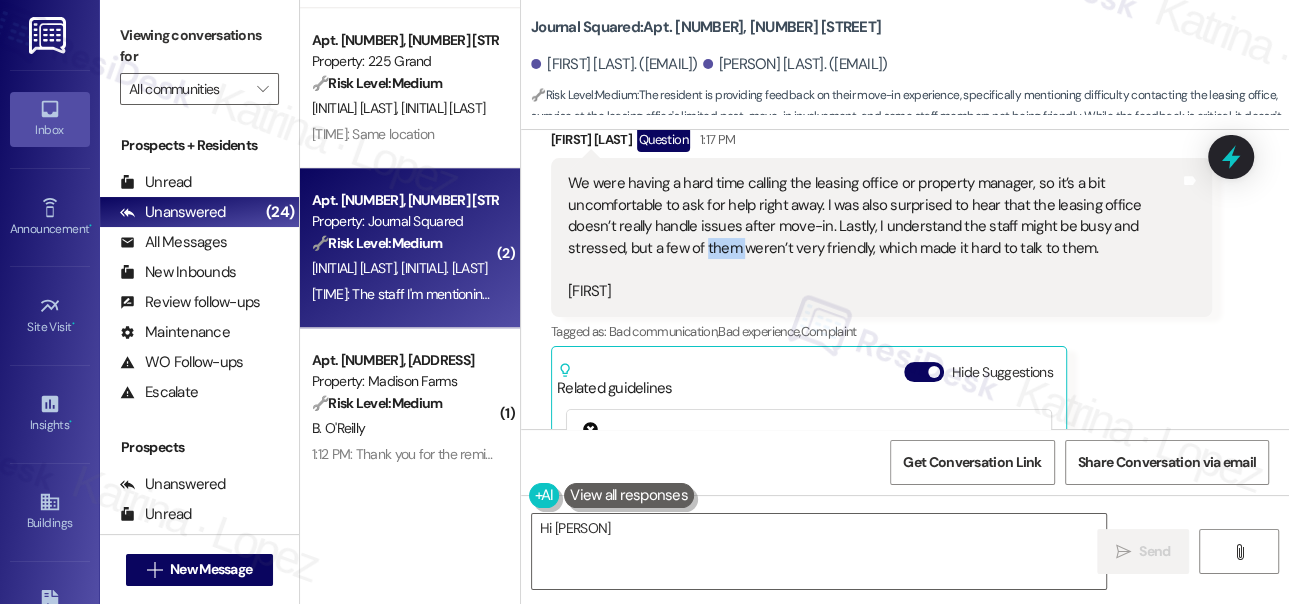 click on "We were having a hard time calling the leasing office or property manager, so it’s a bit uncomfortable to ask for help right away. I was also surprised to hear that the leasing office doesn’t really handle issues after move-in. Lastly, I understand the staff might be busy and stressed, but a few of them weren’t very friendly, which made it hard to talk to them.
Seongwoo" at bounding box center (874, 237) 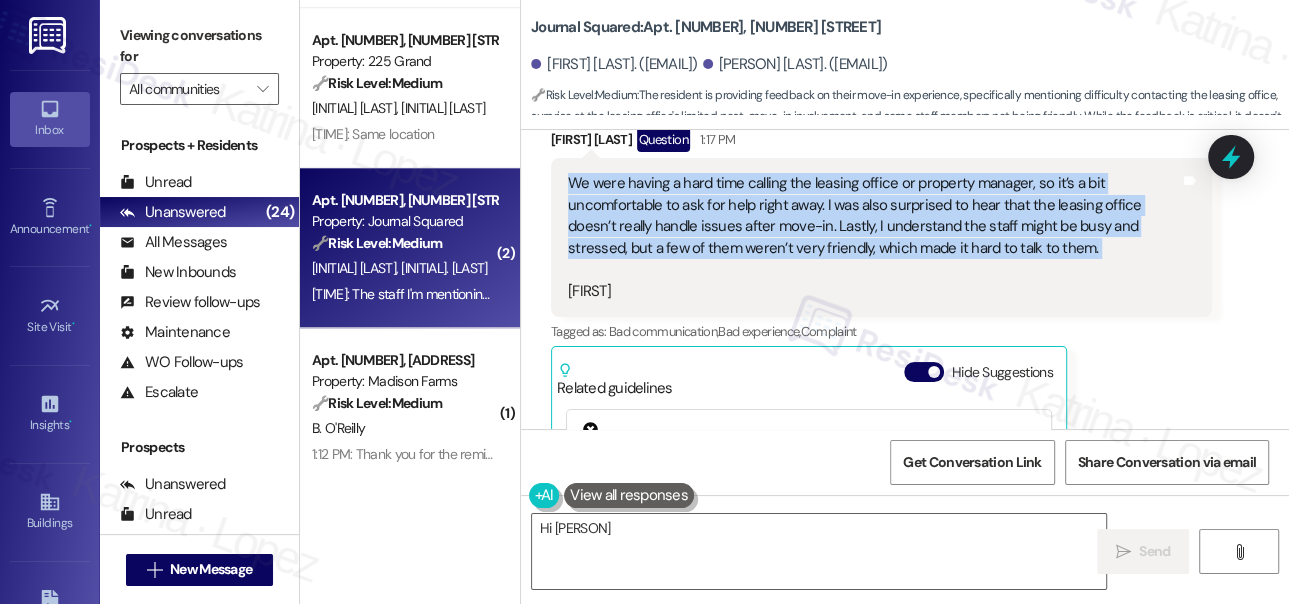 click on "We were having a hard time calling the leasing office or property manager, so it’s a bit uncomfortable to ask for help right away. I was also surprised to hear that the leasing office doesn’t really handle issues after move-in. Lastly, I understand the staff might be busy and stressed, but a few of them weren’t very friendly, which made it hard to talk to them.
Seongwoo" at bounding box center [874, 237] 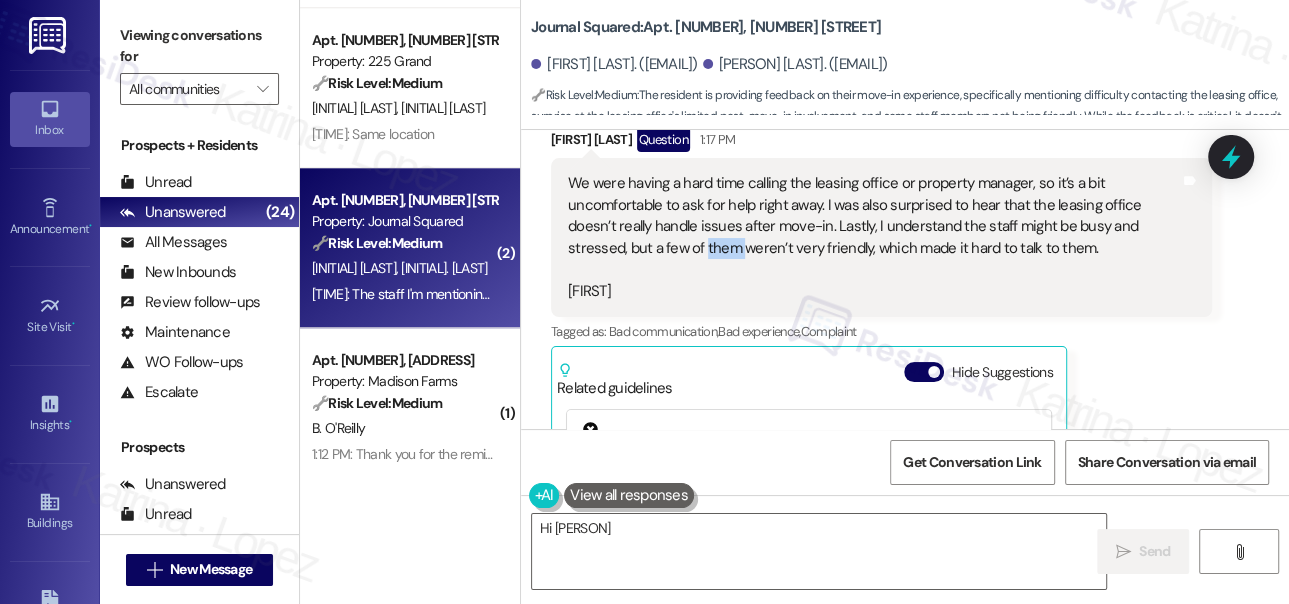 click on "We were having a hard time calling the leasing office or property manager, so it’s a bit uncomfortable to ask for help right away. I was also surprised to hear that the leasing office doesn’t really handle issues after move-in. Lastly, I understand the staff might be busy and stressed, but a few of them weren’t very friendly, which made it hard to talk to them.
Seongwoo" at bounding box center (874, 237) 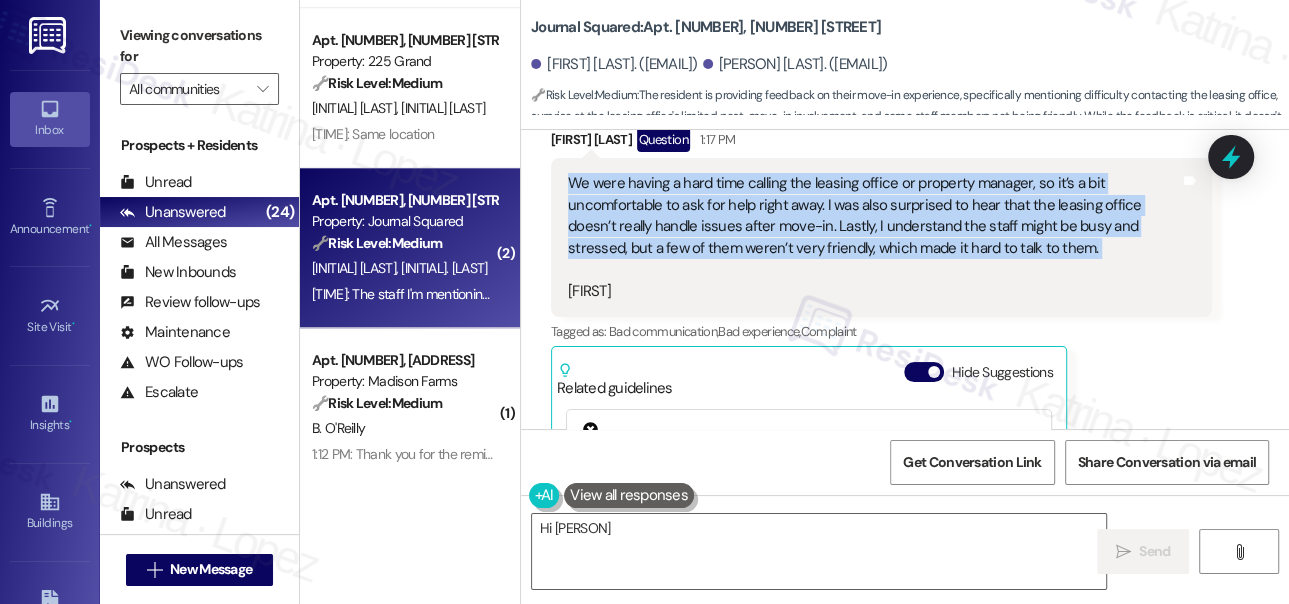 click on "We were having a hard time calling the leasing office or property manager, so it’s a bit uncomfortable to ask for help right away. I was also surprised to hear that the leasing office doesn’t really handle issues after move-in. Lastly, I understand the staff might be busy and stressed, but a few of them weren’t very friendly, which made it hard to talk to them.
Seongwoo" at bounding box center [874, 237] 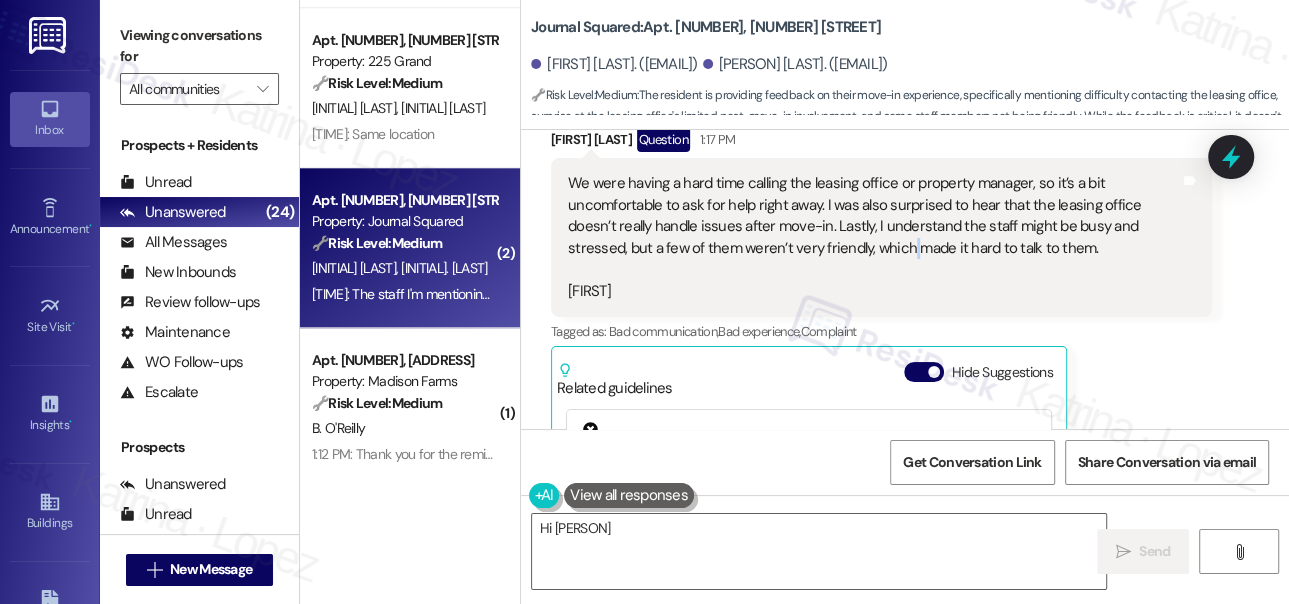 click on "We were having a hard time calling the leasing office or property manager, so it’s a bit uncomfortable to ask for help right away. I was also surprised to hear that the leasing office doesn’t really handle issues after move-in. Lastly, I understand the staff might be busy and stressed, but a few of them weren’t very friendly, which made it hard to talk to them.
Seongwoo" at bounding box center [874, 237] 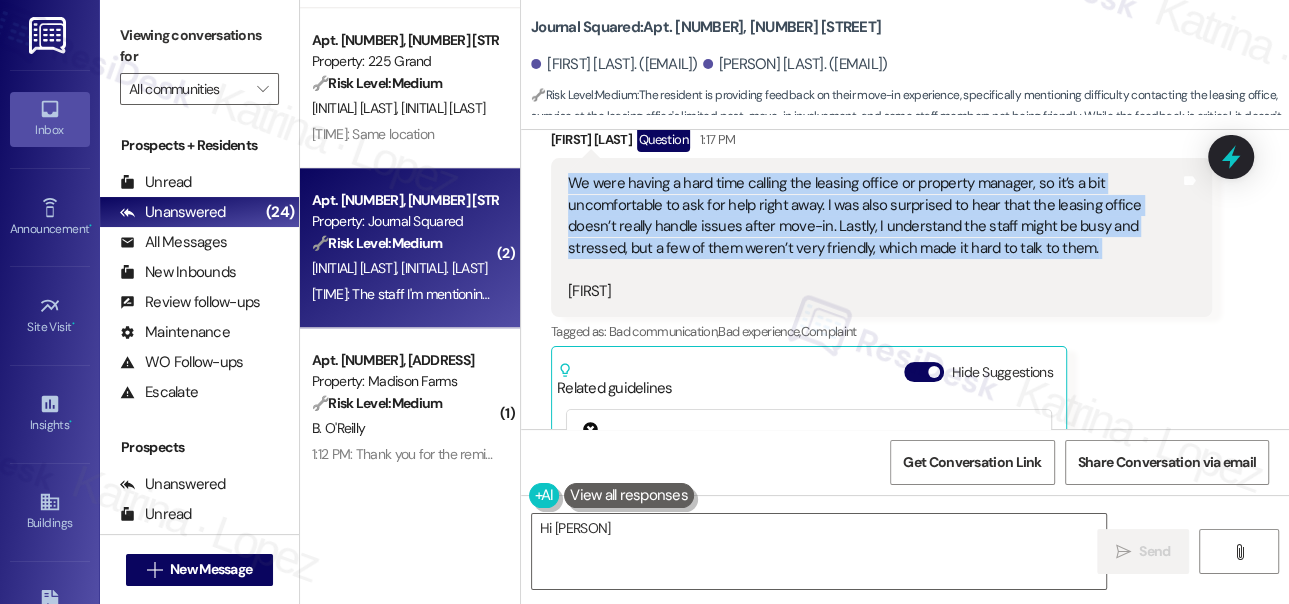 click on "We were having a hard time calling the leasing office or property manager, so it’s a bit uncomfortable to ask for help right away. I was also surprised to hear that the leasing office doesn’t really handle issues after move-in. Lastly, I understand the staff might be busy and stressed, but a few of them weren’t very friendly, which made it hard to talk to them.
Seongwoo" at bounding box center [874, 237] 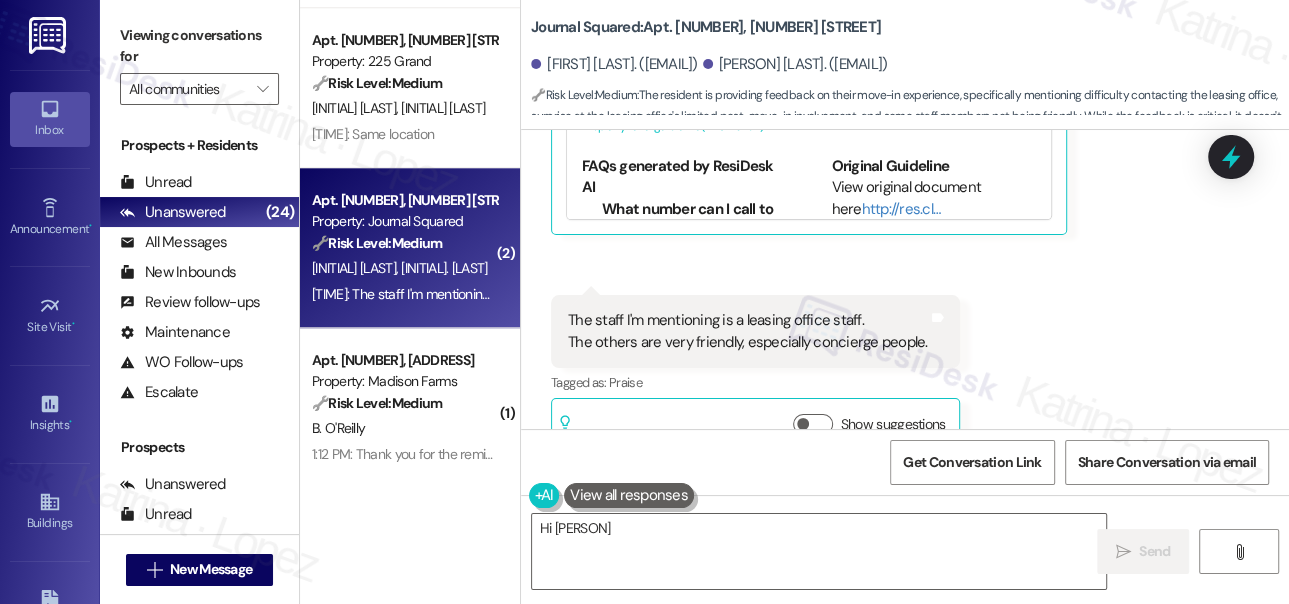scroll, scrollTop: 849, scrollLeft: 0, axis: vertical 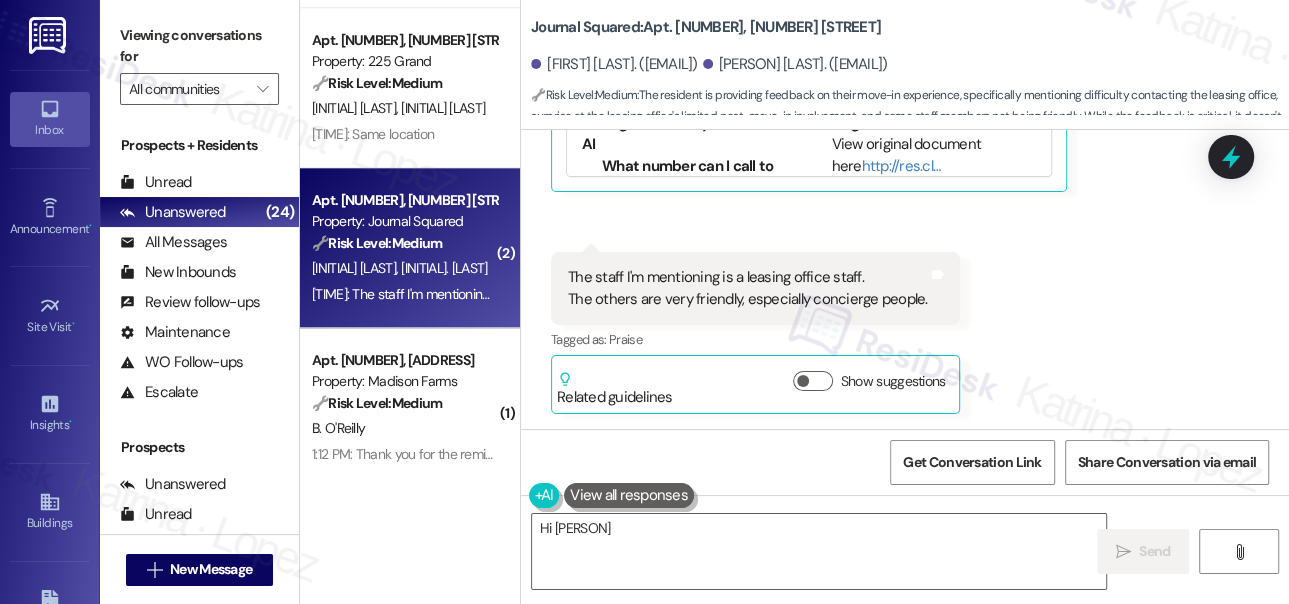 click on "The staff I'm mentioning is a leasing office staff.
The others are very friendly, especially concierge people." at bounding box center (748, 288) 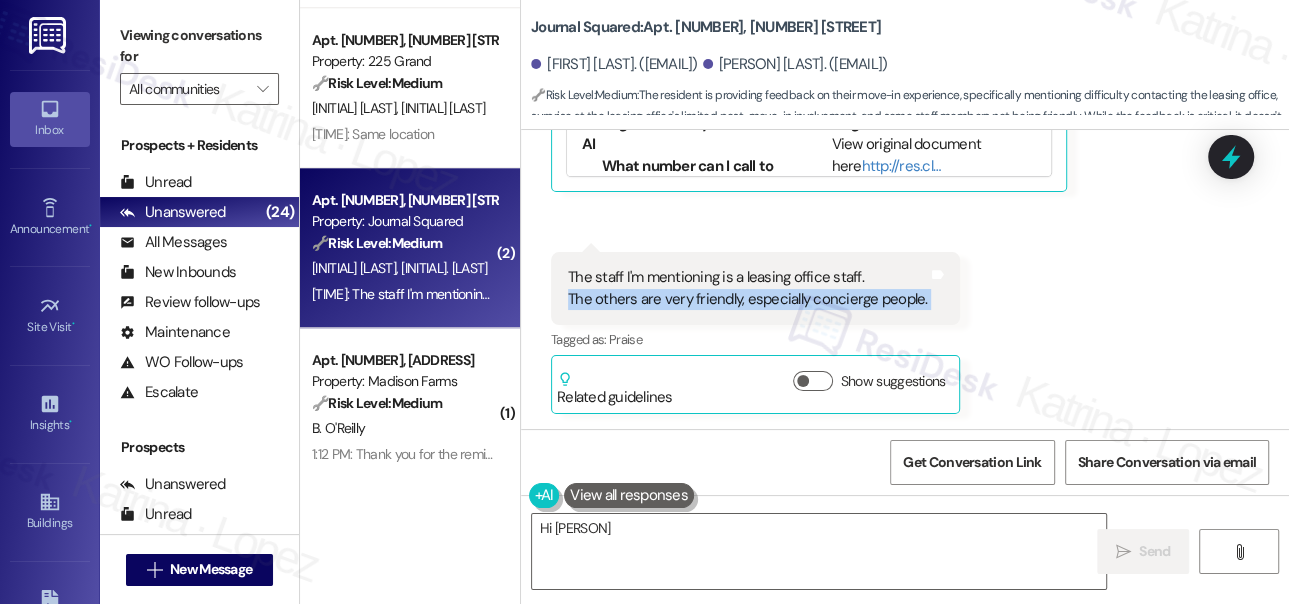 click on "The staff I'm mentioning is a leasing office staff.
The others are very friendly, especially concierge people." at bounding box center (748, 288) 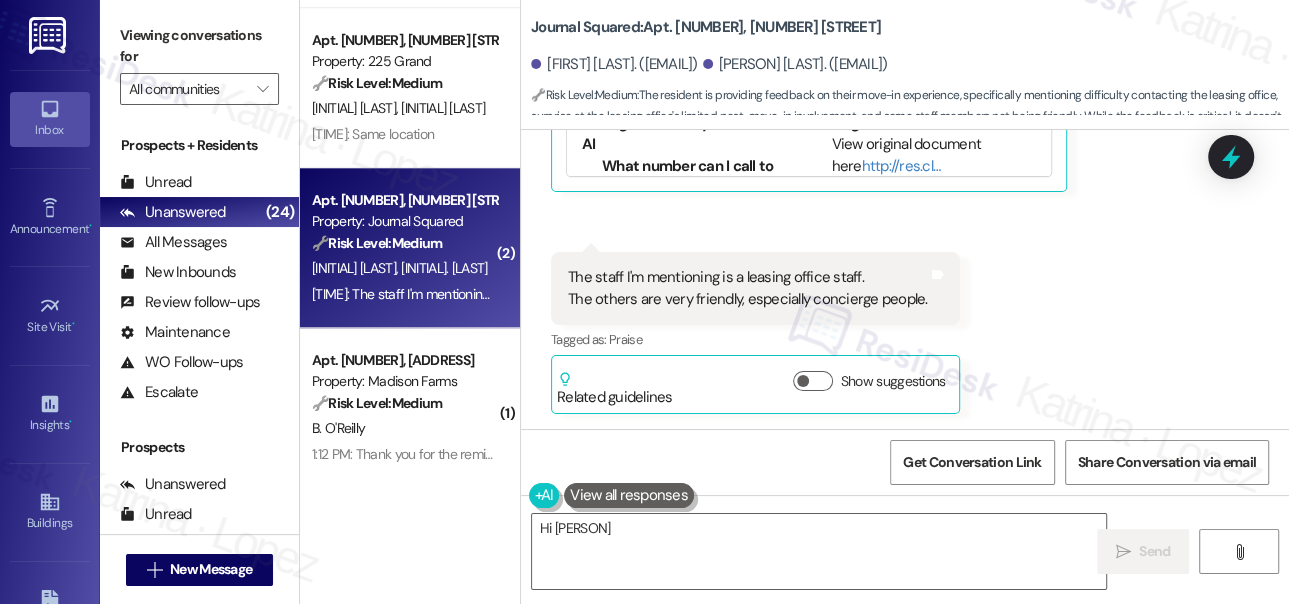 click on "The staff I'm mentioning is a leasing office staff.
The others are very friendly, especially concierge people." at bounding box center [748, 288] 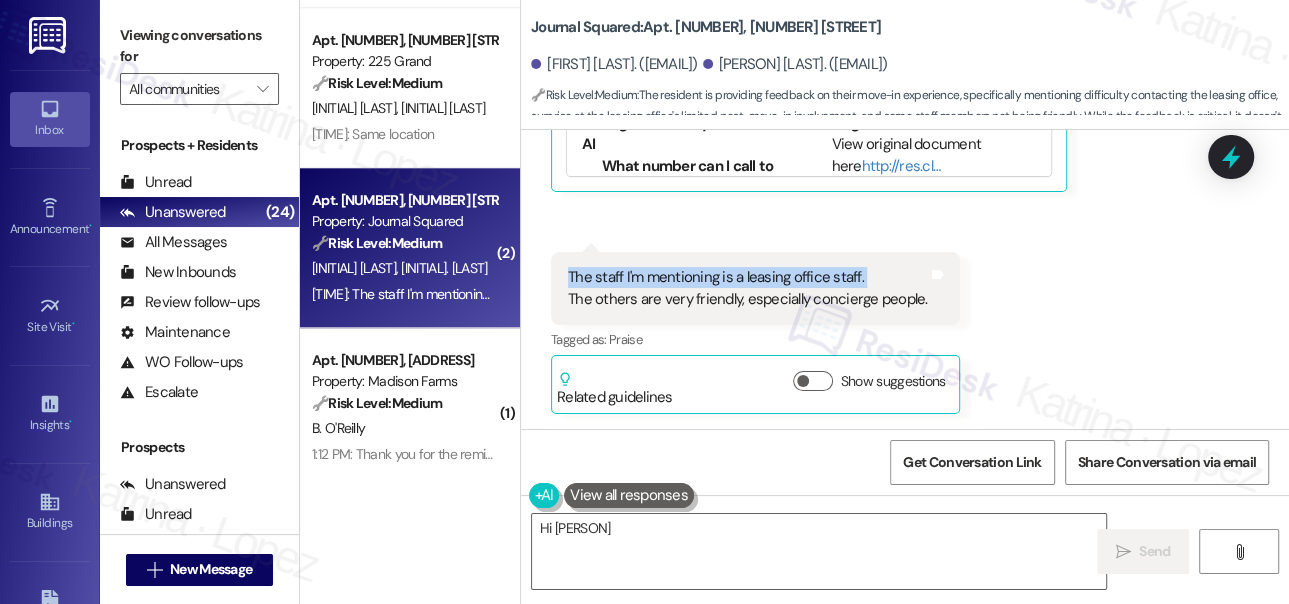 click on "The staff I'm mentioning is a leasing office staff.
The others are very friendly, especially concierge people." at bounding box center [748, 288] 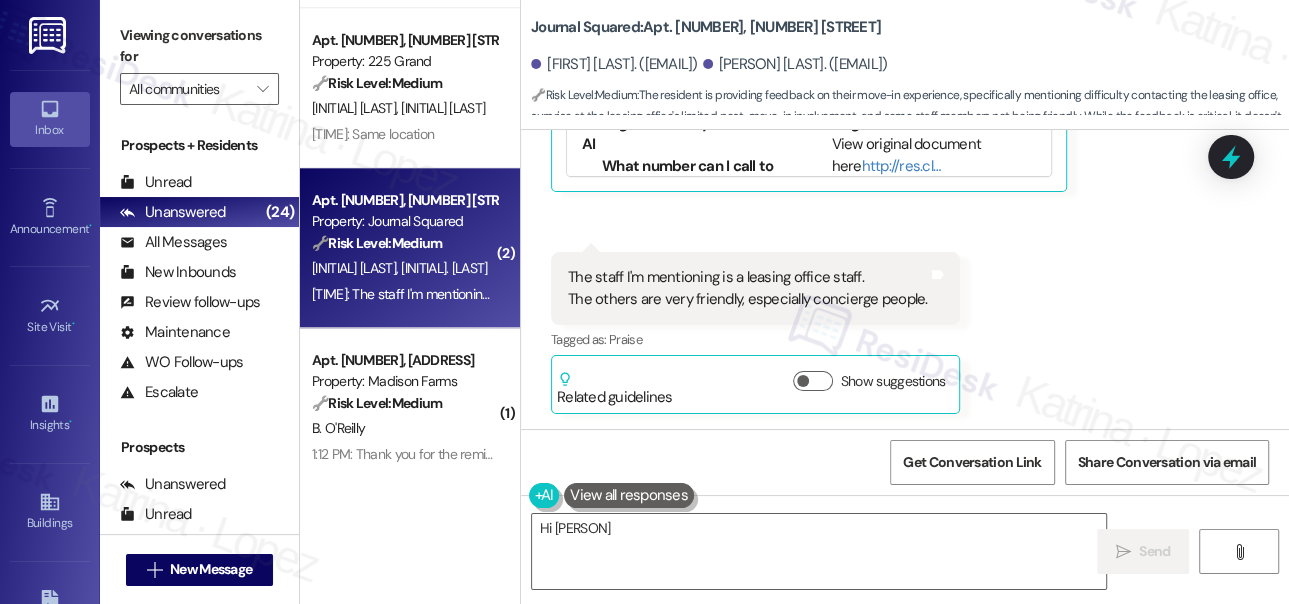 click on "The staff I'm mentioning is a leasing office staff.
The others are very friendly, especially concierge people." at bounding box center (748, 288) 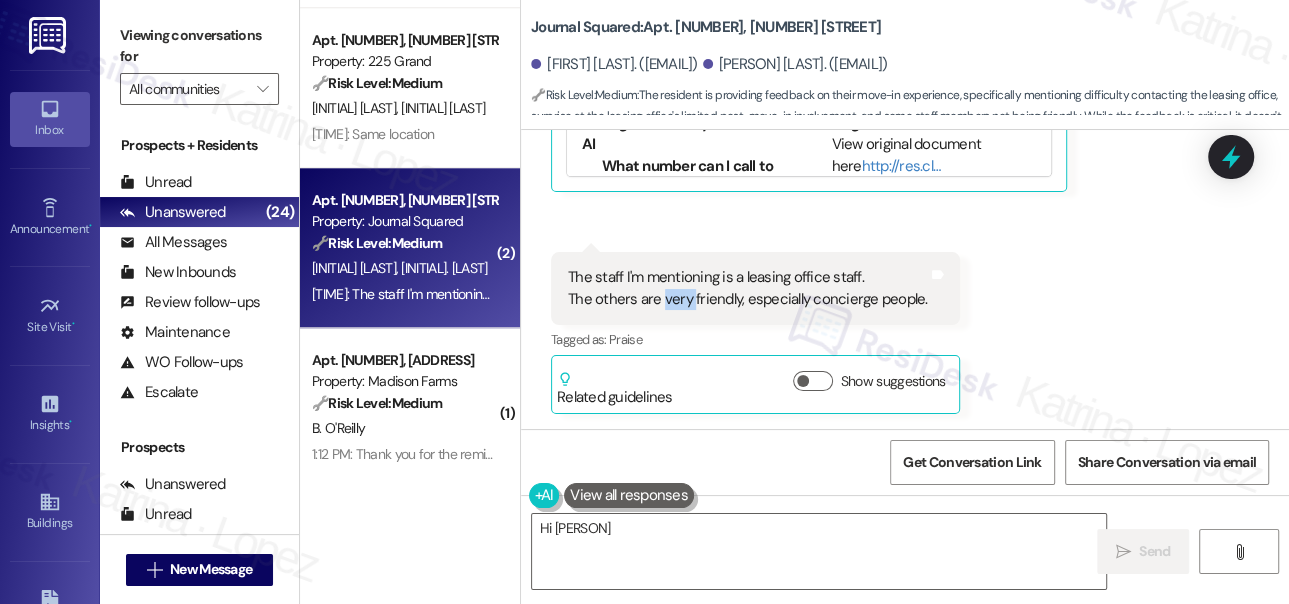 click on "The staff I'm mentioning is a leasing office staff.
The others are very friendly, especially concierge people." at bounding box center (748, 288) 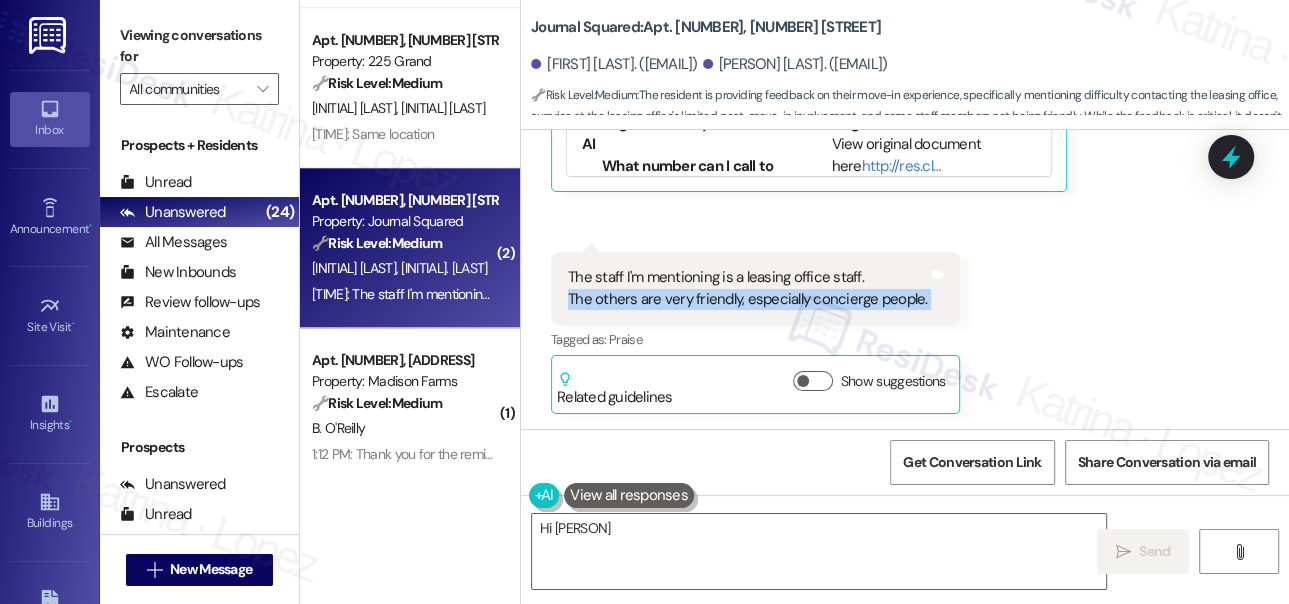 click on "The staff I'm mentioning is a leasing office staff.
The others are very friendly, especially concierge people." at bounding box center (748, 288) 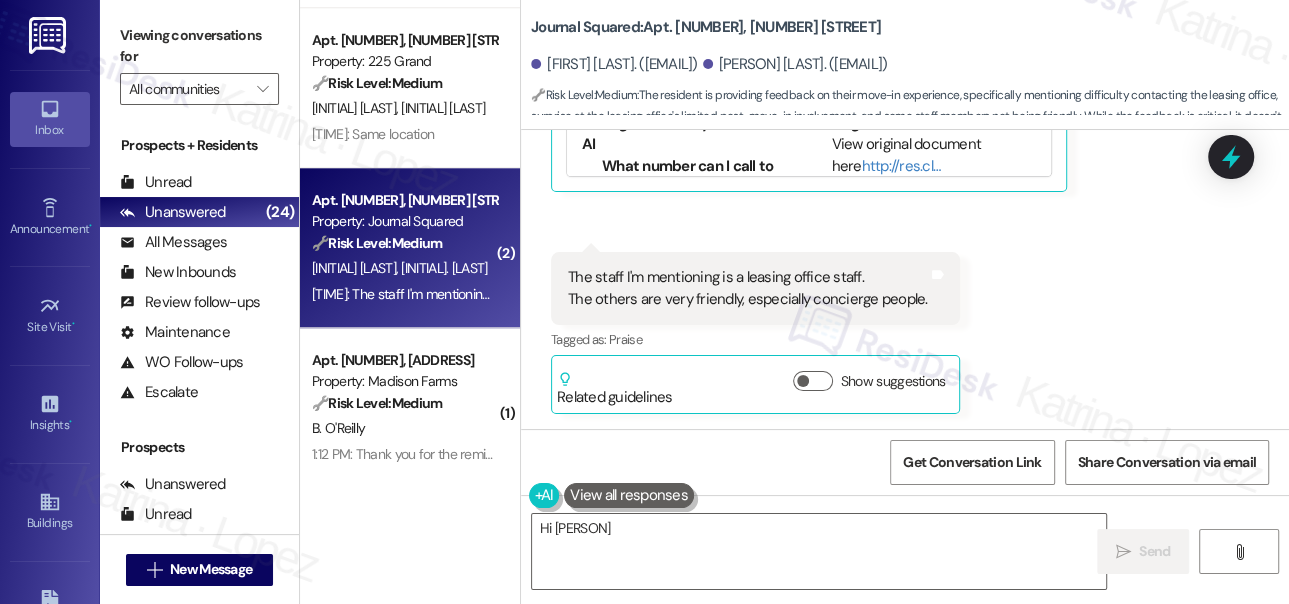 click on "The staff I'm mentioning is a leasing office staff.
The others are very friendly, especially concierge people." at bounding box center (748, 288) 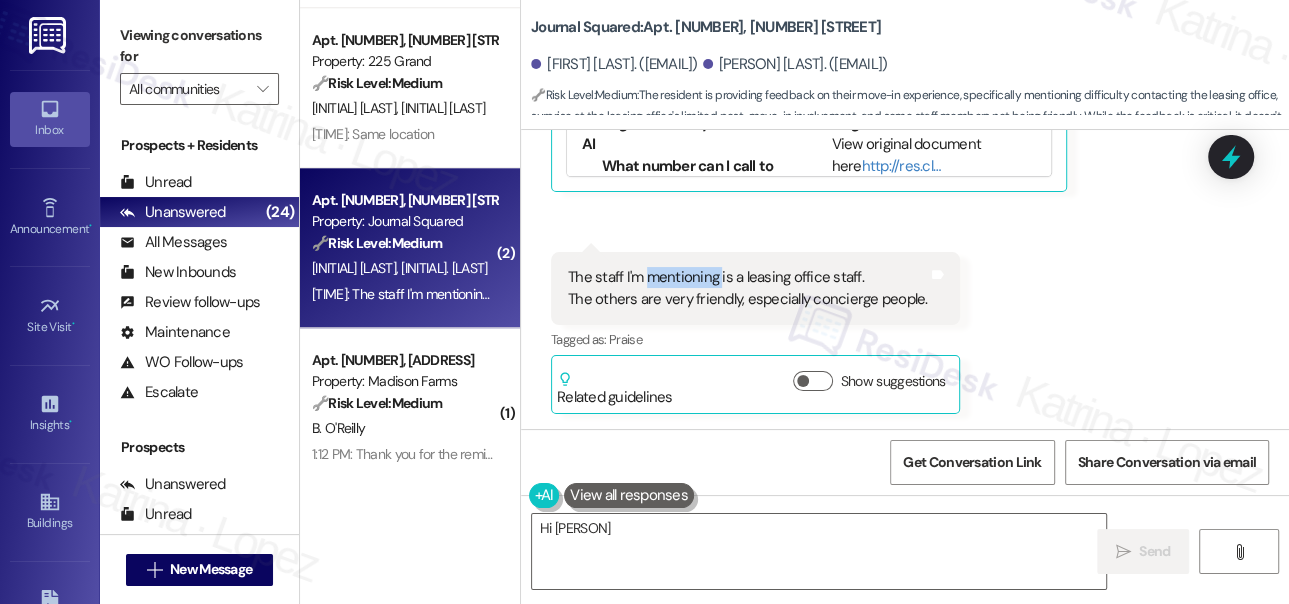 click on "The staff I'm mentioning is a leasing office staff.
The others are very friendly, especially concierge people." at bounding box center (748, 288) 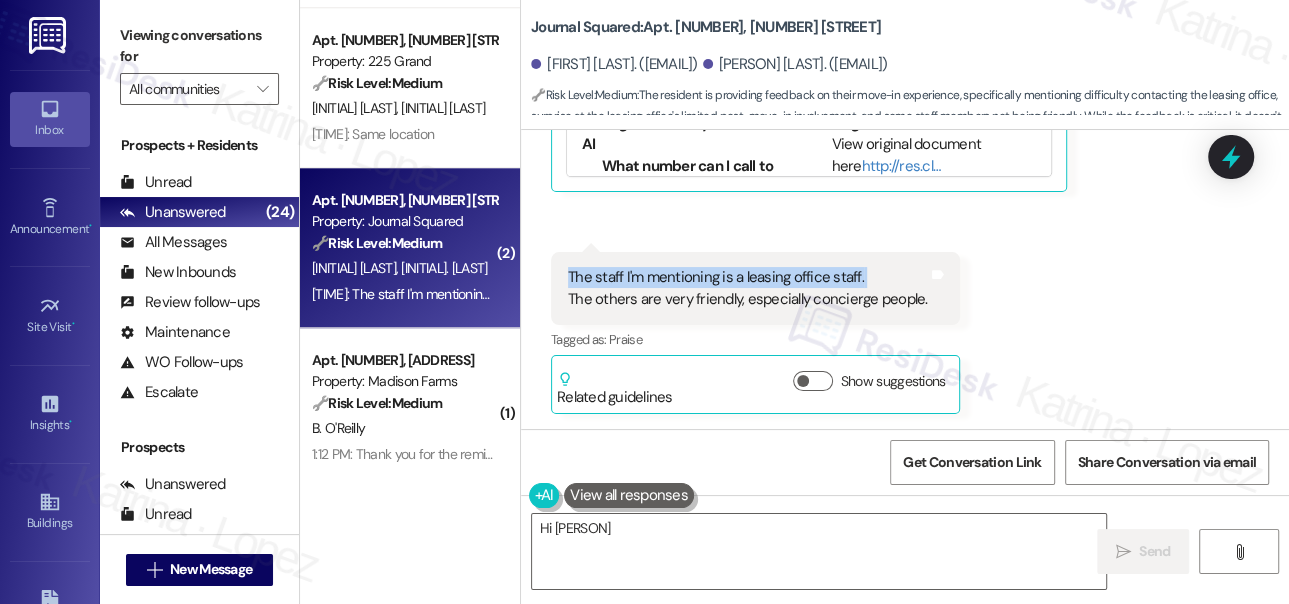 click on "The staff I'm mentioning is a leasing office staff.
The others are very friendly, especially concierge people." at bounding box center (748, 288) 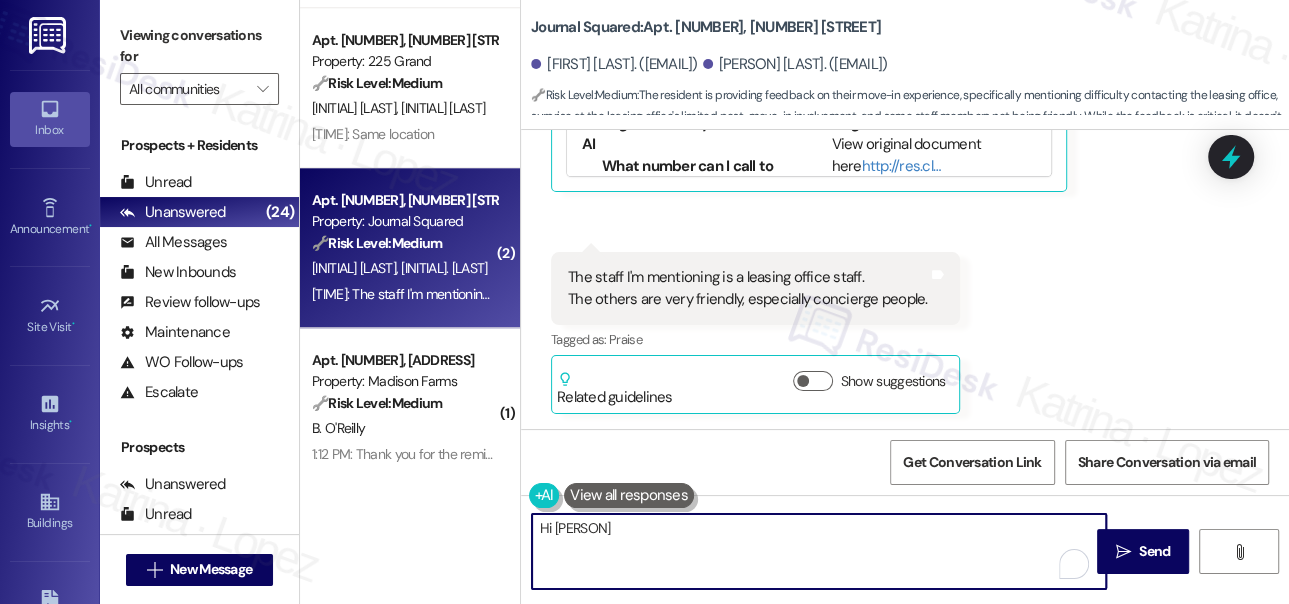 drag, startPoint x: 682, startPoint y: 546, endPoint x: 864, endPoint y: 583, distance: 185.72292 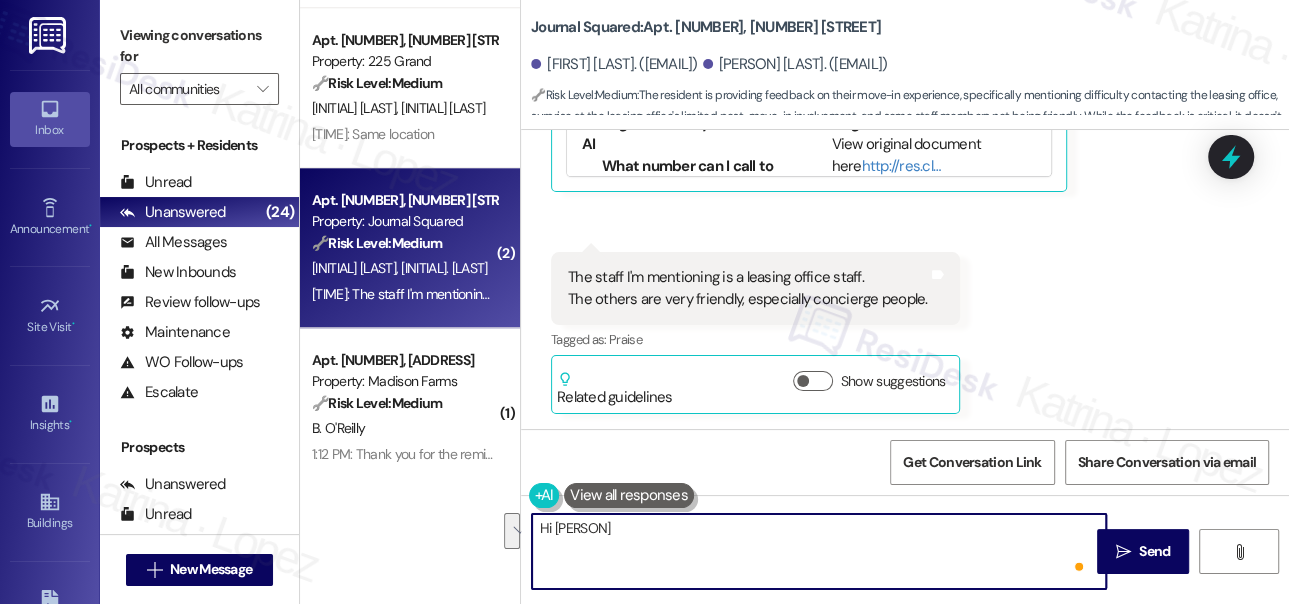 drag, startPoint x: 890, startPoint y: 563, endPoint x: 694, endPoint y: 546, distance: 196.73587 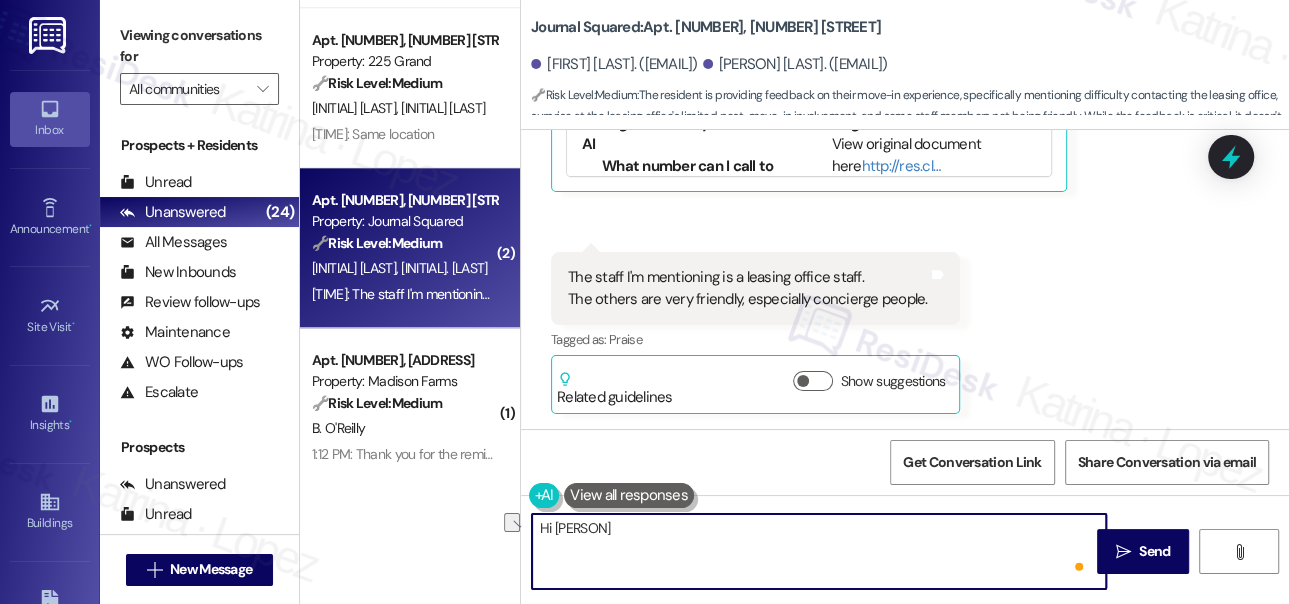 drag, startPoint x: 802, startPoint y: 545, endPoint x: 693, endPoint y: 544, distance: 109.004585 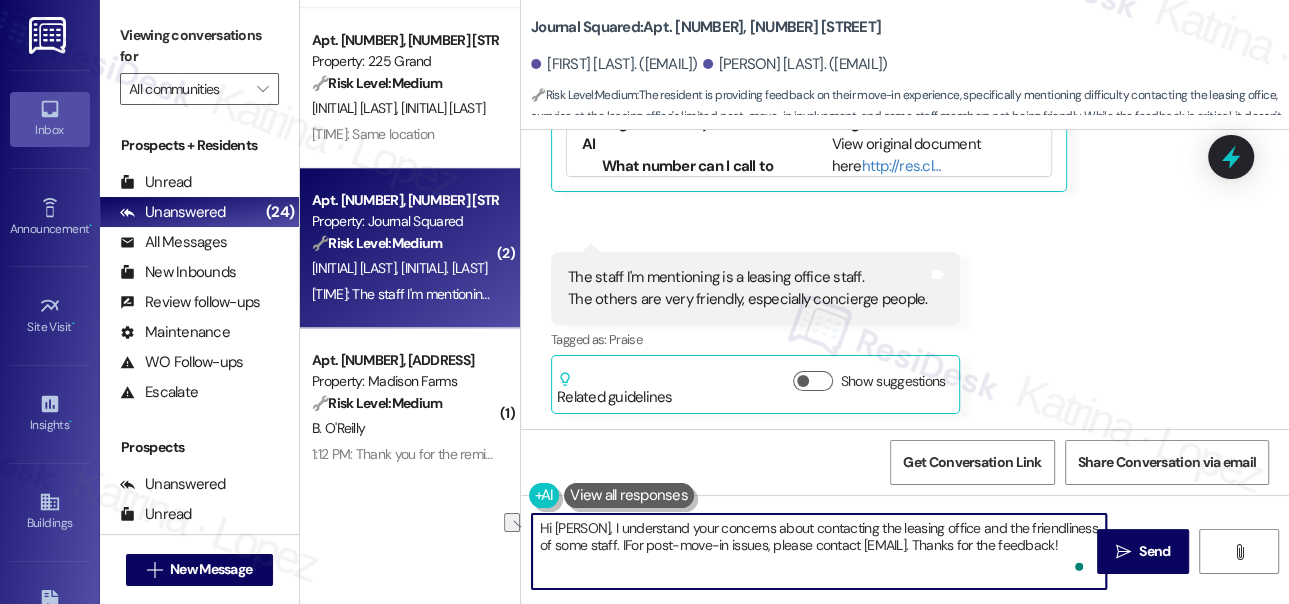 type on "Hi Seongwoo, I understand your concerns about contacting the leasing office and the friendliness of some staff. For post-move-in issues, please contact info@journalsquared.com. Thanks for the feedback!" 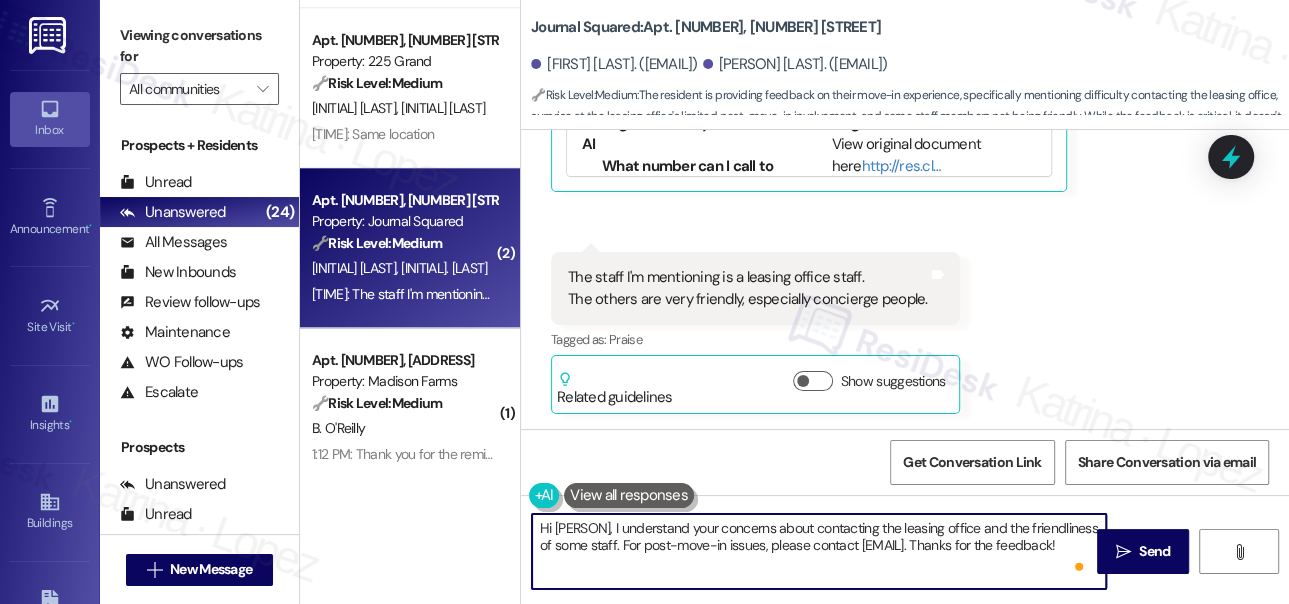 click on "Hi Seongwoo, I understand your concerns about contacting the leasing office and the friendliness of some staff. For post-move-in issues, please contact info@journalsquared.com. Thanks for the feedback!" at bounding box center [819, 551] 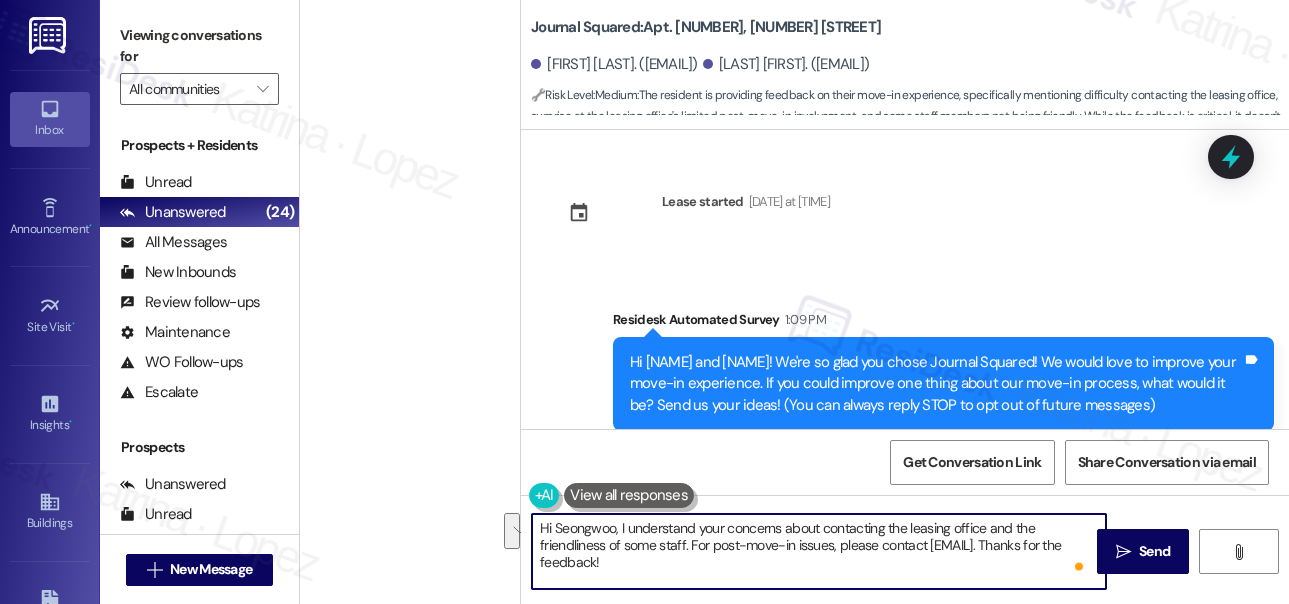 scroll, scrollTop: 0, scrollLeft: 0, axis: both 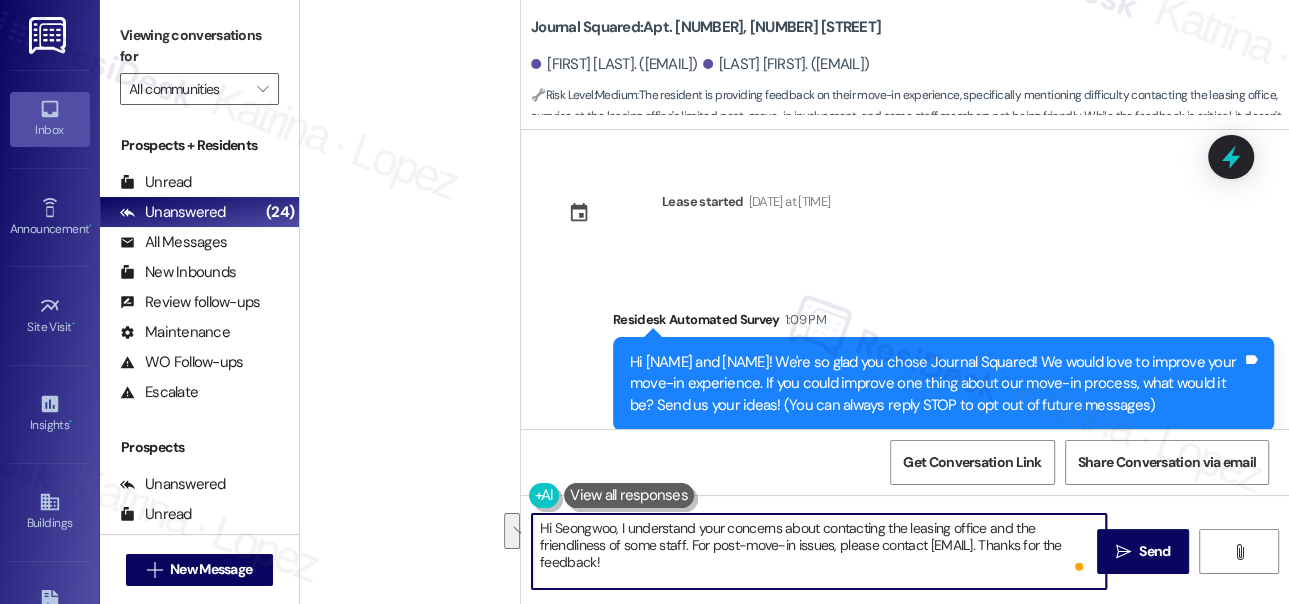 click on "Hi Seongwoo, I understand your concerns about contacting the leasing office and the friendliness of some staff. For post-move-in issues, please contact [EMAIL]. Thanks for the feedback!" at bounding box center (819, 551) 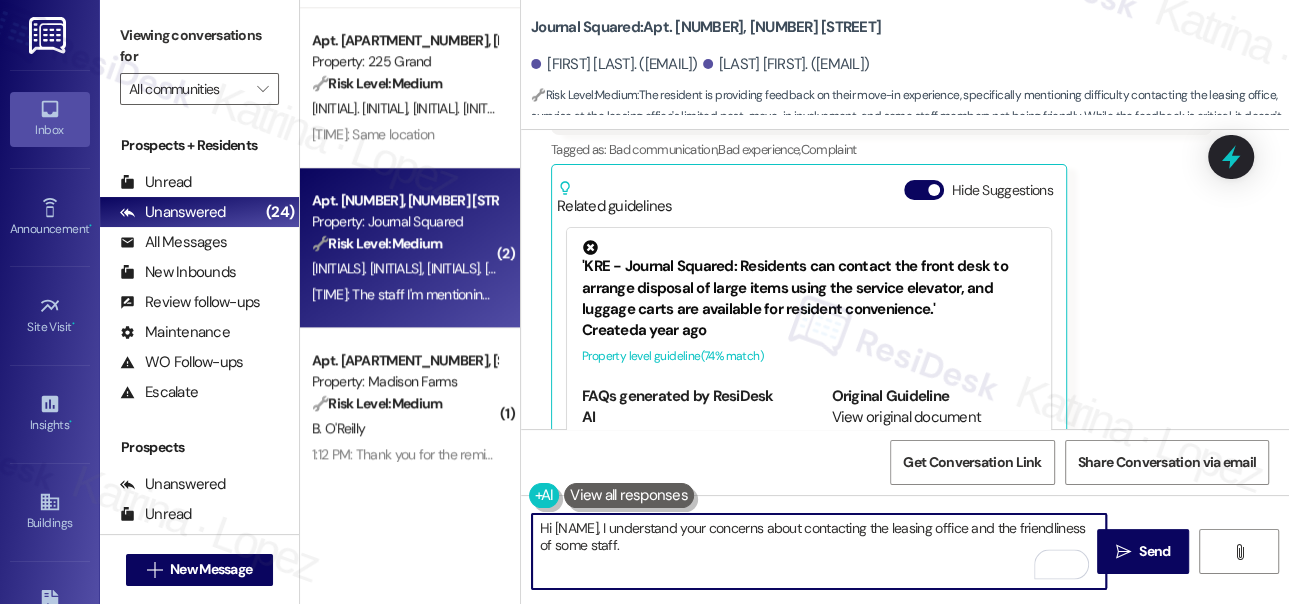 scroll, scrollTop: 304, scrollLeft: 0, axis: vertical 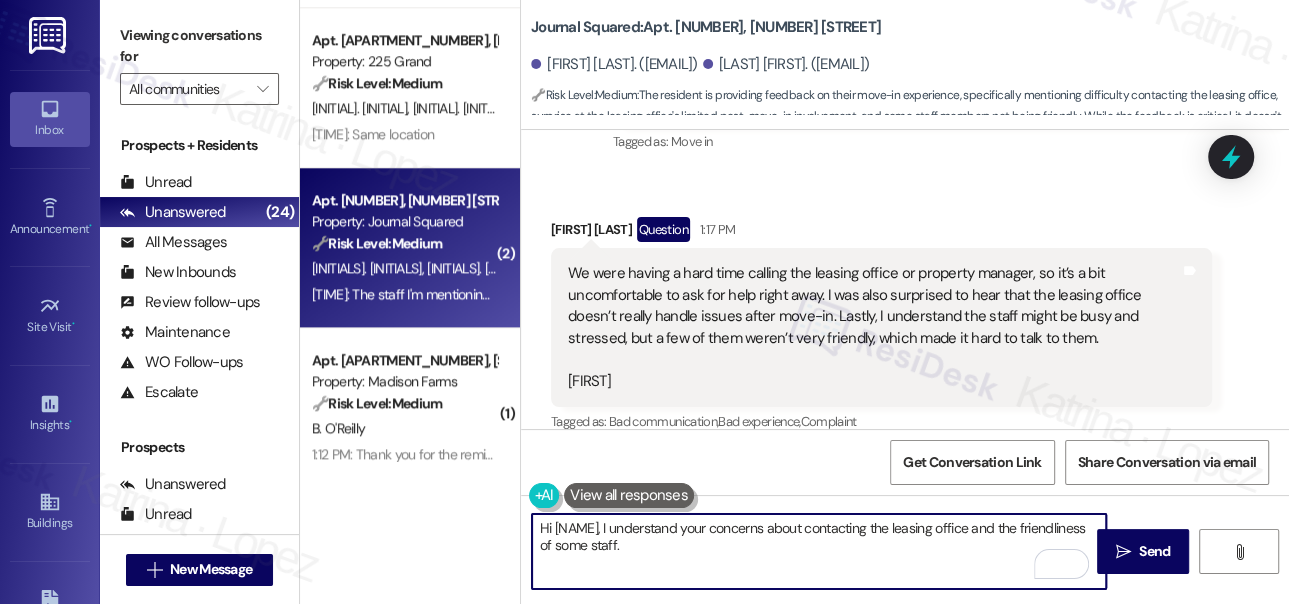 click on "We were having a hard time calling the leasing office or property manager, so it’s a bit uncomfortable to ask for help right away. I was also surprised to hear that the leasing office doesn’t really handle issues after move-in. Lastly, I understand the staff might be busy and stressed, but a few of them weren’t very friendly, which made it hard to talk to them.
[FIRST]" at bounding box center (874, 327) 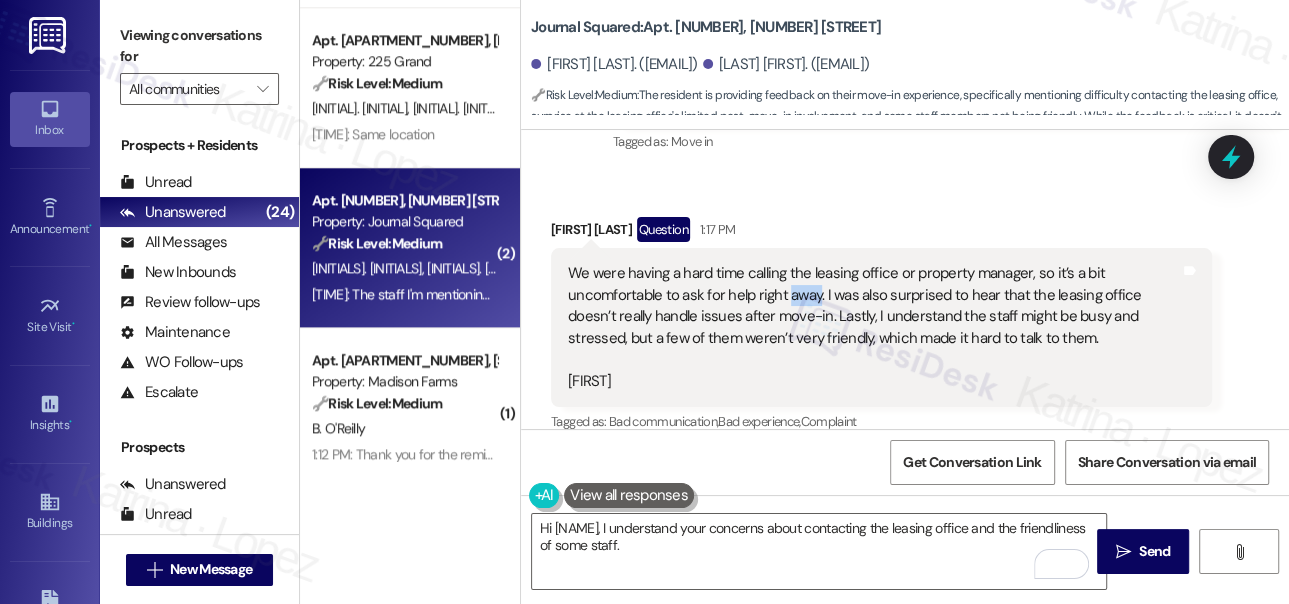 click on "We were having a hard time calling the leasing office or property manager, so it’s a bit uncomfortable to ask for help right away. I was also surprised to hear that the leasing office doesn’t really handle issues after move-in. Lastly, I understand the staff might be busy and stressed, but a few of them weren’t very friendly, which made it hard to talk to them.
[FIRST]" at bounding box center [874, 327] 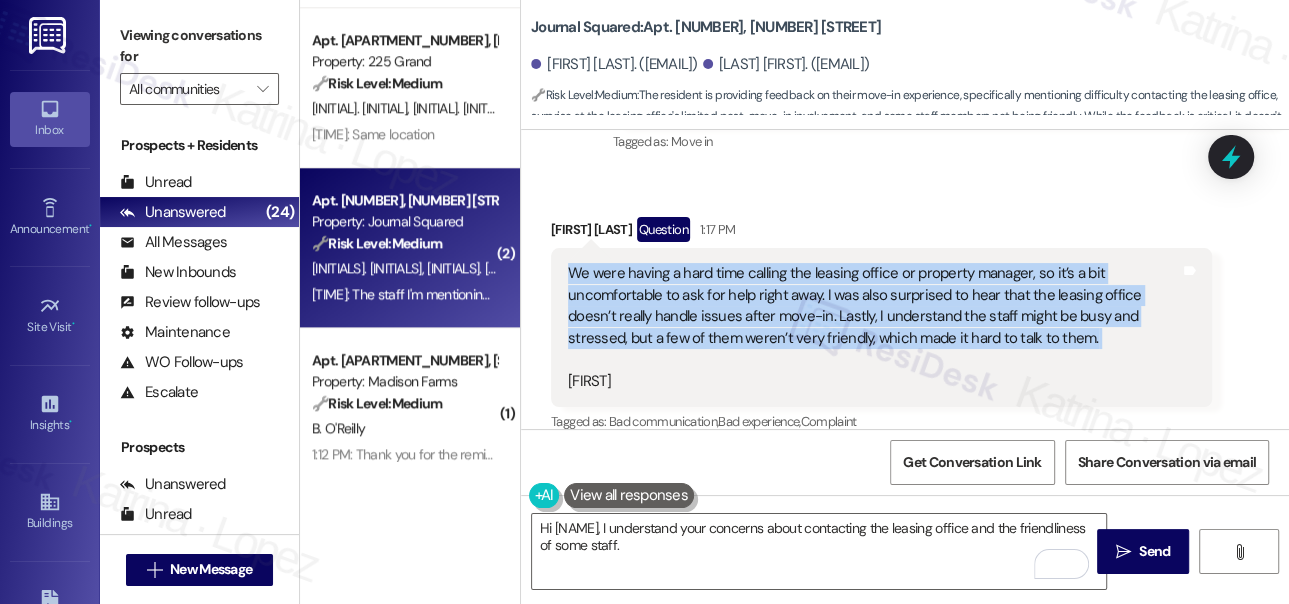 click on "We were having a hard time calling the leasing office or property manager, so it’s a bit uncomfortable to ask for help right away. I was also surprised to hear that the leasing office doesn’t really handle issues after move-in. Lastly, I understand the staff might be busy and stressed, but a few of them weren’t very friendly, which made it hard to talk to them.
[FIRST]" at bounding box center (874, 327) 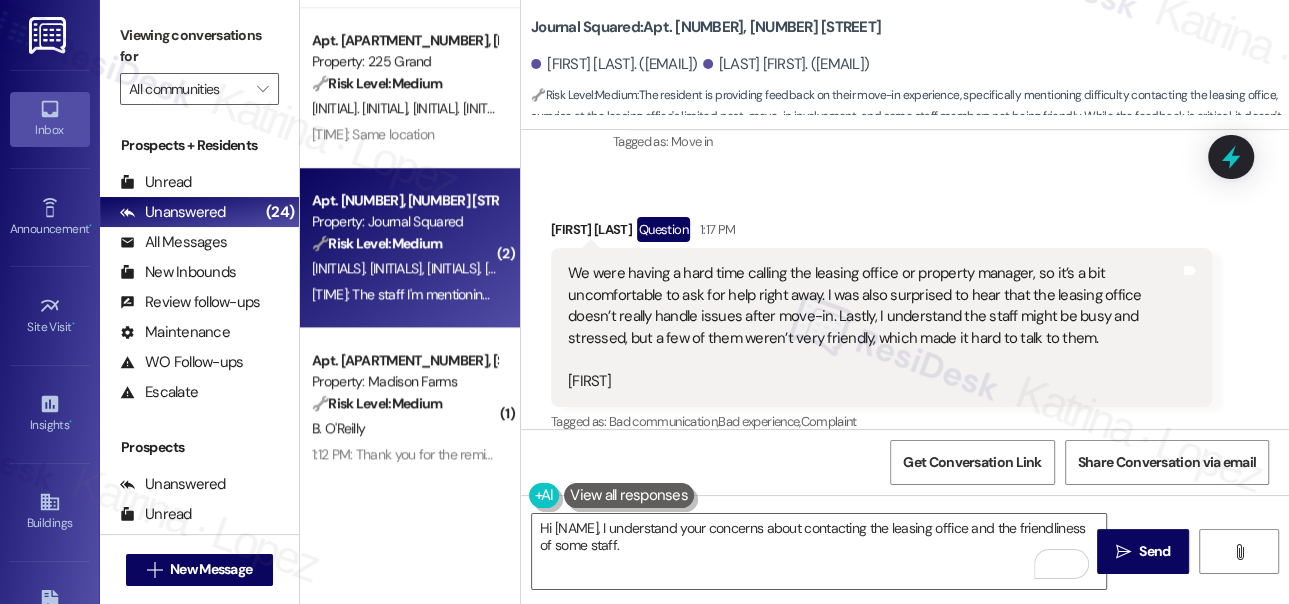 click on "Viewing conversations for All communities " at bounding box center [199, 62] 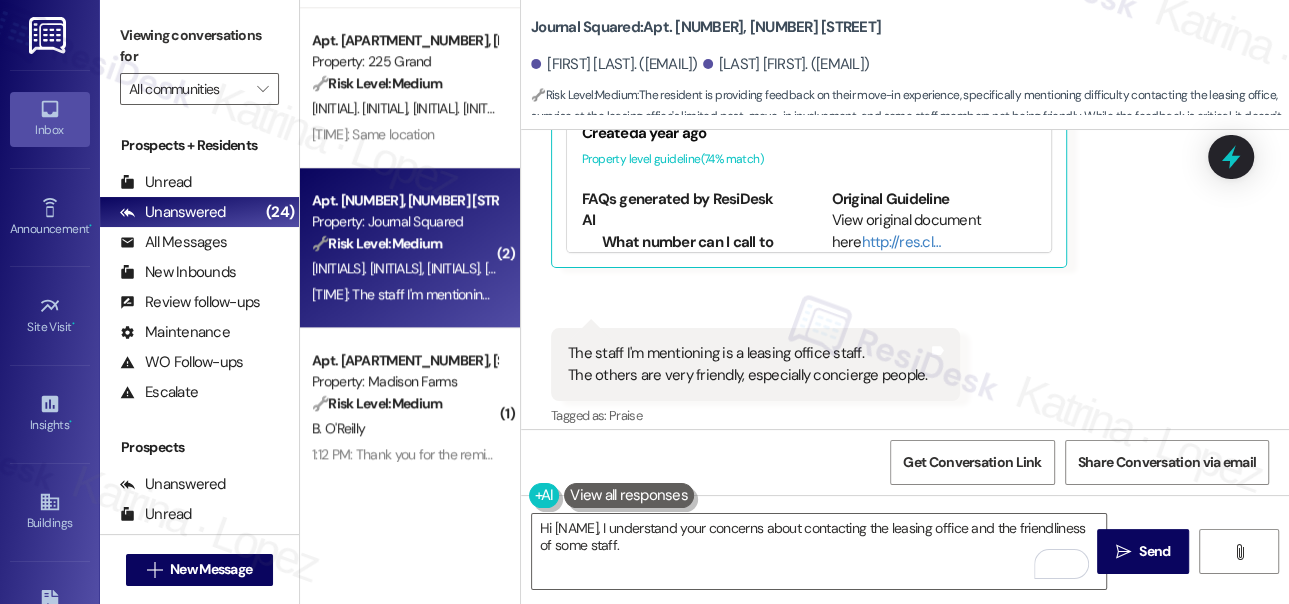 scroll, scrollTop: 849, scrollLeft: 0, axis: vertical 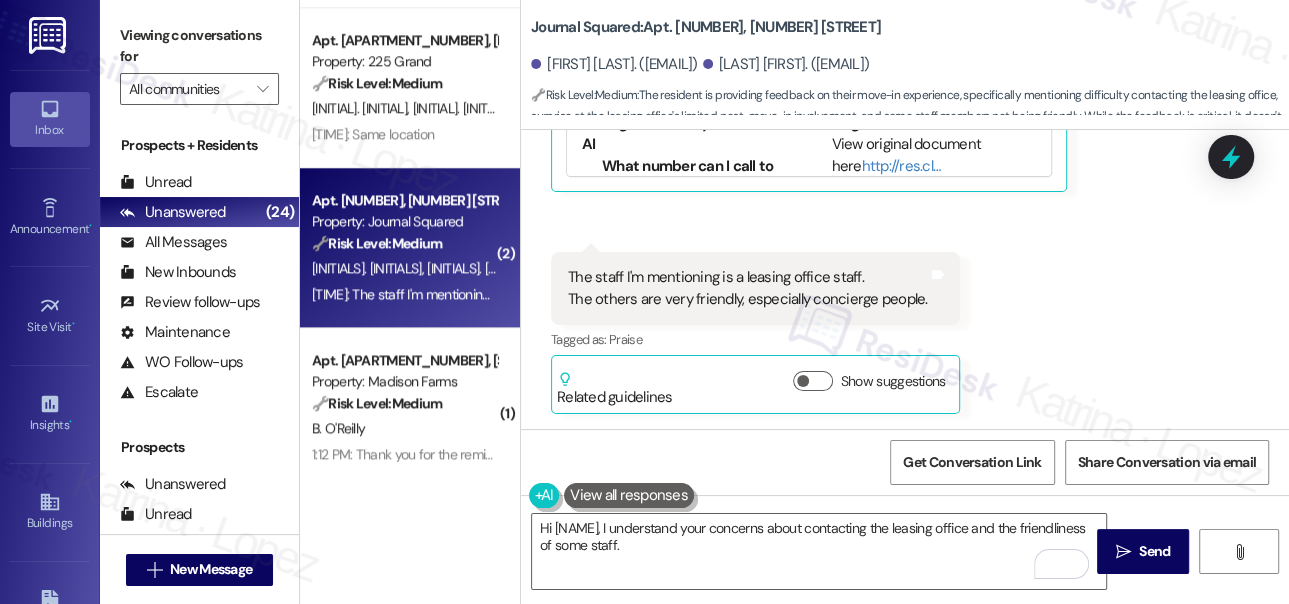 click on "The staff I'm mentioning is a leasing office staff.
The others are very friendly, especially concierge people." at bounding box center (748, 288) 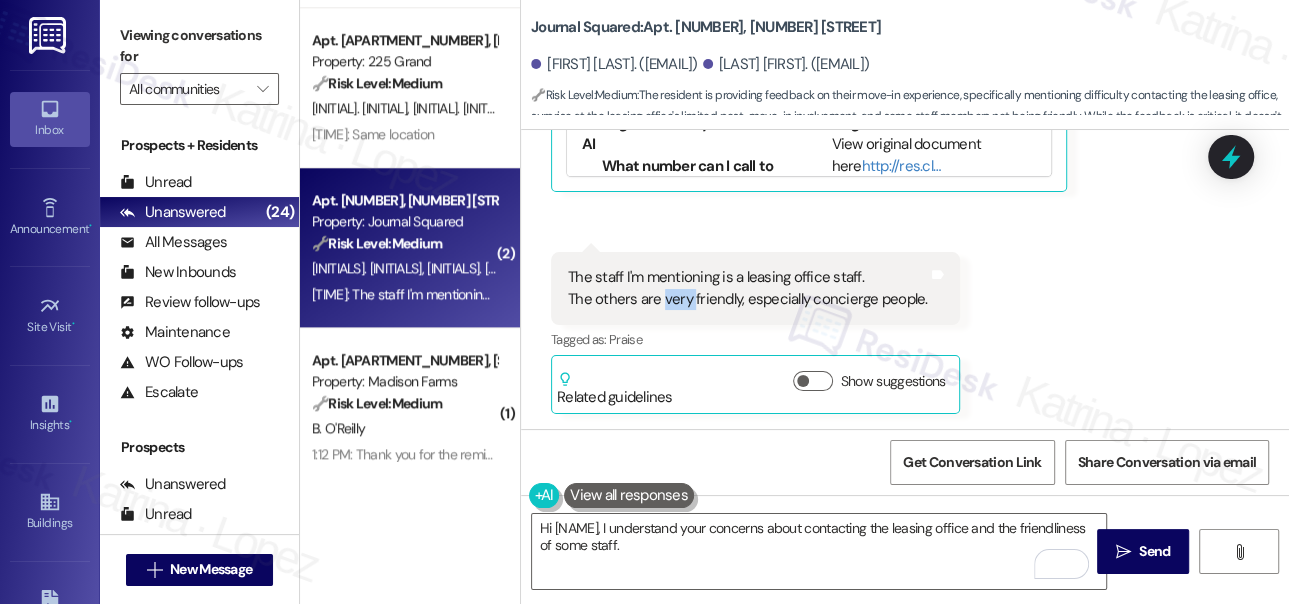click on "The staff I'm mentioning is a leasing office staff.
The others are very friendly, especially concierge people." at bounding box center [748, 288] 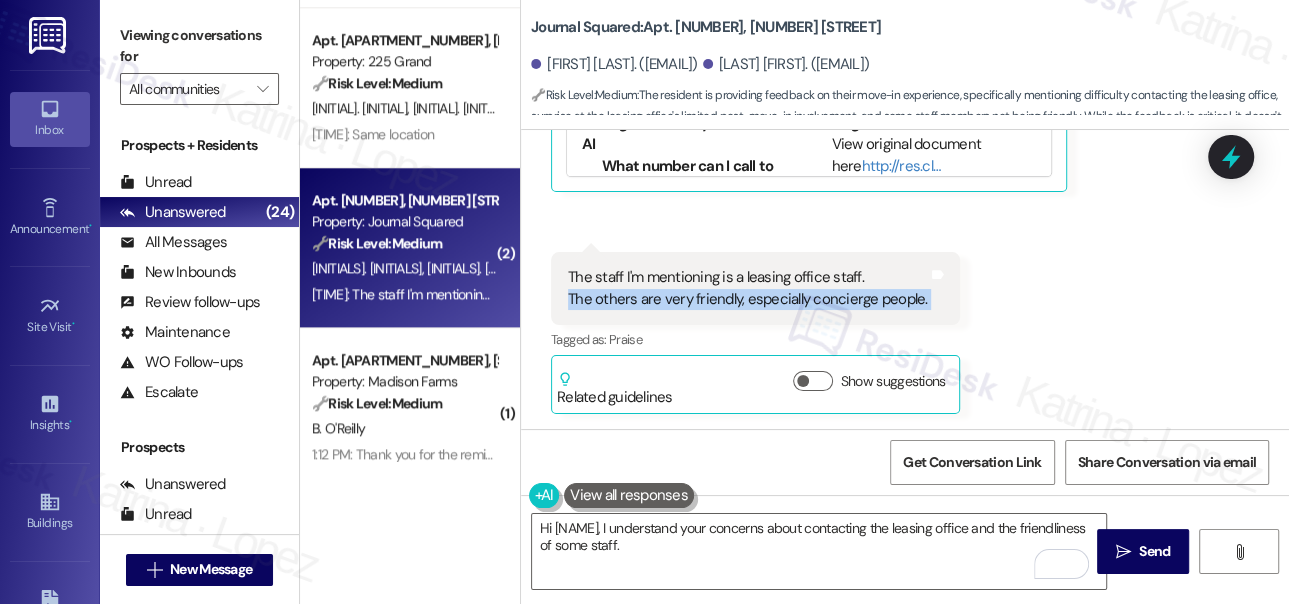 click on "The staff I'm mentioning is a leasing office staff.
The others are very friendly, especially concierge people." at bounding box center (748, 288) 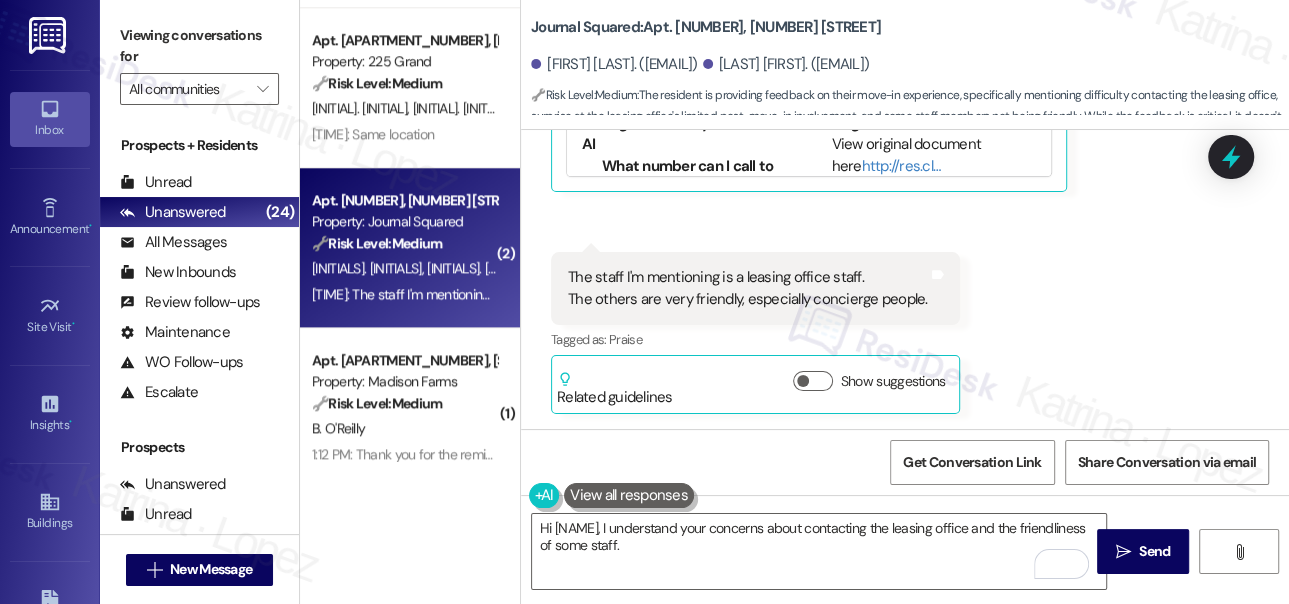 click on "The staff I'm mentioning is a leasing office staff.
The others are very friendly, especially concierge people." at bounding box center (748, 288) 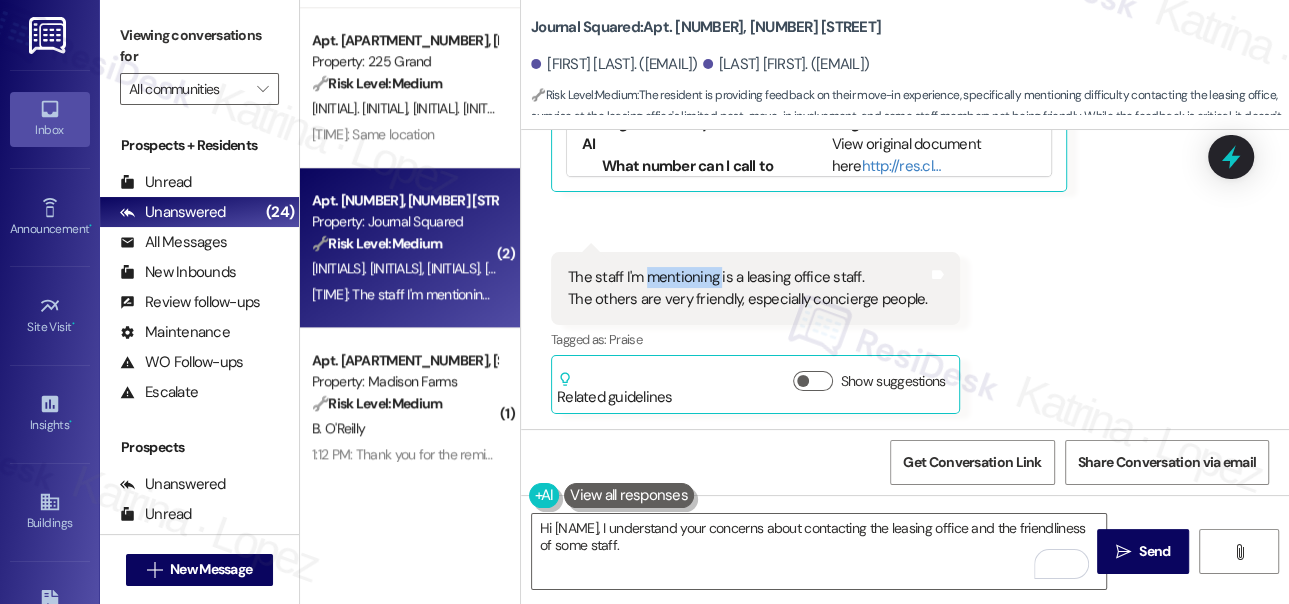 click on "The staff I'm mentioning is a leasing office staff.
The others are very friendly, especially concierge people." at bounding box center [748, 288] 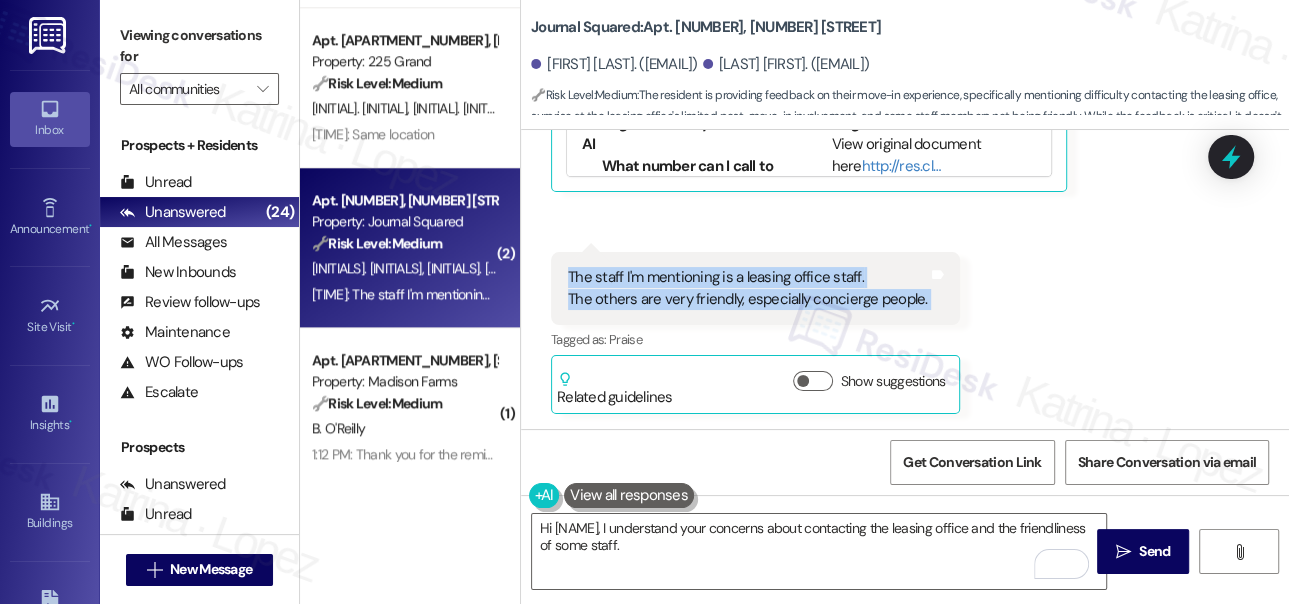 drag, startPoint x: 568, startPoint y: 273, endPoint x: 936, endPoint y: 308, distance: 369.66064 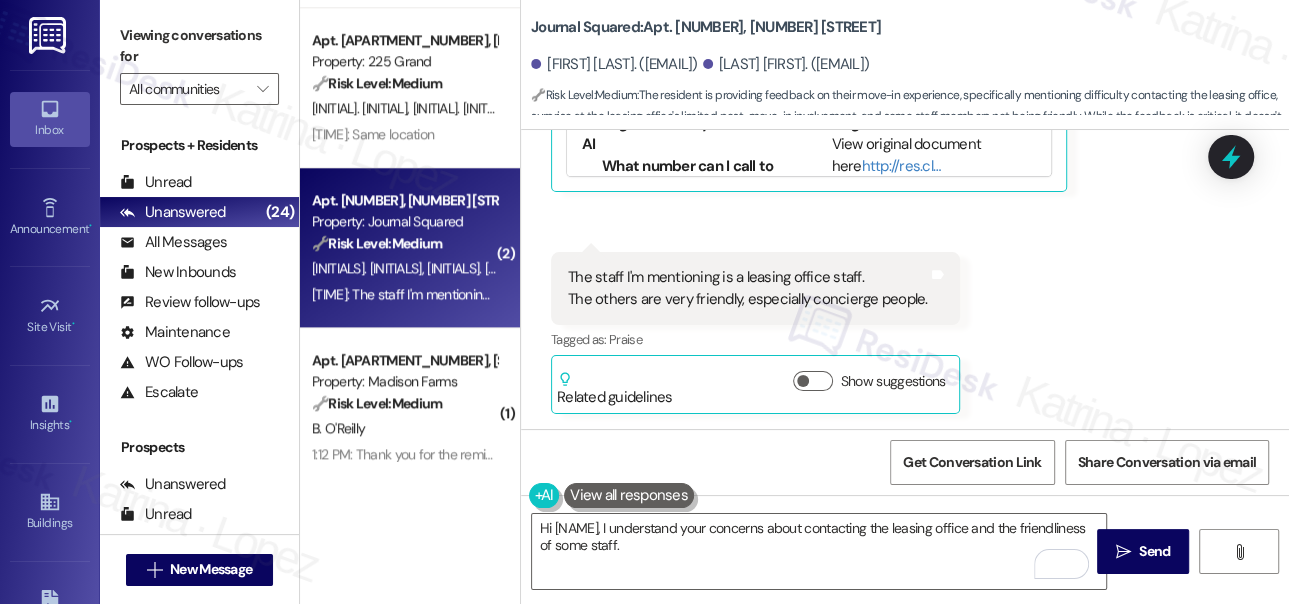 click on "Viewing conversations for" at bounding box center (199, 46) 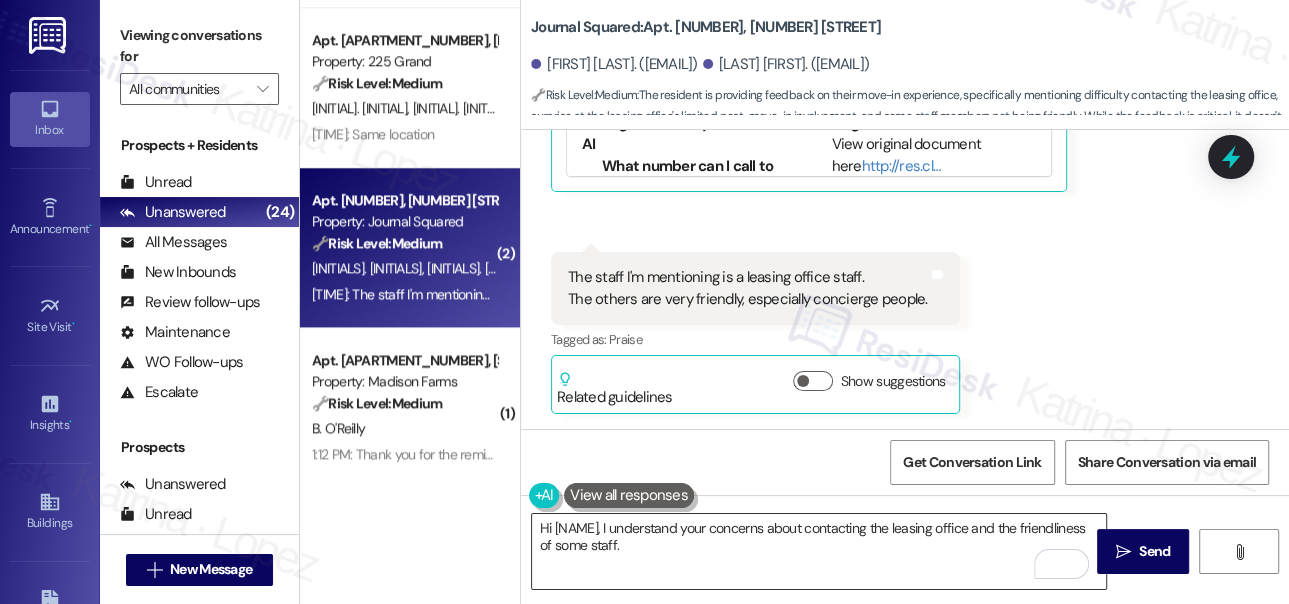 click on "Hi [NAME], I understand your concerns about contacting the leasing office and the friendliness of some staff." at bounding box center [819, 551] 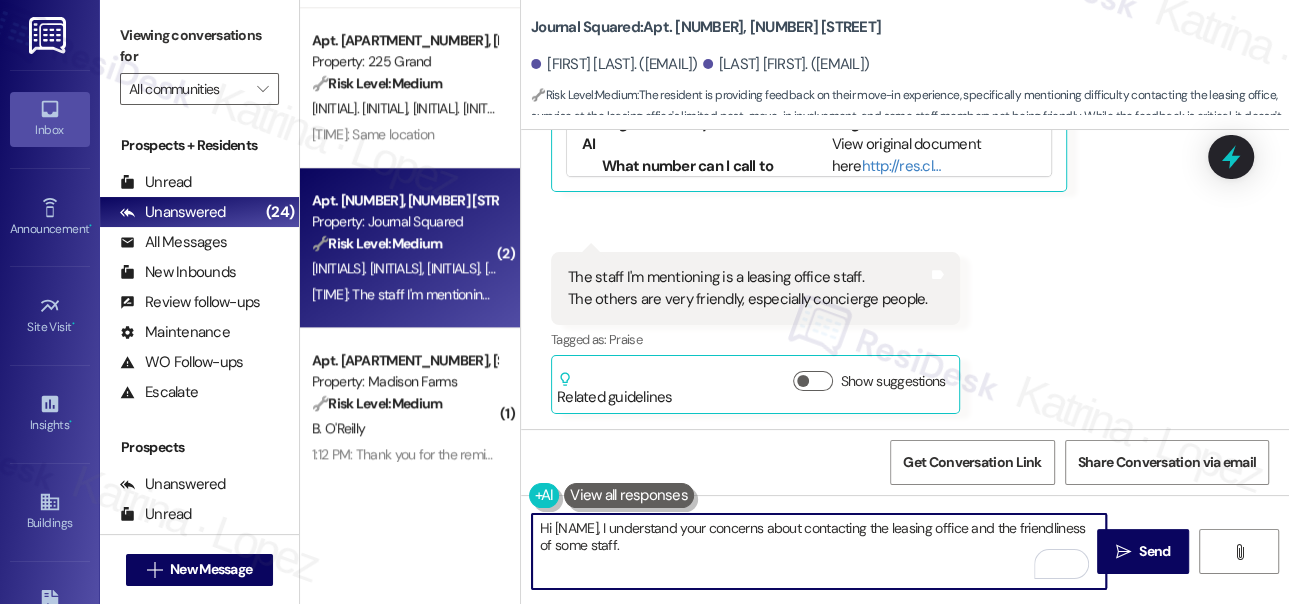 paste on "I’ll share your feedback with the team so they’re aware and can look for ways to improve communication and approachability. I’m glad to hear your experience with the concierge staff has been positive, and I’ll be sure to pass along that feedback as well." 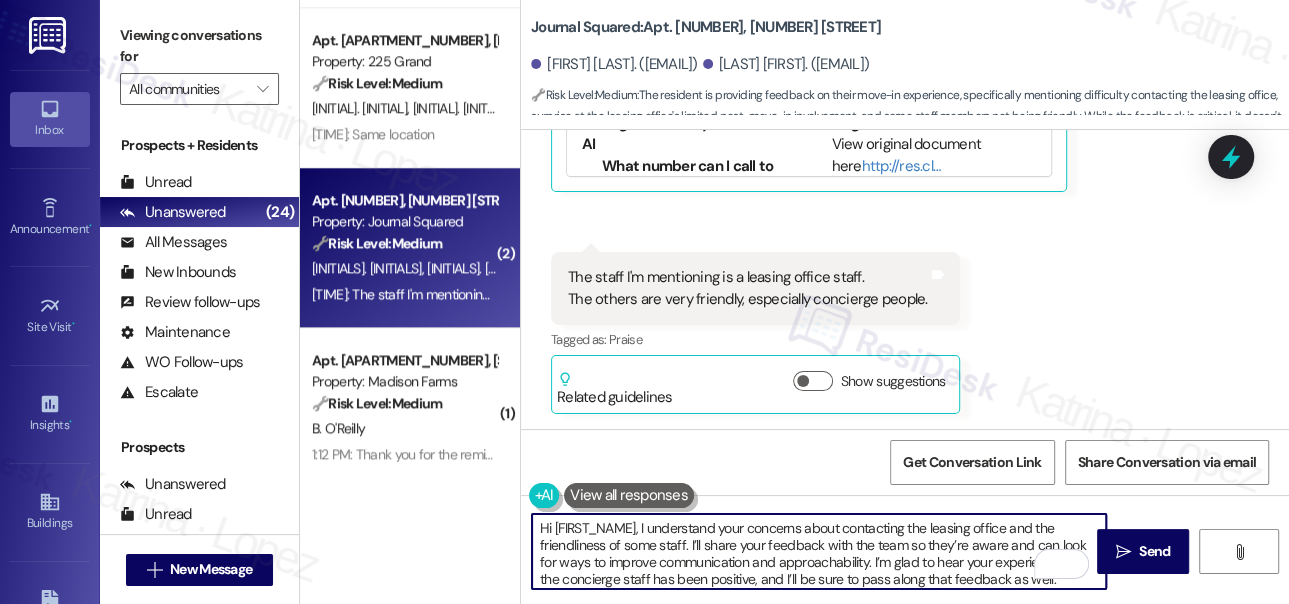 scroll, scrollTop: 34, scrollLeft: 0, axis: vertical 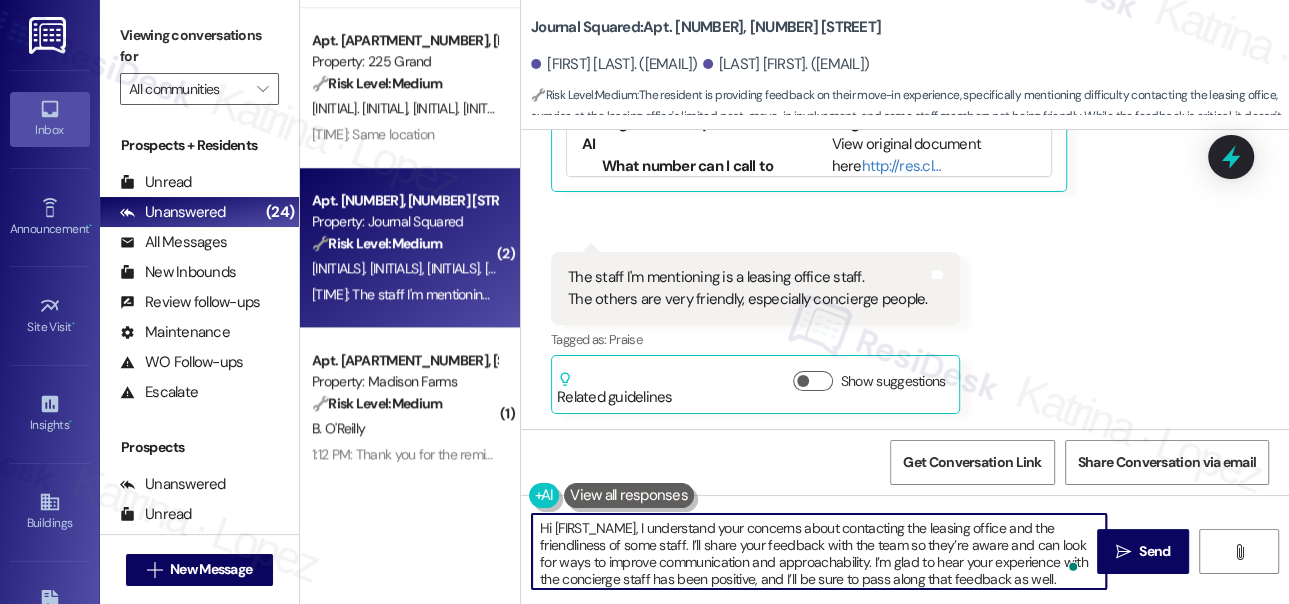 click on "Hi [FIRST_NAME], I understand your concerns about contacting the leasing office and the friendliness of some staff. I’ll share your feedback with the team so they’re aware and can look for ways to improve communication and approachability. I’m glad to hear your experience with the concierge staff has been positive, and I’ll be sure to pass along that feedback as well." at bounding box center (819, 551) 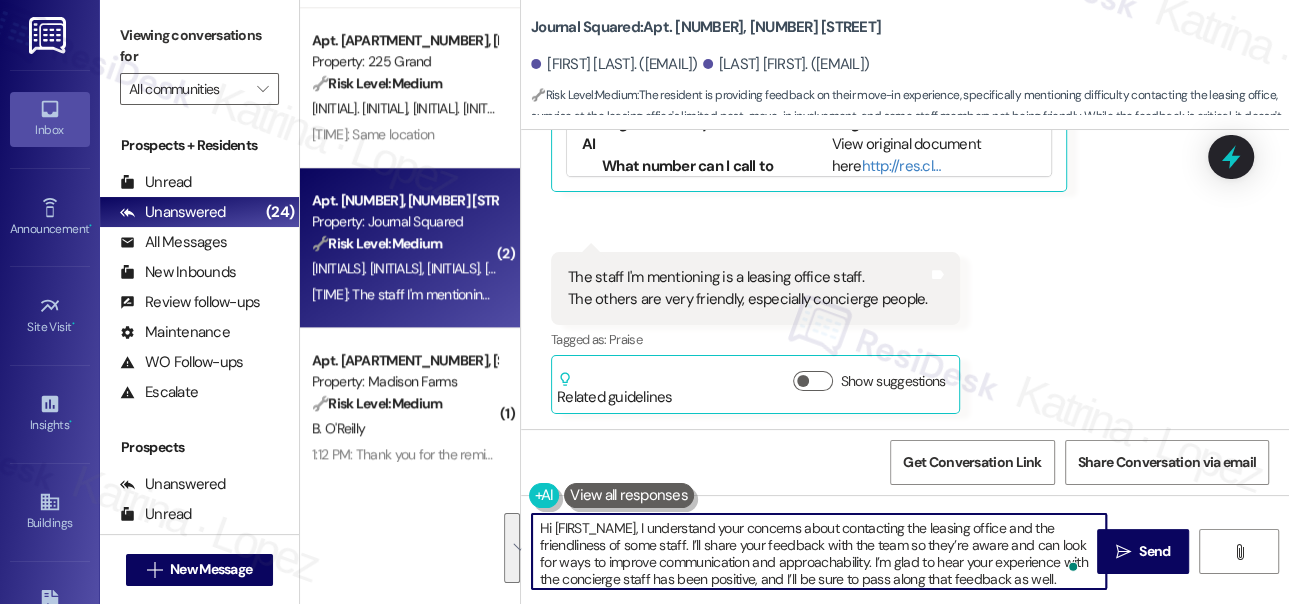click on "Hi Seongwoo, I understand your concerns about contacting the leasing office and the friendliness of some staff. I’ll share your feedback with the team so they’re aware and can look for ways to improve communication and approachability. I’m glad to hear your experience with the concierge staff has been positive, and I’ll be sure to pass along that feedback as well." at bounding box center (819, 551) 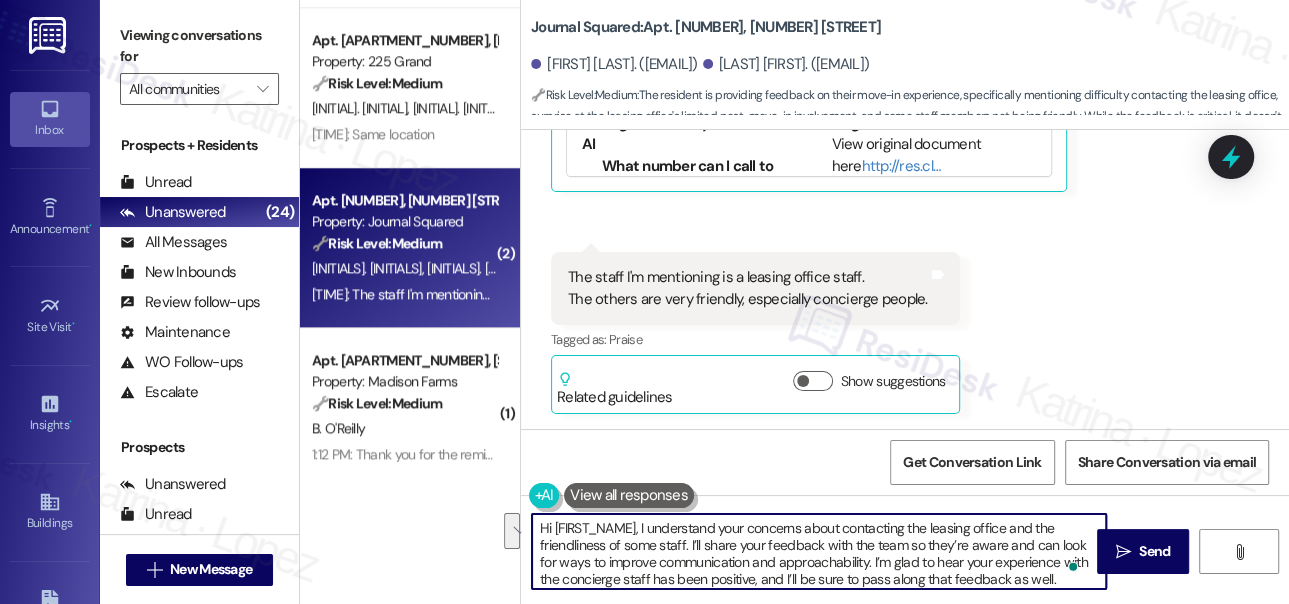 drag, startPoint x: 735, startPoint y: 536, endPoint x: 984, endPoint y: 551, distance: 249.4514 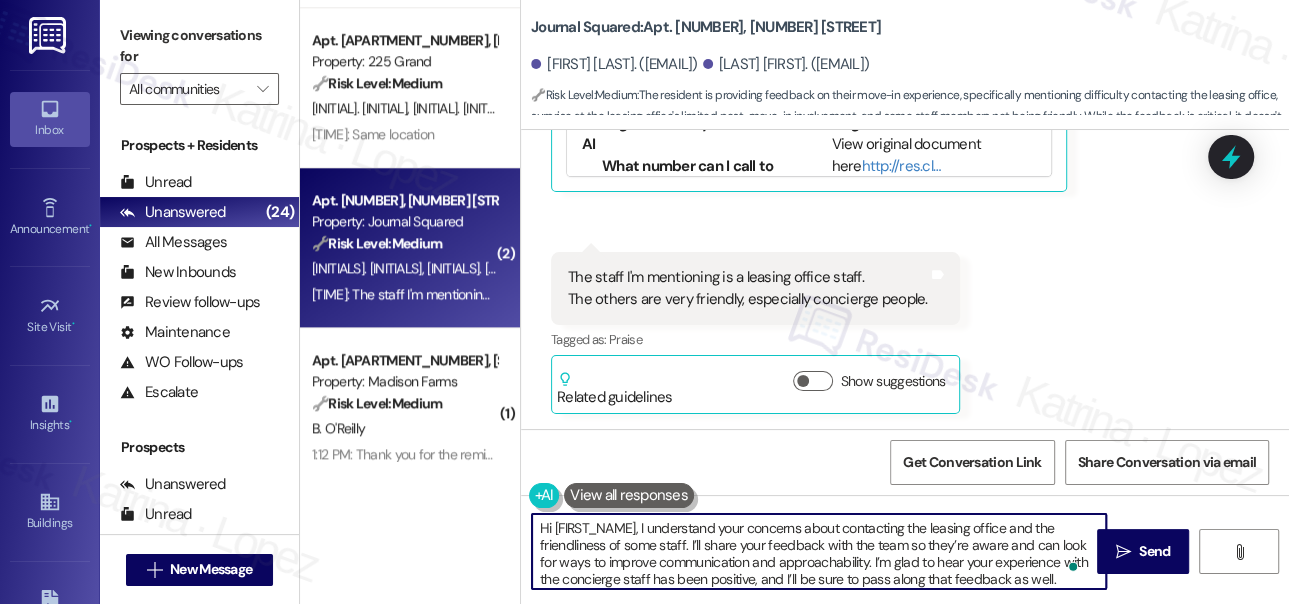 drag, startPoint x: 742, startPoint y: 567, endPoint x: 896, endPoint y: 565, distance: 154.01299 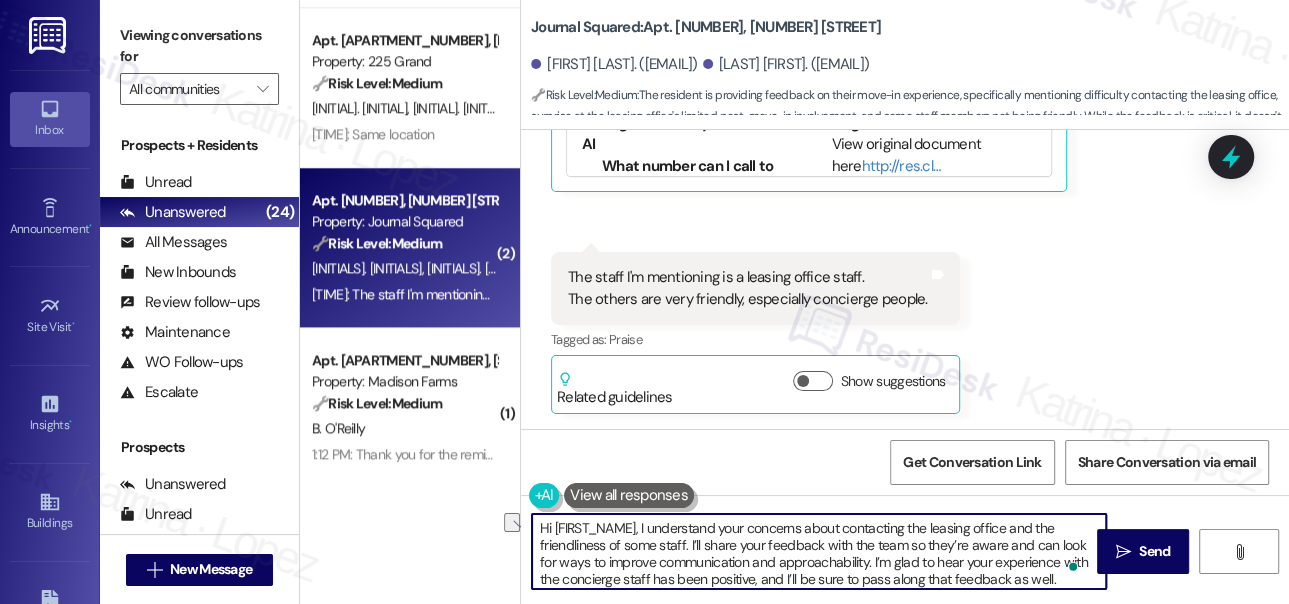 click on "Hi Seongwoo, I understand your concerns about contacting the leasing office and the friendliness of some staff. I’ll share your feedback with the team so they’re aware and can look for ways to improve communication and approachability. I’m glad to hear your experience with the concierge staff has been positive, and I’ll be sure to pass along that feedback as well." at bounding box center [819, 551] 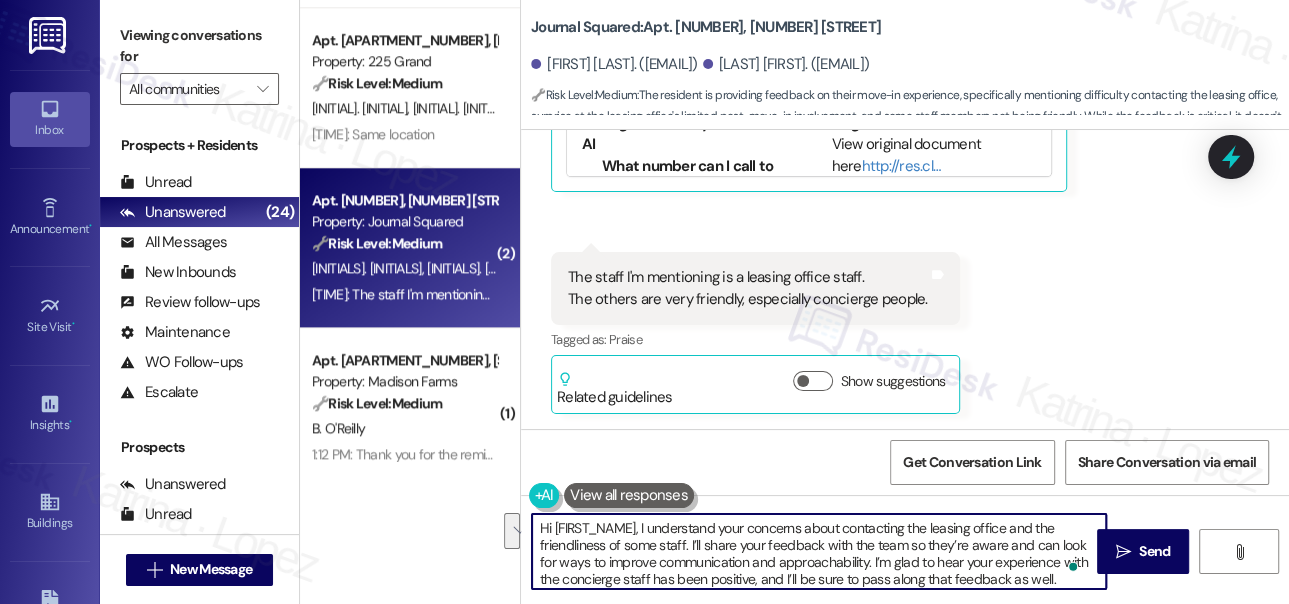 drag, startPoint x: 1005, startPoint y: 544, endPoint x: 866, endPoint y: 564, distance: 140.43147 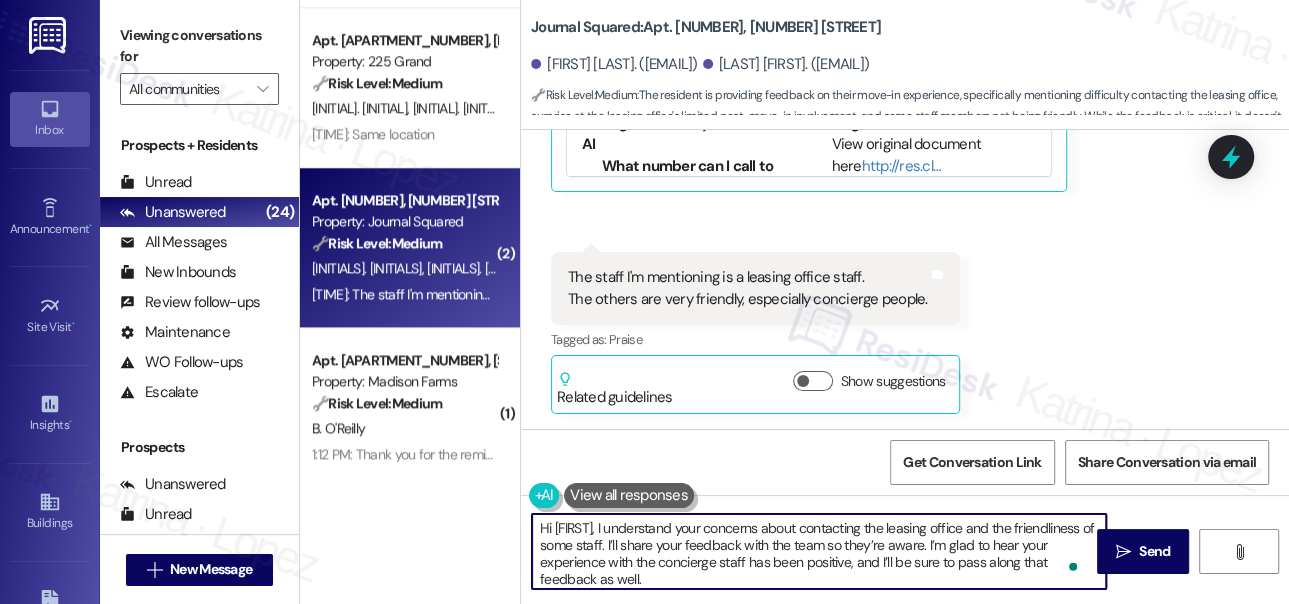 click on "Hi Seongwoo, I understand your concerns about contacting the leasing office and the friendliness of some staff. I’ll share your feedback with the team so they’re aware. I’m glad to hear your experience with the concierge staff has been positive, and I’ll be sure to pass along that feedback as well." at bounding box center [819, 551] 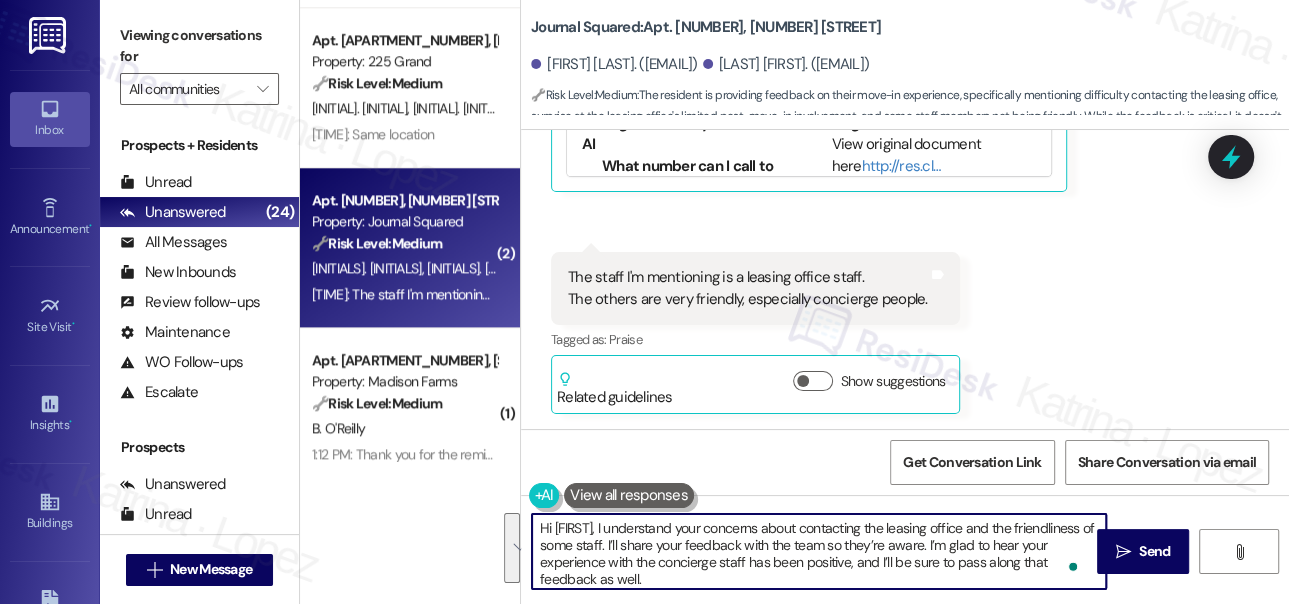 scroll, scrollTop: 4, scrollLeft: 0, axis: vertical 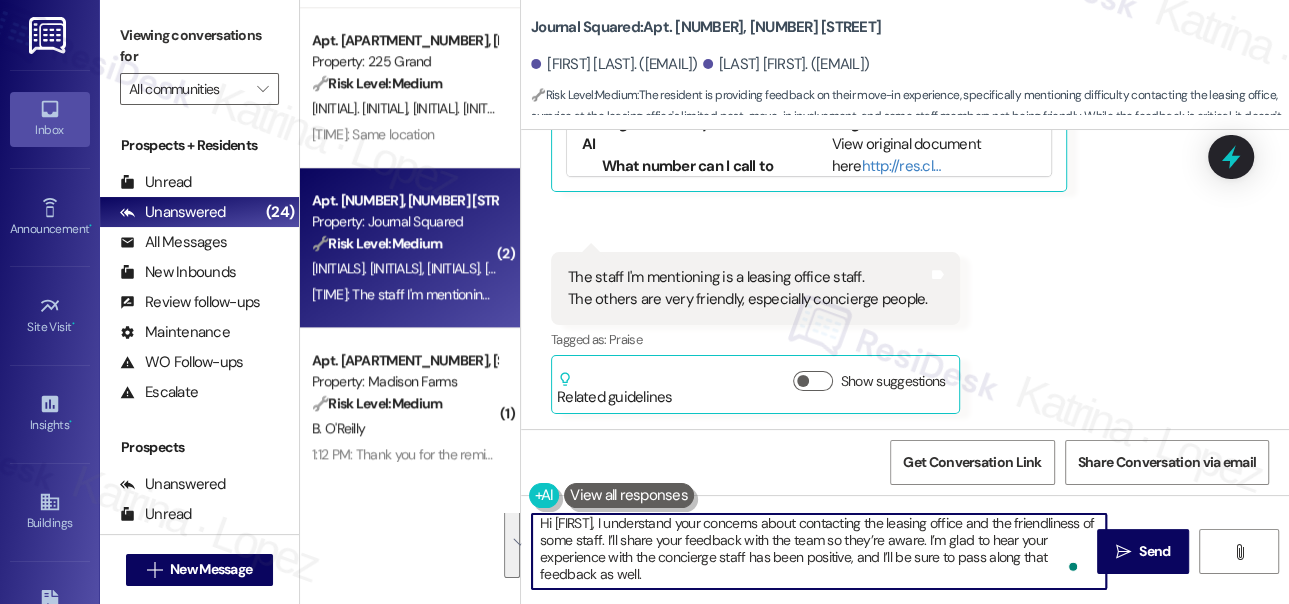click on "Hi Seongwoo, I understand your concerns about contacting the leasing office and the friendliness of some staff. I’ll share your feedback with the team so they’re aware. I’m glad to hear your experience with the concierge staff has been positive, and I’ll be sure to pass along that feedback as well." at bounding box center (819, 551) 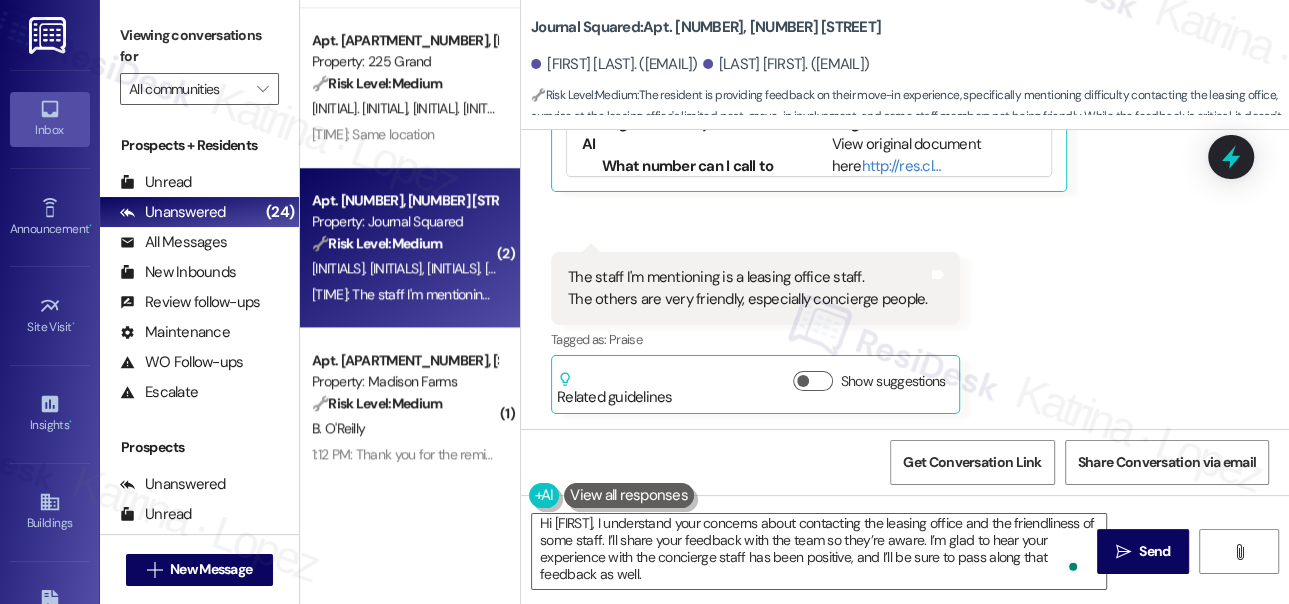 drag, startPoint x: 128, startPoint y: 18, endPoint x: 196, endPoint y: 66, distance: 83.23461 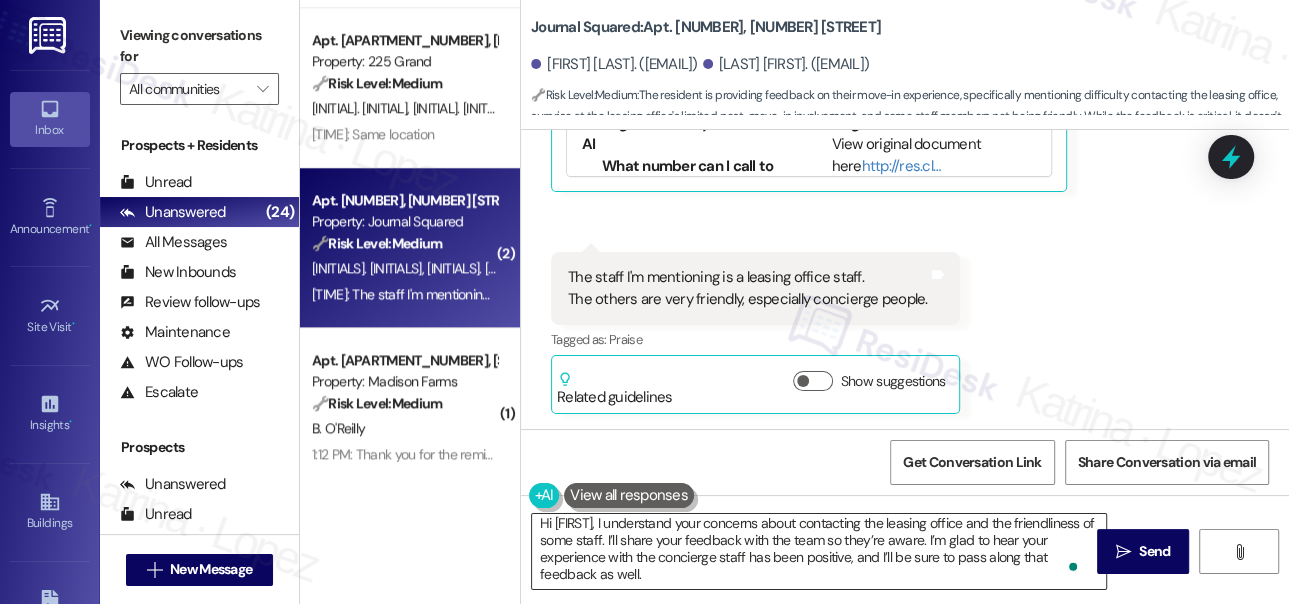 click on "Hi Seongwoo, I understand your concerns about contacting the leasing office and the friendliness of some staff. I’ll share your feedback with the team so they’re aware. I’m glad to hear your experience with the concierge staff has been positive, and I’ll be sure to pass along that feedback as well." at bounding box center [819, 551] 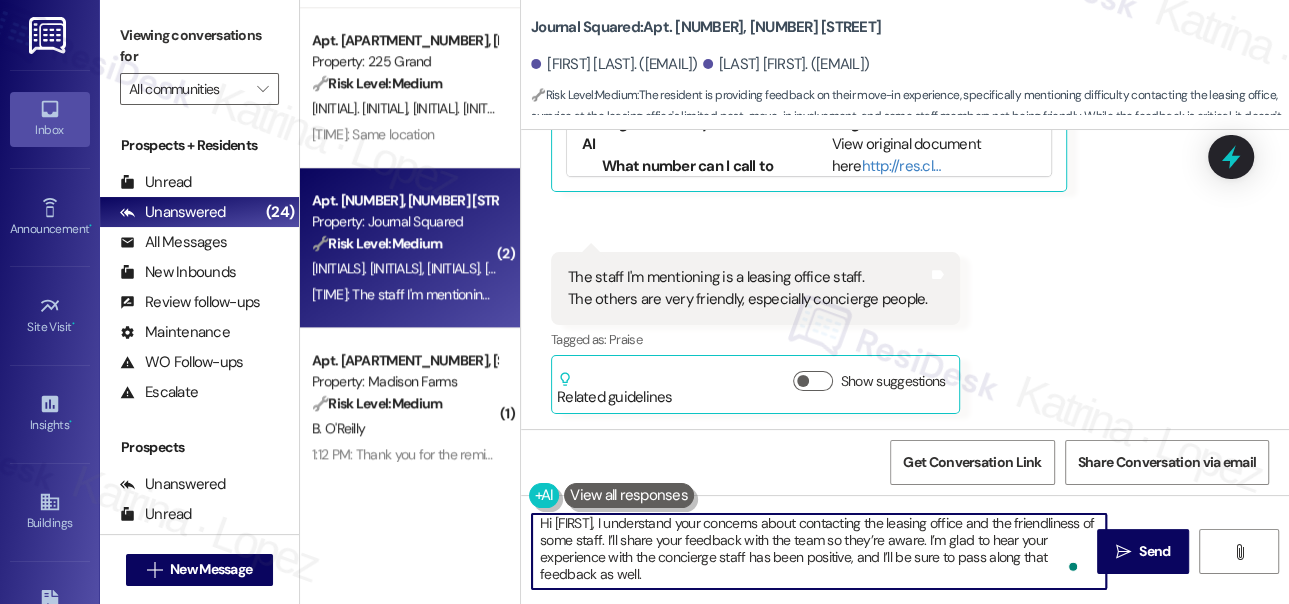 paste on "If anything else comes up" 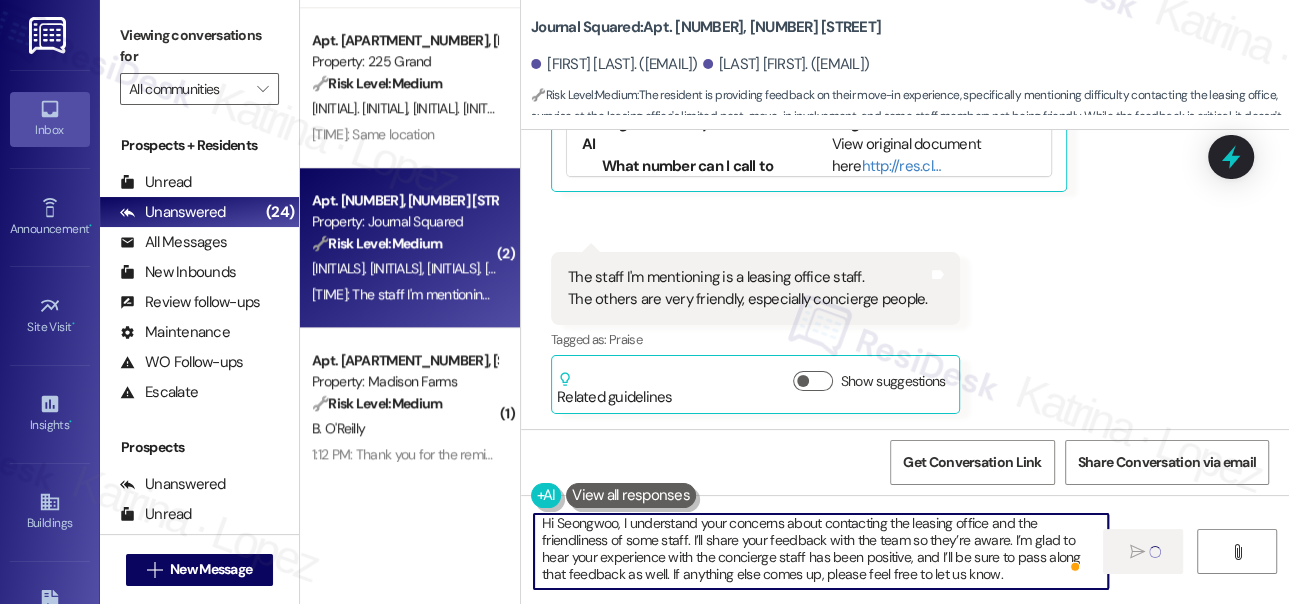 scroll, scrollTop: 2, scrollLeft: 0, axis: vertical 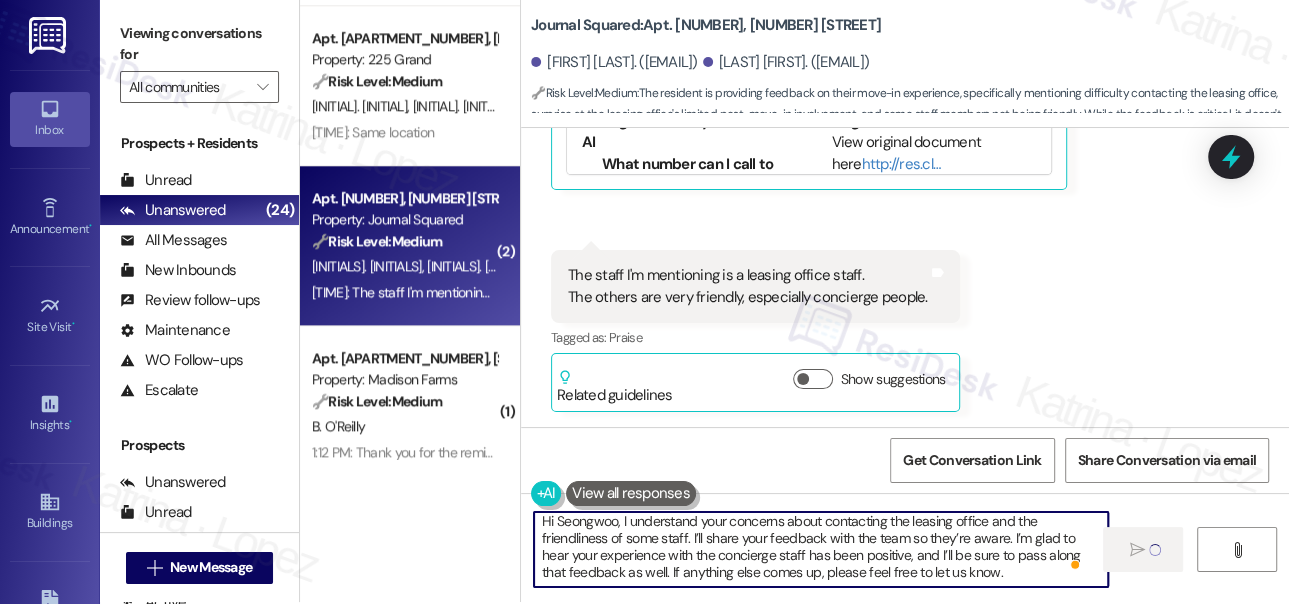 type on "Hi Seongwoo, I understand your concerns about contacting the leasing office and the friendliness of some staff. I’ll share your feedback with the team so they’re aware. I’m glad to hear your experience with the concierge staff has been positive, and I’ll be sure to pass along that feedback as well. If anything else comes up, please feel free to let us know." 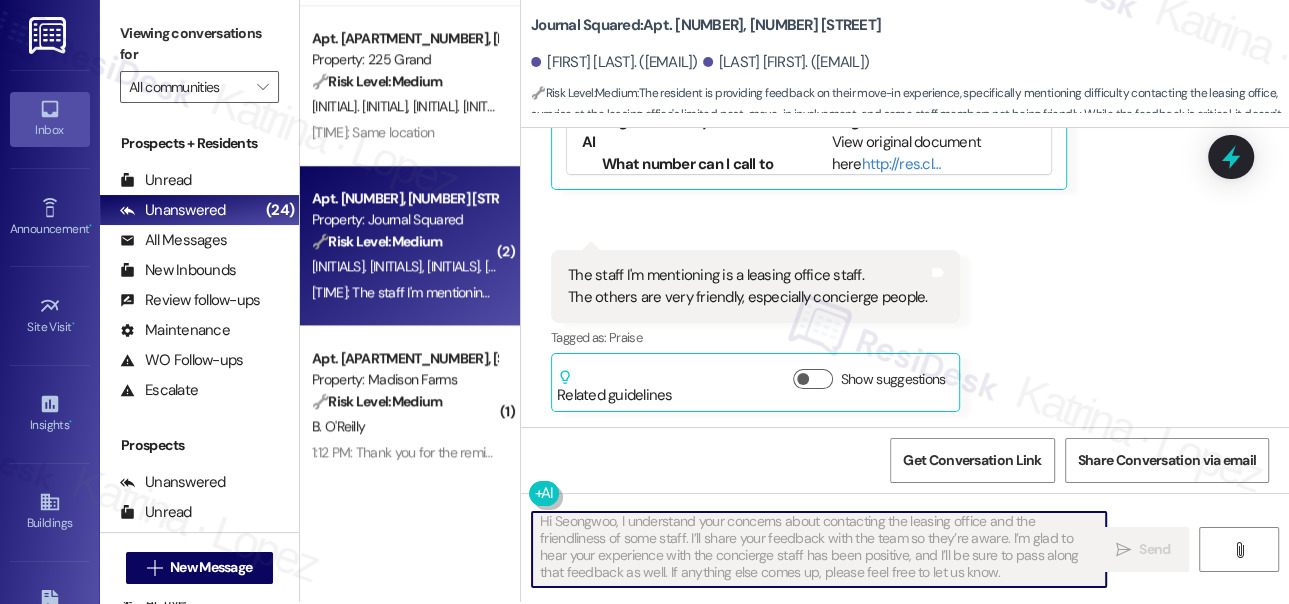 scroll, scrollTop: 848, scrollLeft: 0, axis: vertical 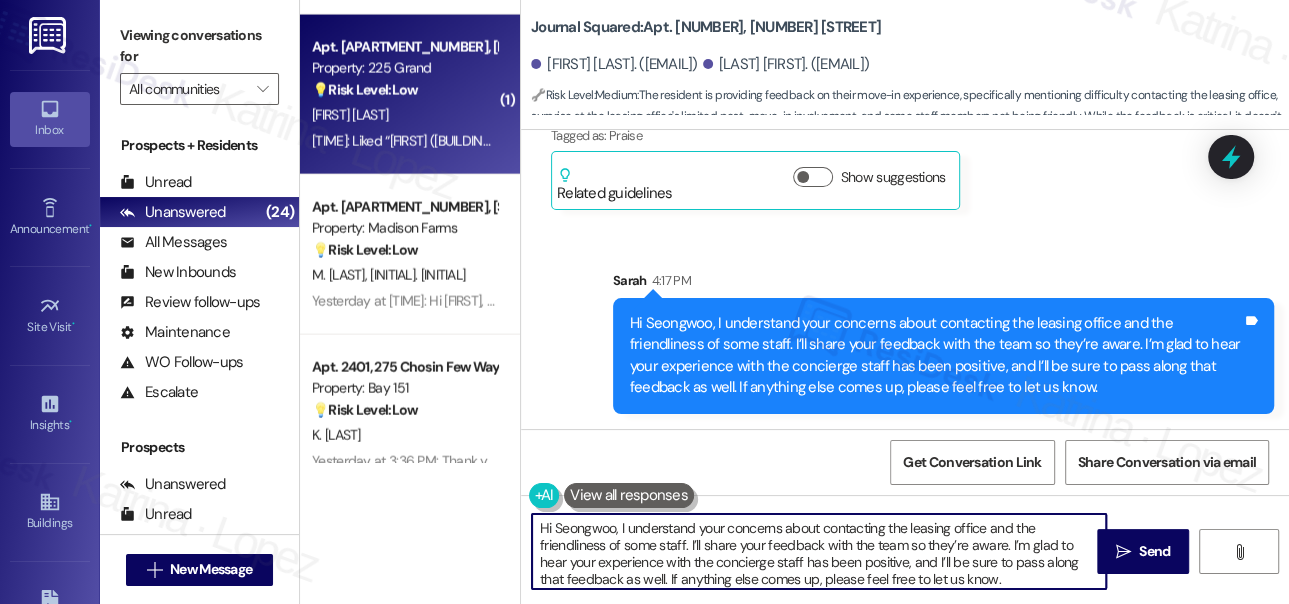 click on "[INITIAL]. [LAST]" at bounding box center [404, 115] 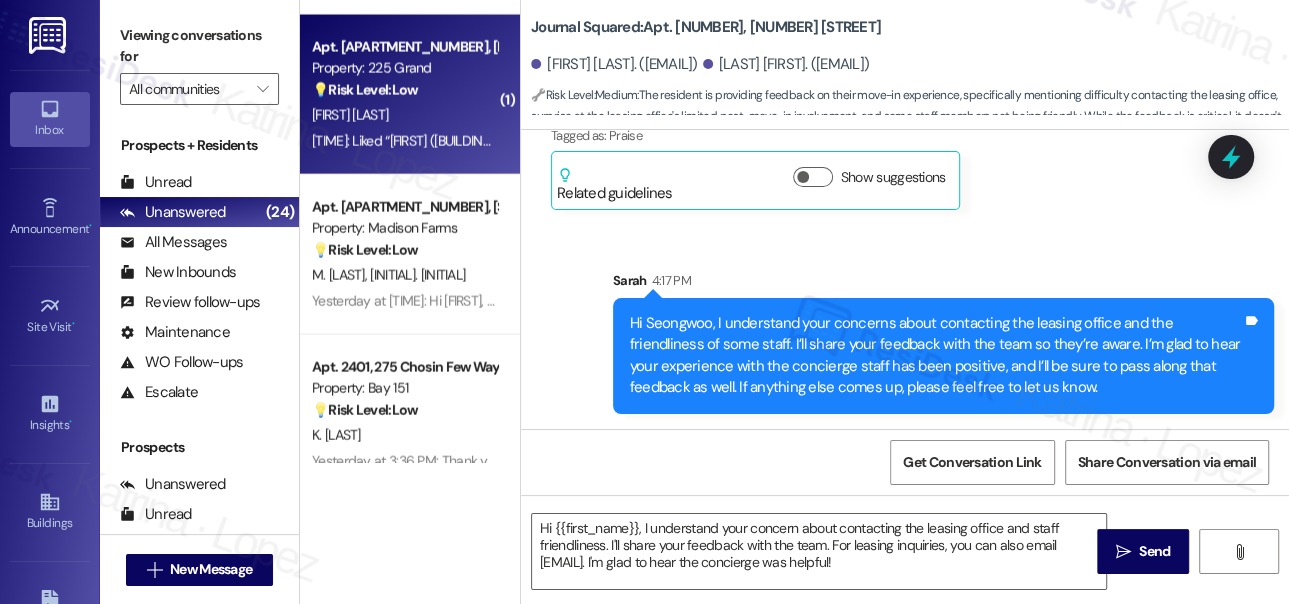 type on "Fetching suggested responses. Please feel free to read through the conversation in the meantime." 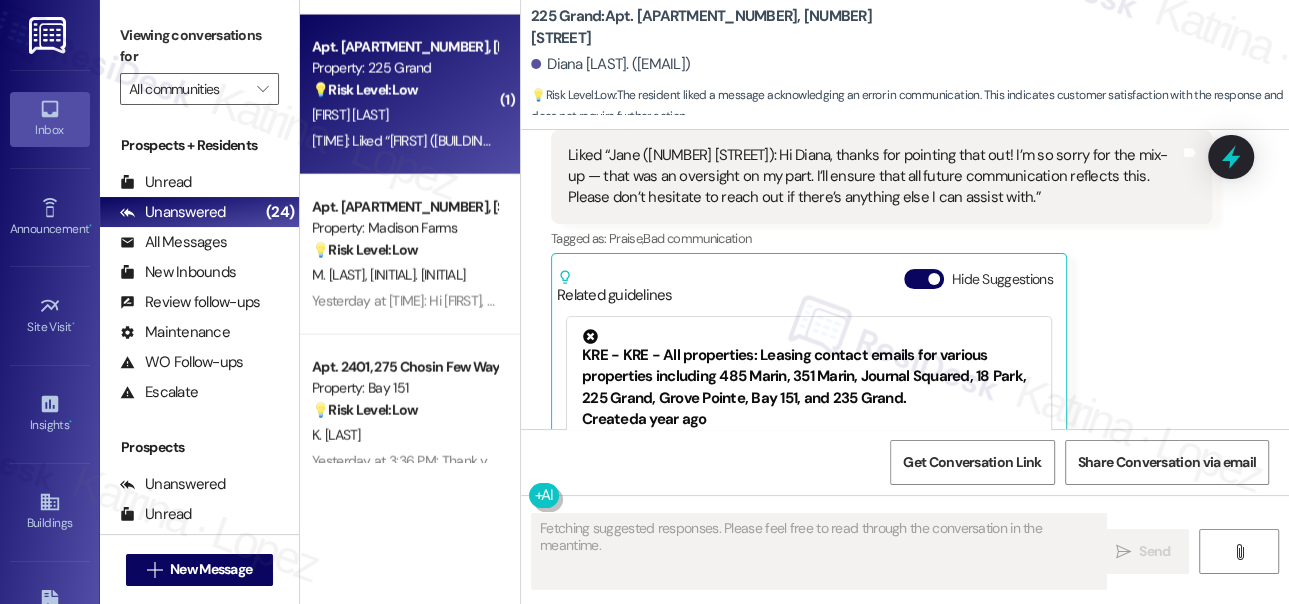 scroll 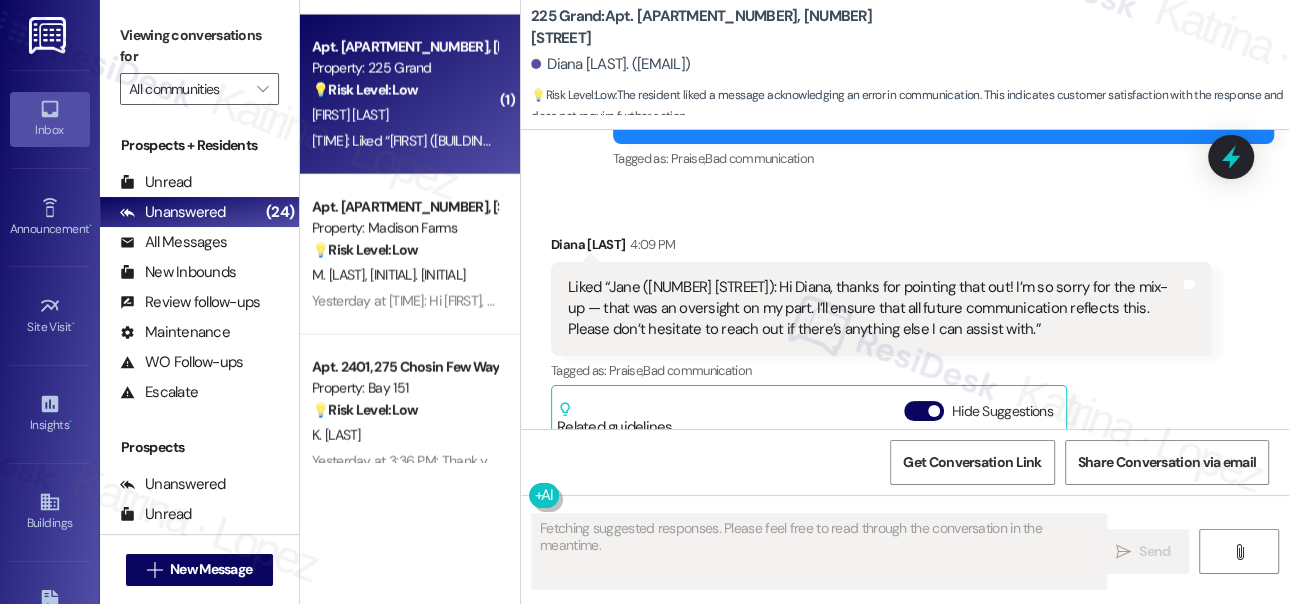 click on "Liked “Jane (225 Grand): Hi Diana, thanks for pointing that out! I’m so sorry for the mix-up — that was an oversight on my part. I’ll ensure that all future communication reflects this. Please don’t hesitate to reach out if there’s anything else I can assist with.”" at bounding box center [874, 309] 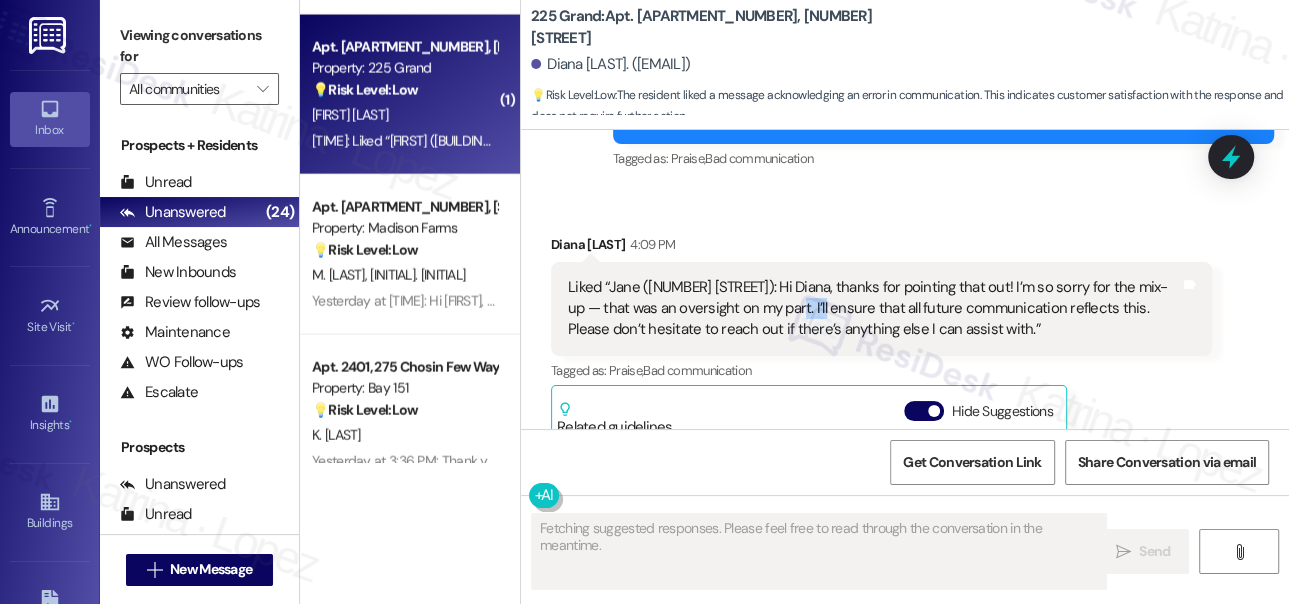 click on "Liked “Jane (225 Grand): Hi Diana, thanks for pointing that out! I’m so sorry for the mix-up — that was an oversight on my part. I’ll ensure that all future communication reflects this. Please don’t hesitate to reach out if there’s anything else I can assist with.”" at bounding box center [874, 309] 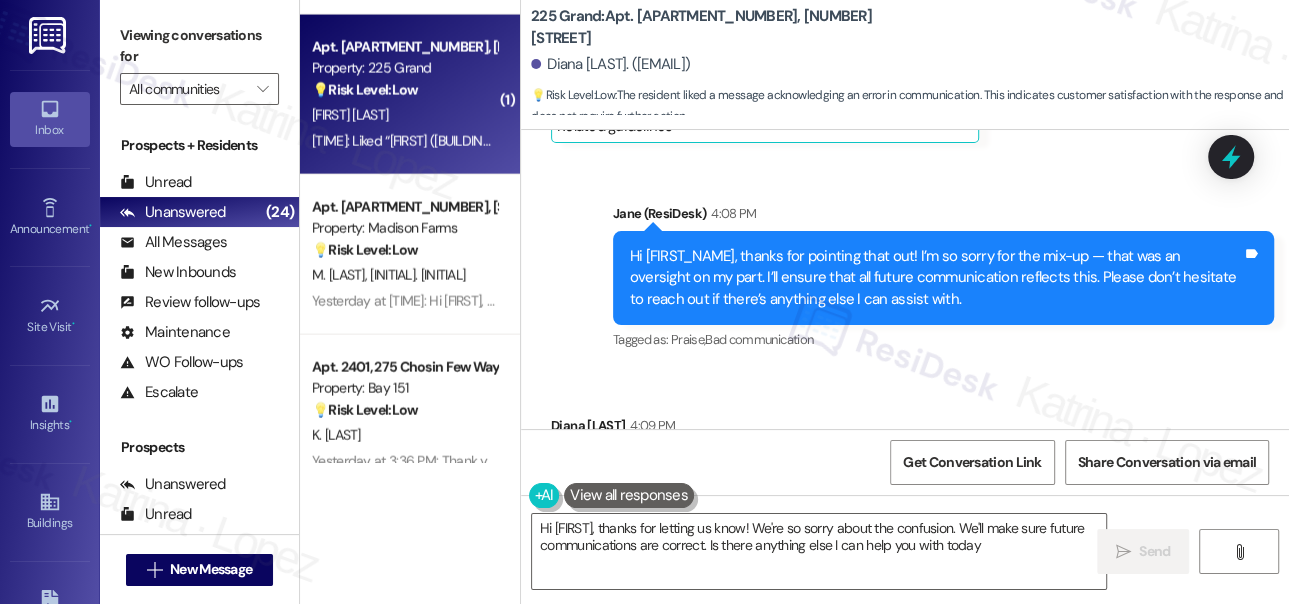 type on "Hi {{first_name}}, thanks for letting us know! We're so sorry about the confusion. We'll make sure future communications are correct. Is there anything else I can help you with today?" 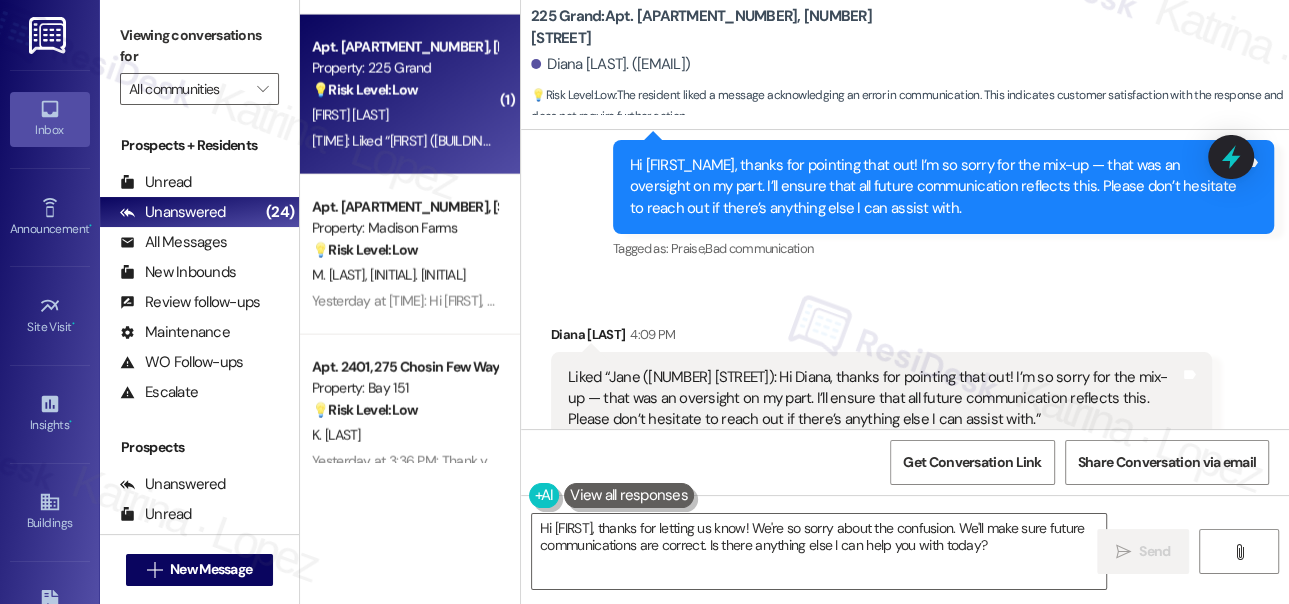 click on "Hi Diana, thanks for pointing that out! I’m so sorry for the mix-up — that was an oversight on my part. I’ll ensure that all future communication reflects this. Please don’t hesitate to reach out if there’s anything else I can assist with." at bounding box center (936, 187) 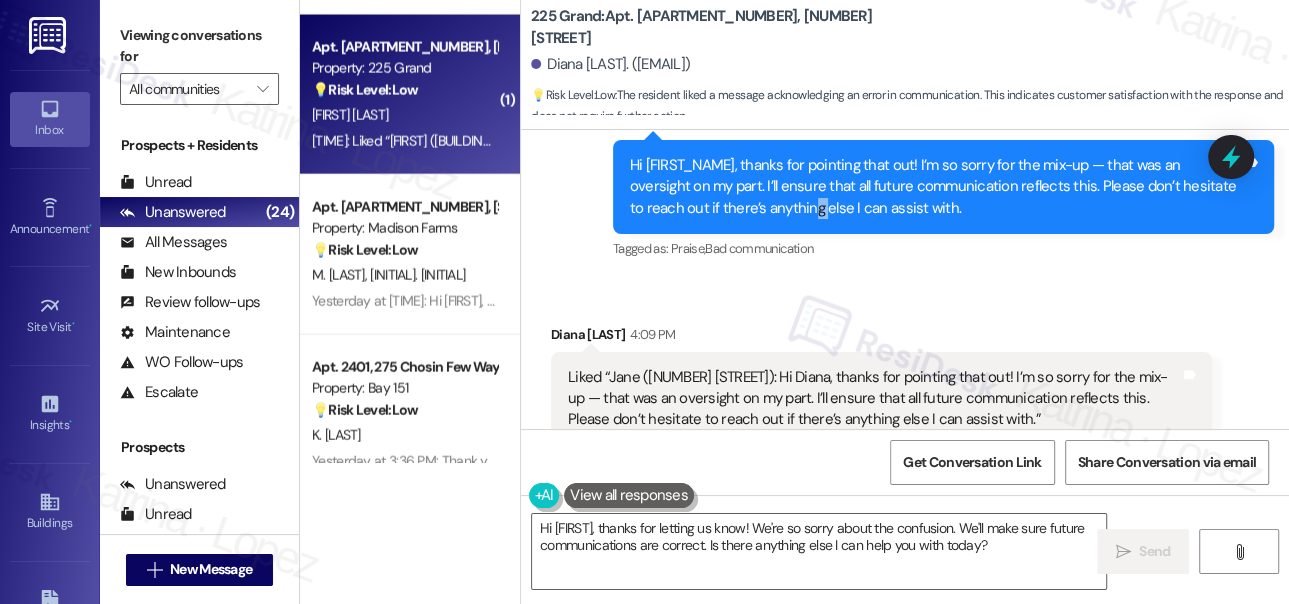 click on "Hi Diana, thanks for pointing that out! I’m so sorry for the mix-up — that was an oversight on my part. I’ll ensure that all future communication reflects this. Please don’t hesitate to reach out if there’s anything else I can assist with." at bounding box center [936, 187] 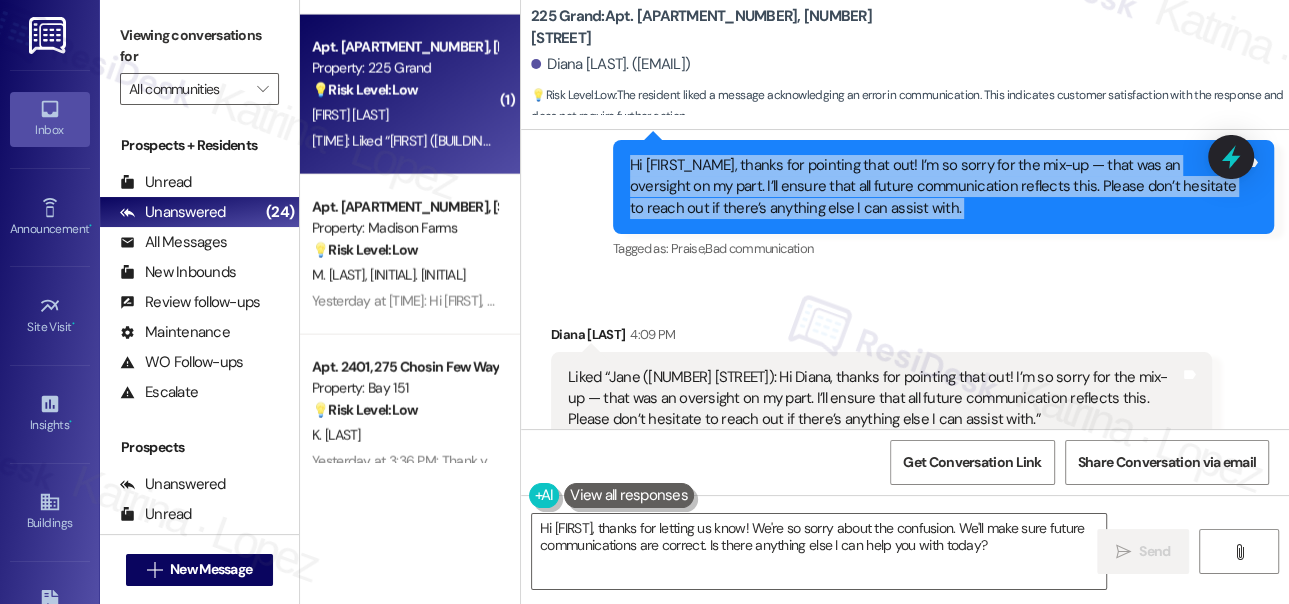 click on "Hi Diana, thanks for pointing that out! I’m so sorry for the mix-up — that was an oversight on my part. I’ll ensure that all future communication reflects this. Please don’t hesitate to reach out if there’s anything else I can assist with." at bounding box center (936, 187) 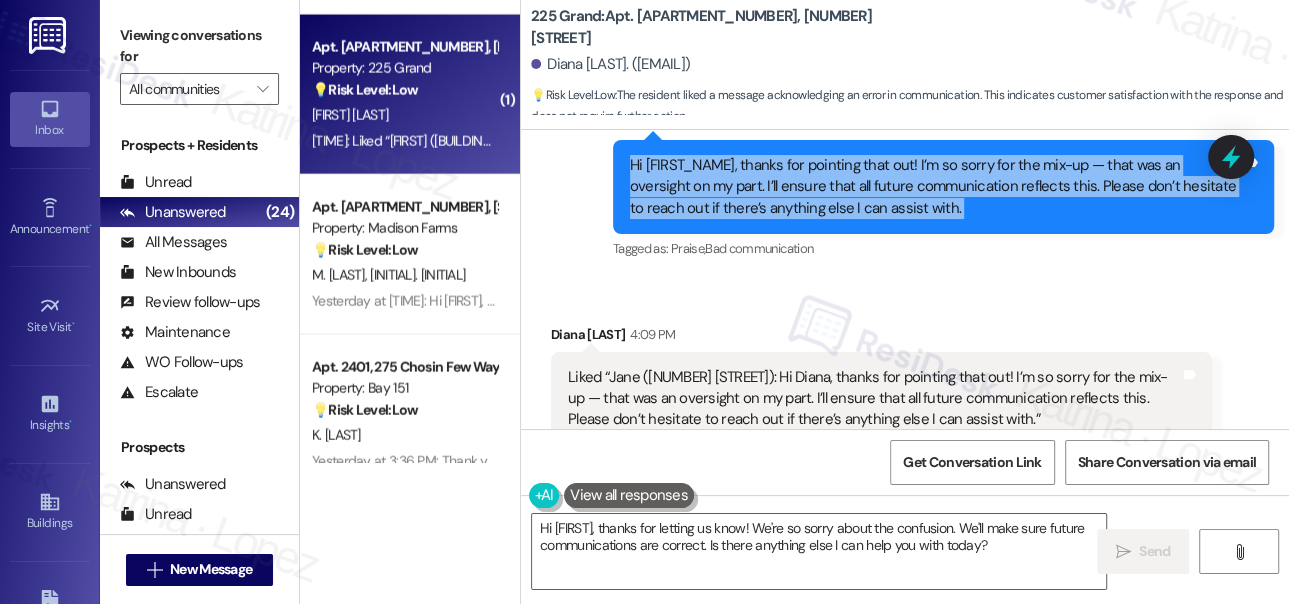 click on "Hi Diana, thanks for pointing that out! I’m so sorry for the mix-up — that was an oversight on my part. I’ll ensure that all future communication reflects this. Please don’t hesitate to reach out if there’s anything else I can assist with." at bounding box center (936, 187) 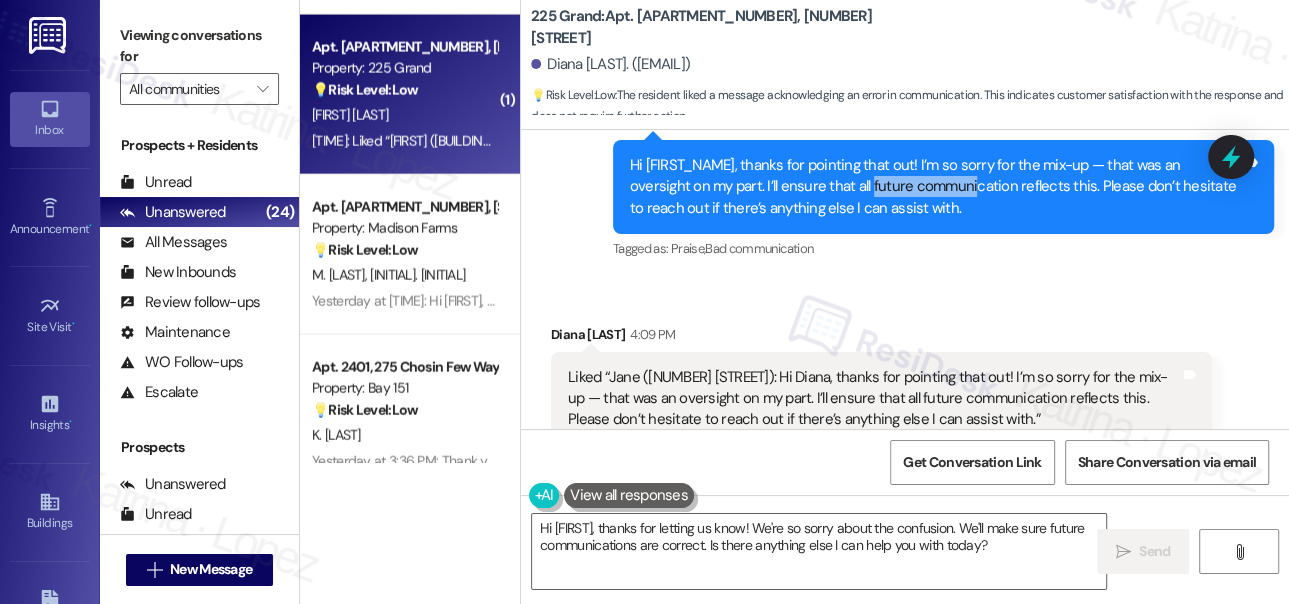 click on "Hi Diana, thanks for pointing that out! I’m so sorry for the mix-up — that was an oversight on my part. I’ll ensure that all future communication reflects this. Please don’t hesitate to reach out if there’s anything else I can assist with." at bounding box center (936, 187) 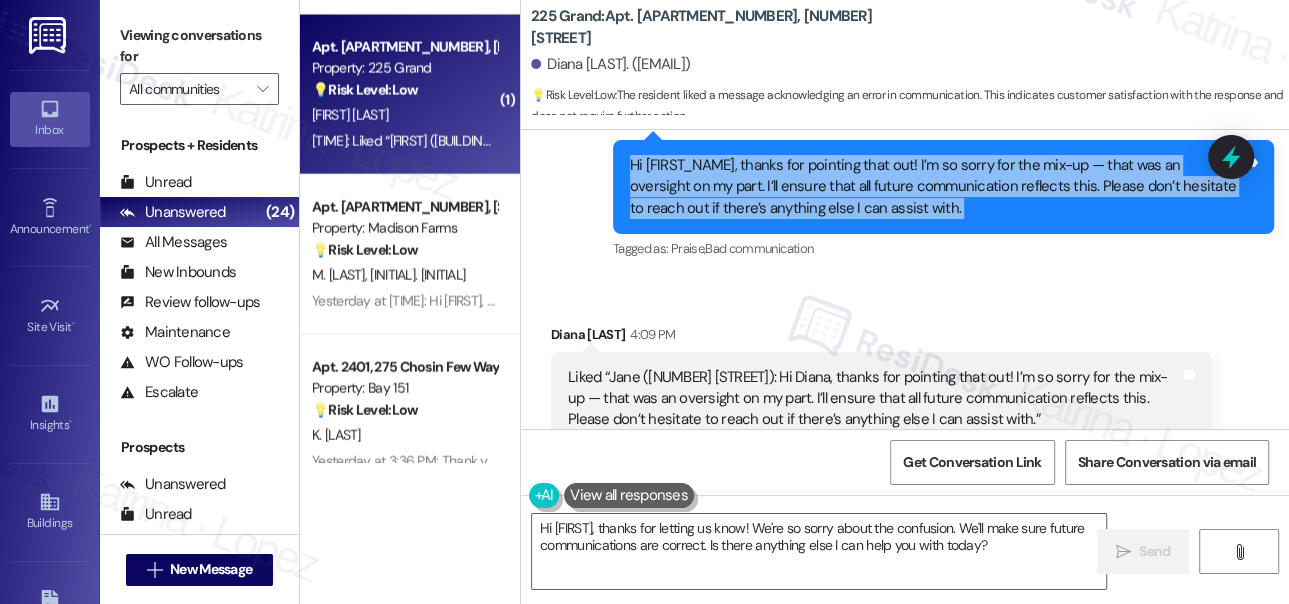 click on "Hi Diana, thanks for pointing that out! I’m so sorry for the mix-up — that was an oversight on my part. I’ll ensure that all future communication reflects this. Please don’t hesitate to reach out if there’s anything else I can assist with." at bounding box center (936, 187) 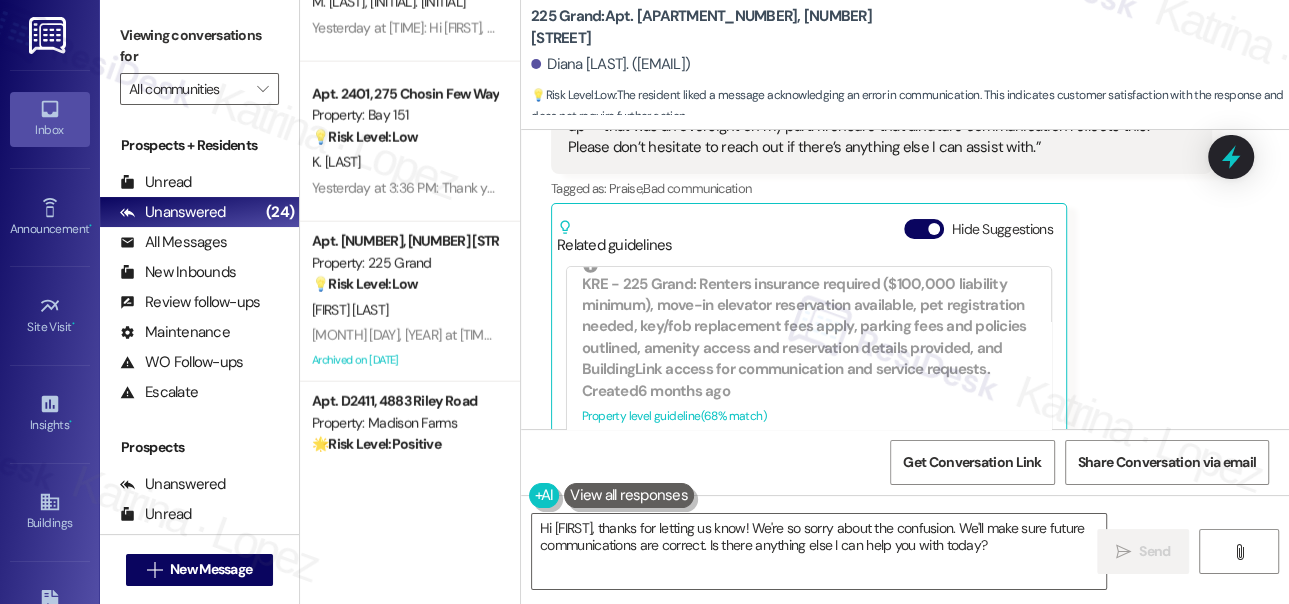 click on "Diana Favazza 4:09 PM Liked “Jane (225 Grand): Hi Diana, thanks for pointing that out! I’m so sorry for the mix-up — that was an oversight on my part. I’ll ensure that all future communication reflects this. Please don’t hesitate to reach out if there’s anything else I can assist with.” Tags and notes Tagged as:   Praise ,  Click to highlight conversations about Praise Bad communication Click to highlight conversations about Bad communication  Related guidelines Hide Suggestions KRE - KRE - All properties: Leasing contact emails for various properties including 485 Marin, 351 Marin, Journal Squared, 18 Park, 225 Grand, Grove Pointe, Bay 151, and 235 Grand. Created  a year ago Account level guideline  ( 72 % match) FAQs generated by ResiDesk AI What email address can I use to contact the leasing office for 485 Marin? The leasing contact email for 485 Marin is hello@485marin.com. What email address can I use to contact the leasing office for 351 Marin? Original Guideline http://res.cl… Created" at bounding box center (881, 278) 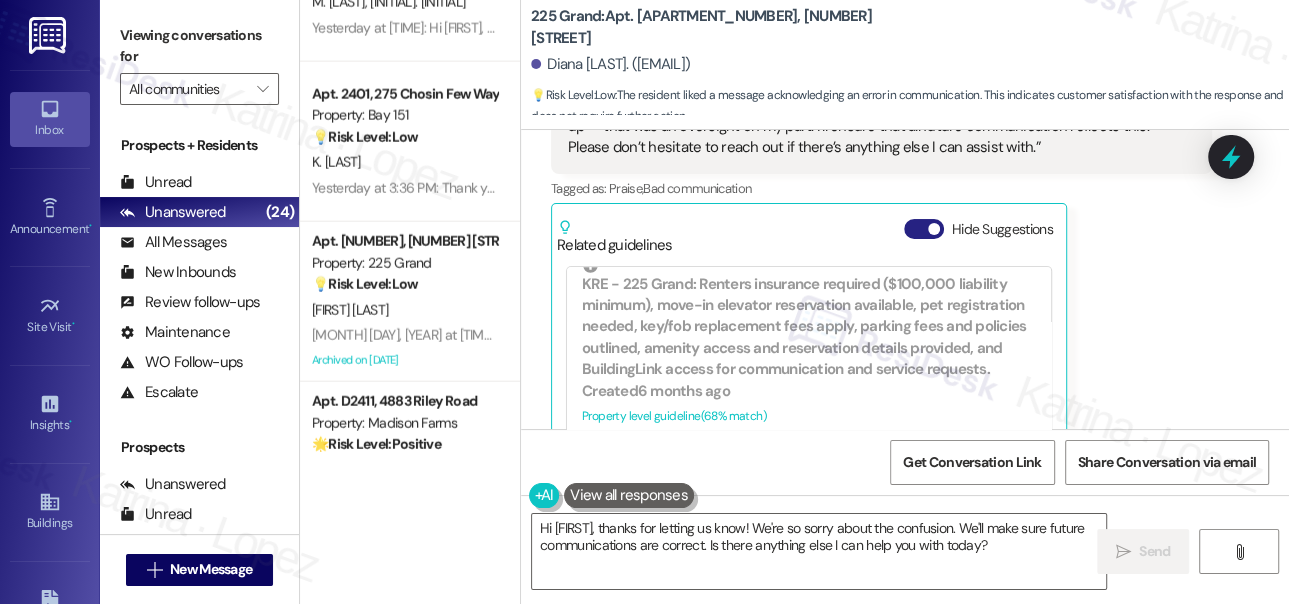 click on "Hide Suggestions" at bounding box center [924, 229] 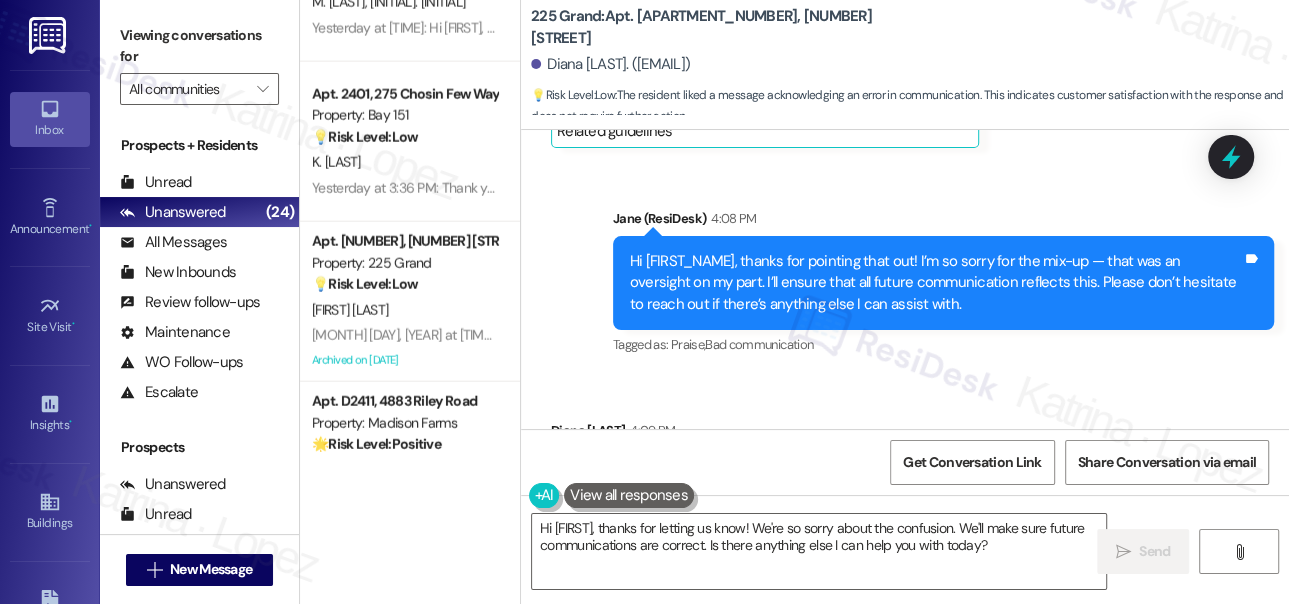 scroll, scrollTop: 15187, scrollLeft: 0, axis: vertical 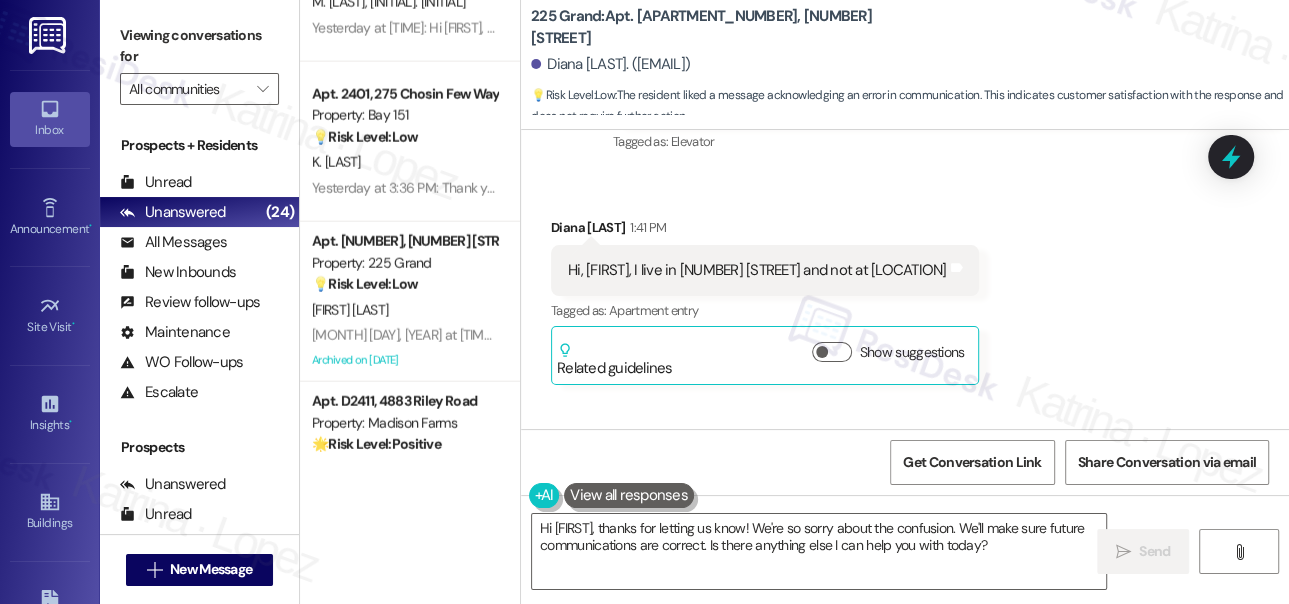 click on "Received via SMS Diana Favazza 1:41 PM Hi, Jane, I live in 225 Grand St. and not at Bay 151. Tags and notes Tagged as:   Apartment entry Click to highlight conversations about Apartment entry  Related guidelines Show suggestions" at bounding box center [905, 286] 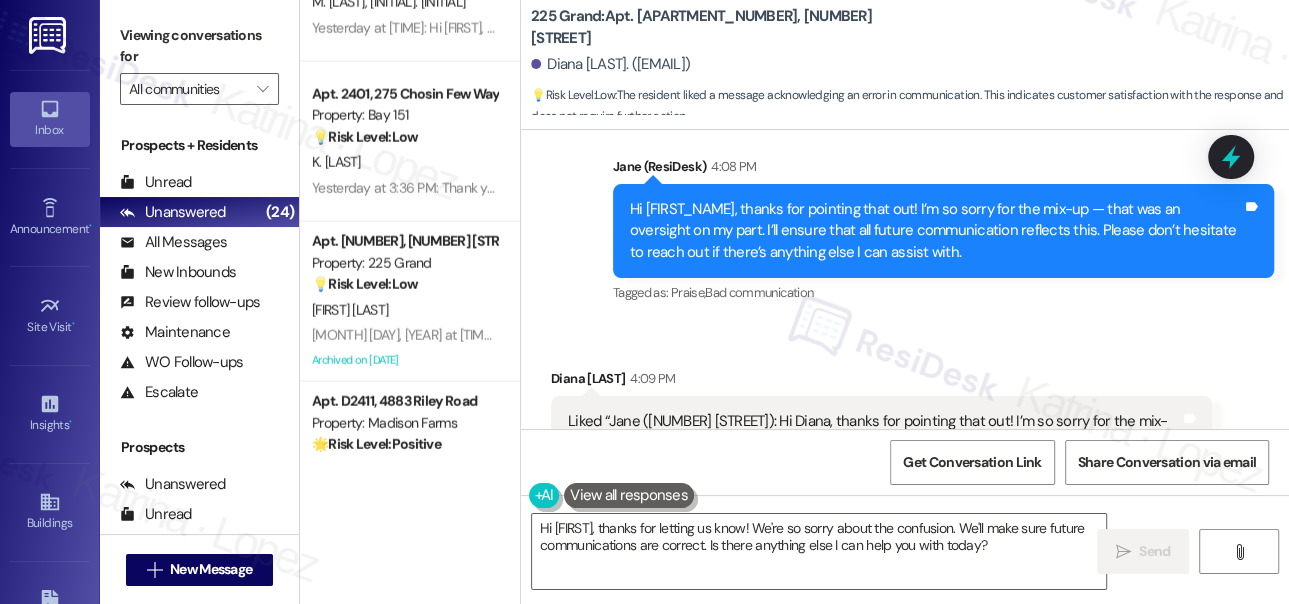 scroll, scrollTop: 15642, scrollLeft: 0, axis: vertical 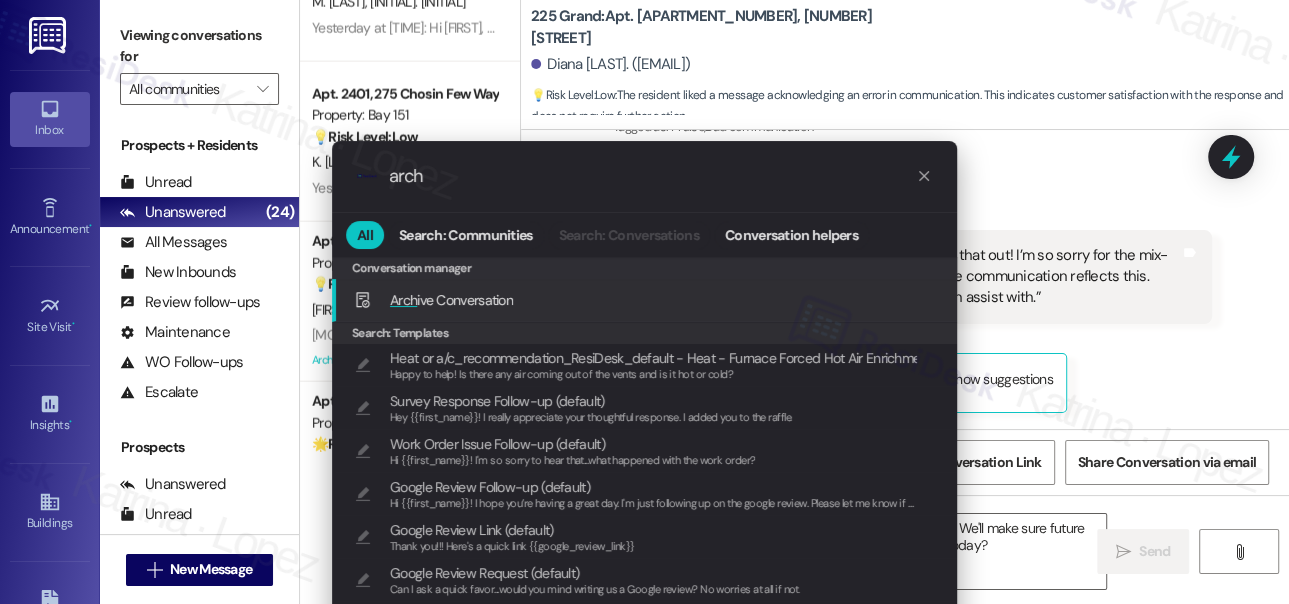 type on "arch" 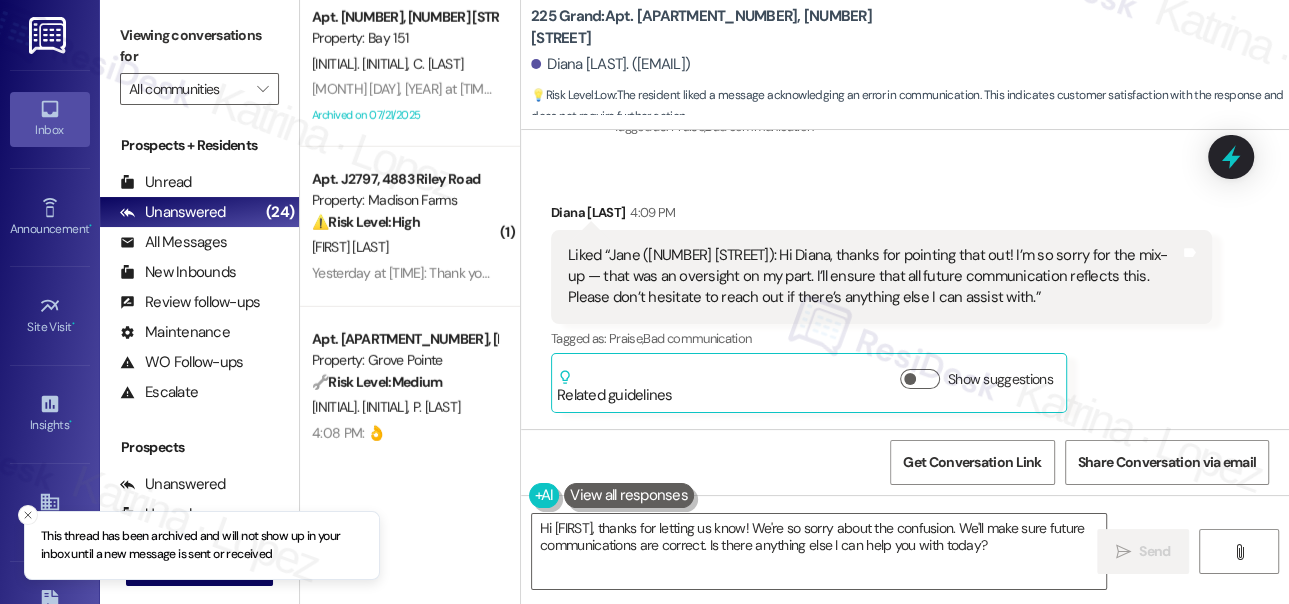 scroll, scrollTop: 3378, scrollLeft: 0, axis: vertical 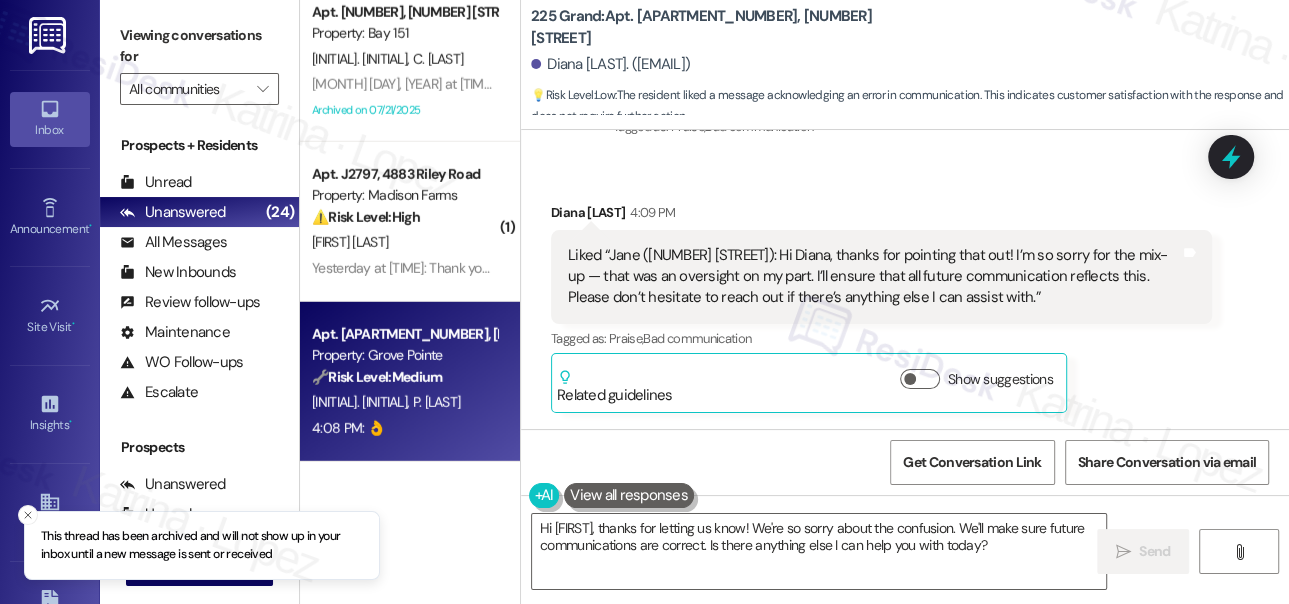 click on "Apt. 1803, 100 C. Columbus Drive Property: Grove Pointe 🔧  Risk Level:  Medium The resident is confirming that the dishwasher has been replaced and is working. The issue has been resolved, and there are no further concerns." at bounding box center (404, 356) 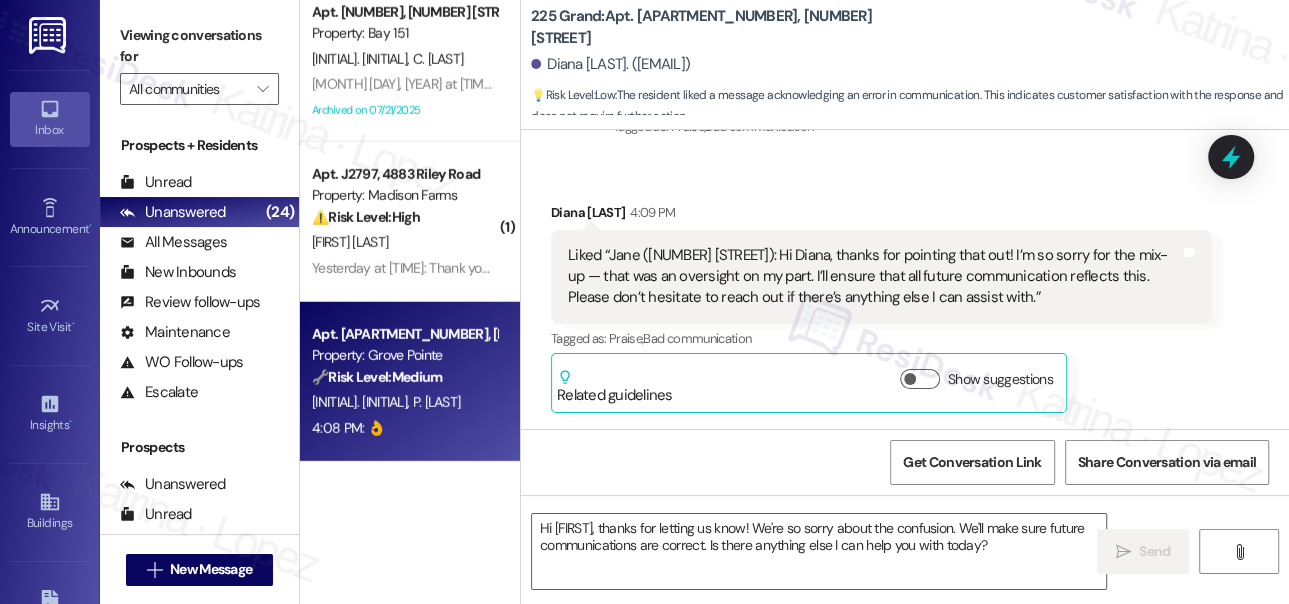 type on "Fetching suggested responses. Please feel free to read through the conversation in the meantime." 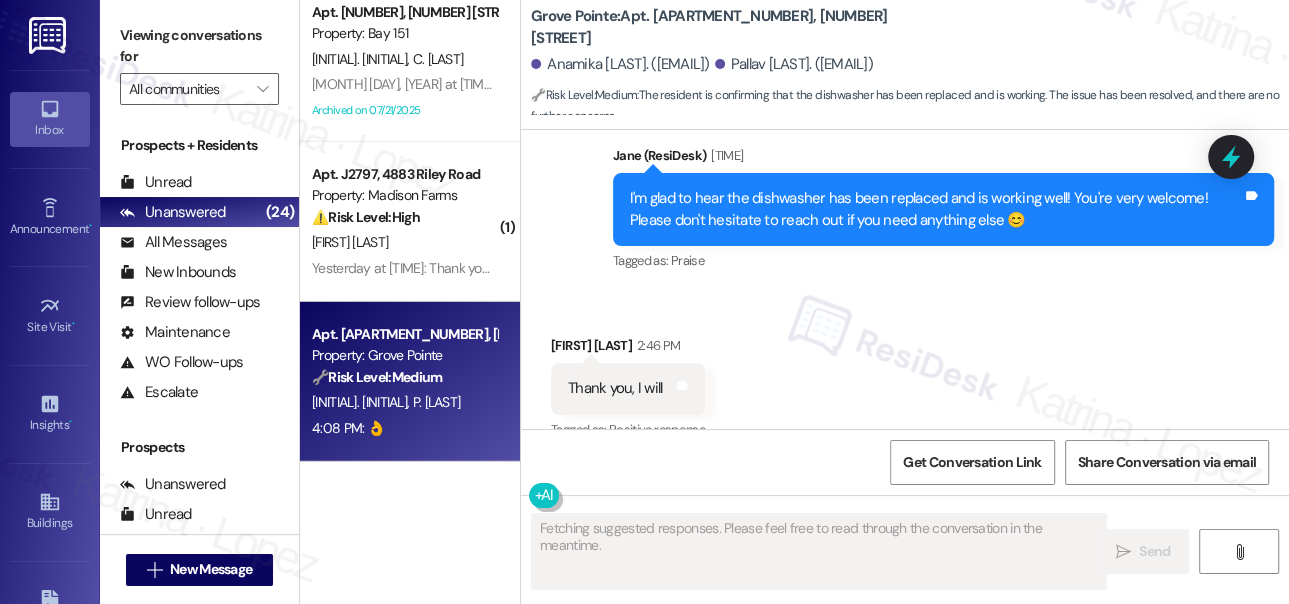 scroll, scrollTop: 28757, scrollLeft: 0, axis: vertical 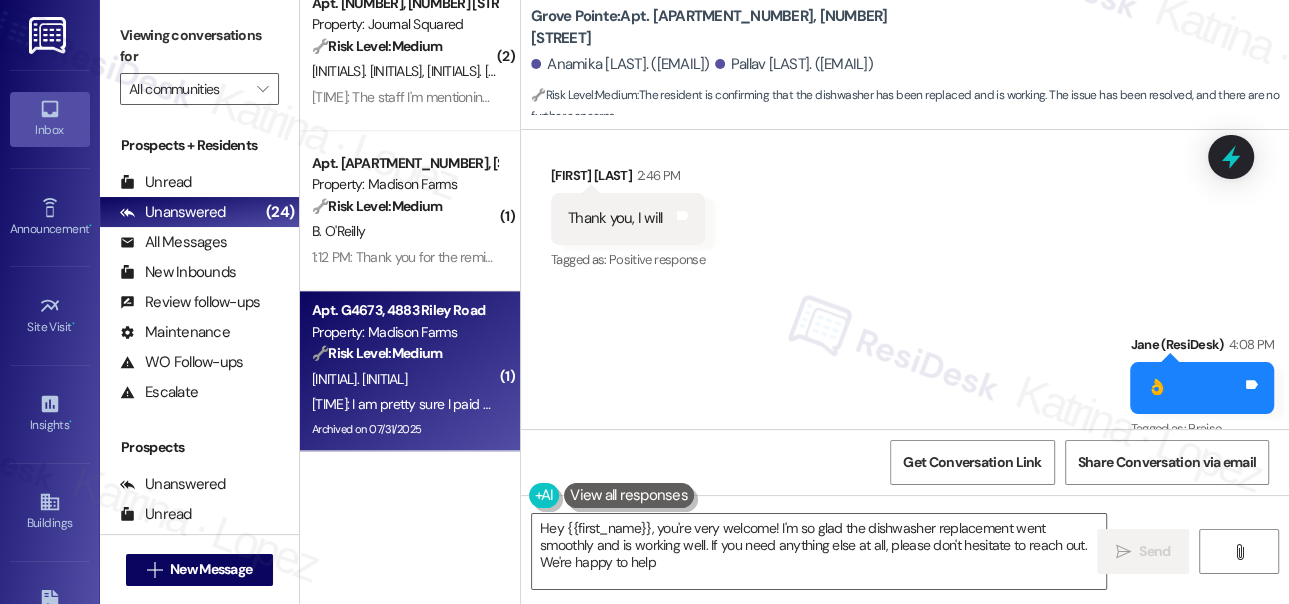 type on "Hey {{first_name}}, you're very welcome! I'm so glad the dishwasher replacement went smoothly and is working well. If you need anything else at all, please don't hesitate to reach out. We're happy to help!" 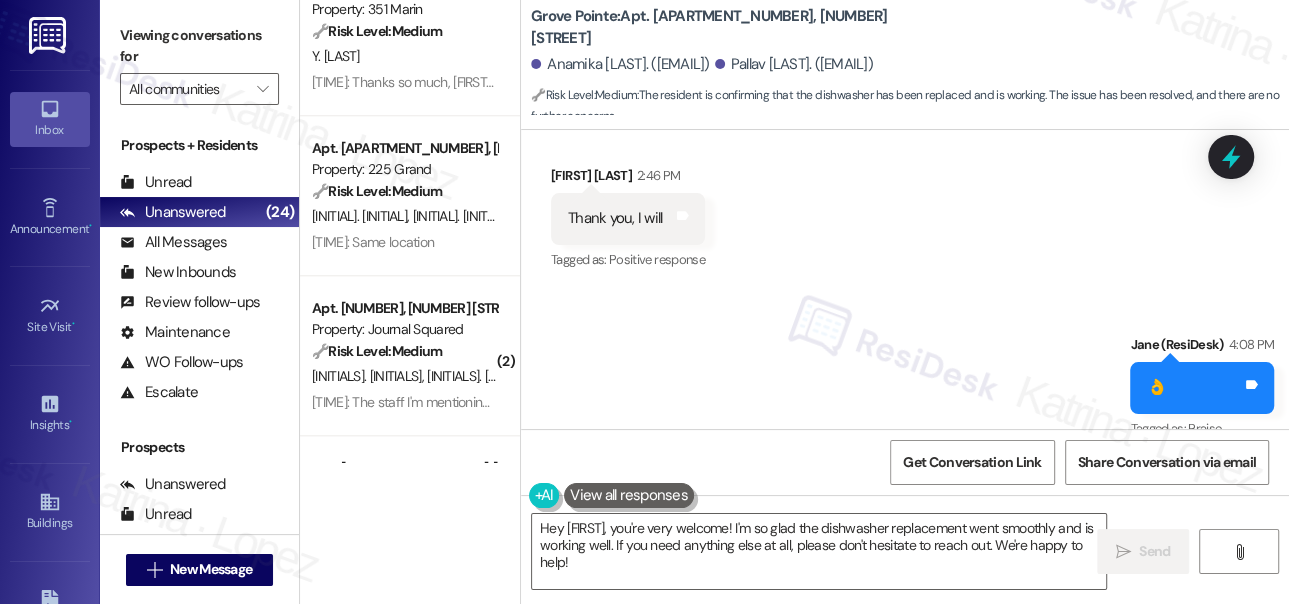 scroll, scrollTop: 1196, scrollLeft: 0, axis: vertical 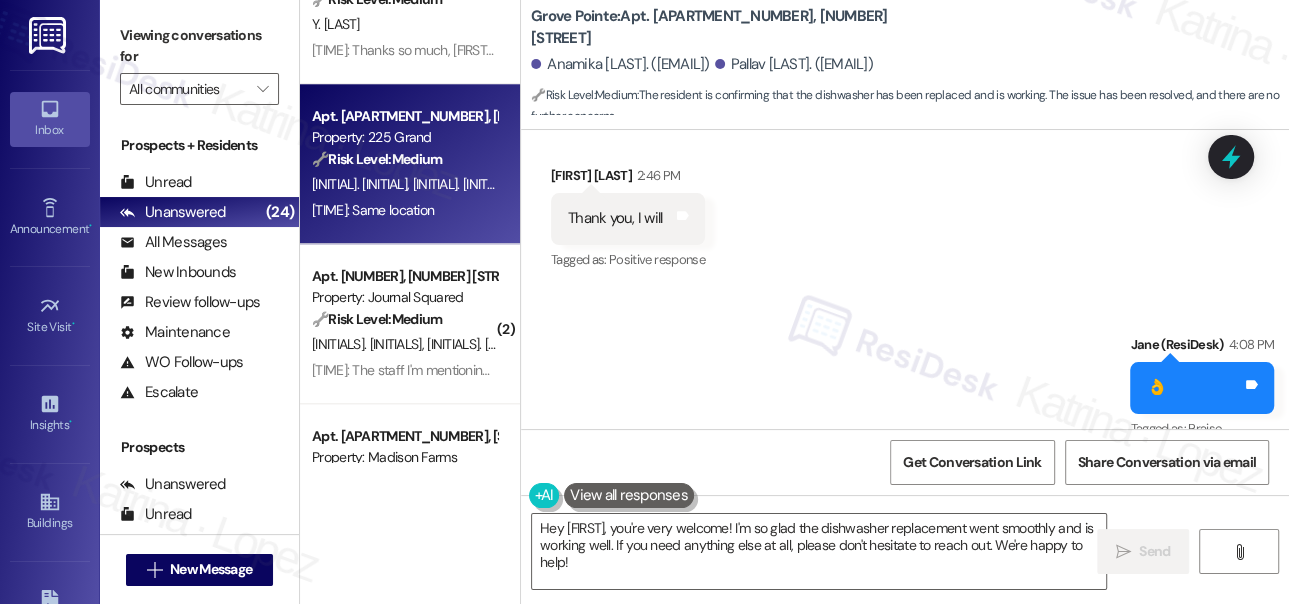 click on "1:22 PM: Same location  1:22 PM: Same location" at bounding box center (404, 210) 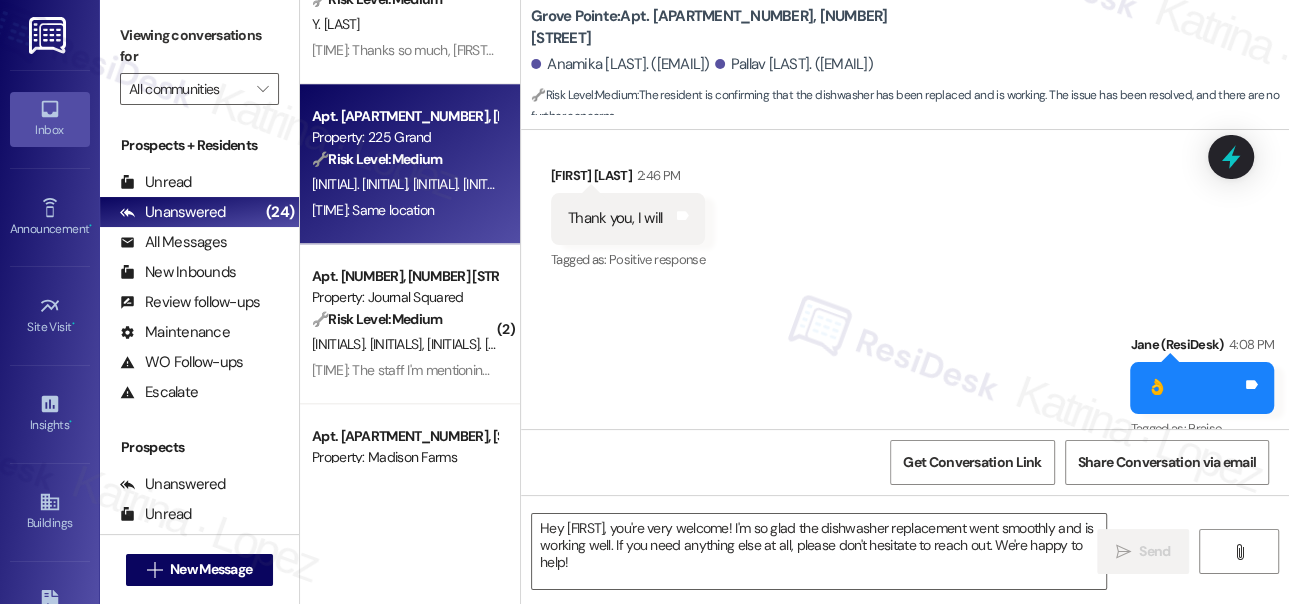 type on "Fetching suggested responses. Please feel free to read through the conversation in the meantime." 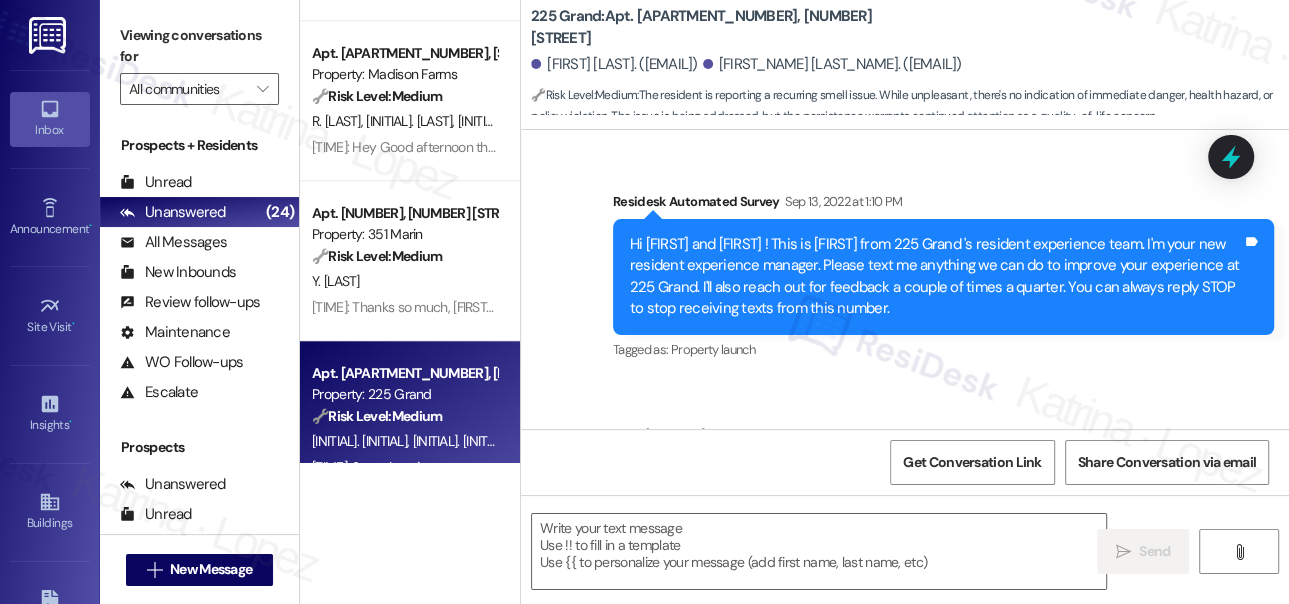scroll, scrollTop: 832, scrollLeft: 0, axis: vertical 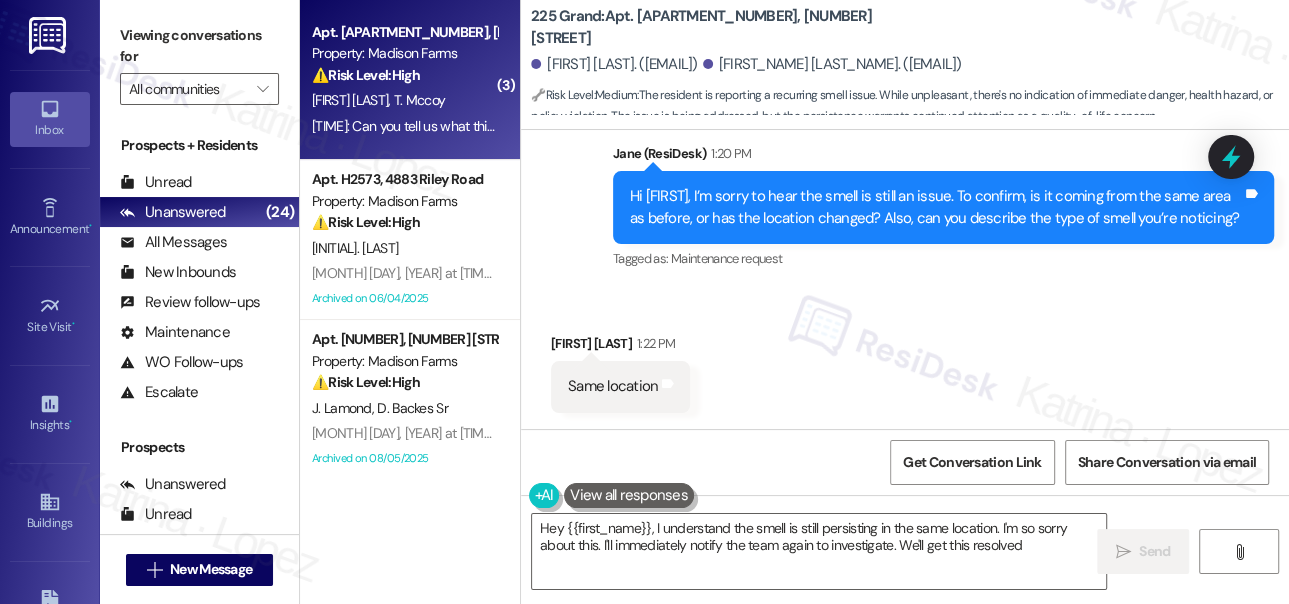 type on "Hey {{first_name}}, I understand the smell is still persisting in the same location. I'm so sorry about this. I'll immediately notify the team again to investigate. We'll get this resolved!" 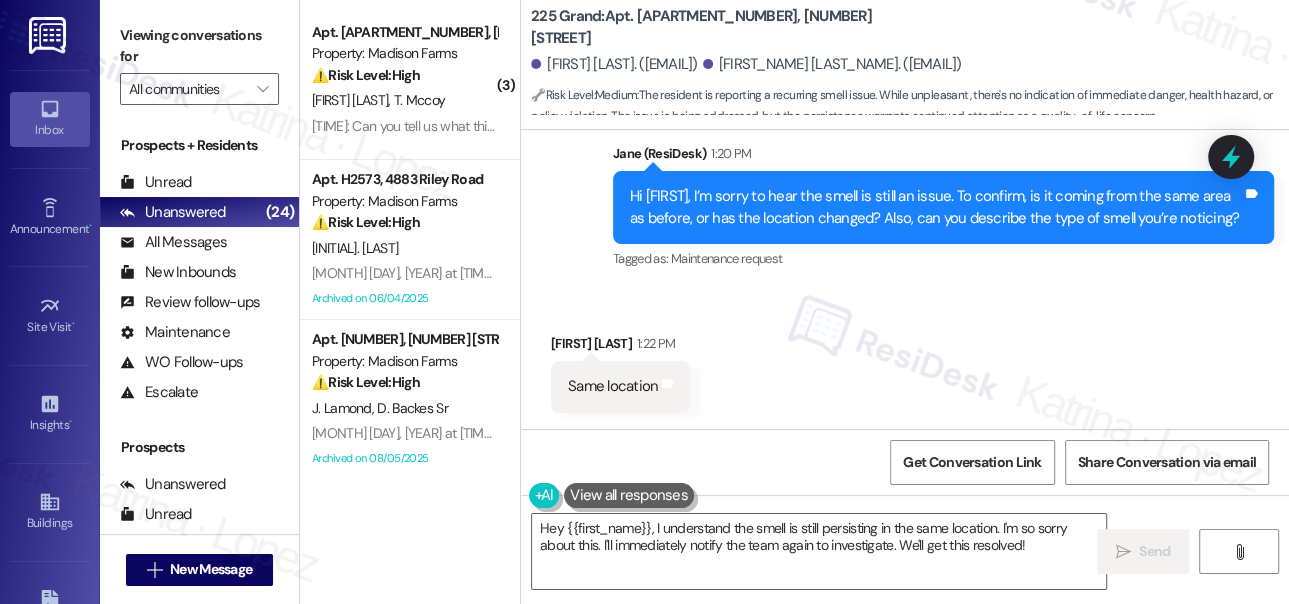 scroll, scrollTop: 19168, scrollLeft: 0, axis: vertical 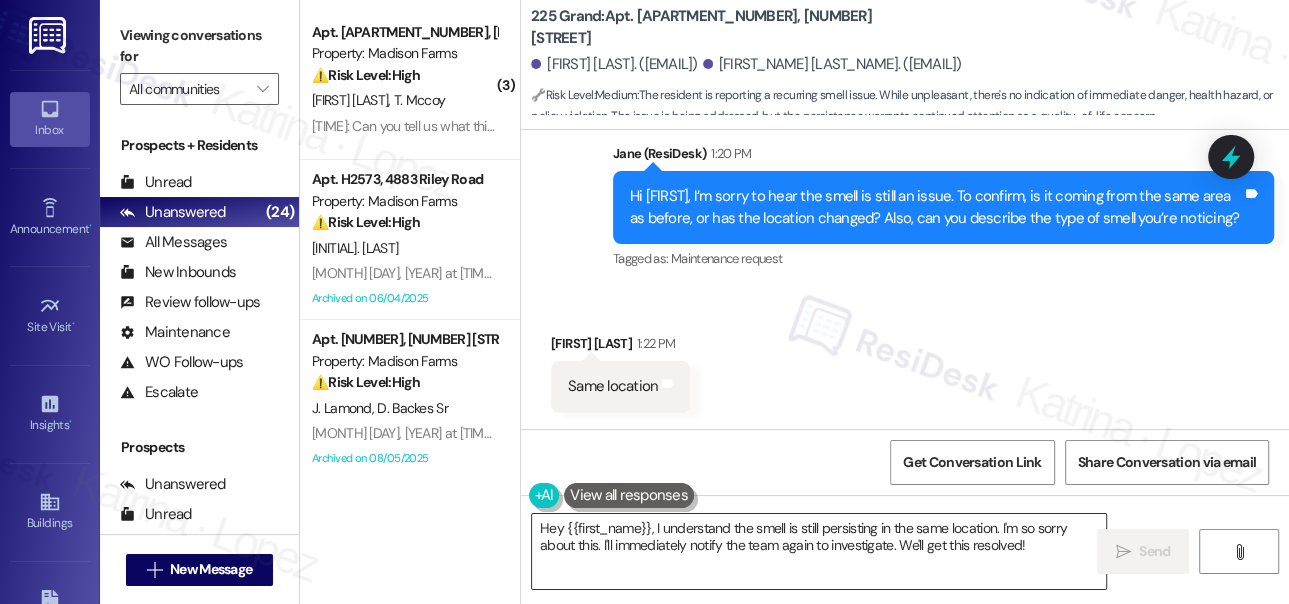 click on "Hey {{first_name}}, I understand the smell is still persisting in the same location. I'm so sorry about this. I'll immediately notify the team again to investigate. We'll get this resolved!" at bounding box center [819, 551] 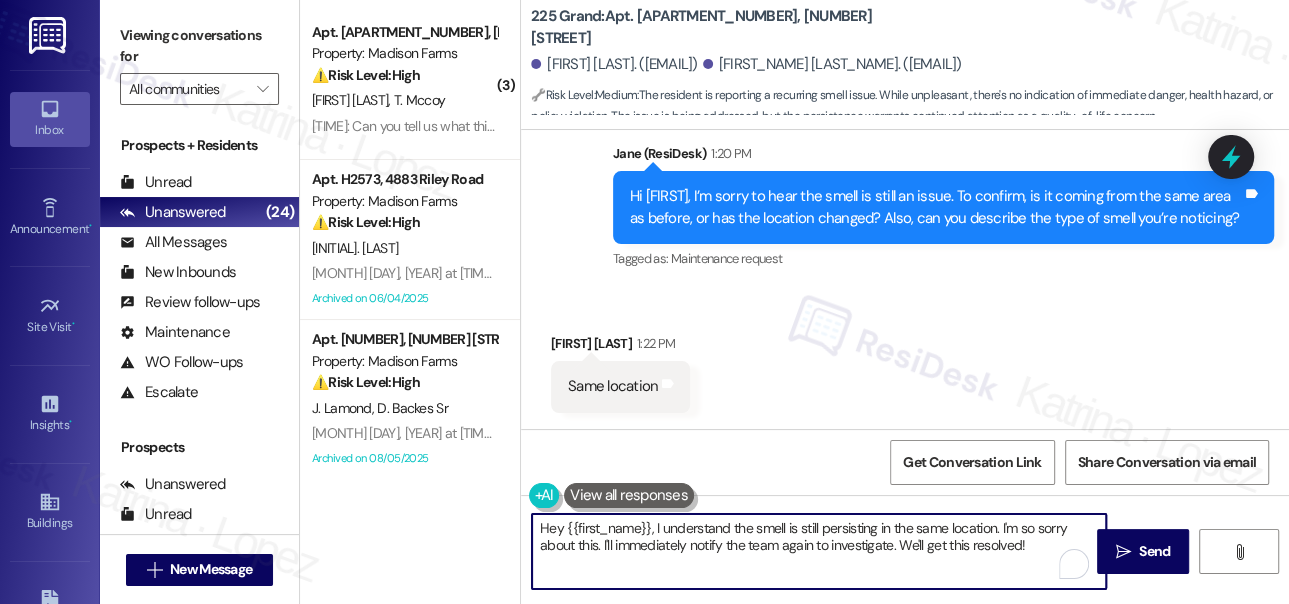 click on "Hey {{first_name}}, I understand the smell is still persisting in the same location. I'm so sorry about this. I'll immediately notify the team again to investigate. We'll get this resolved!" at bounding box center (819, 551) 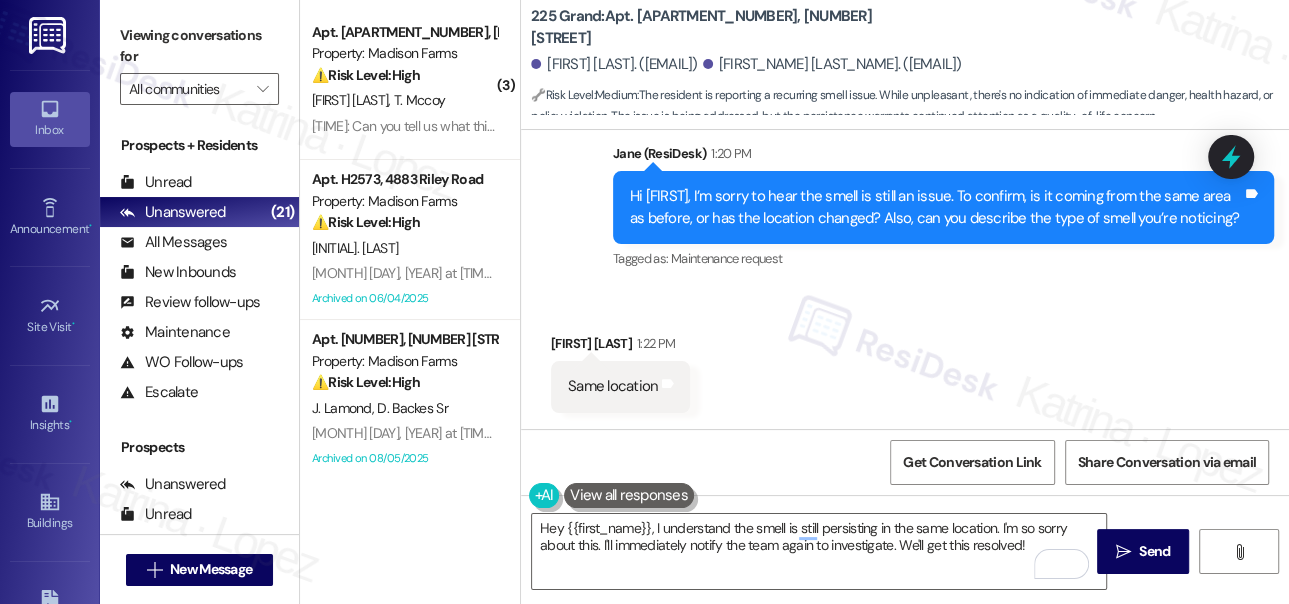 click on "Same location" at bounding box center [613, 386] 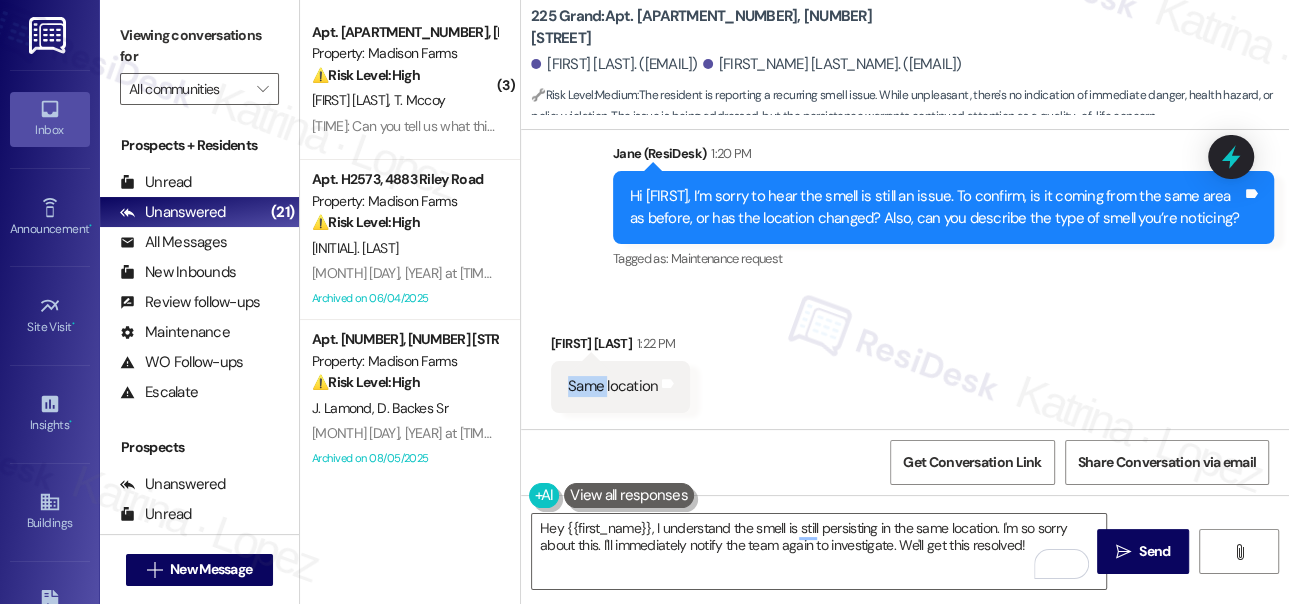 click on "Same location" at bounding box center [613, 386] 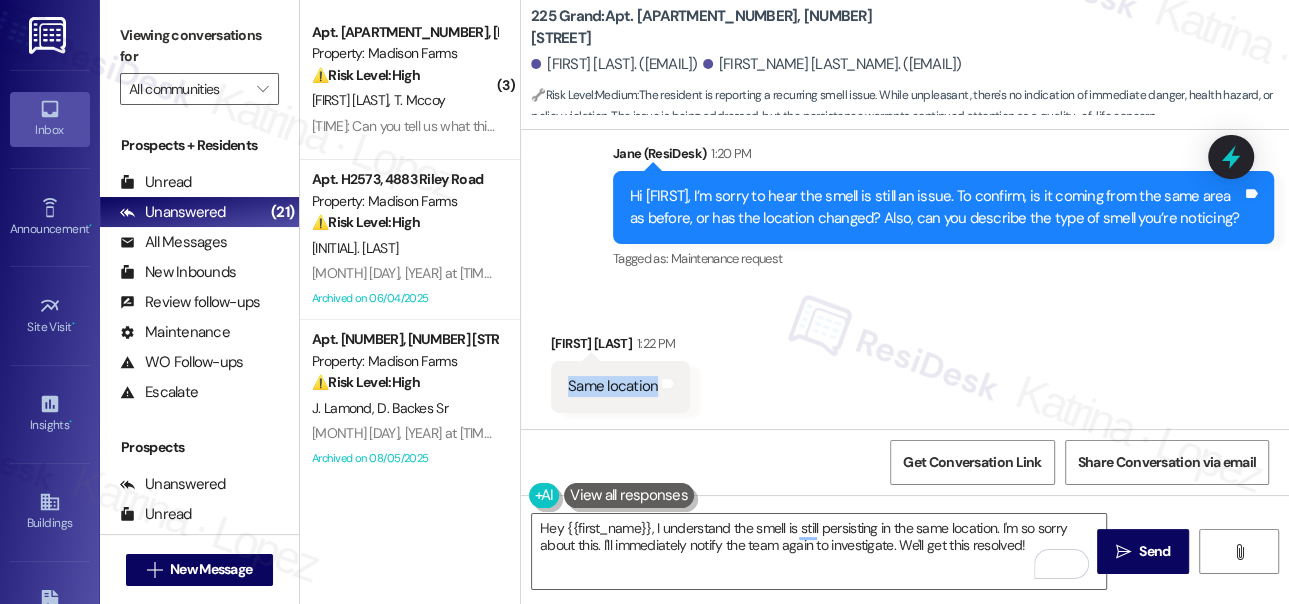click on "Same location" at bounding box center (613, 386) 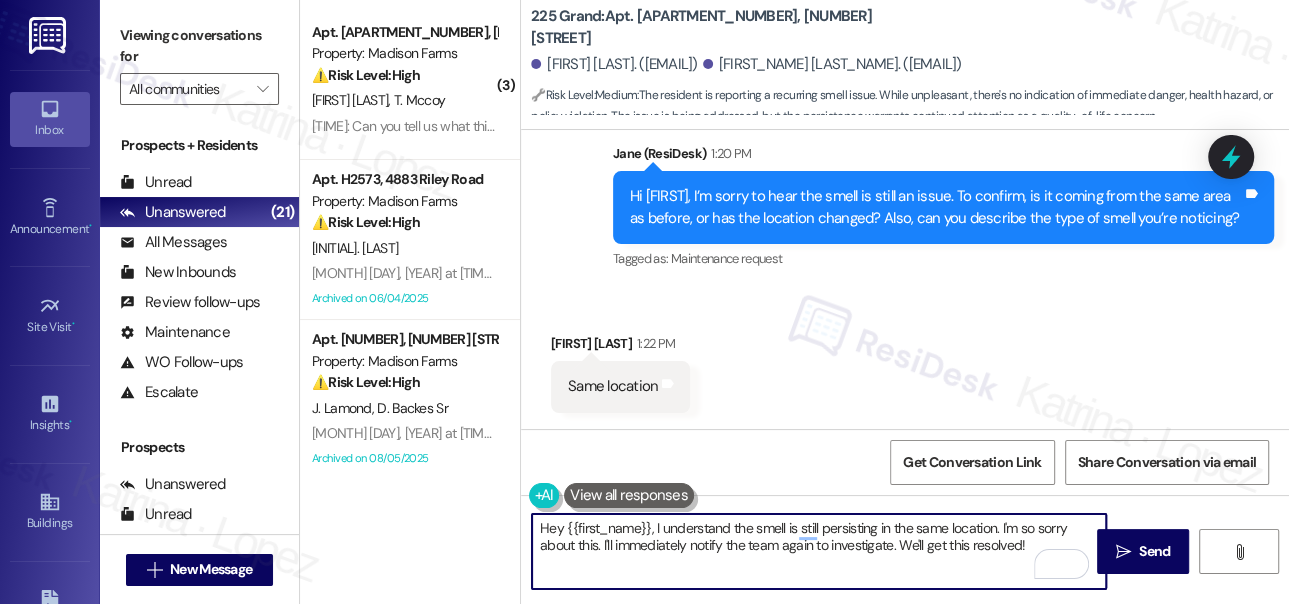 click on "Hey {{first_name}}, I understand the smell is still persisting in the same location. I'm so sorry about this. I'll immediately notify the team again to investigate. We'll get this resolved!" at bounding box center [819, 551] 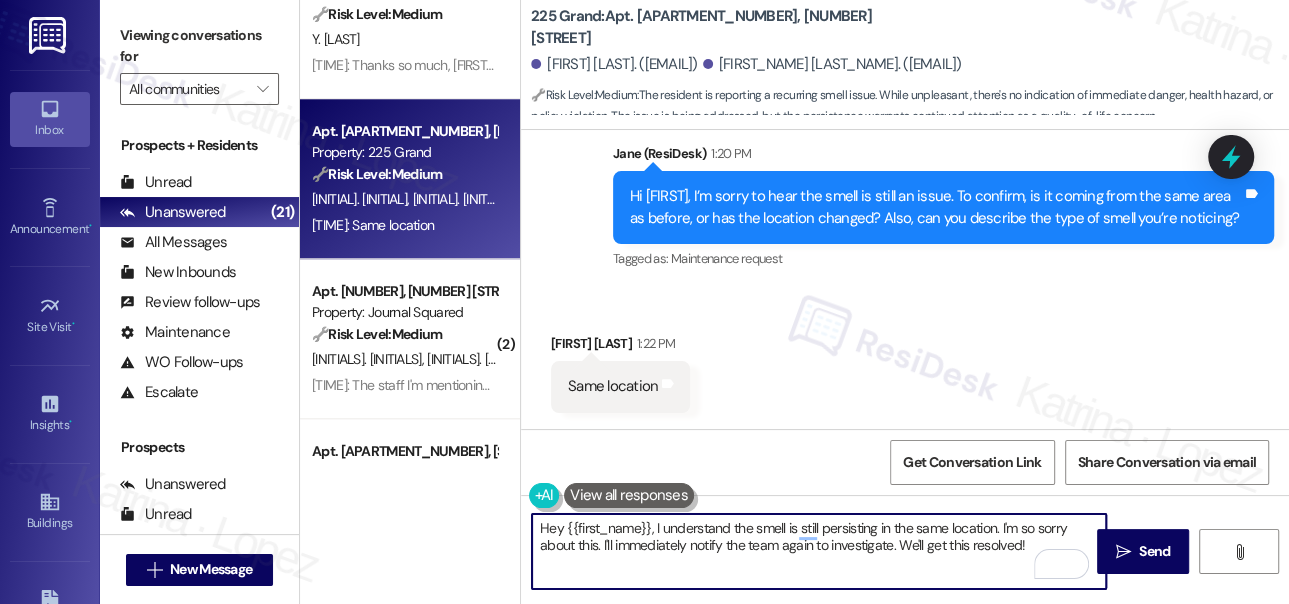 scroll, scrollTop: 1272, scrollLeft: 0, axis: vertical 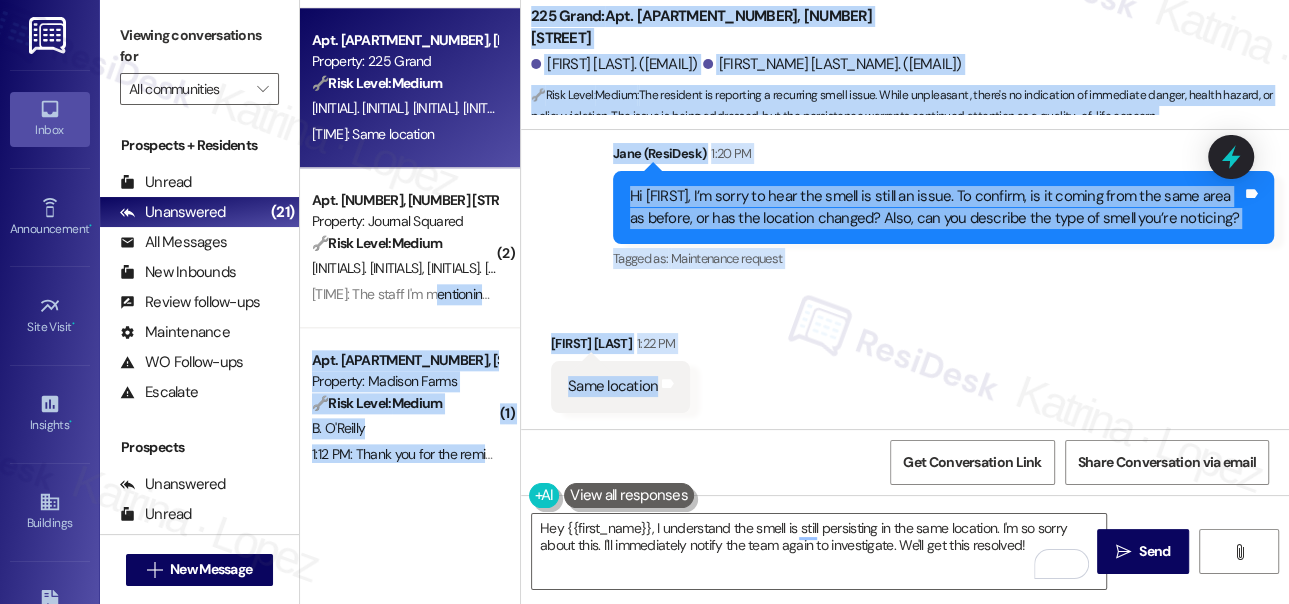 drag, startPoint x: 434, startPoint y: 291, endPoint x: 986, endPoint y: 387, distance: 560.28564 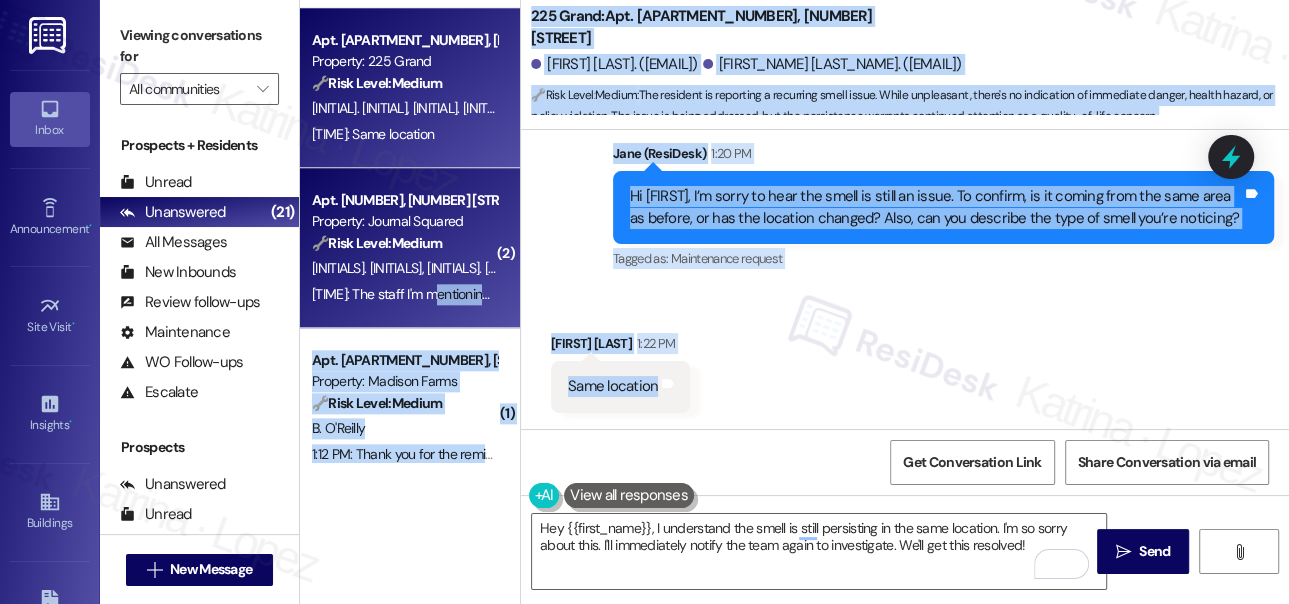 click on "Apt. 4603, 605 Pavonia Avenue Property: Journal Squared 🔧  Risk Level:  Medium The resident is providing feedback on their move-in experience, specifically mentioning difficulty contacting the leasing office, surprise at the leasing office's limited post-move-in involvement, and some staff members not being friendly. While the feedback is critical, it doesn't indicate an immediate threat, safety hazard, or policy violation. It is a community concern and affects customer satisfaction, but it is not urgent. The mention of unfriendly staff could become a Tier 2 issue if it escalates to harassment or discrimination, but at this point, it's a Tier 3 issue. J. Min S. Bae 1:20 PM: The staff I'm mentioning is a leasing office staff.
The others are very friendly, especially concierge people. 1:20 PM: The staff I'm mentioning is a leasing office staff.
The others are very friendly, especially concierge people." at bounding box center [410, 248] 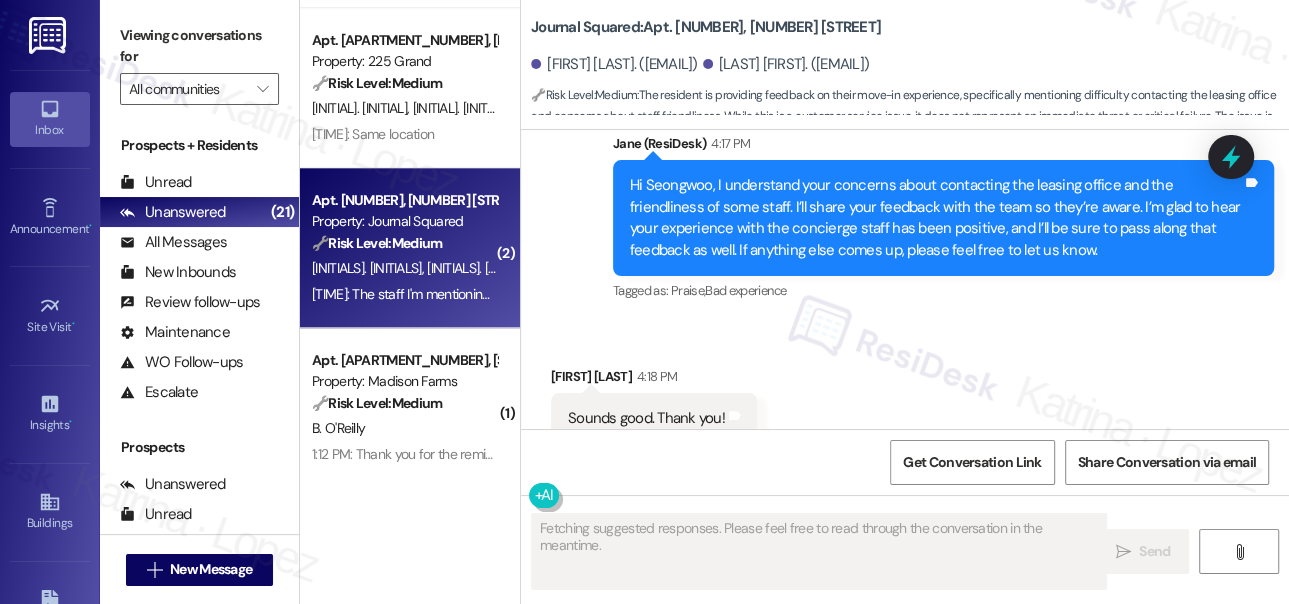 scroll, scrollTop: 918, scrollLeft: 0, axis: vertical 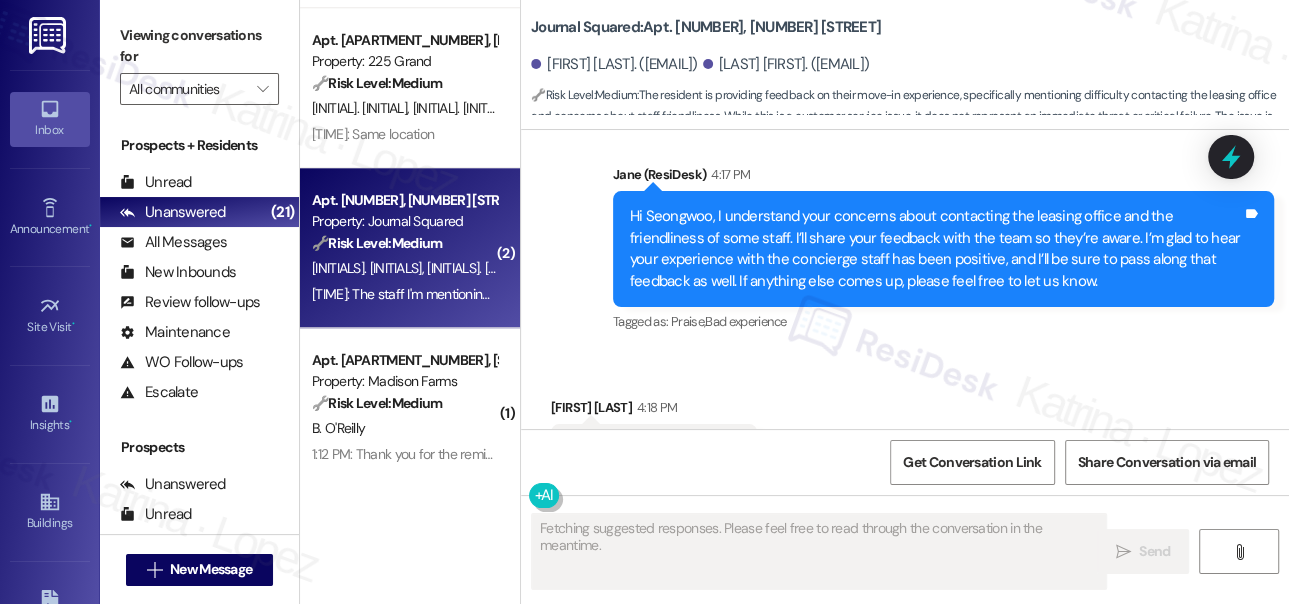 click on "Hi Seongwoo, I understand your concerns about contacting the leasing office and the friendliness of some staff. I’ll share your feedback with the team so they’re aware. I’m glad to hear your experience with the concierge staff has been positive, and I’ll be sure to pass along that feedback as well. If anything else comes up, please feel free to let us know." at bounding box center [936, 249] 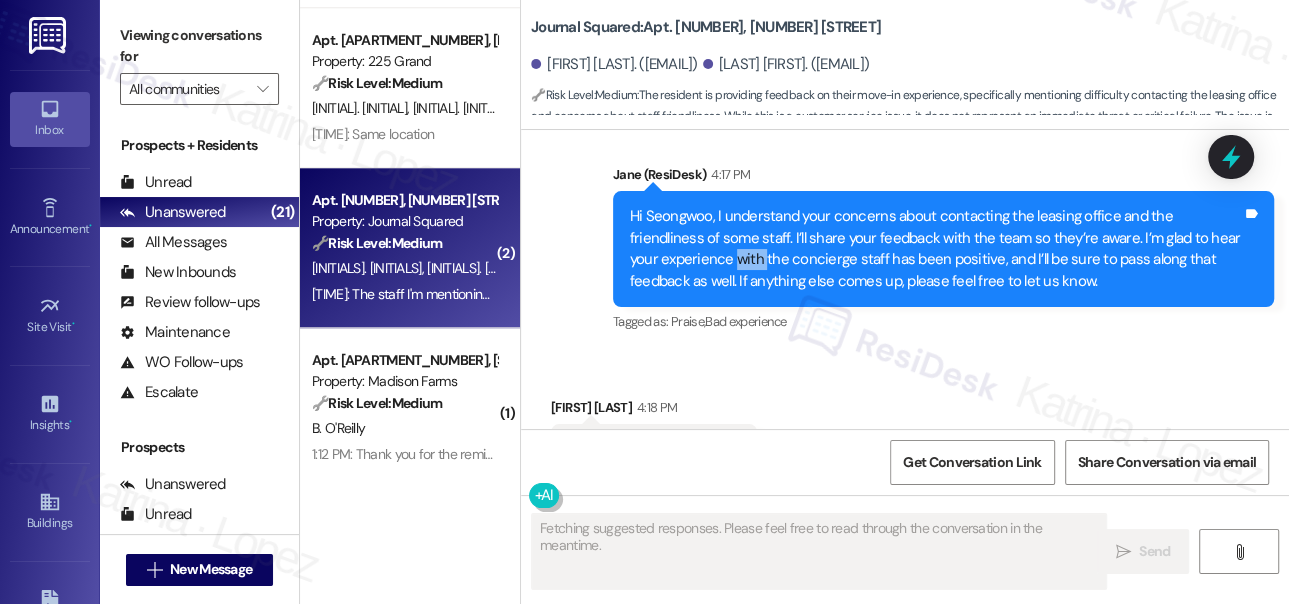 click on "Hi Seongwoo, I understand your concerns about contacting the leasing office and the friendliness of some staff. I’ll share your feedback with the team so they’re aware. I’m glad to hear your experience with the concierge staff has been positive, and I’ll be sure to pass along that feedback as well. If anything else comes up, please feel free to let us know." at bounding box center [936, 249] 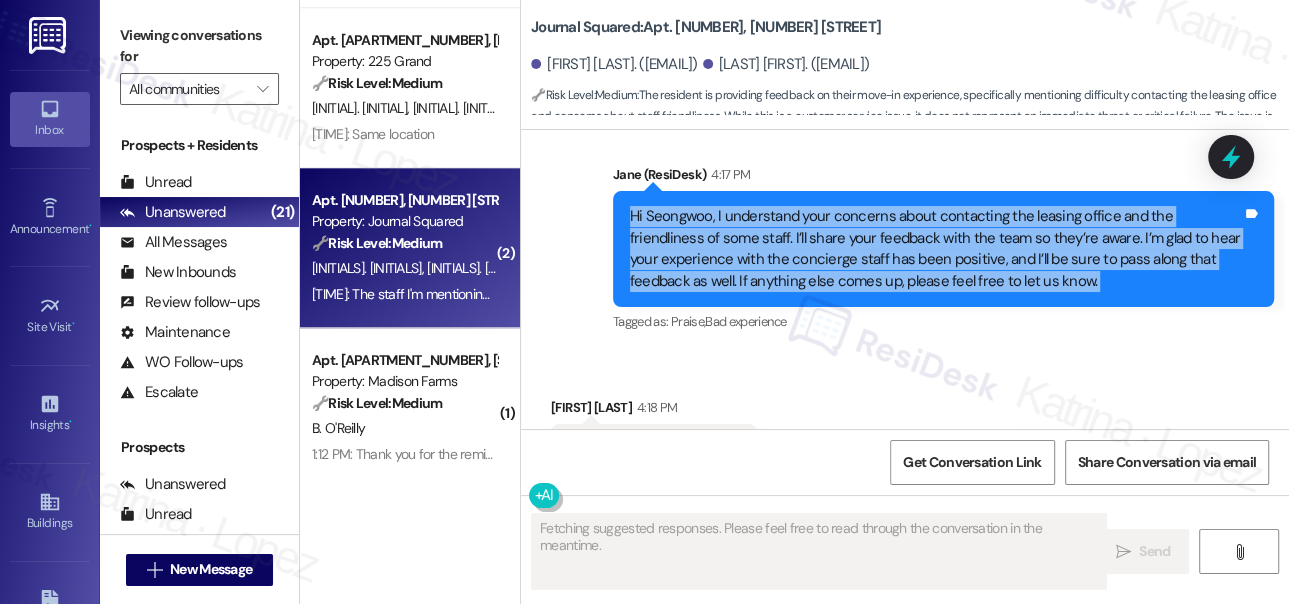 click on "Hi Seongwoo, I understand your concerns about contacting the leasing office and the friendliness of some staff. I’ll share your feedback with the team so they’re aware. I’m glad to hear your experience with the concierge staff has been positive, and I’ll be sure to pass along that feedback as well. If anything else comes up, please feel free to let us know." at bounding box center (936, 249) 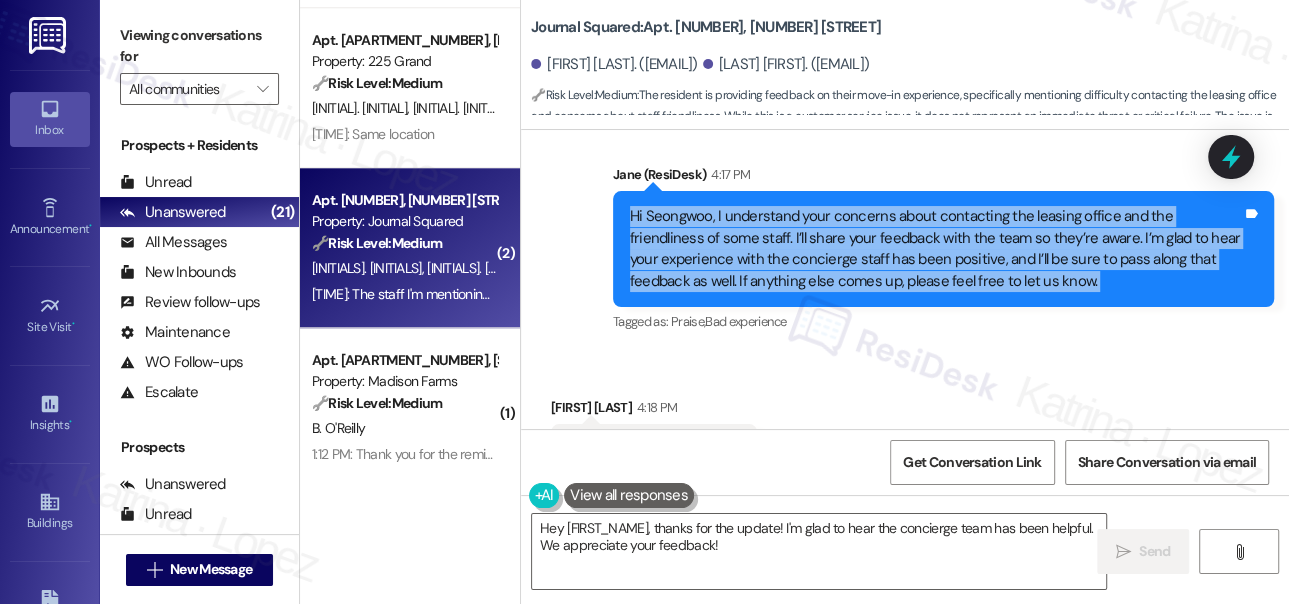 click on "Hi Seongwoo, I understand your concerns about contacting the leasing office and the friendliness of some staff. I’ll share your feedback with the team so they’re aware. I’m glad to hear your experience with the concierge staff has been positive, and I’ll be sure to pass along that feedback as well. If anything else comes up, please feel free to let us know." at bounding box center [936, 249] 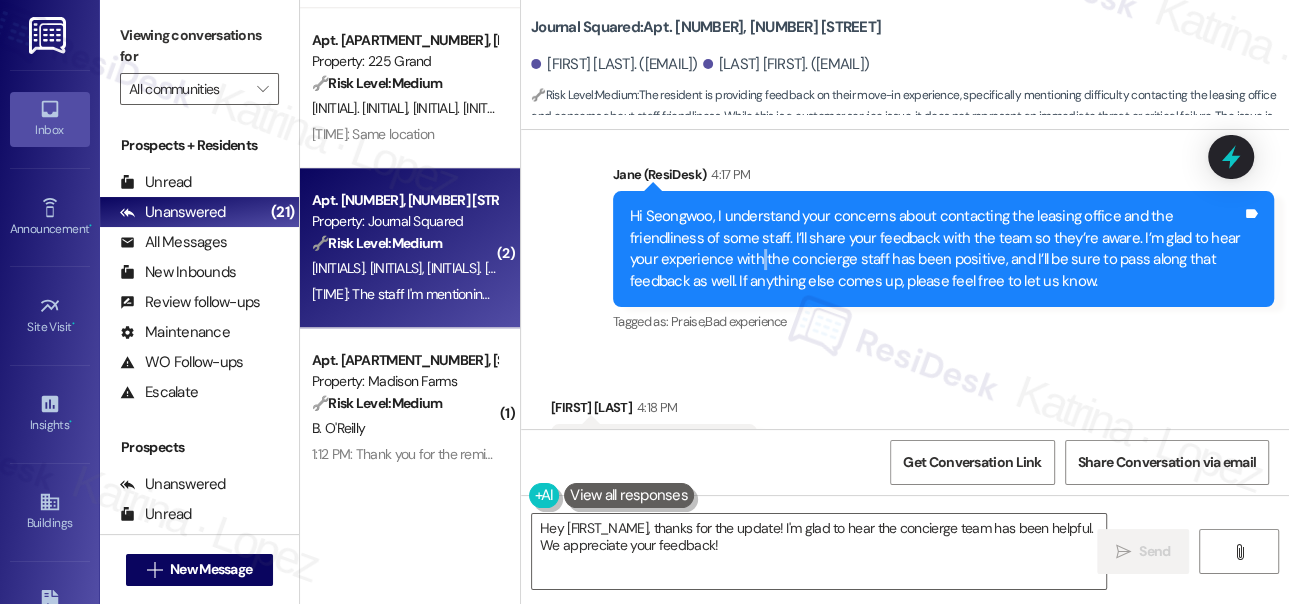 click on "Hi Seongwoo, I understand your concerns about contacting the leasing office and the friendliness of some staff. I’ll share your feedback with the team so they’re aware. I’m glad to hear your experience with the concierge staff has been positive, and I’ll be sure to pass along that feedback as well. If anything else comes up, please feel free to let us know." at bounding box center [936, 249] 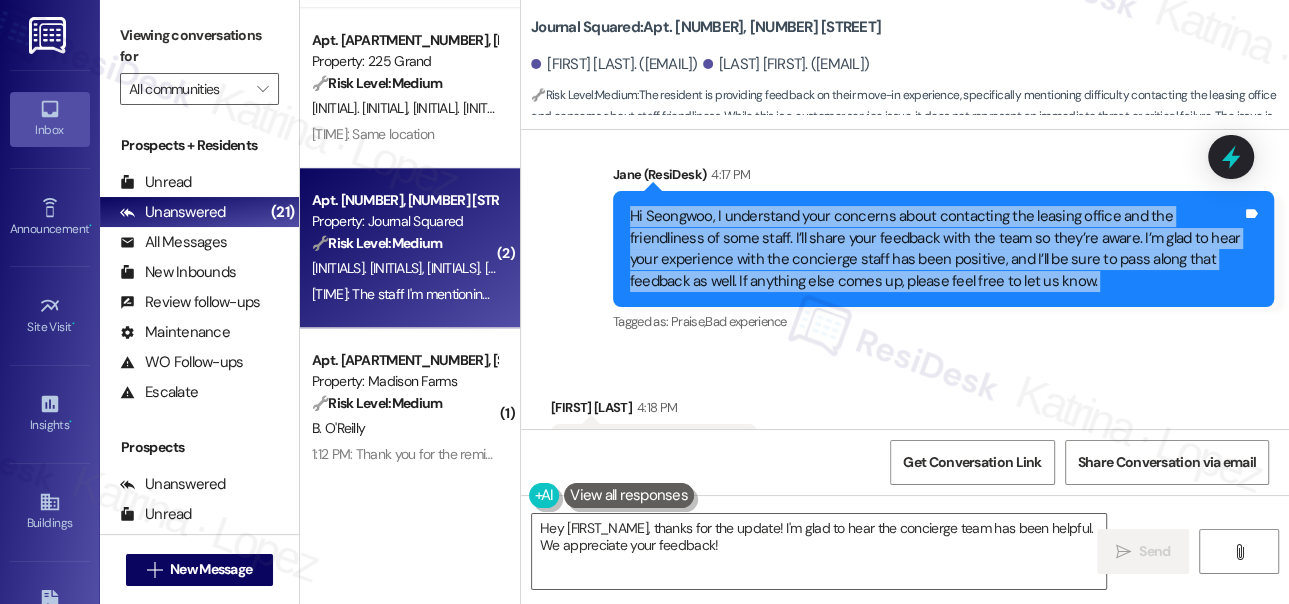 click on "Hi Seongwoo, I understand your concerns about contacting the leasing office and the friendliness of some staff. I’ll share your feedback with the team so they’re aware. I’m glad to hear your experience with the concierge staff has been positive, and I’ll be sure to pass along that feedback as well. If anything else comes up, please feel free to let us know." at bounding box center (936, 249) 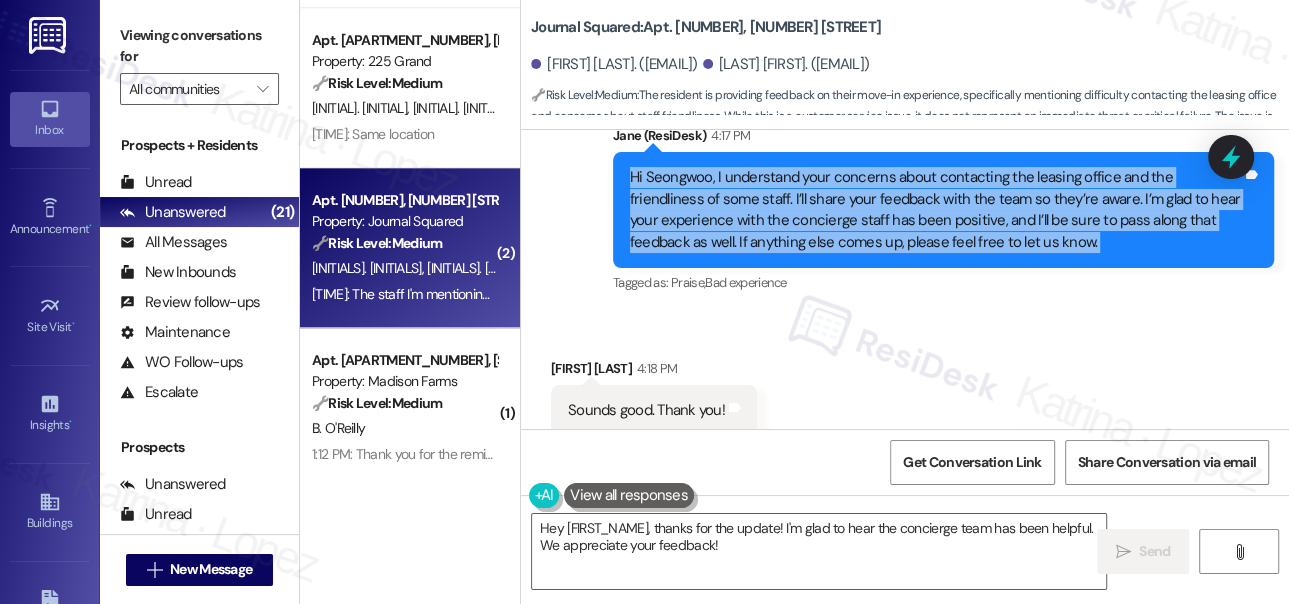 scroll, scrollTop: 1009, scrollLeft: 0, axis: vertical 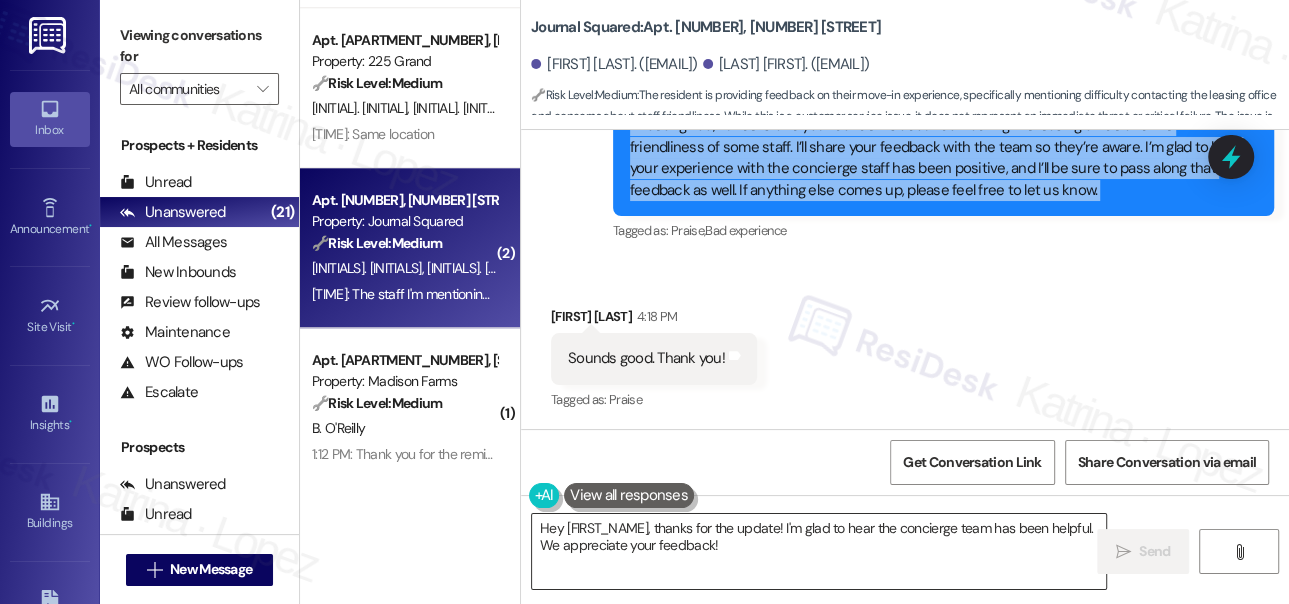 click on "Hey {{first_name}}, thanks for the update! I'm glad to hear the concierge team has been helpful. We appreciate your feedback!" at bounding box center (819, 551) 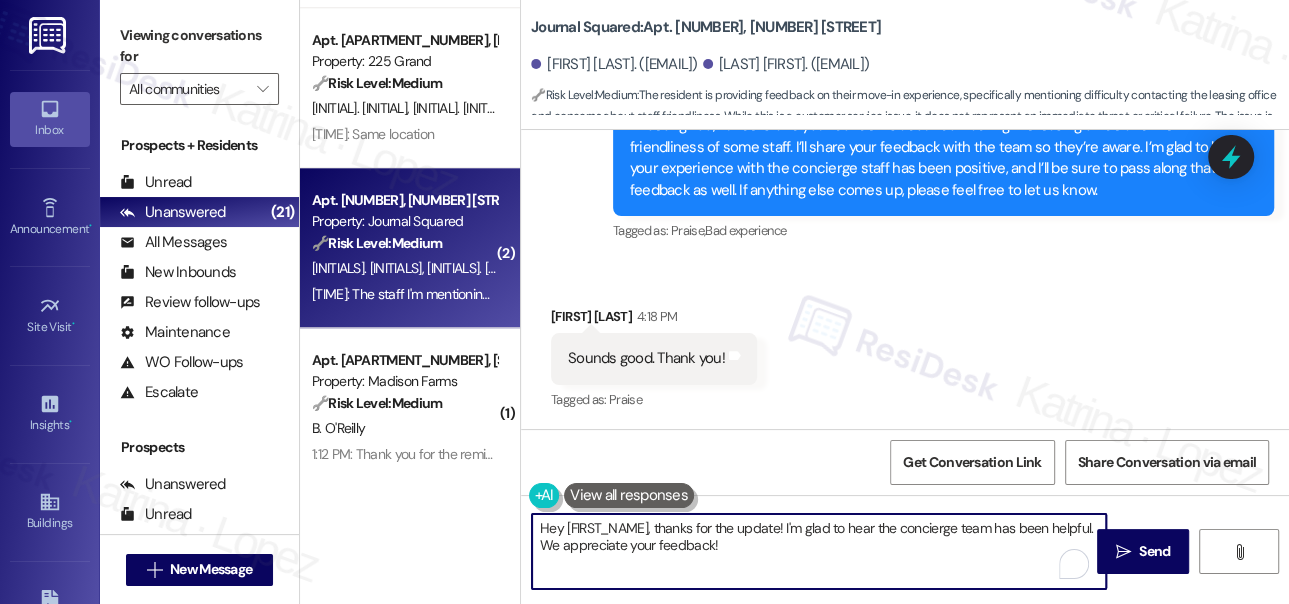 click on "Hey {{first_name}}, thanks for the update! I'm glad to hear the concierge team has been helpful. We appreciate your feedback!" at bounding box center (819, 551) 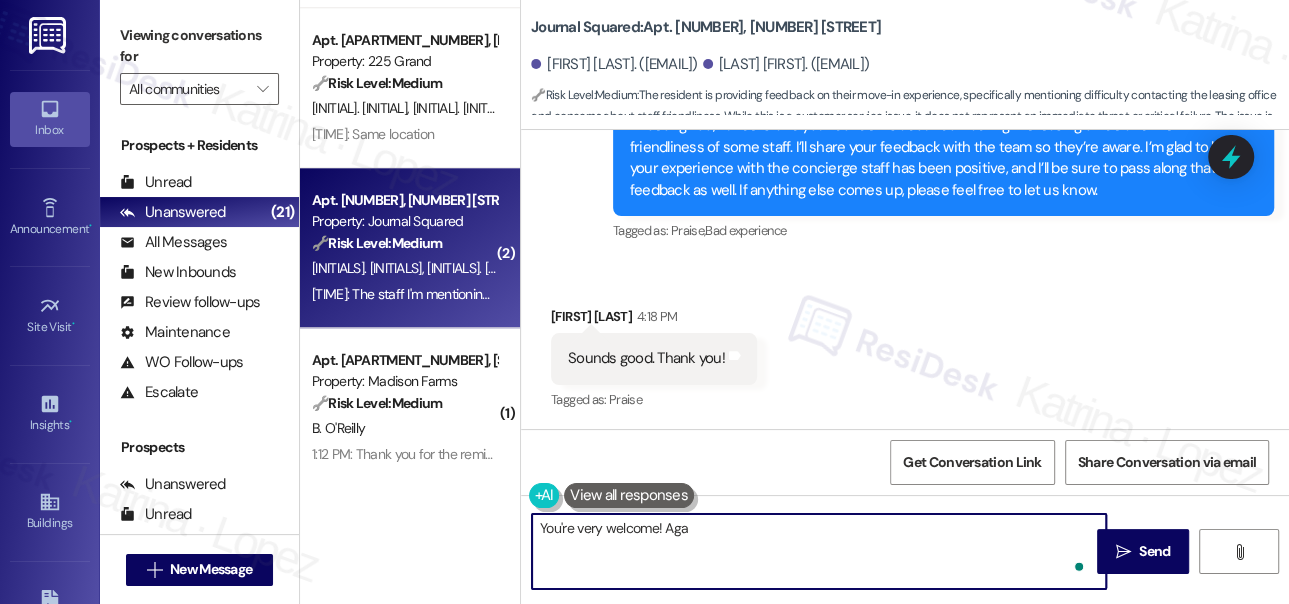 type on "You're very welcome! Agai" 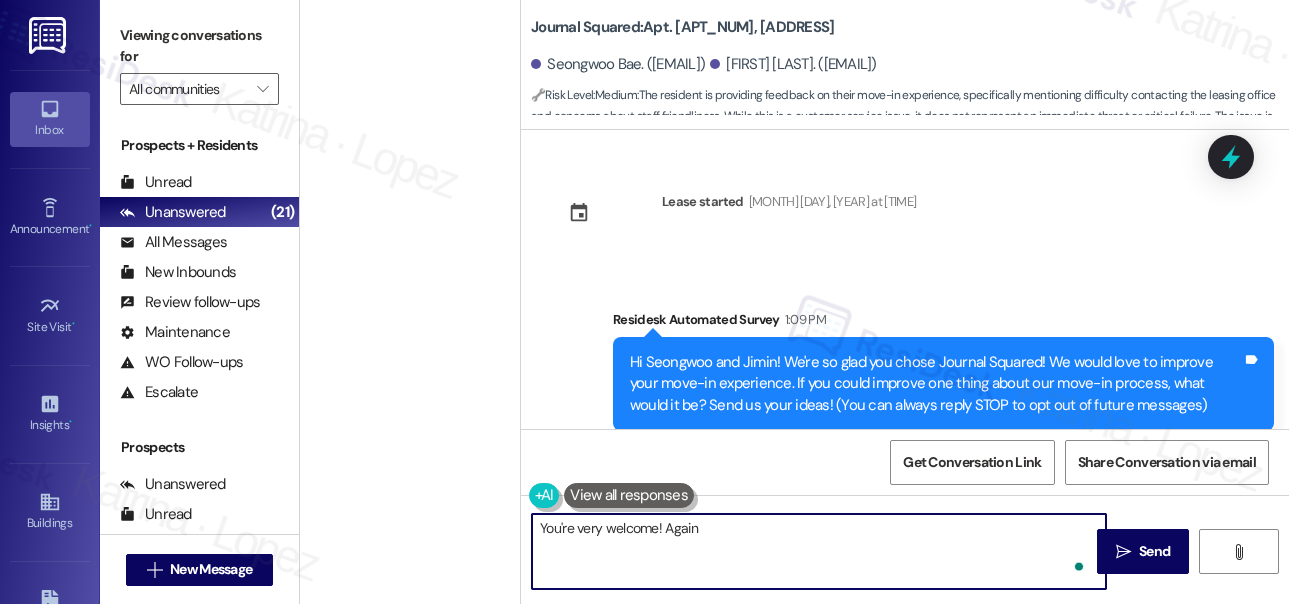 scroll, scrollTop: 0, scrollLeft: 0, axis: both 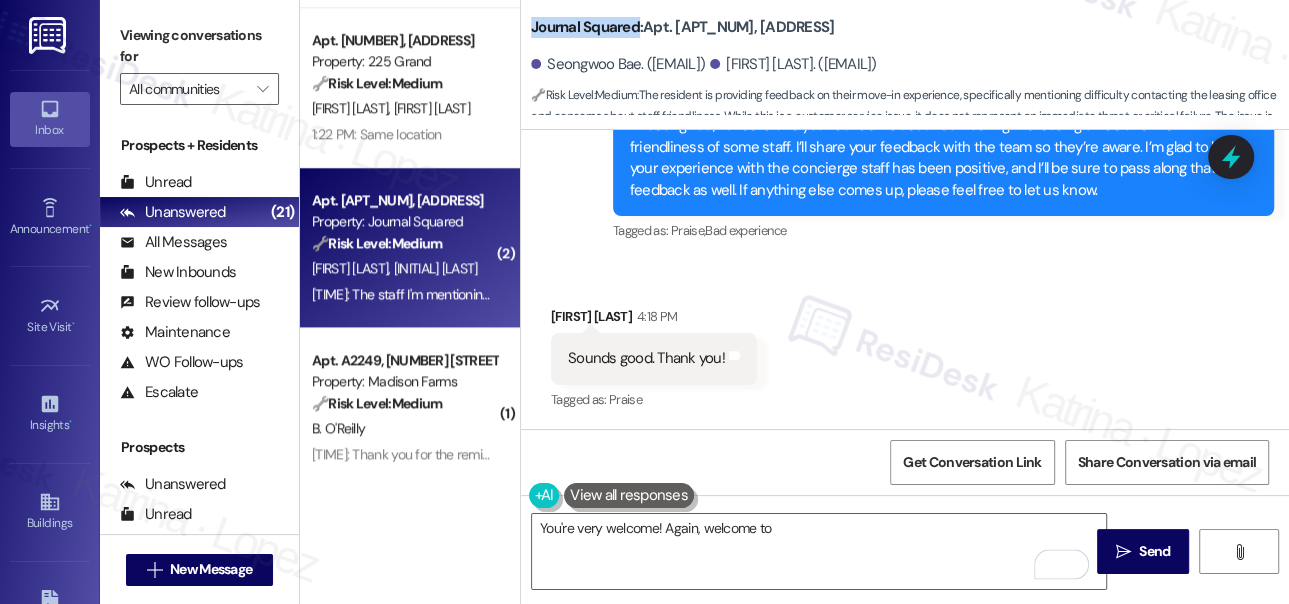drag, startPoint x: 531, startPoint y: 26, endPoint x: 638, endPoint y: 17, distance: 107.37784 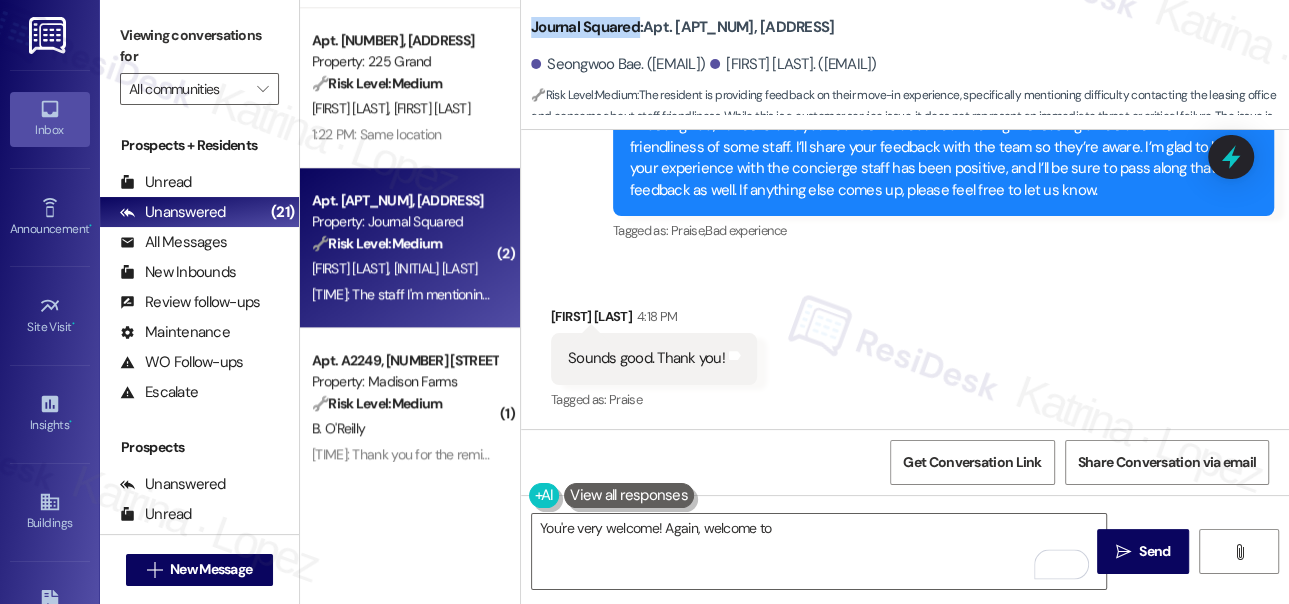 click on "Journal Squared:  Apt. [NUMBER], [NUMBER] [STREET]" at bounding box center [682, 27] 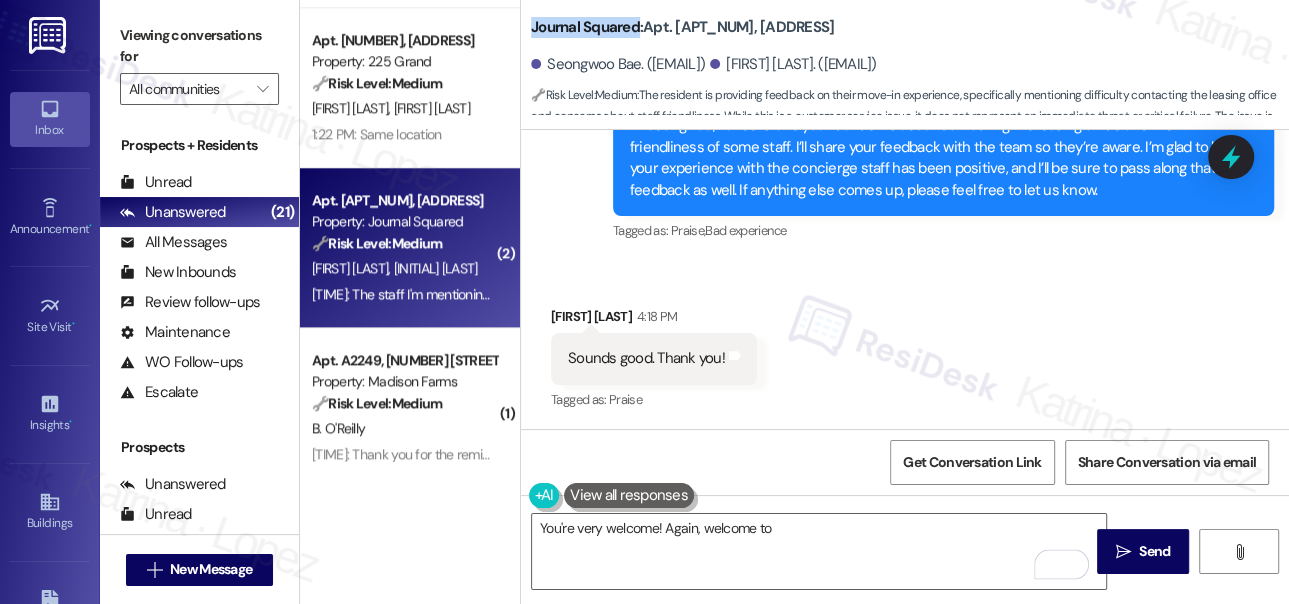 copy on "Journal Squared" 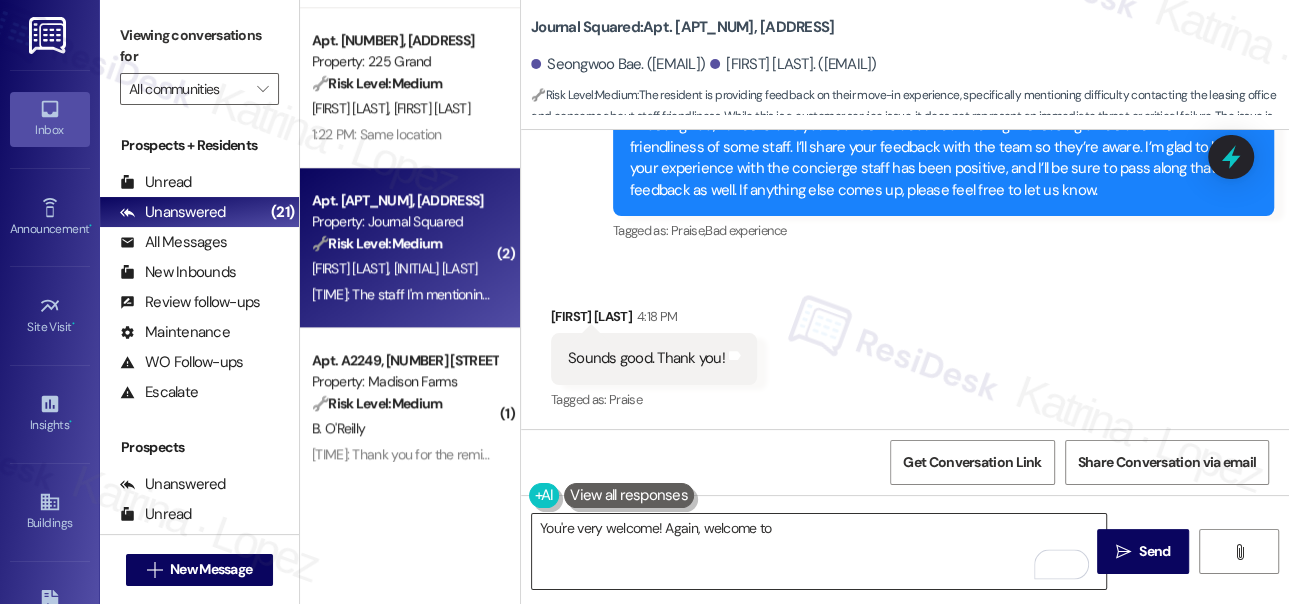 click on "You're very welcome! Again, welcome to" at bounding box center (819, 551) 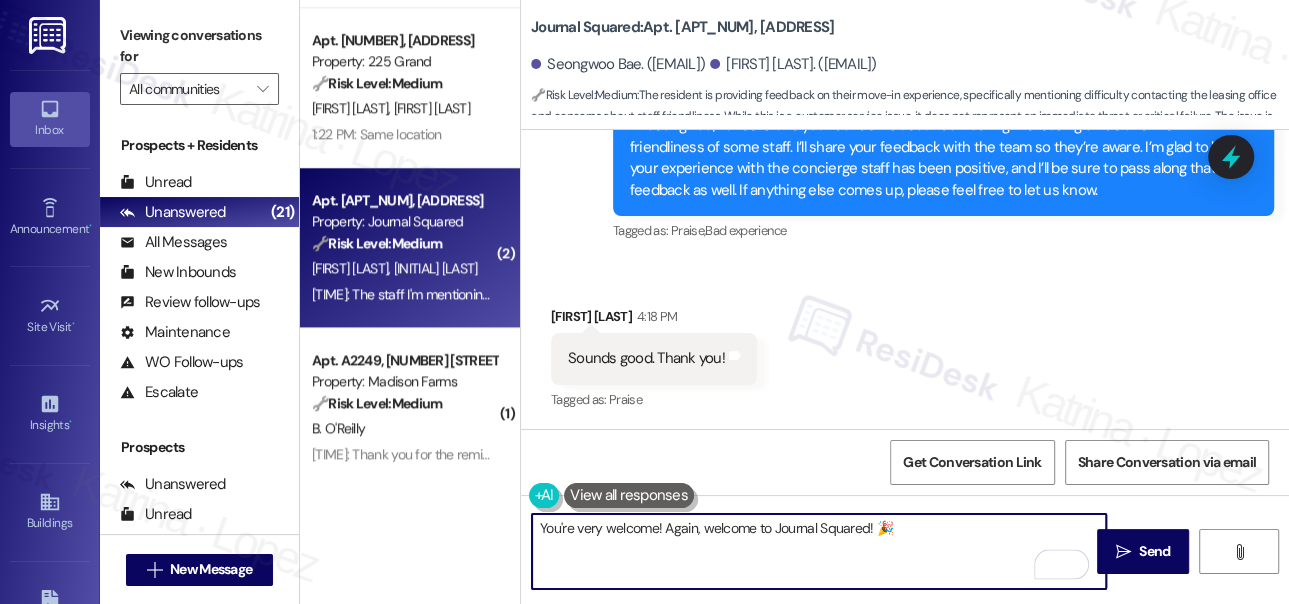type on "You're very welcome! Again, welcome to Journal Squared! 🎉" 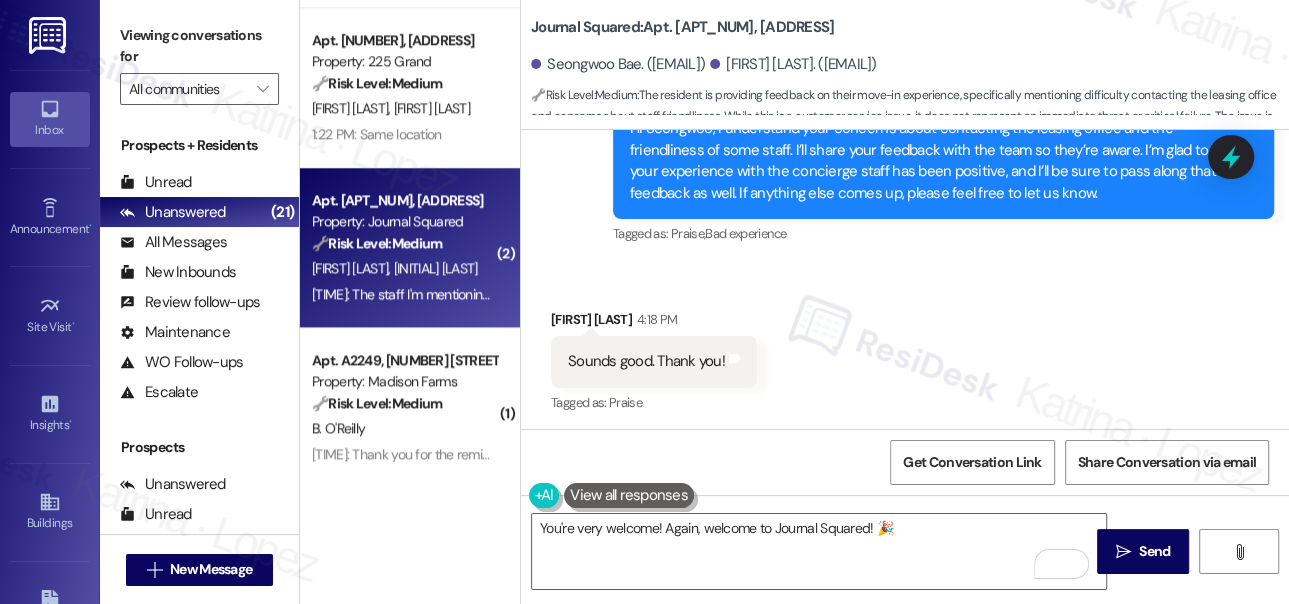 scroll, scrollTop: 1009, scrollLeft: 0, axis: vertical 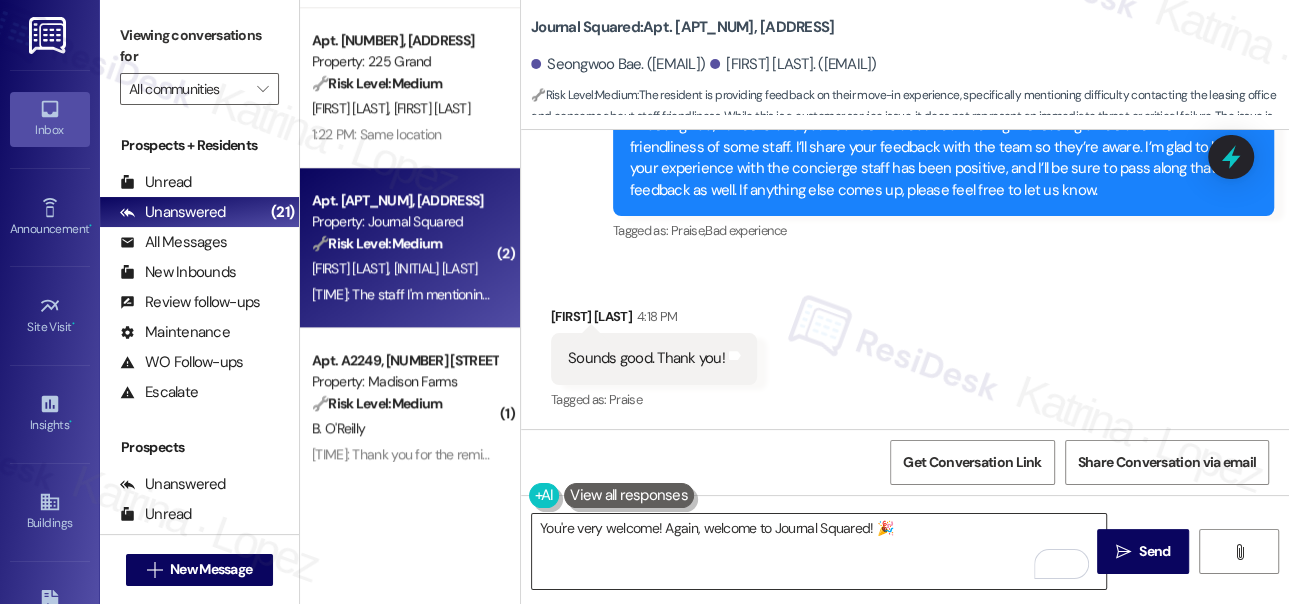 click on "You're very welcome! Again, welcome to Journal Squared! 🎉" at bounding box center (819, 551) 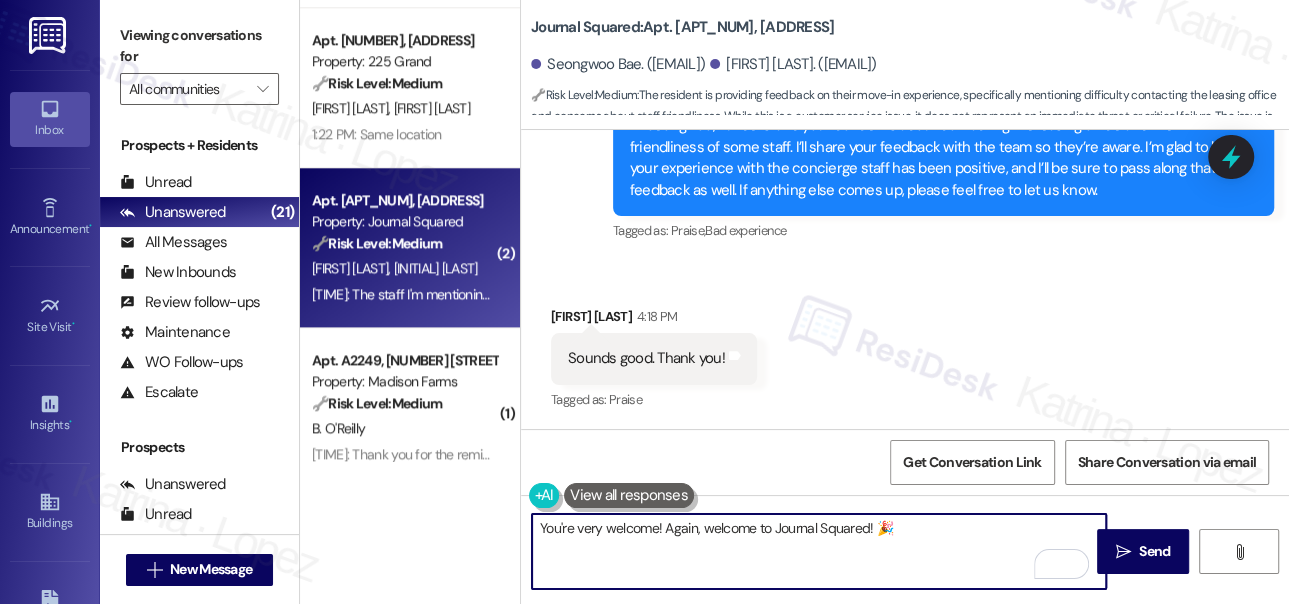 scroll, scrollTop: 4, scrollLeft: 0, axis: vertical 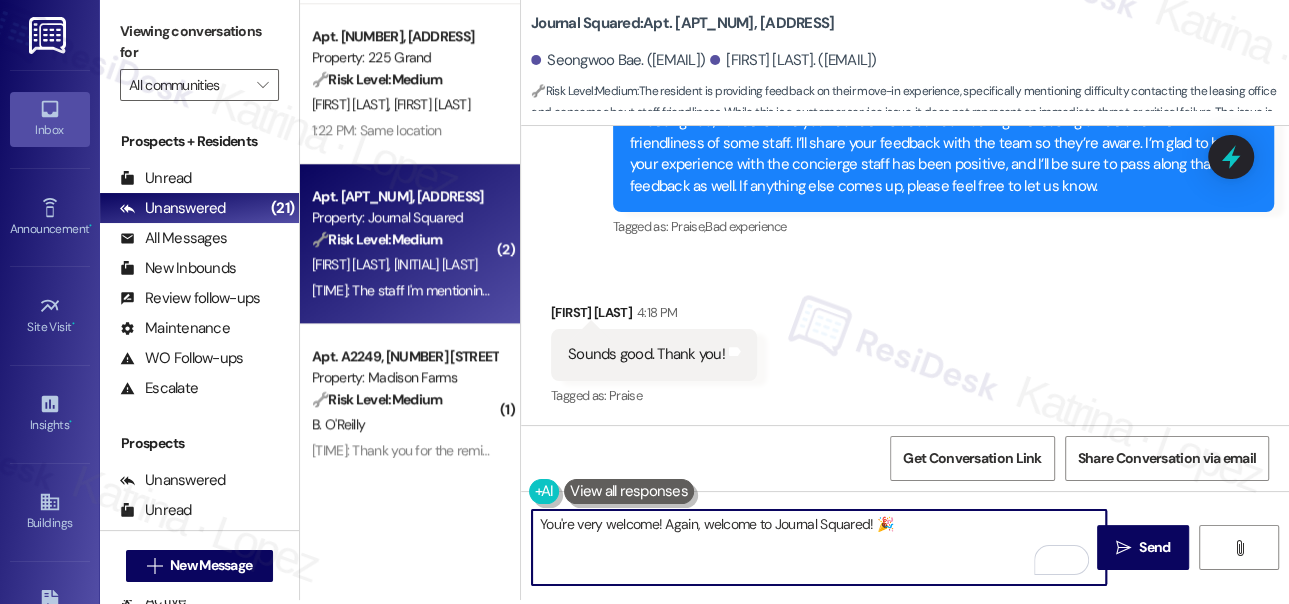 click on "You're very welcome! Again, welcome to Journal Squared! 🎉" at bounding box center (819, 547) 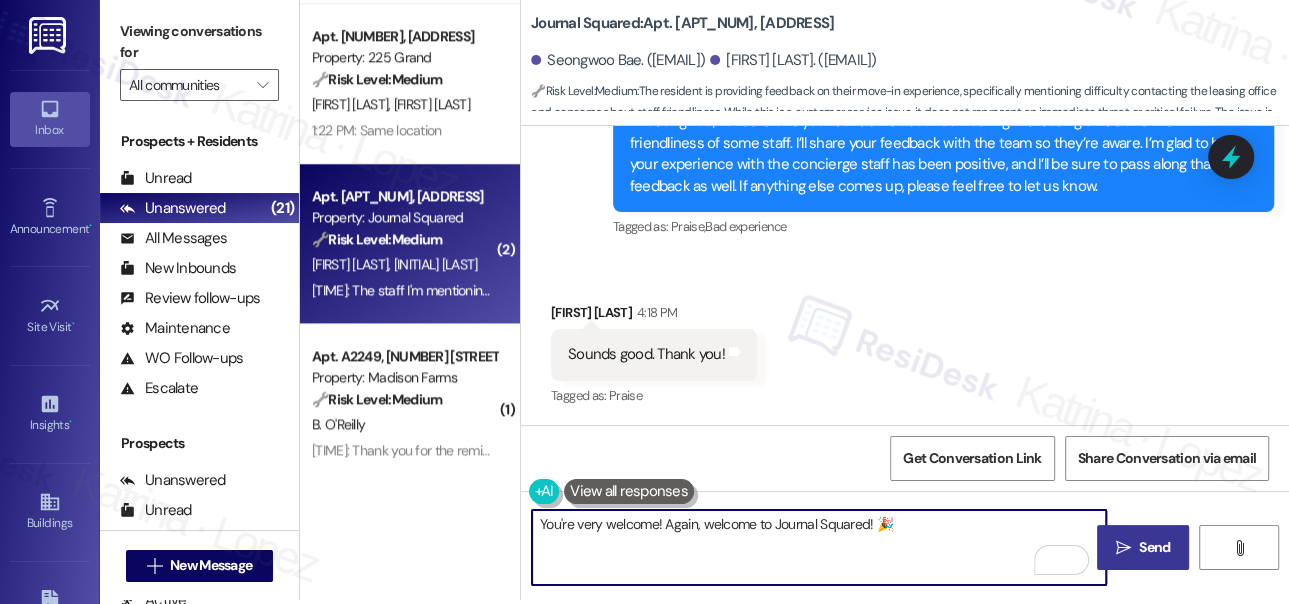 click on "Send" at bounding box center (1154, 547) 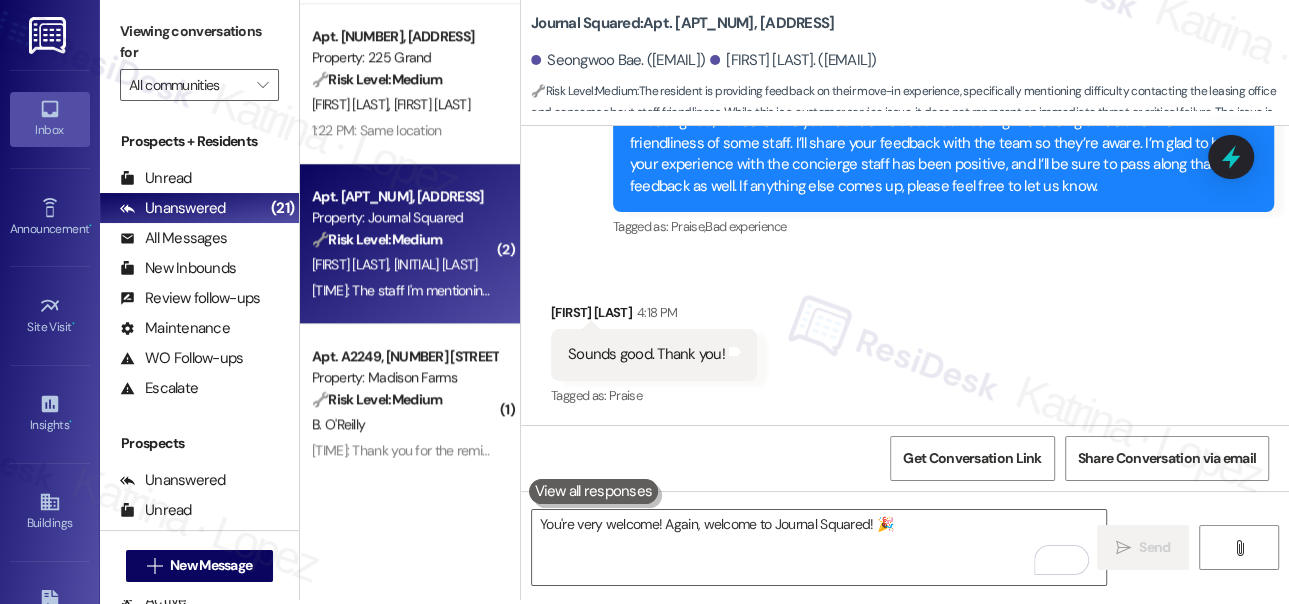 scroll, scrollTop: 1008, scrollLeft: 0, axis: vertical 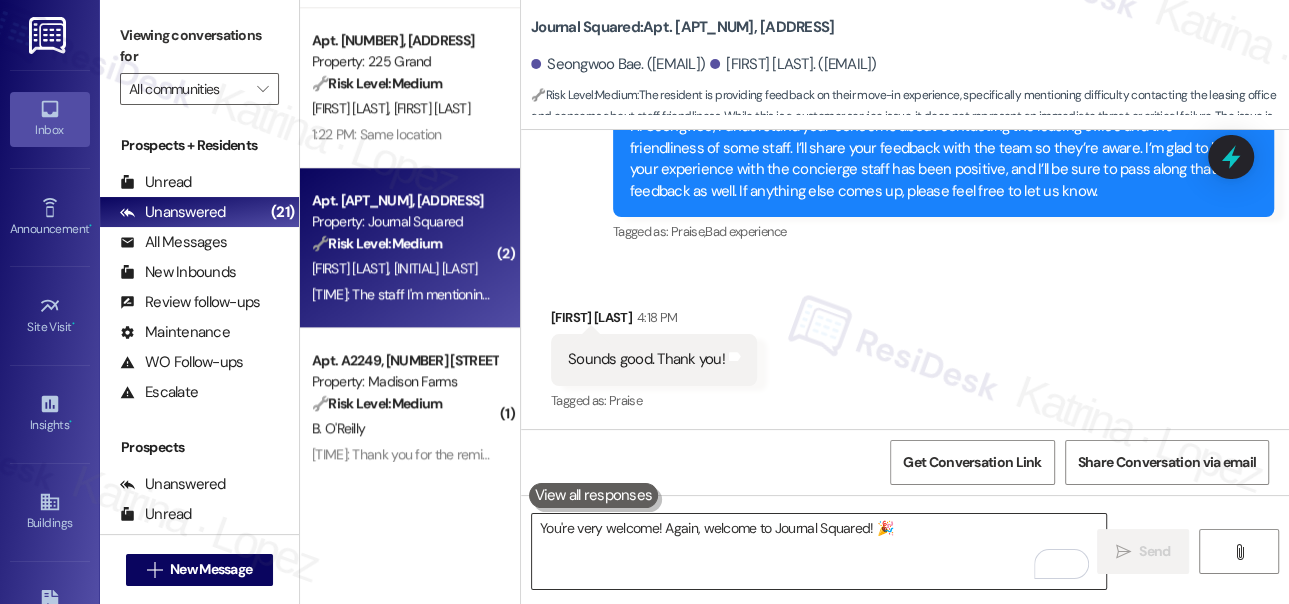 click on "You're very welcome! Again, welcome to Journal Squared! 🎉" at bounding box center [819, 551] 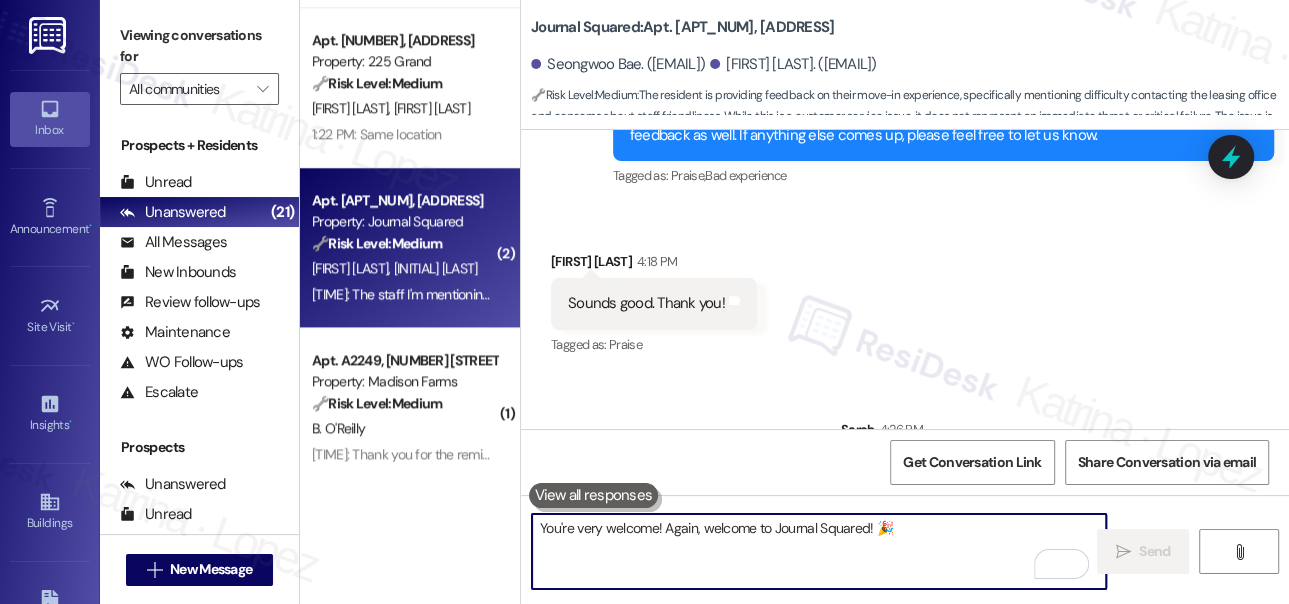 scroll, scrollTop: 1149, scrollLeft: 0, axis: vertical 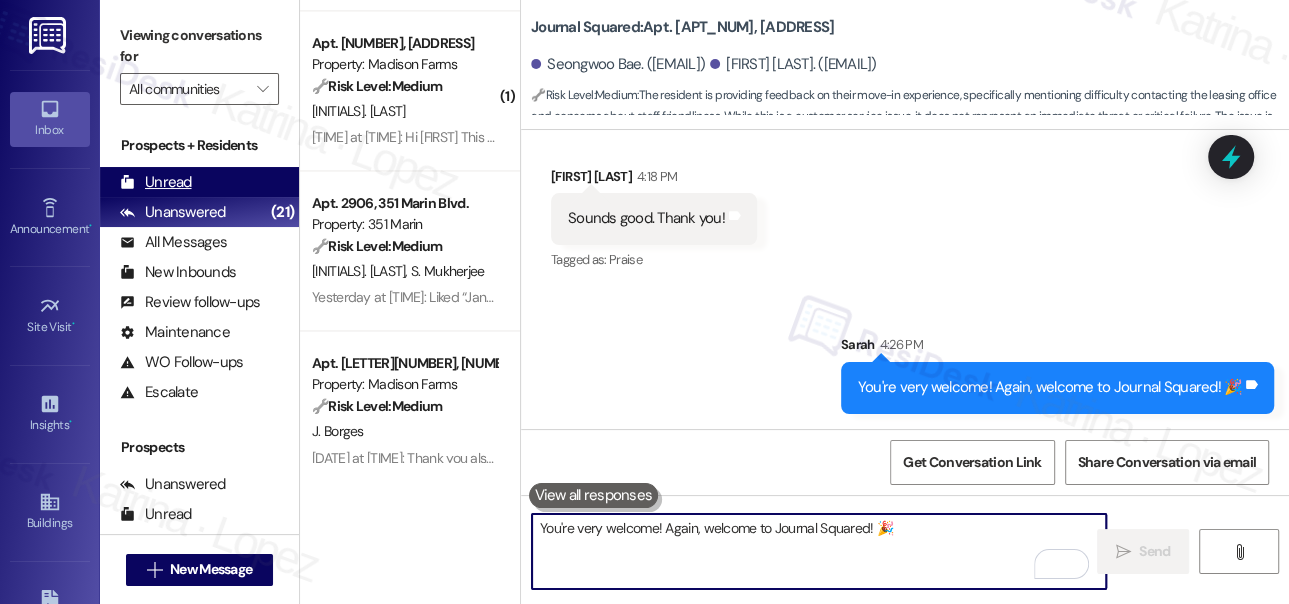 click on "Unread (0)" at bounding box center (199, 182) 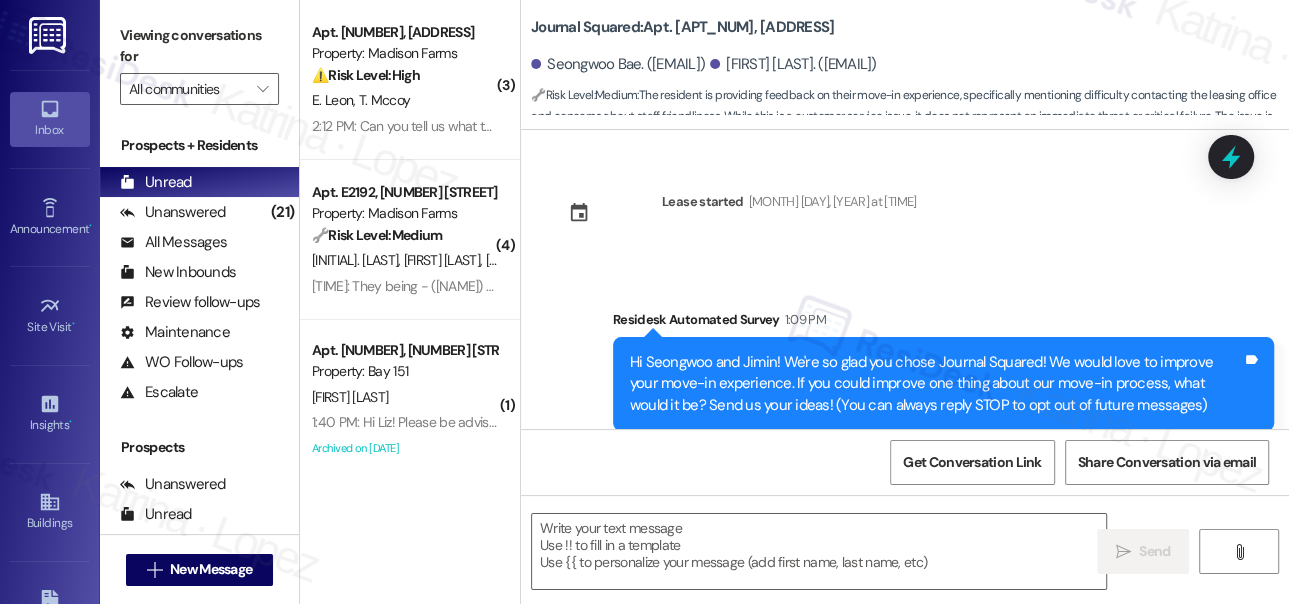 type on "Fetching suggested responses. Please feel free to read through the conversation in the meantime." 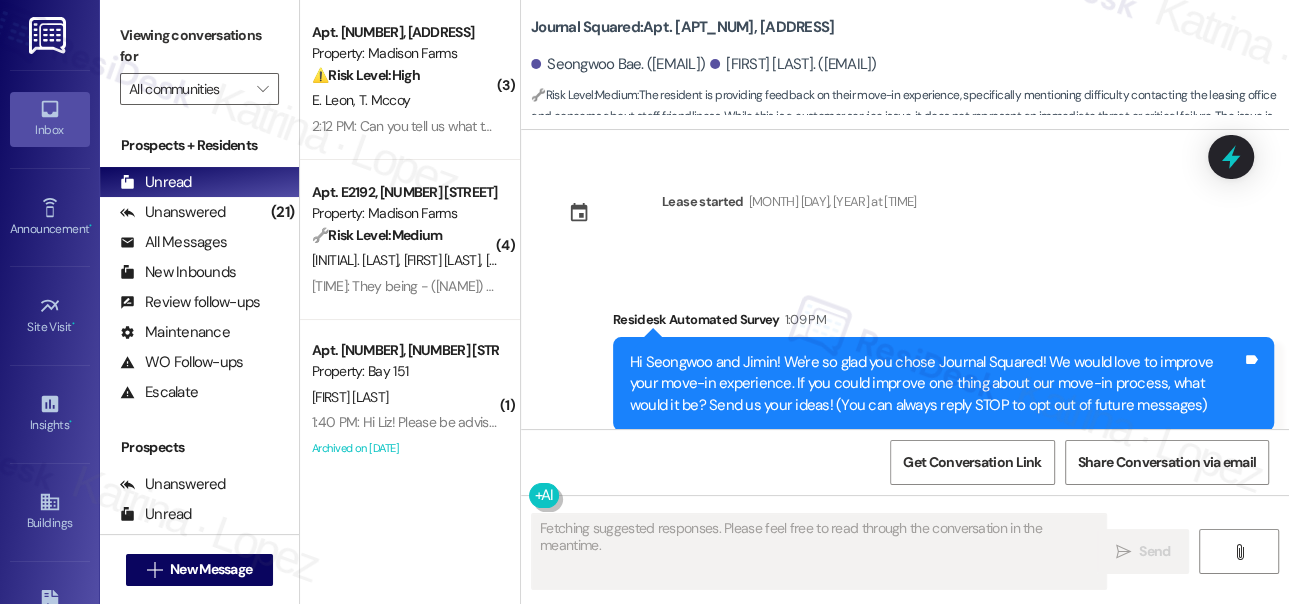 type 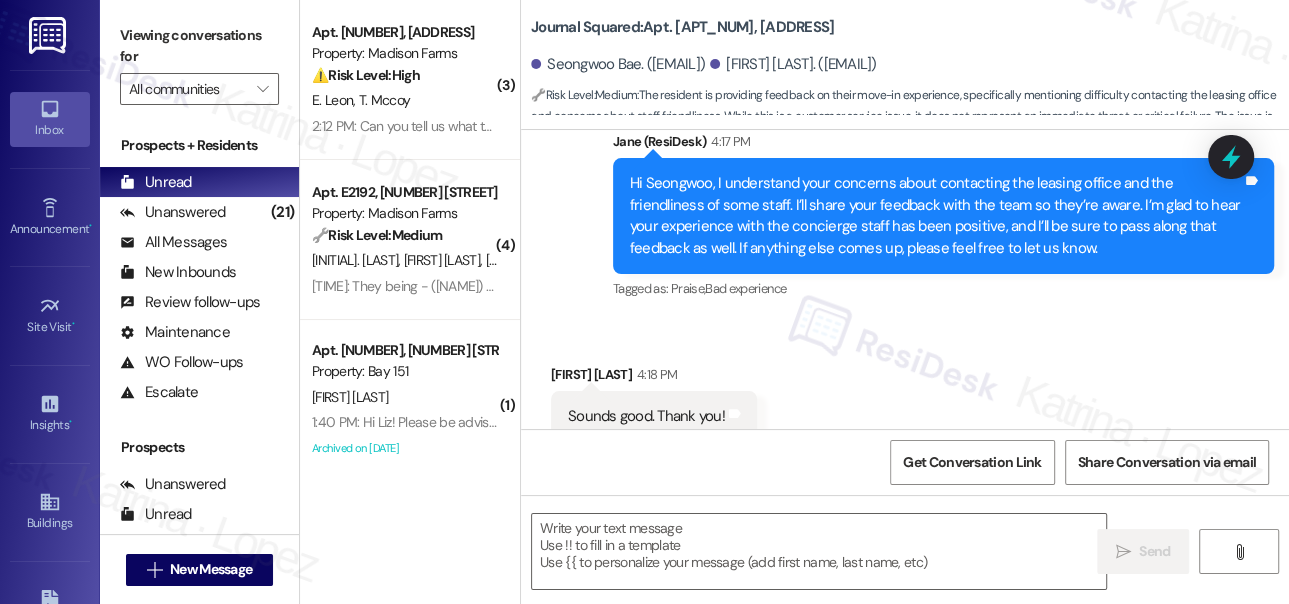 scroll, scrollTop: 1008, scrollLeft: 0, axis: vertical 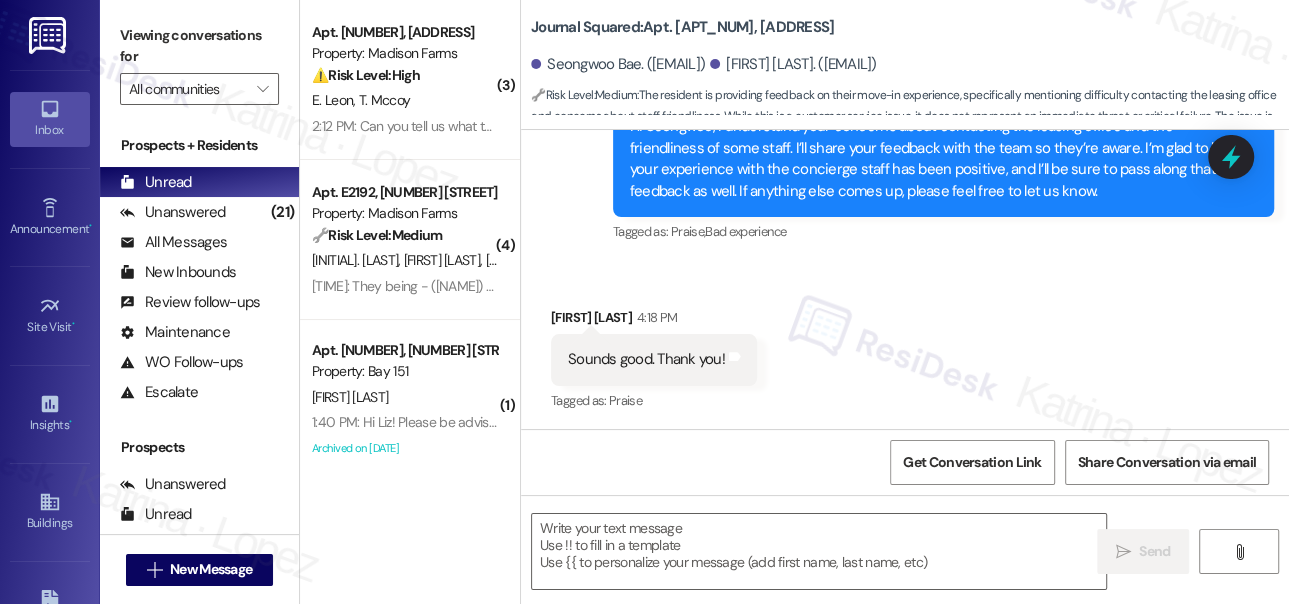 click on "Sounds good. Thank you!" at bounding box center (646, 359) 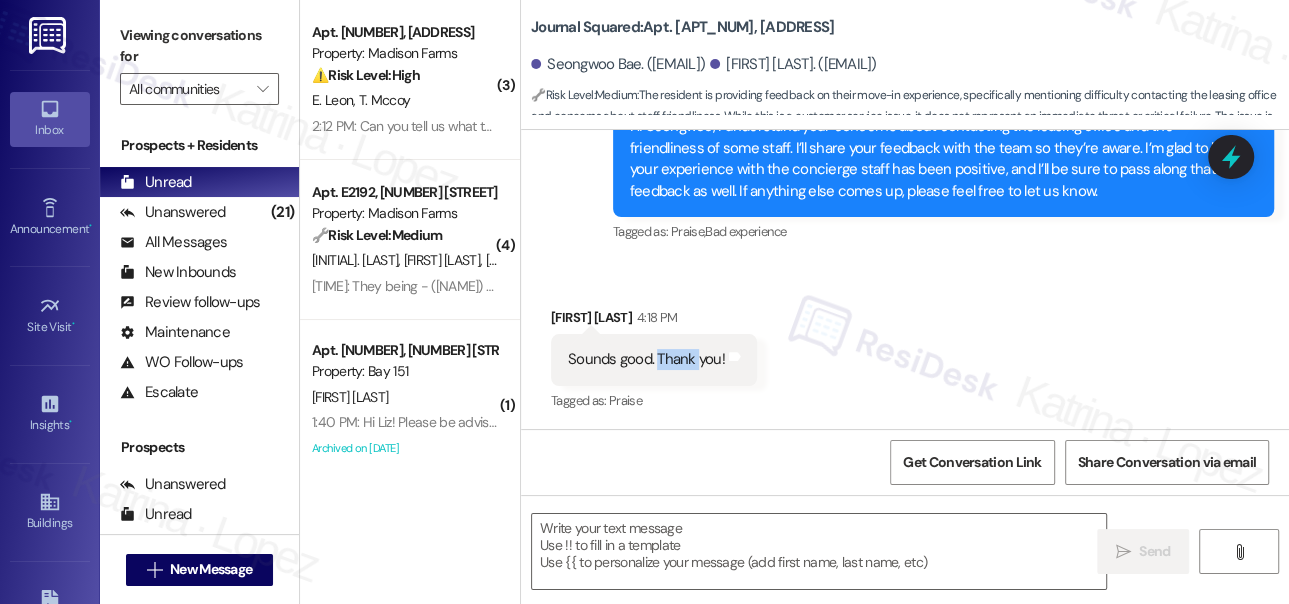 click on "Sounds good. Thank you!" at bounding box center (646, 359) 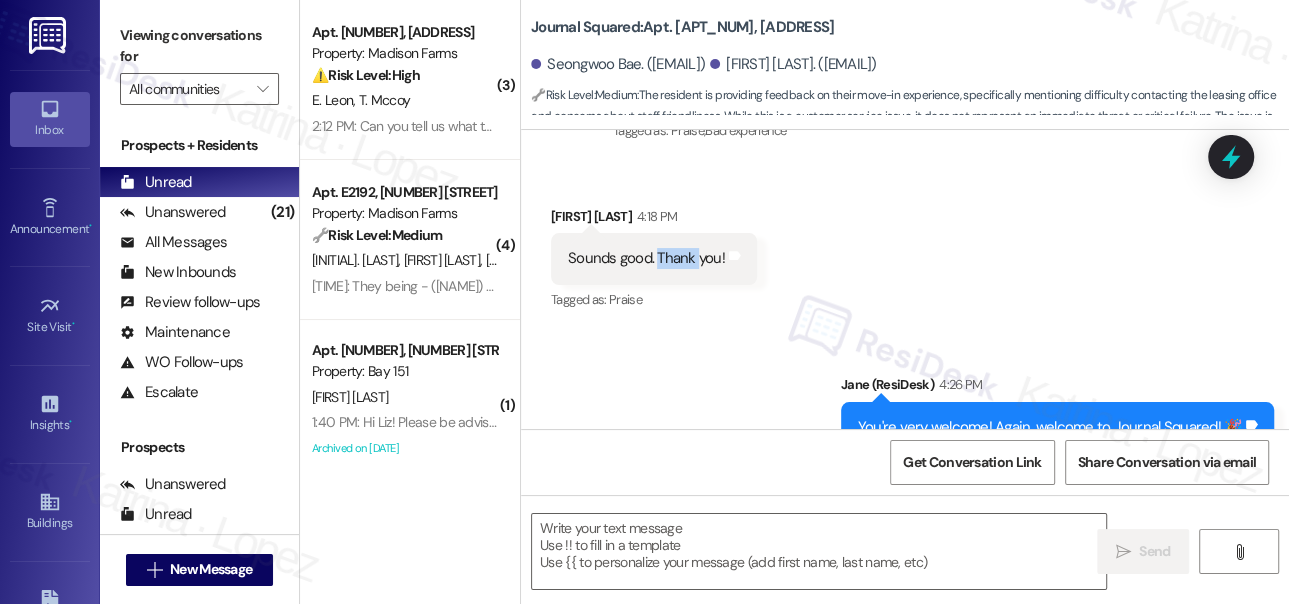 scroll, scrollTop: 1178, scrollLeft: 0, axis: vertical 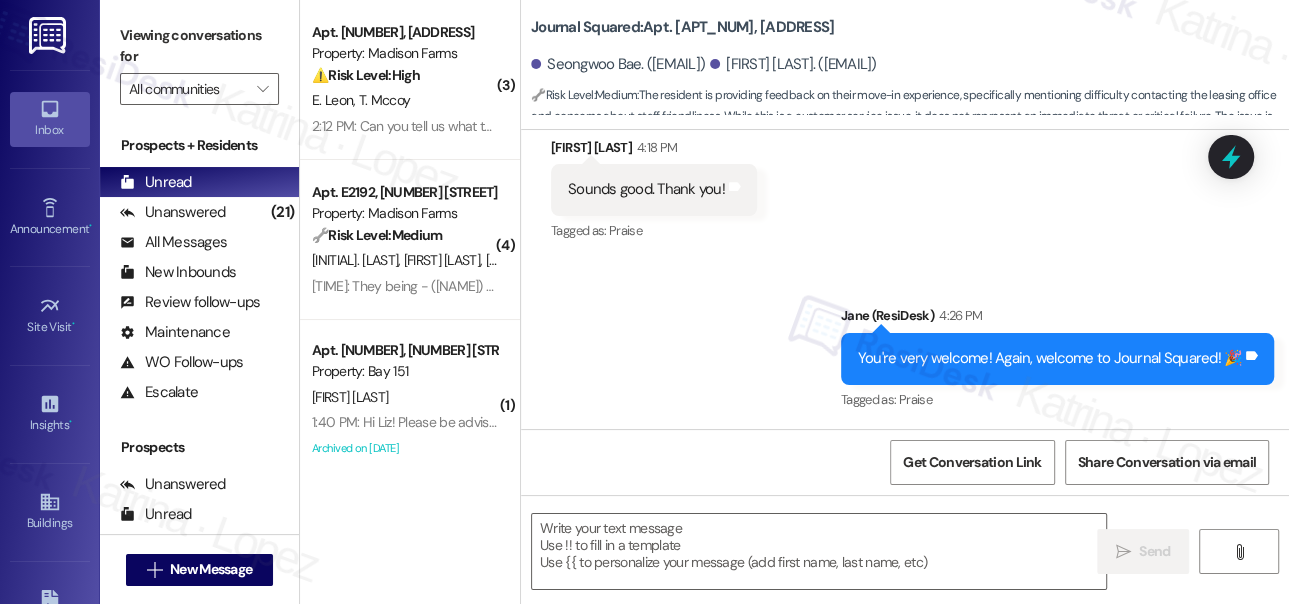 click on "You're very welcome! Again, welcome to Journal Squared! 🎉" at bounding box center [1050, 358] 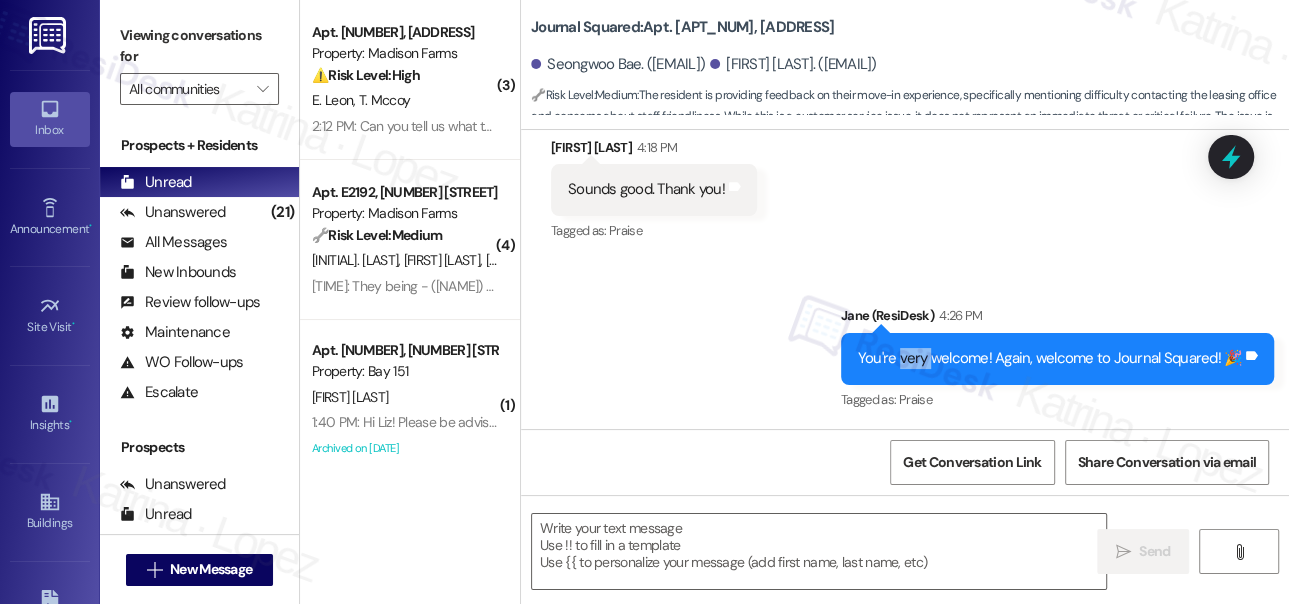 click on "You're very welcome! Again, welcome to Journal Squared! 🎉" at bounding box center (1050, 358) 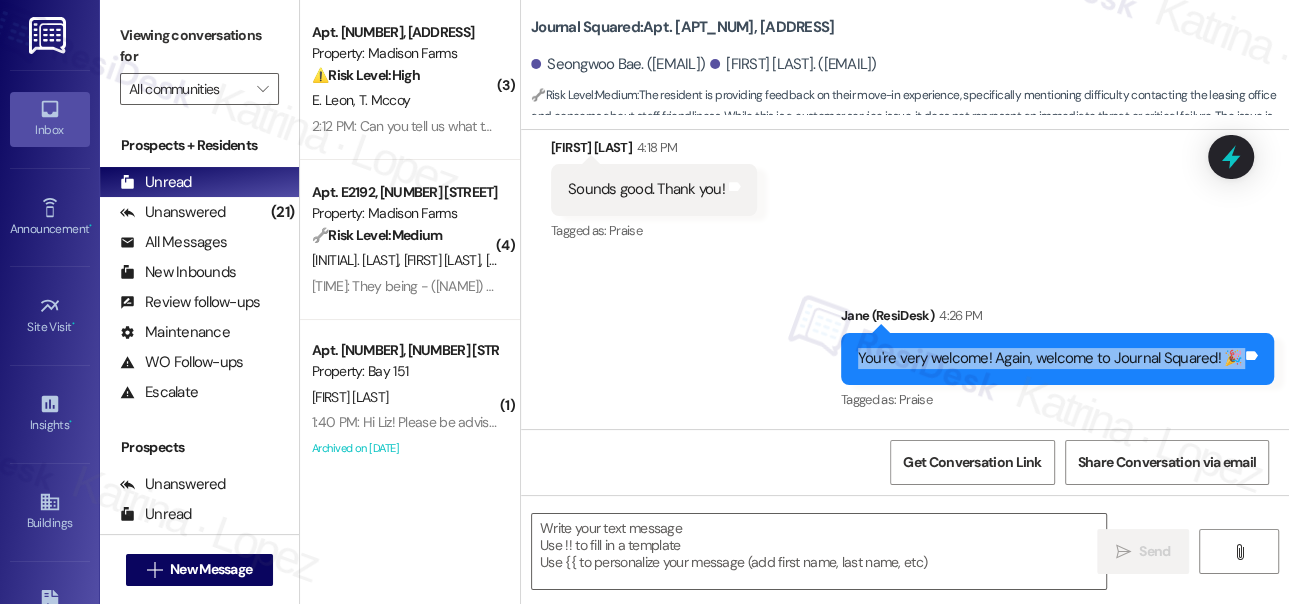 click on "You're very welcome! Again, welcome to Journal Squared! 🎉" at bounding box center [1050, 358] 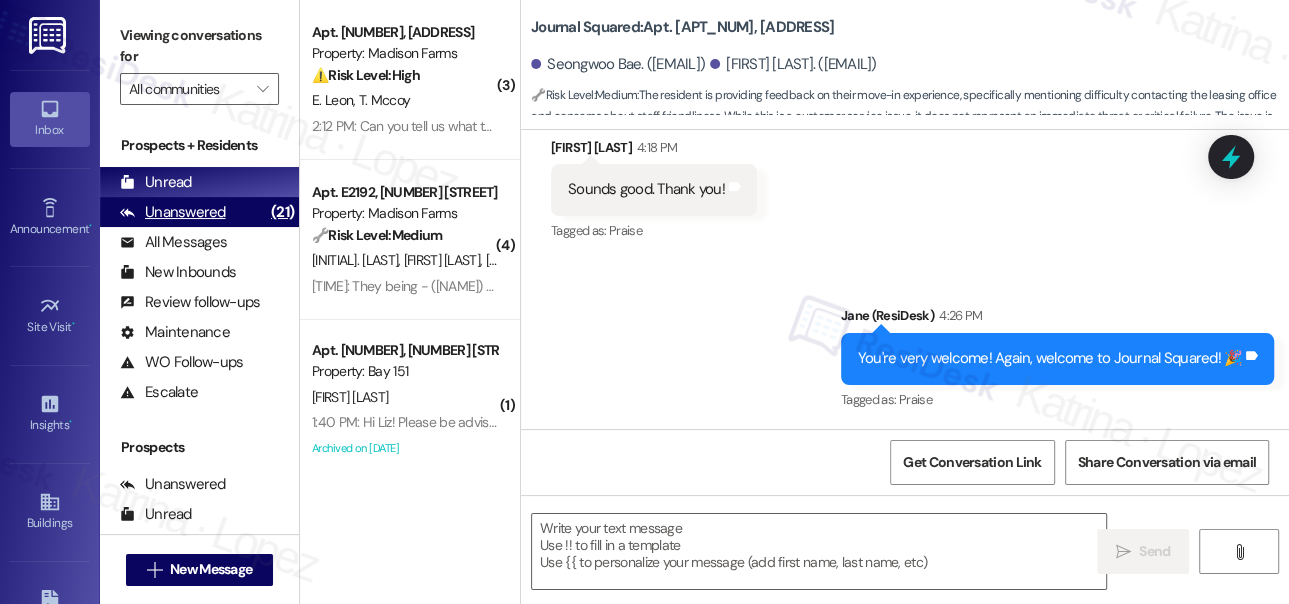 click on "Unanswered (21)" at bounding box center (199, 212) 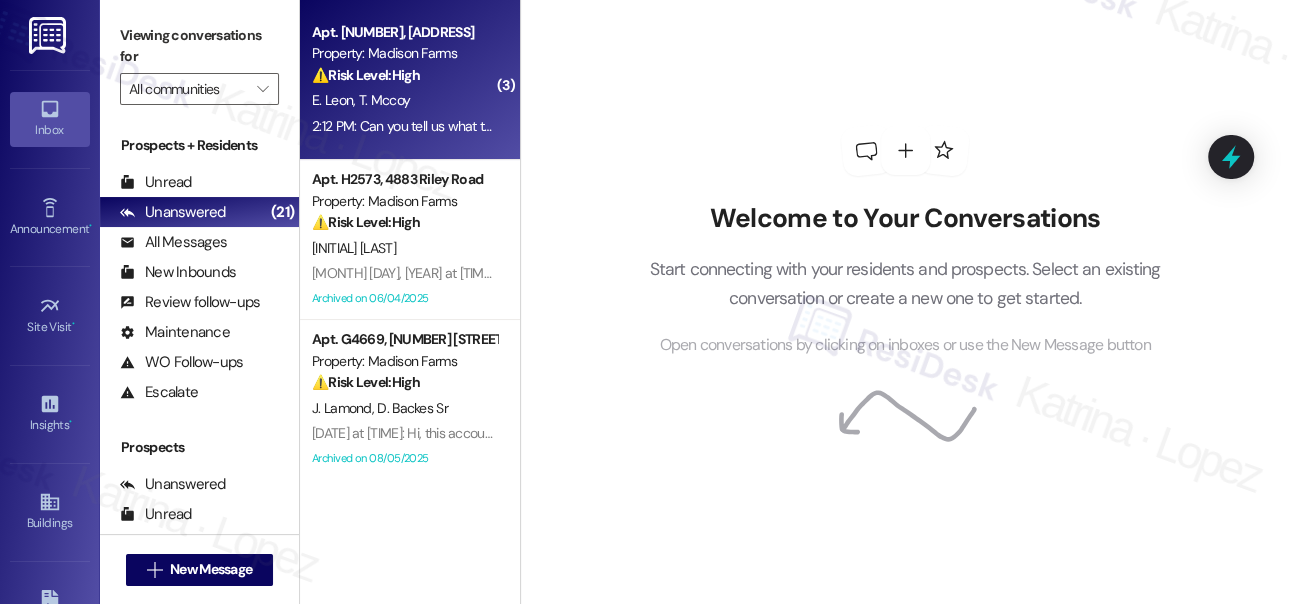 click on "[INITIAL]. [INITIAL]. [INITIAL]." at bounding box center (404, 100) 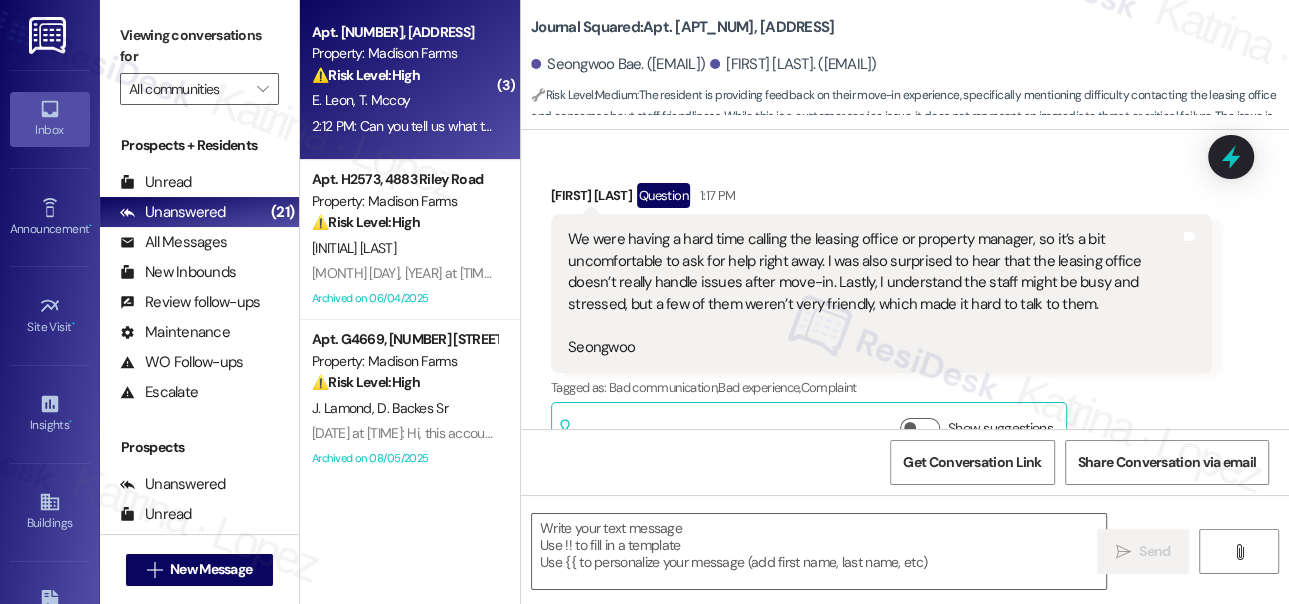 scroll, scrollTop: 0, scrollLeft: 0, axis: both 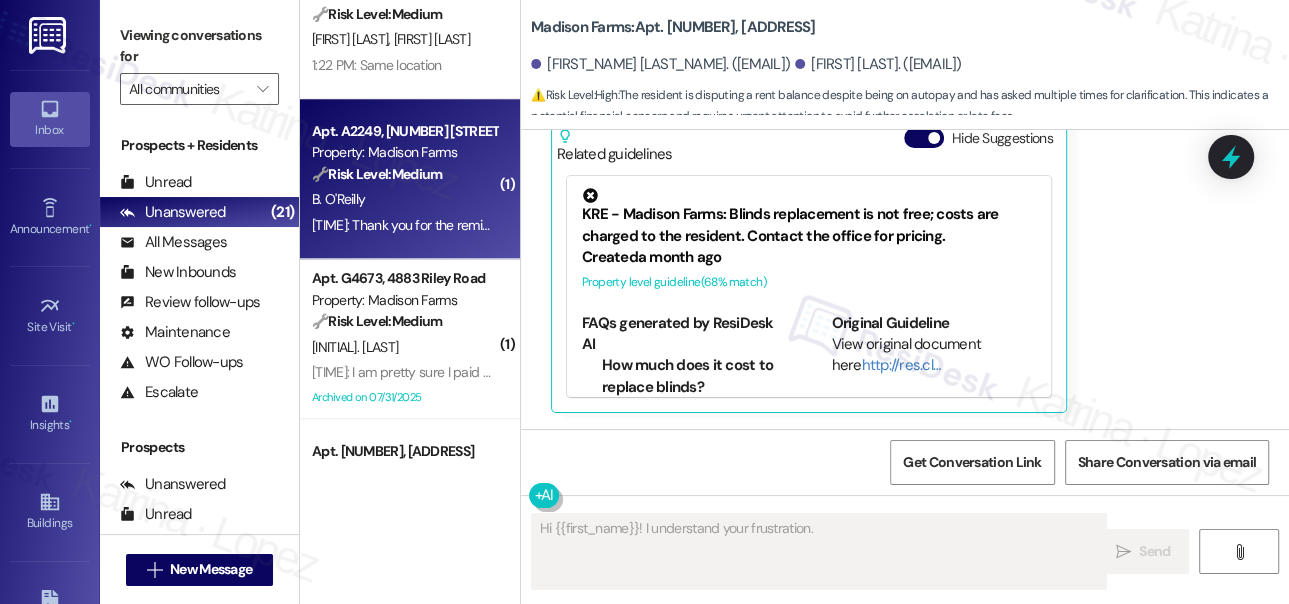 type on "Hi {{first_name}}! I understand your frustration. Let" 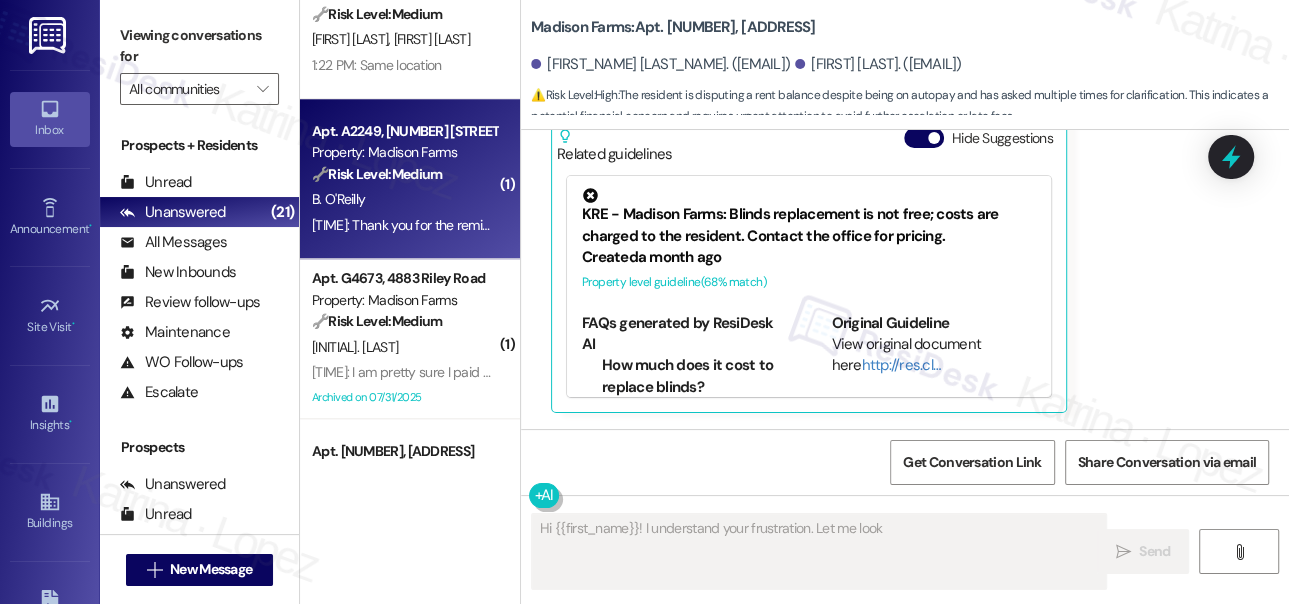 click on "[TIME]: Thank you for the reminder. The payment has been made. Thank you. [TIME]: Thank you for the reminder. The payment has been made. Thank you." at bounding box center (533, 225) 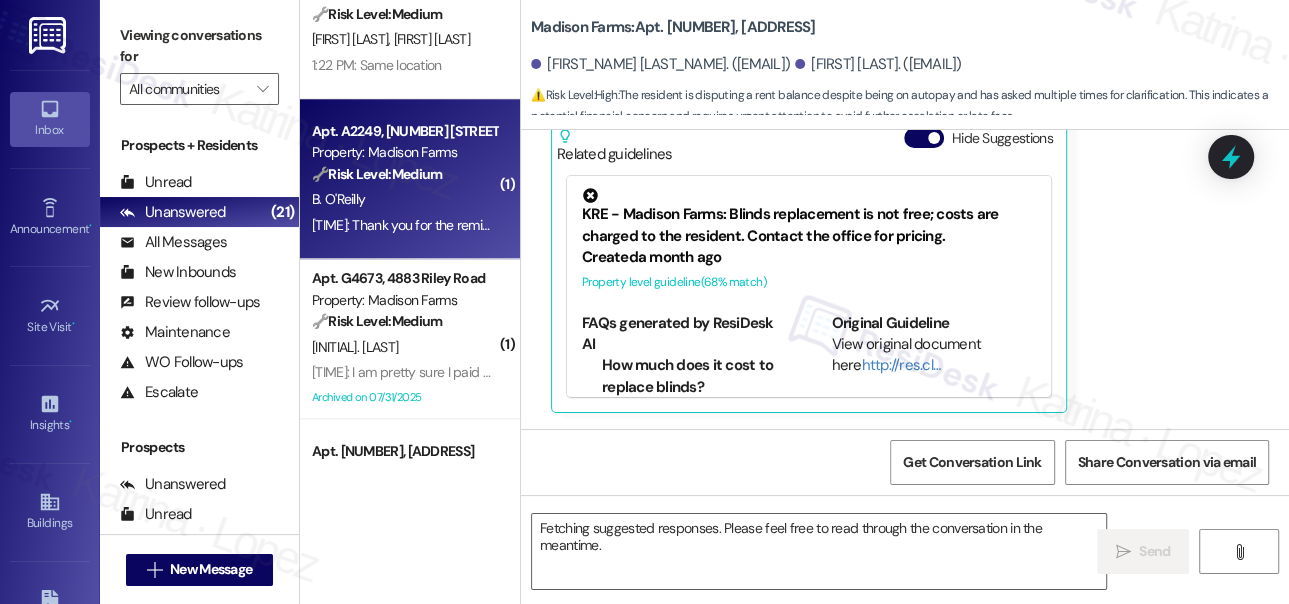 type on "Hi {{first_name}}! I understand your frustration. Let me look into why you're seeing a balance of $[AMOUNT] despite being on autopay. I'll get back to you ASAP with an explanation!" 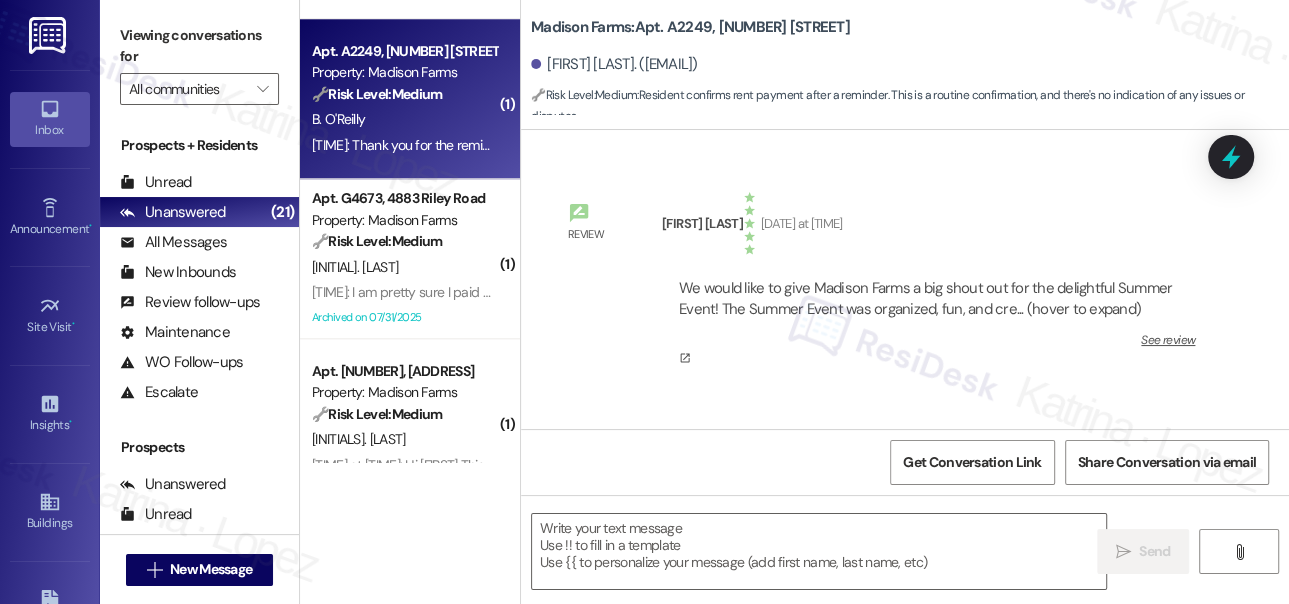 scroll, scrollTop: 1363, scrollLeft: 0, axis: vertical 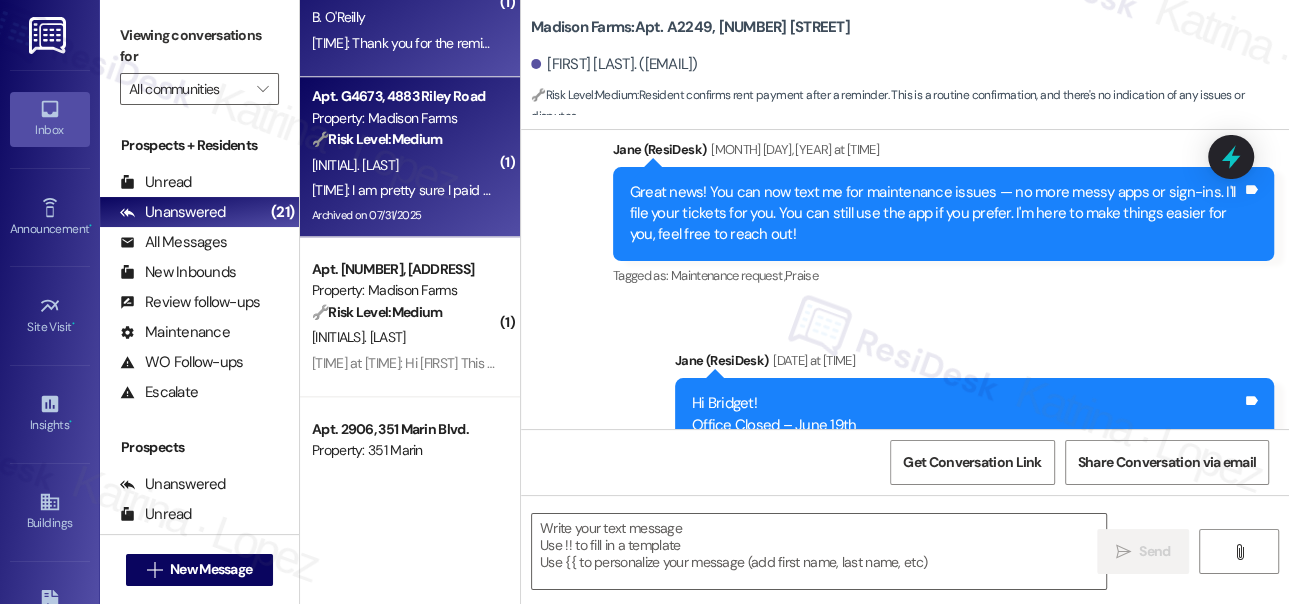 type on "Fetching suggested responses. Please feel free to read through the conversation in the meantime." 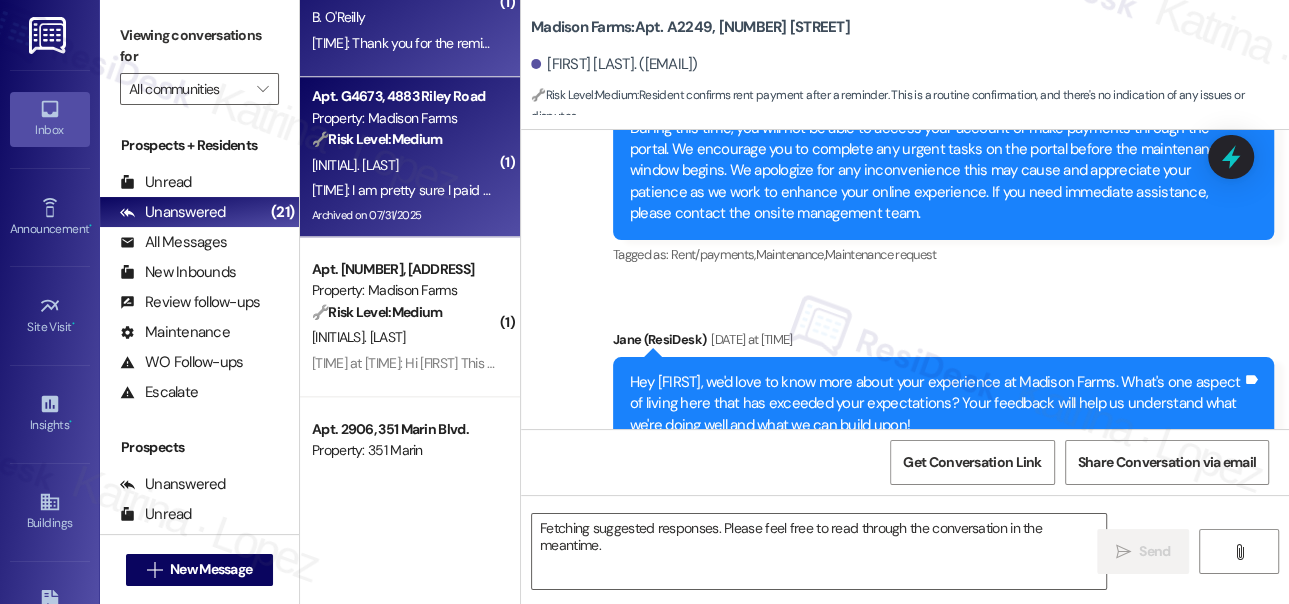 click on "Archived on 07/31/2025" at bounding box center (404, 215) 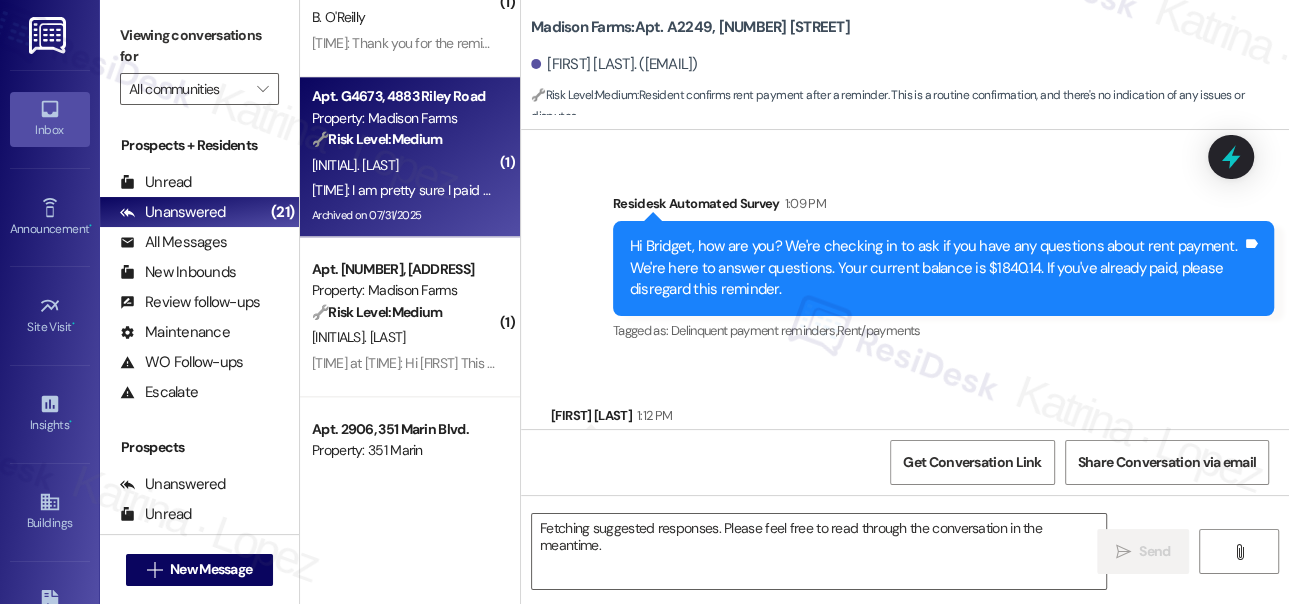 scroll, scrollTop: 2448, scrollLeft: 0, axis: vertical 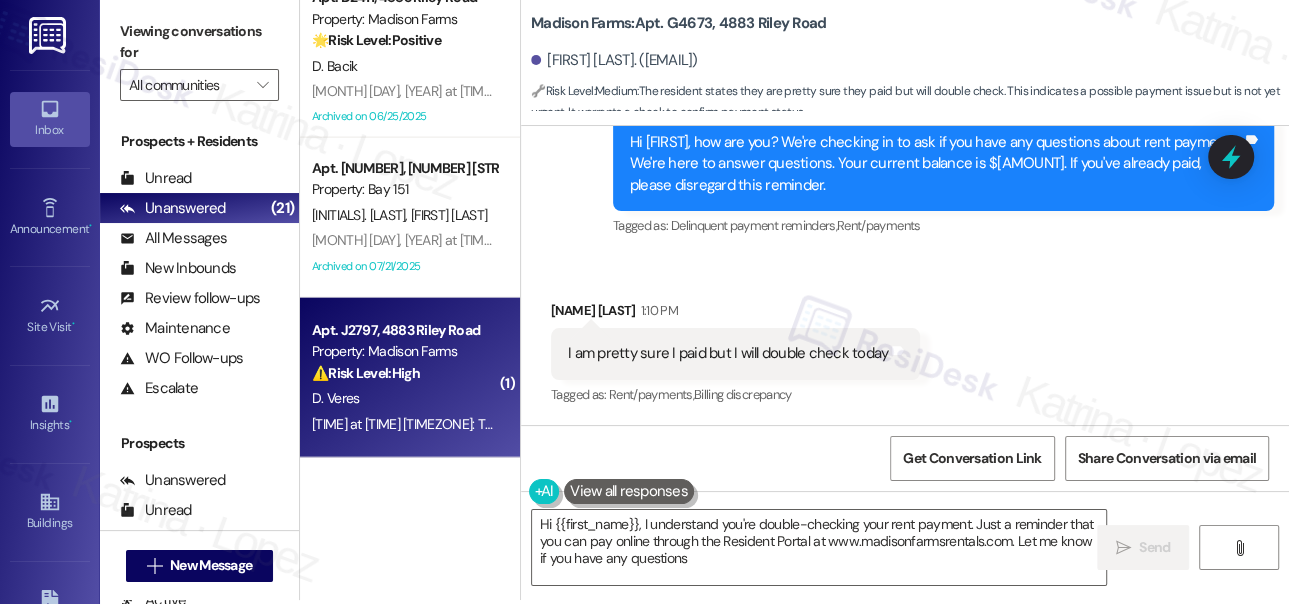 type on "Hi [FIRST], I understand you're double-checking your rent payment. Just a reminder that you can pay online through the Resident Portal at [URL]. Let me know if you have any questions!" 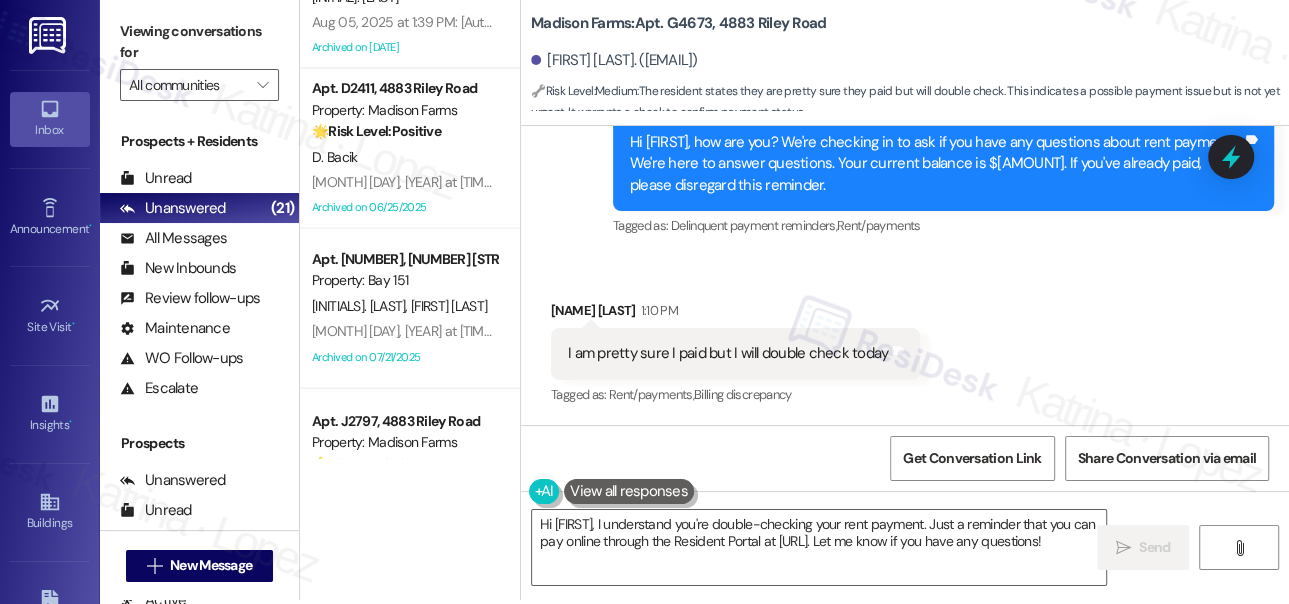 scroll, scrollTop: 2556, scrollLeft: 0, axis: vertical 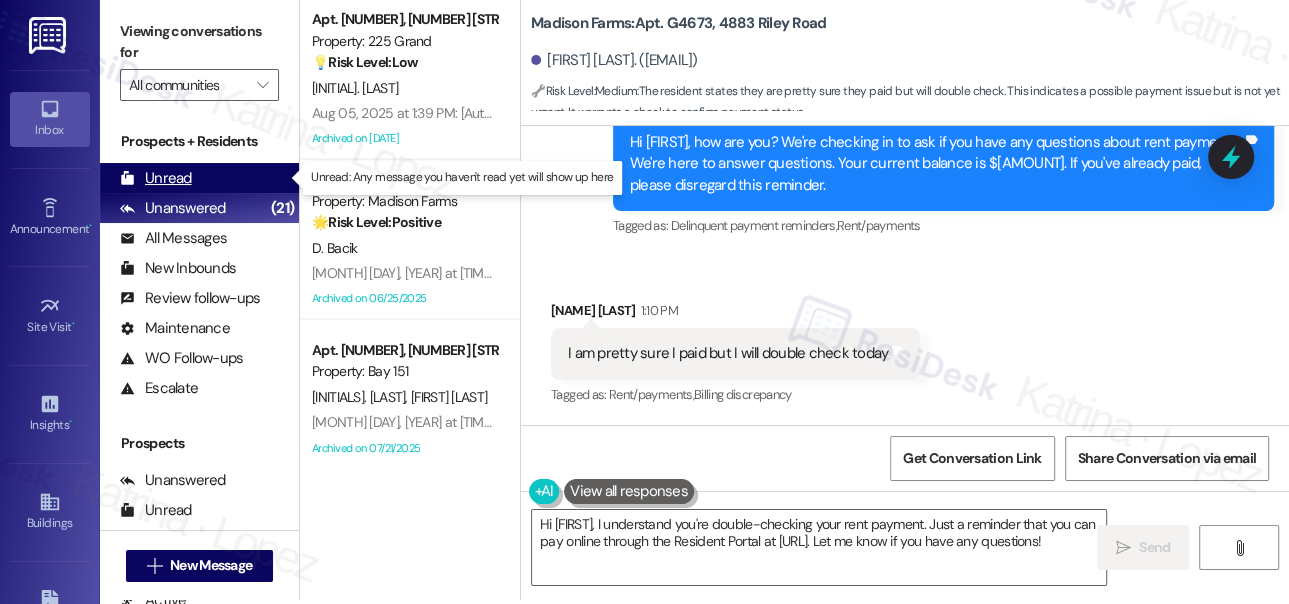 click on "Unread" at bounding box center [156, 178] 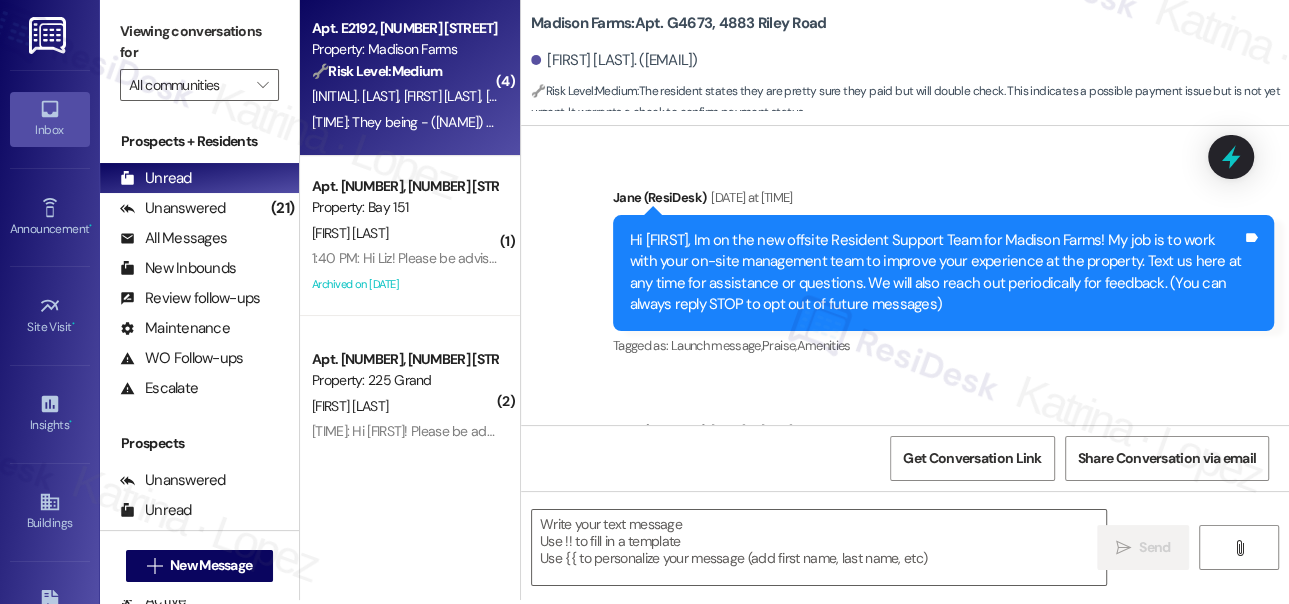 scroll, scrollTop: 0, scrollLeft: 0, axis: both 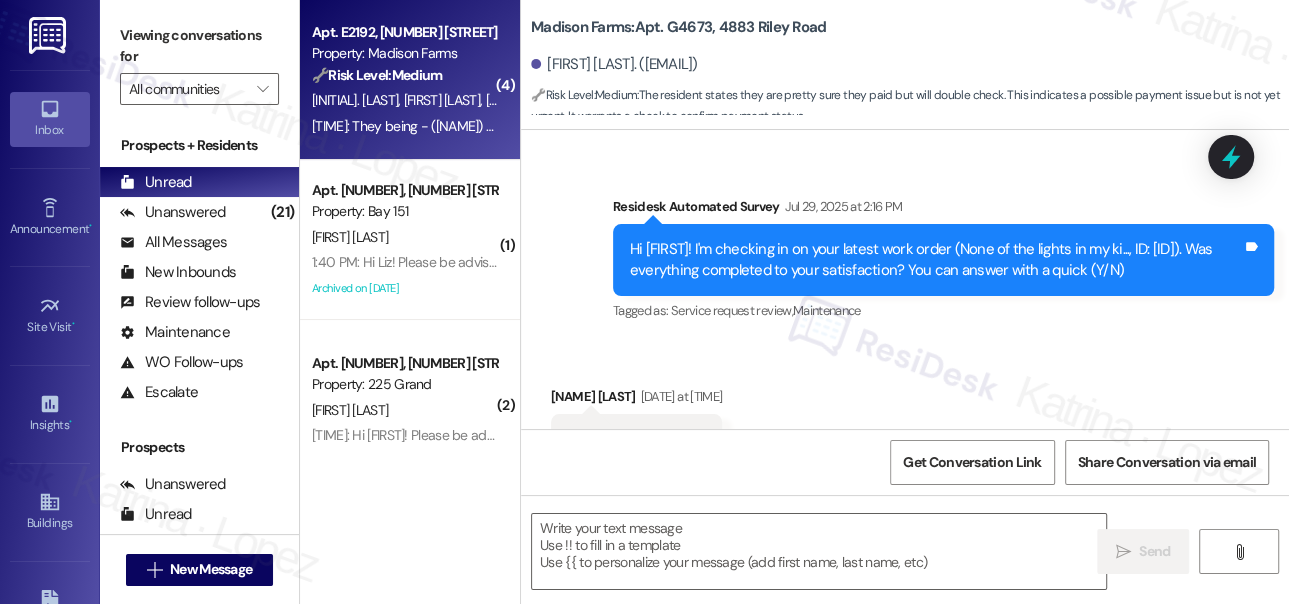 type on "Fetching suggested responses. Please feel free to read through the conversation in the meantime." 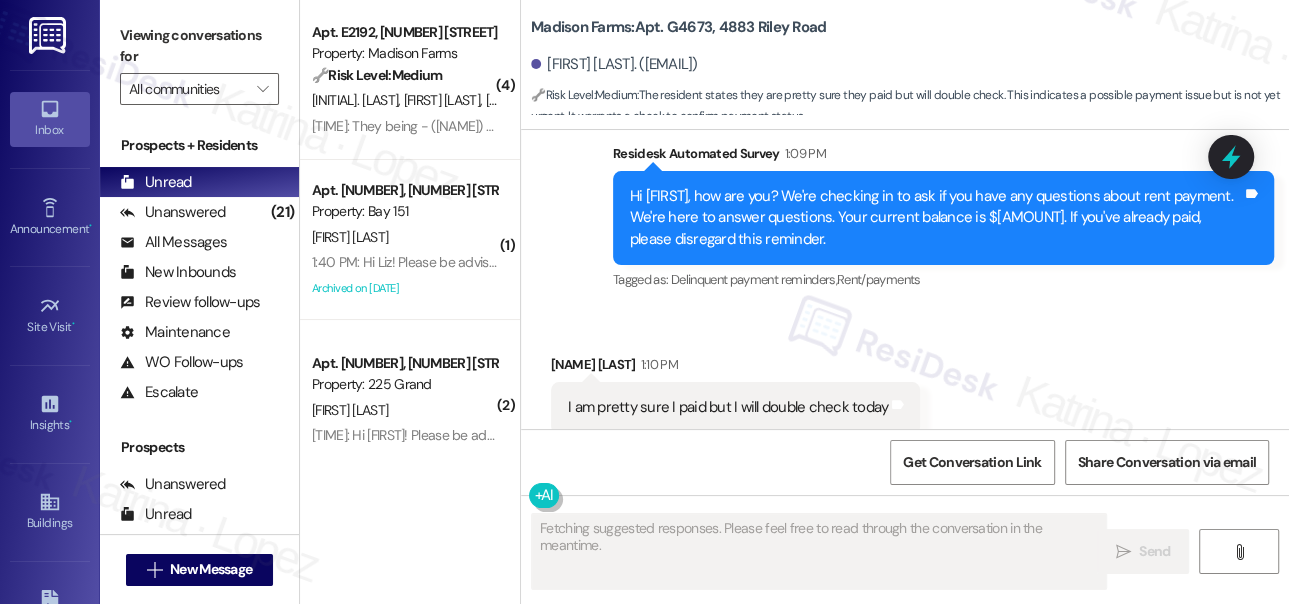 scroll, scrollTop: 3990, scrollLeft: 0, axis: vertical 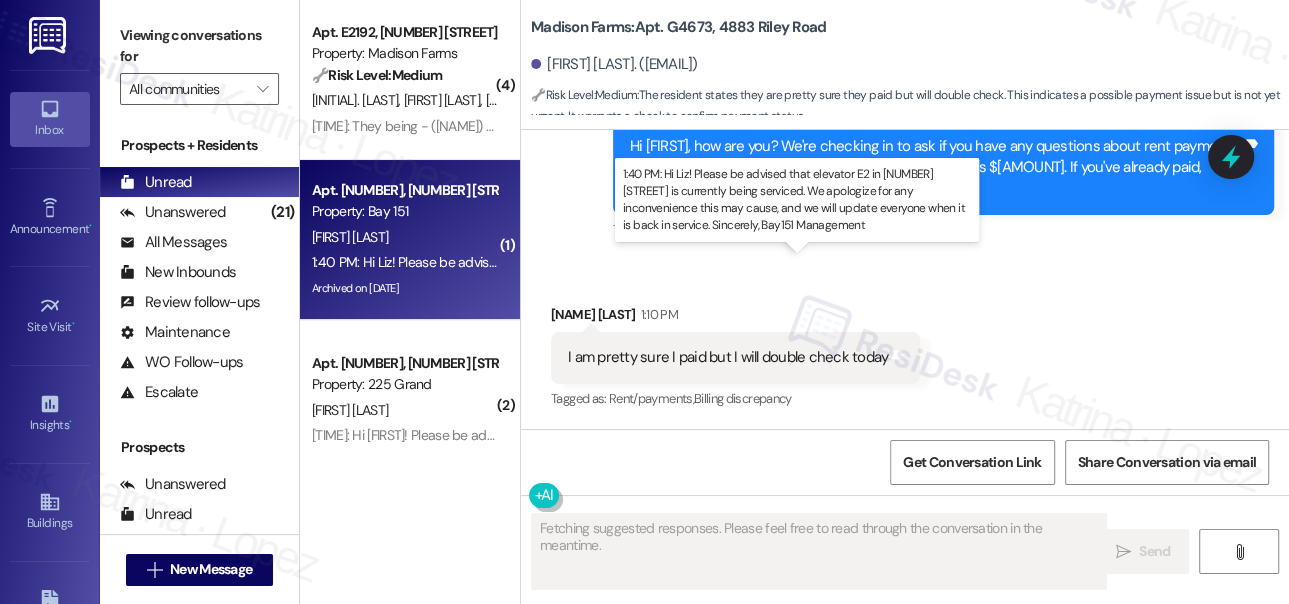 click on "[TIME]: Hi [NAME]!
Please be advised that elevator E2 in [NUMBER] [STREET] is currently being serviced.
We apologize for any inconvenience this may cause, and we will update everyone when it is back in service.
Sincerely,
Bay151 Management [TIME]: Hi [NAME]!
Please be advised that elevator E2 in [NUMBER] [STREET] is currently being serviced.
We apologize for any inconvenience this may cause, and we will update everyone when it is back in service.
Sincerely,
Bay151 Management" at bounding box center [1000, 262] 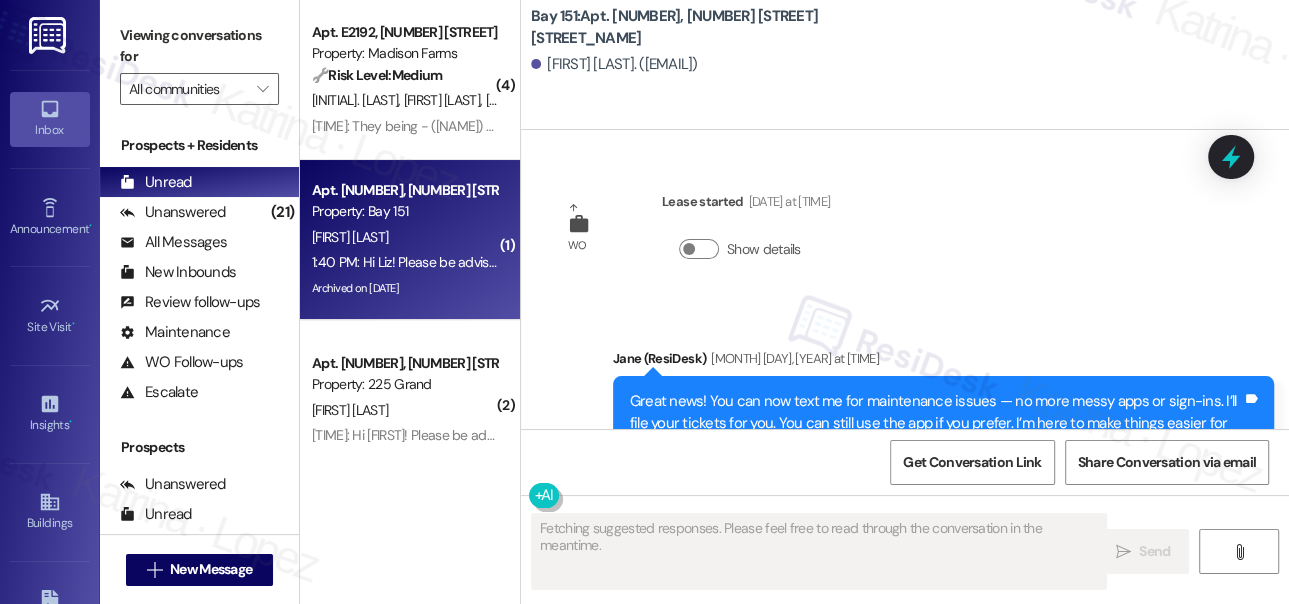 scroll, scrollTop: 59806, scrollLeft: 0, axis: vertical 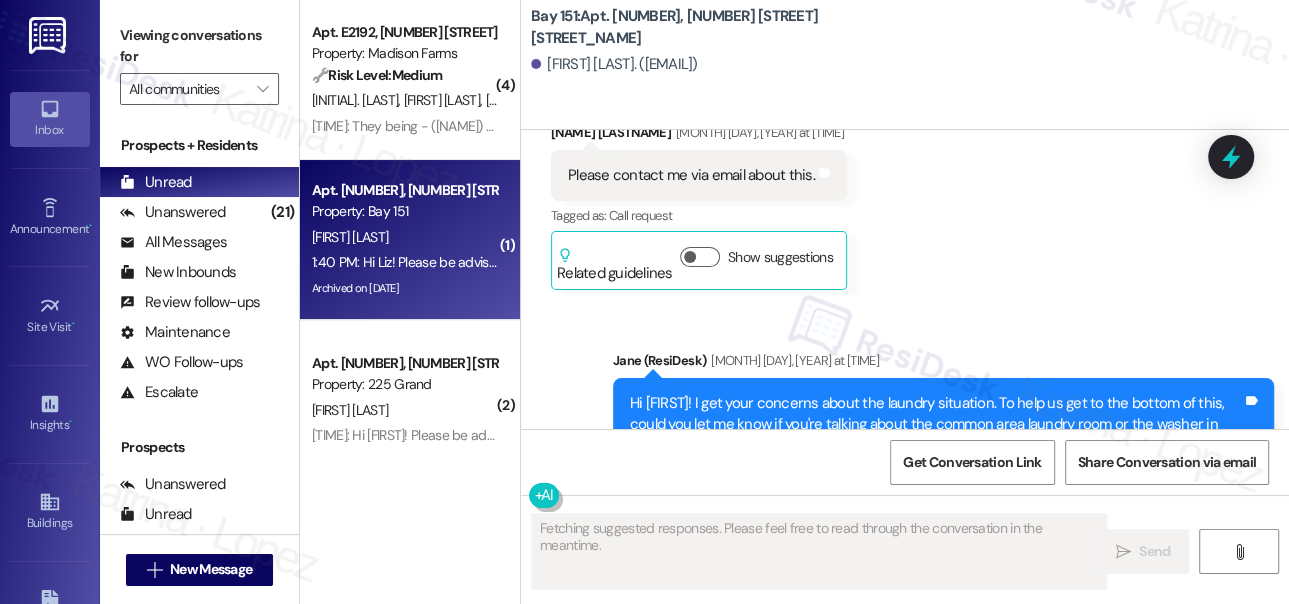 click on "Didn't you send a message about the dryer maintenance? Never mind. I emailed management" at bounding box center [863, 614] 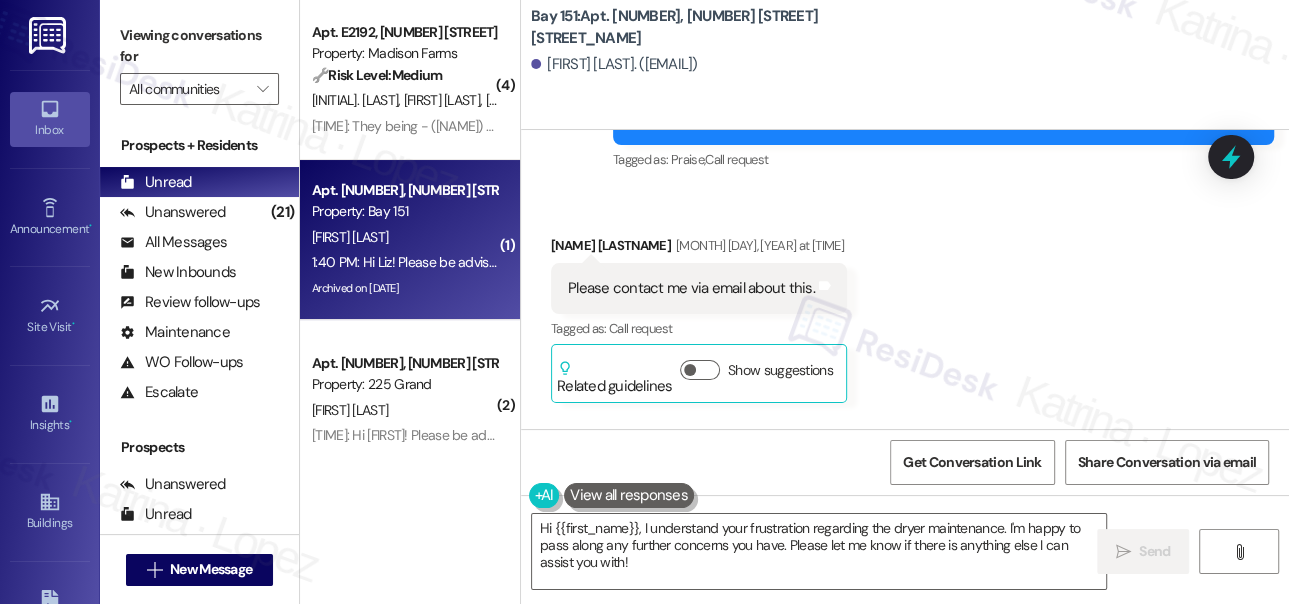scroll, scrollTop: 59352, scrollLeft: 0, axis: vertical 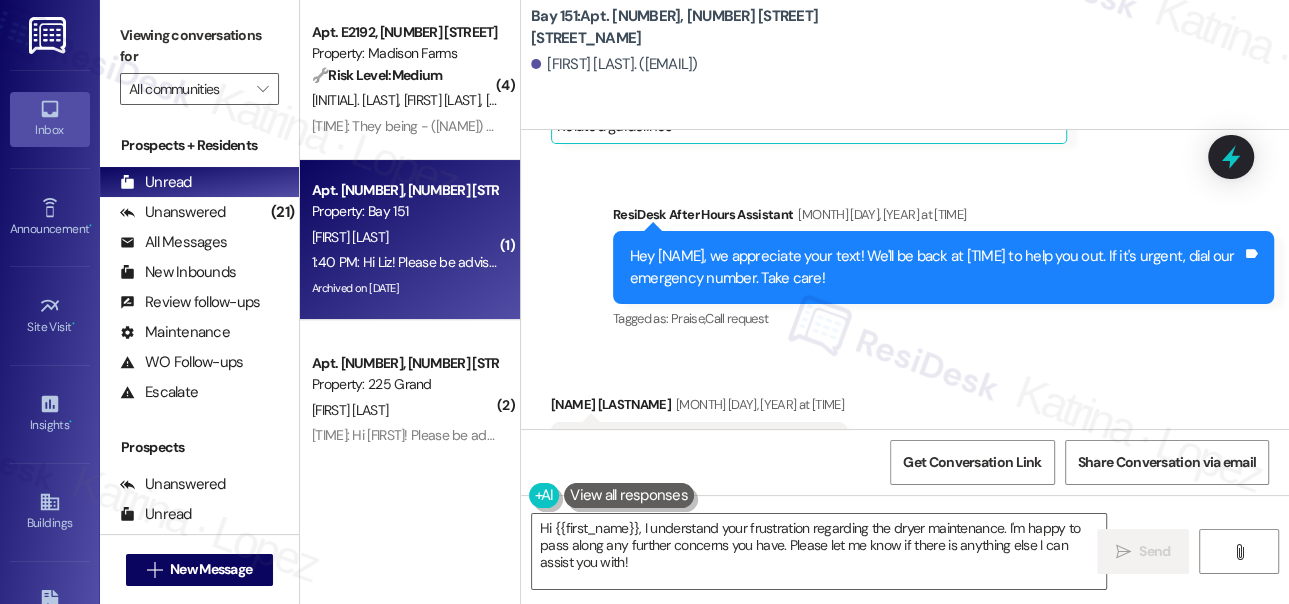 click on "Hi Liz! I get your concerns about the laundry situation. To help us get to the bottom of this, could you let me know if you're talking about the common area laundry room or the washer in your unit? Just a quick note, I can only communicate through text message. Thank you Tags and notes" at bounding box center [943, 697] 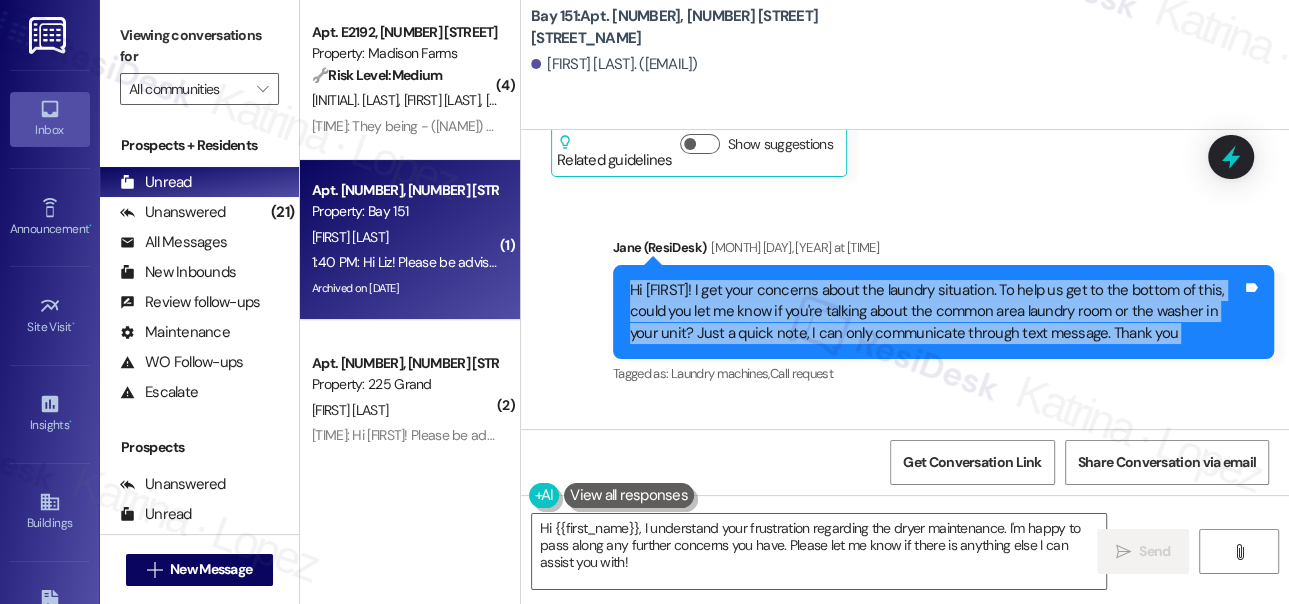 scroll, scrollTop: 59605, scrollLeft: 0, axis: vertical 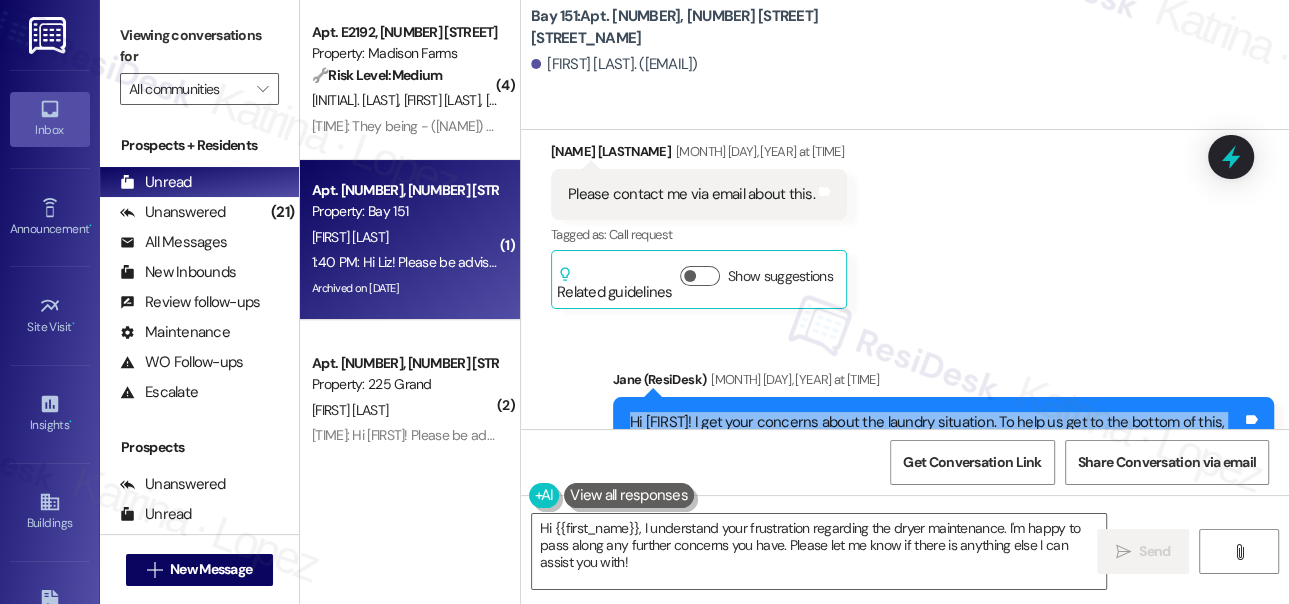 click on "Hide Suggestions" at bounding box center (924, 715) 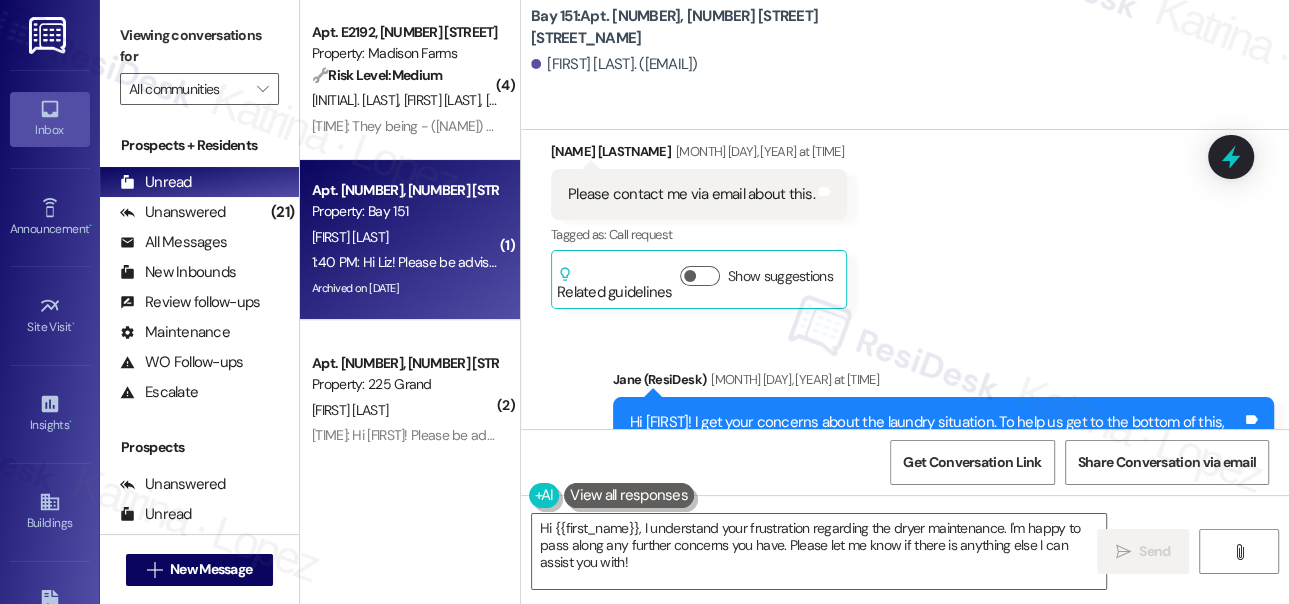 click on "Didn't you send a message about the dryer maintenance? Never mind. I emailed management" at bounding box center [863, 633] 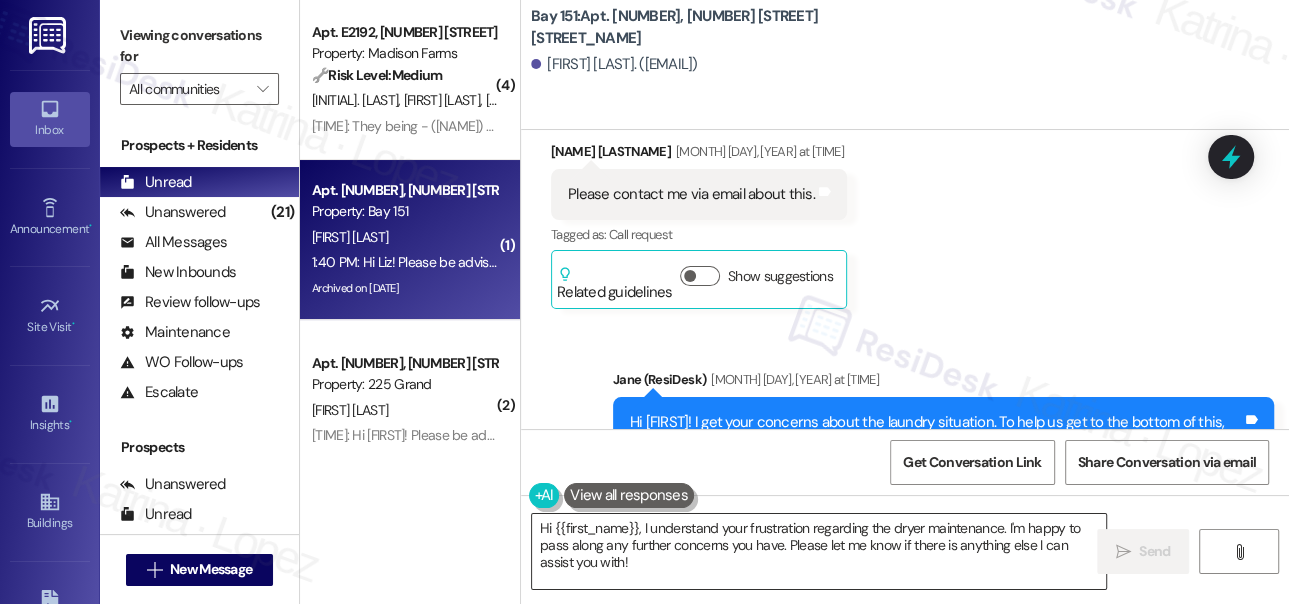 click on "Hi {{first_name}}, I understand your frustration regarding the dryer maintenance. I'm happy to pass along any further concerns you have. Please let me know if there is anything else I can assist you with!" at bounding box center [819, 551] 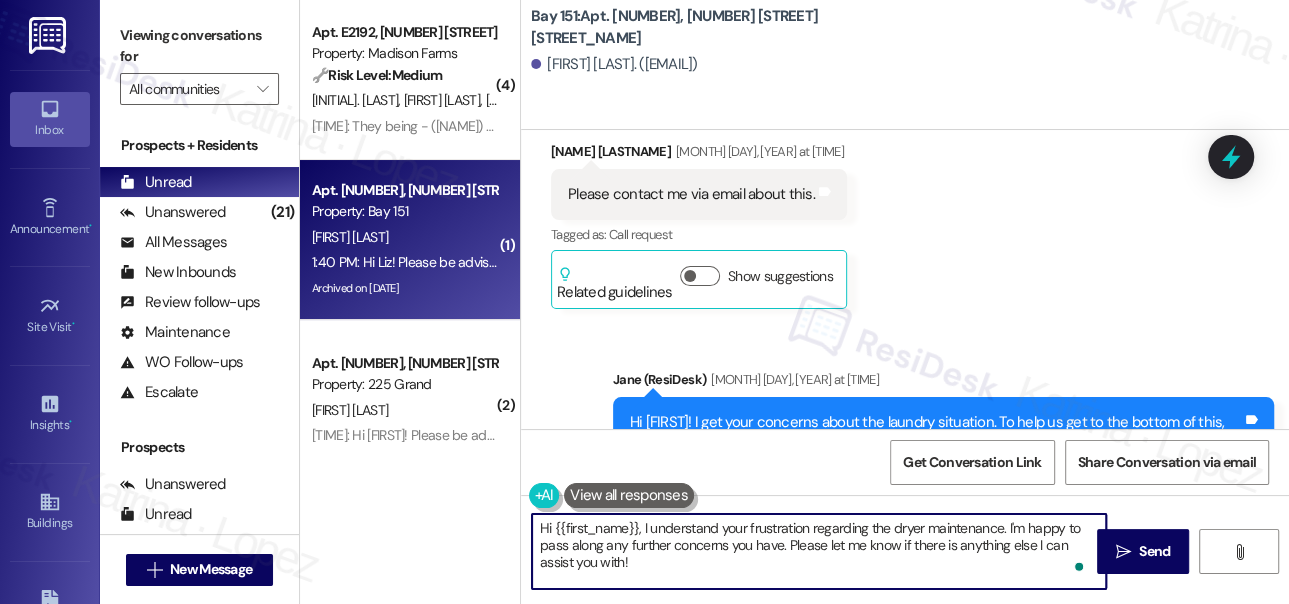 click on "Didn't you send a message about the dryer maintenance? Never mind. I emailed management" at bounding box center [863, 633] 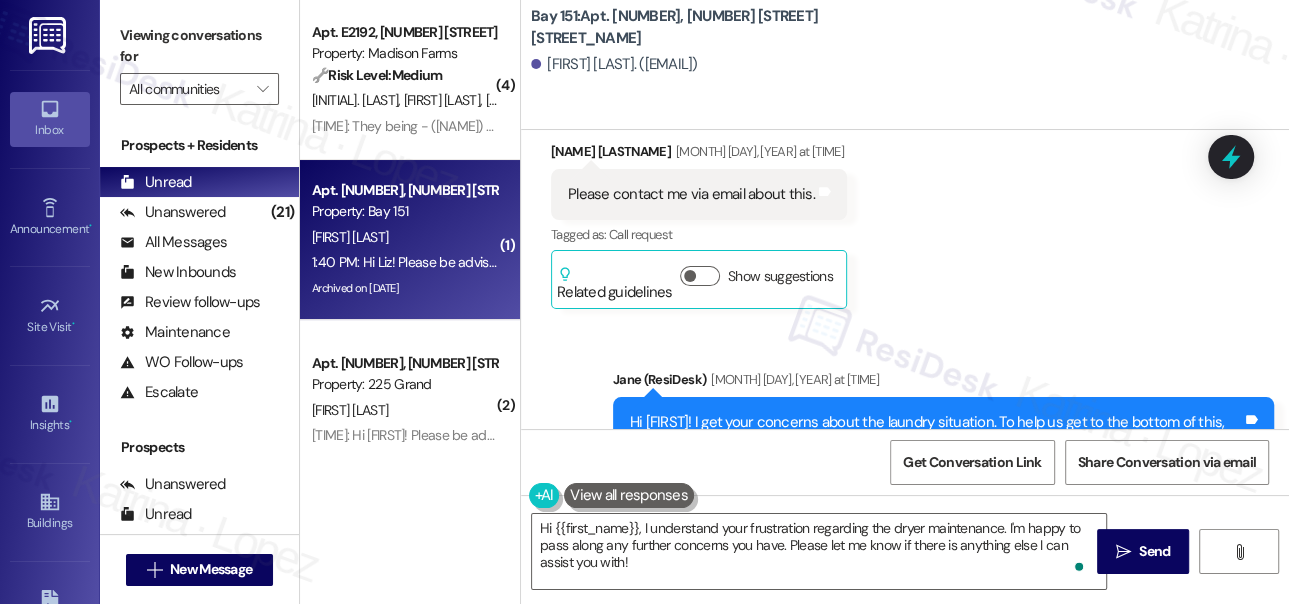 click on "Didn't you send a message about the dryer maintenance? Never mind. I emailed management" at bounding box center (863, 633) 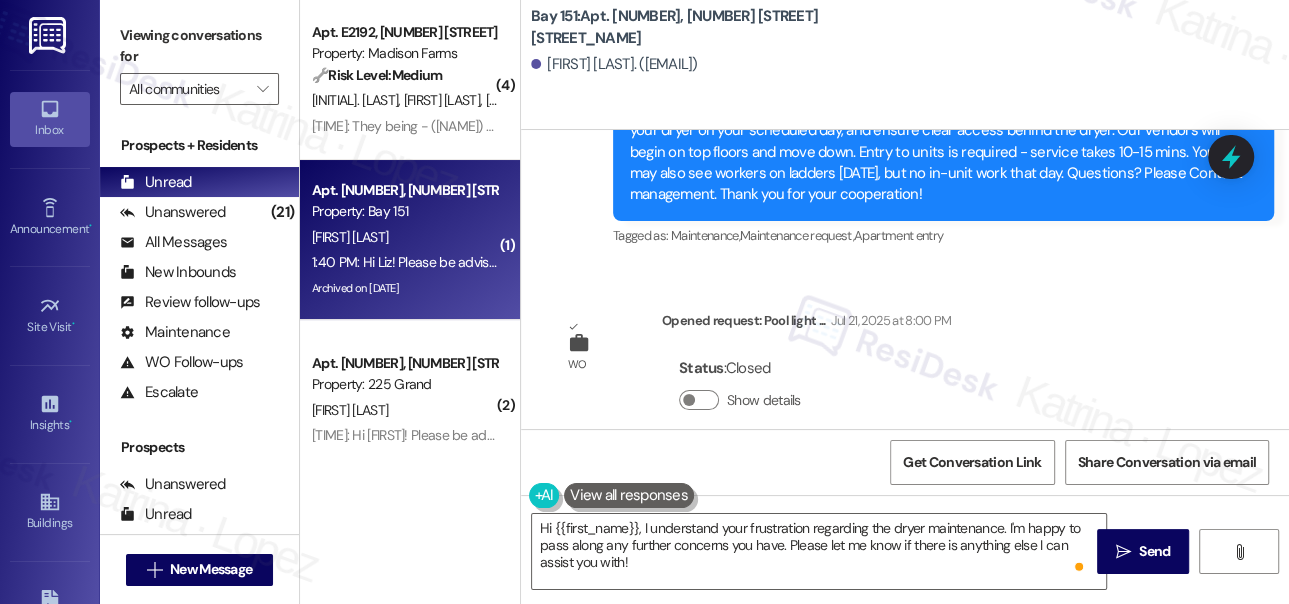 scroll, scrollTop: 58696, scrollLeft: 0, axis: vertical 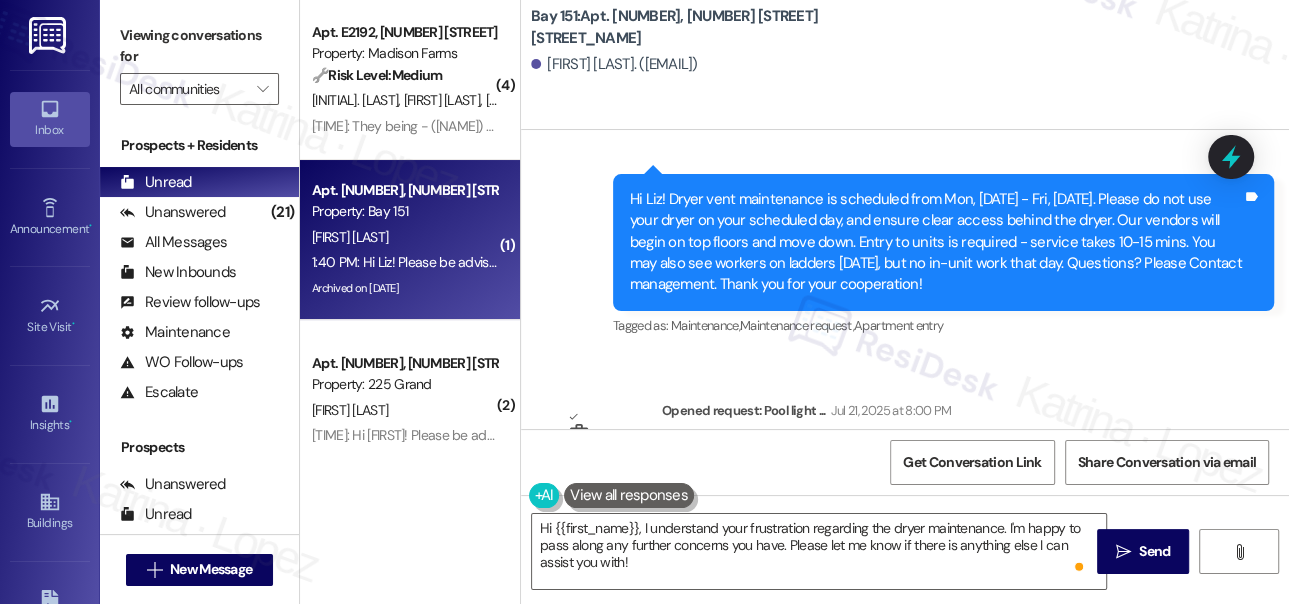 click on "Absolutely terrible that there is no better time given to residents. So we all sit home for 5 days and not take care of any laundry. Tags and notes" at bounding box center [881, 674] 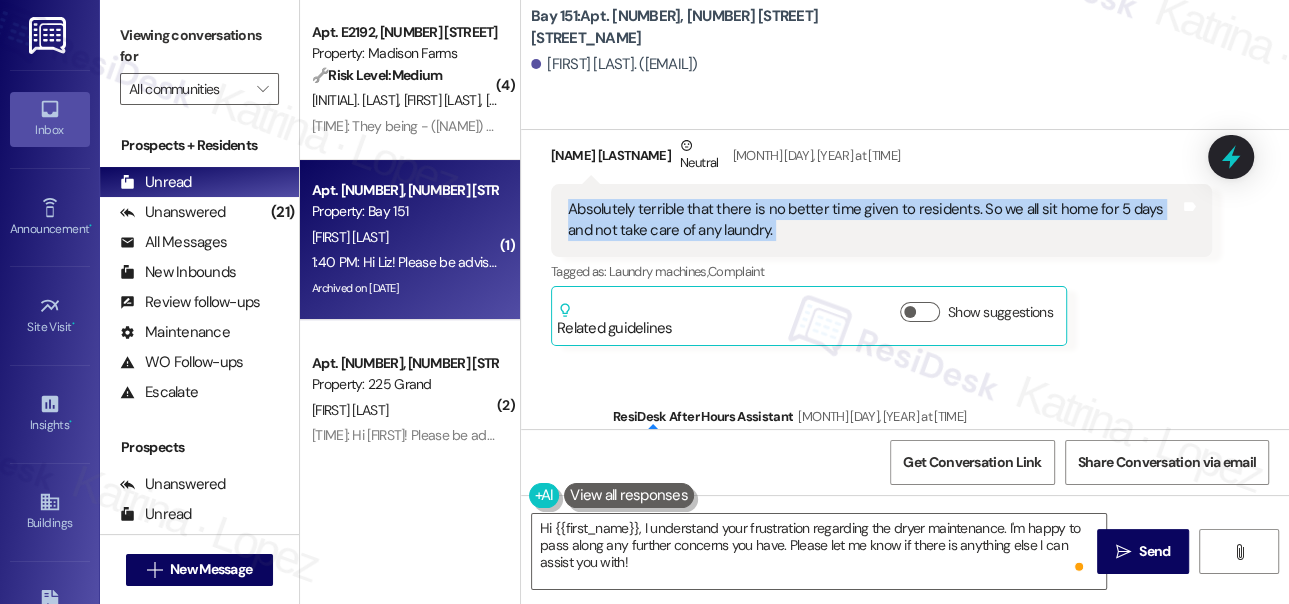 scroll, scrollTop: 58968, scrollLeft: 0, axis: vertical 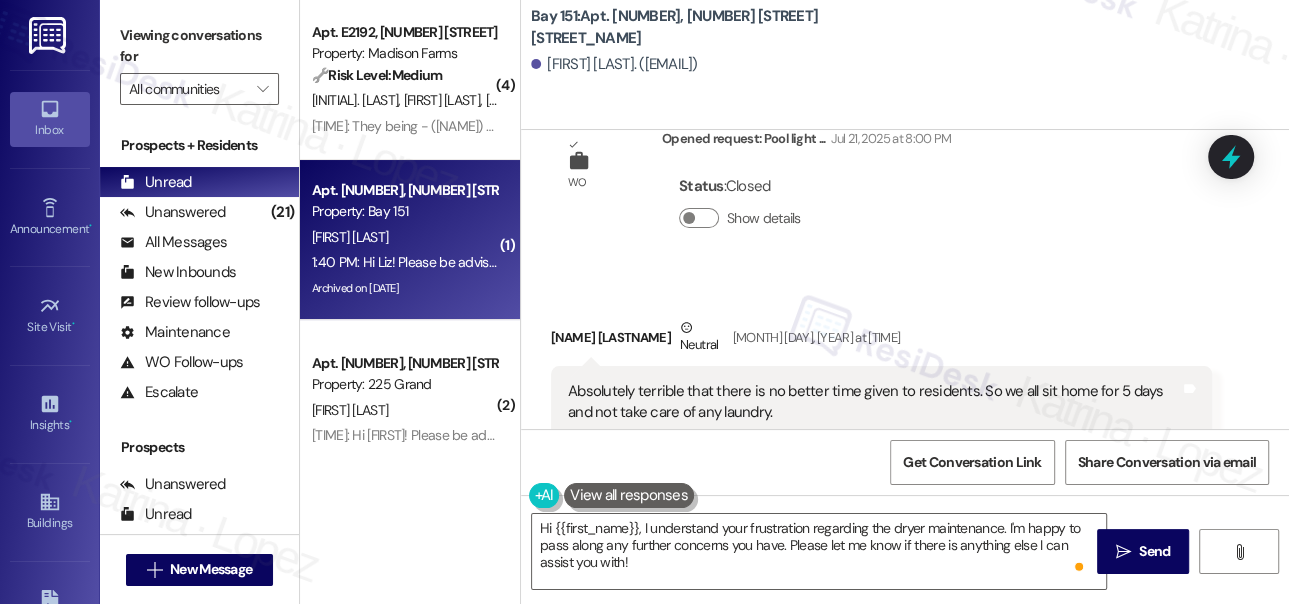 click on "Hey [NAME], we appreciate your text! We'll be back at [TIME] to help you out. If it's urgent, dial our emergency number. Take care!" at bounding box center (936, 651) 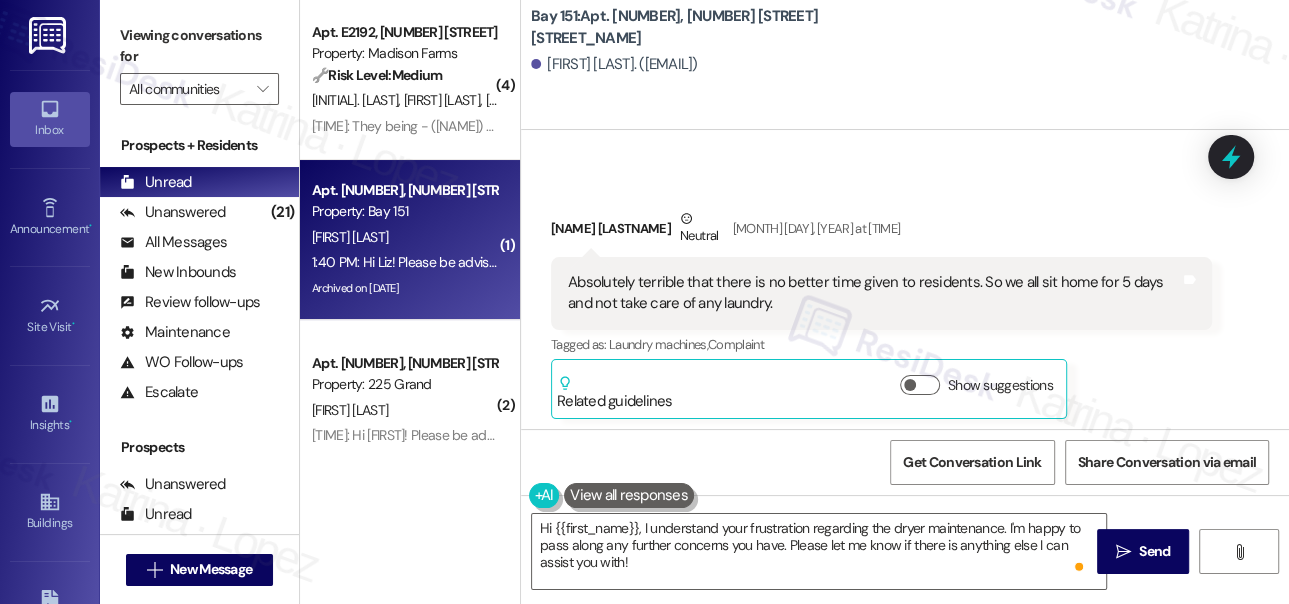 scroll, scrollTop: 59241, scrollLeft: 0, axis: vertical 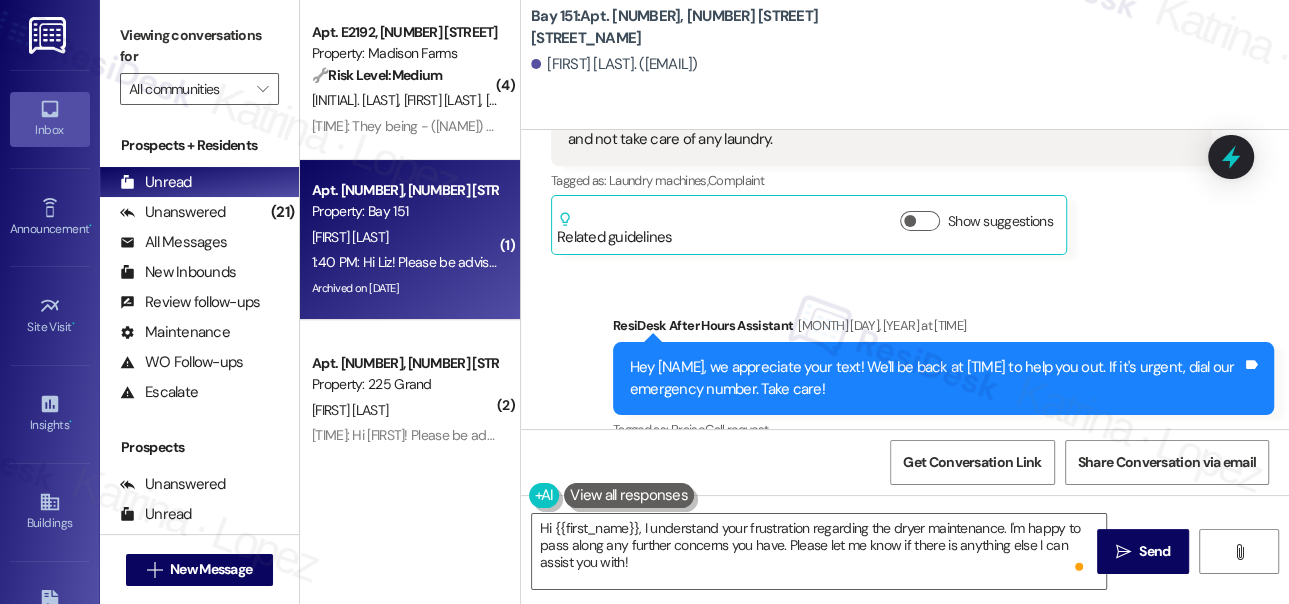 click on "Please contact me via email about this." at bounding box center (691, 558) 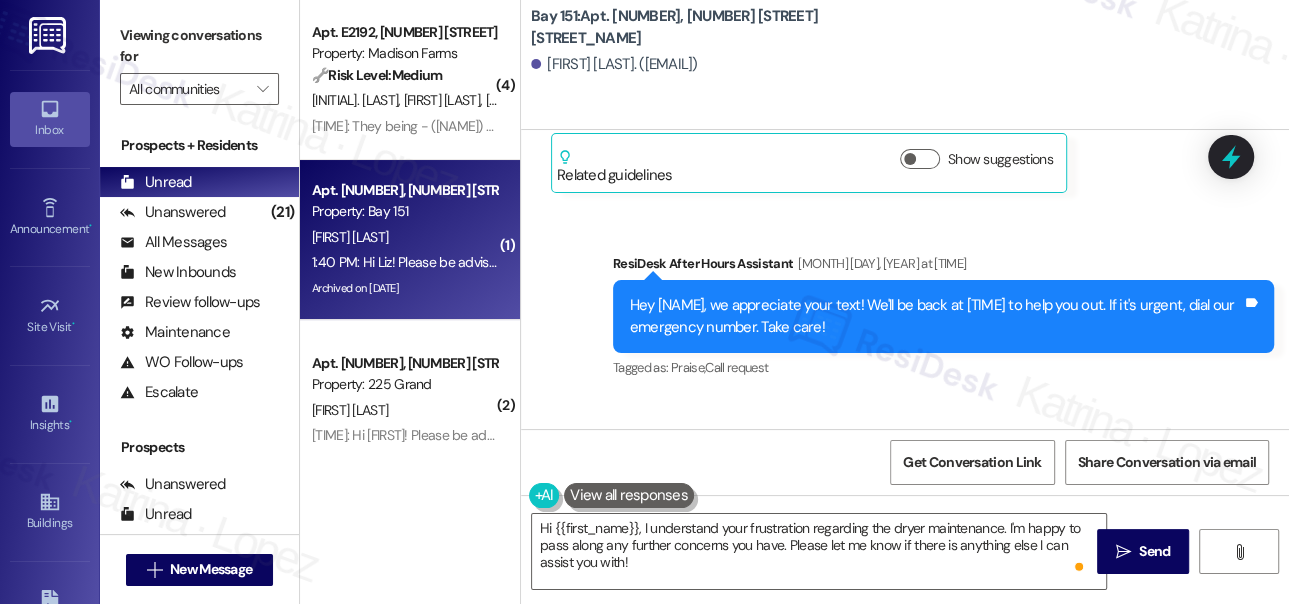 scroll, scrollTop: 59332, scrollLeft: 0, axis: vertical 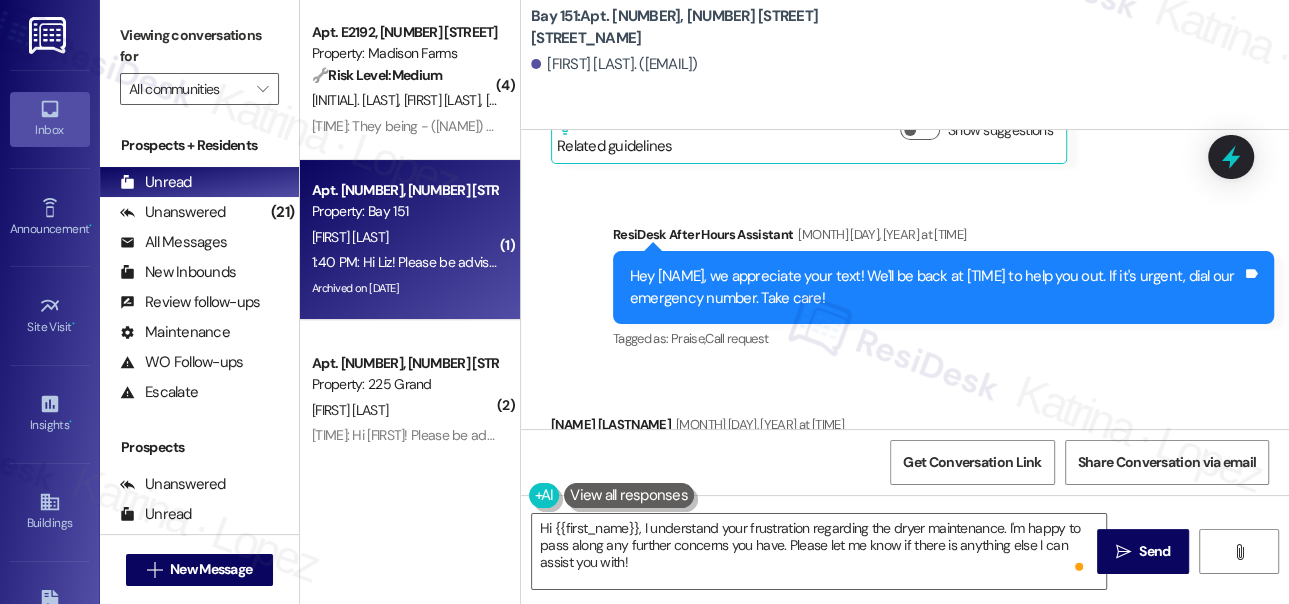 click on "Hi [FIRST]! I get your concerns about the laundry situation. To help us get to the bottom of this, could you let me know if you're talking about the common area laundry room or the washer in your unit? Just a quick note, I can only communicate through text message. Thank you" at bounding box center (936, 717) 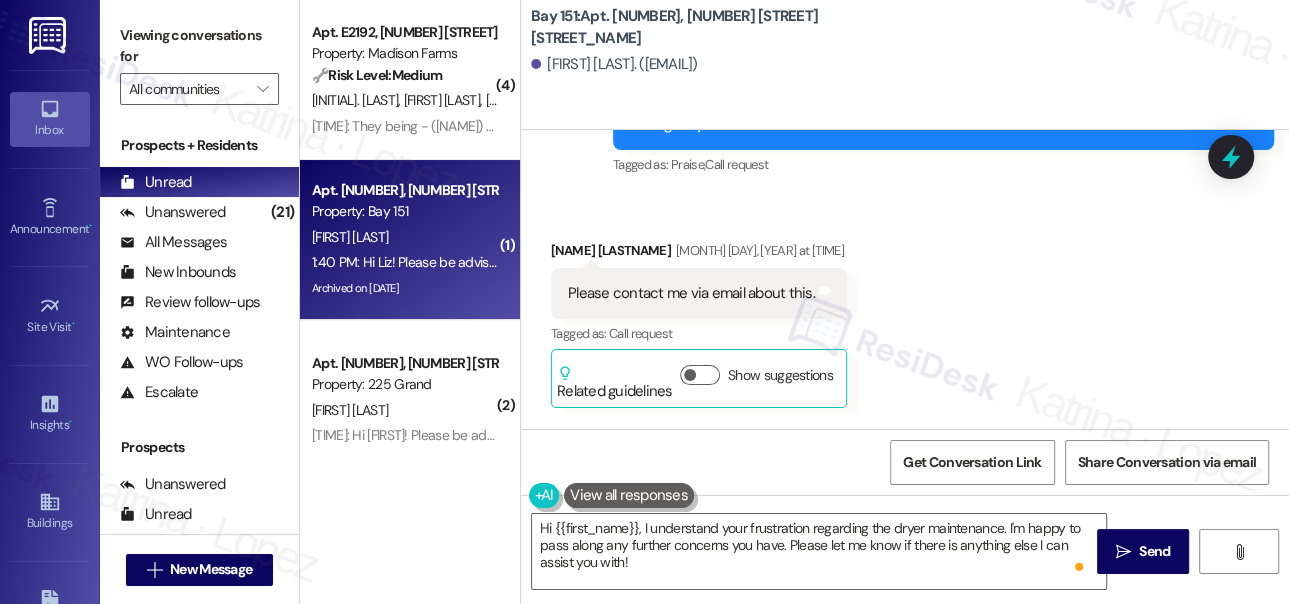 scroll, scrollTop: 59514, scrollLeft: 0, axis: vertical 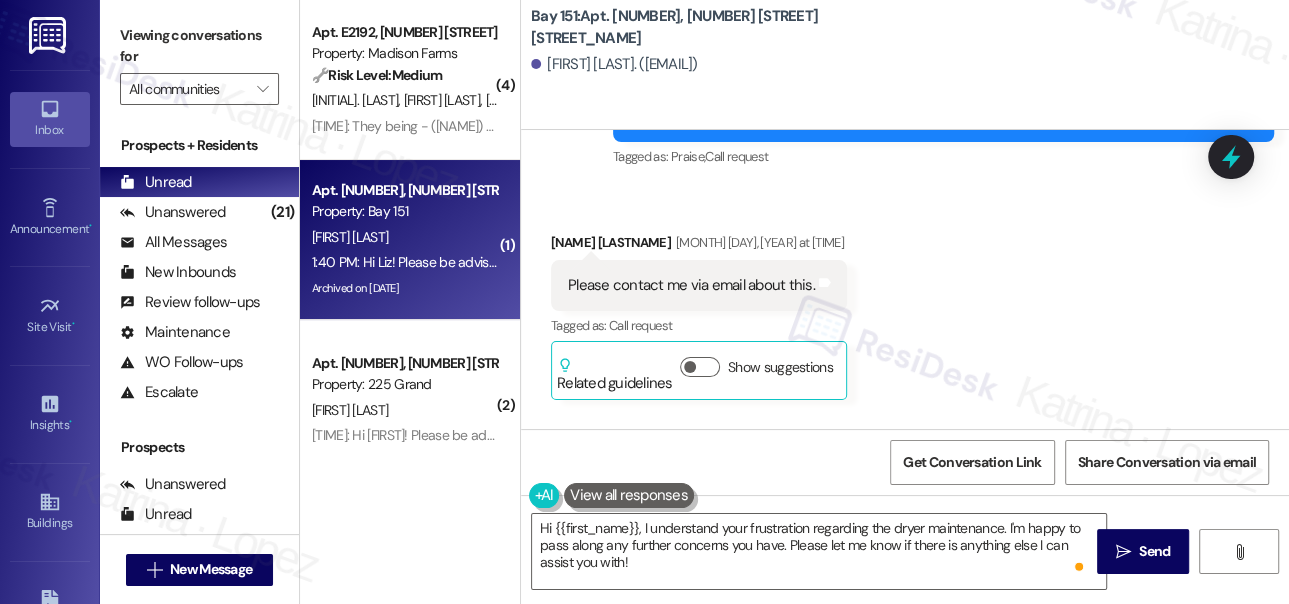 click on "Didn't you send a message about the dryer maintenance? Never mind. I emailed management Tags and notes" at bounding box center (871, 724) 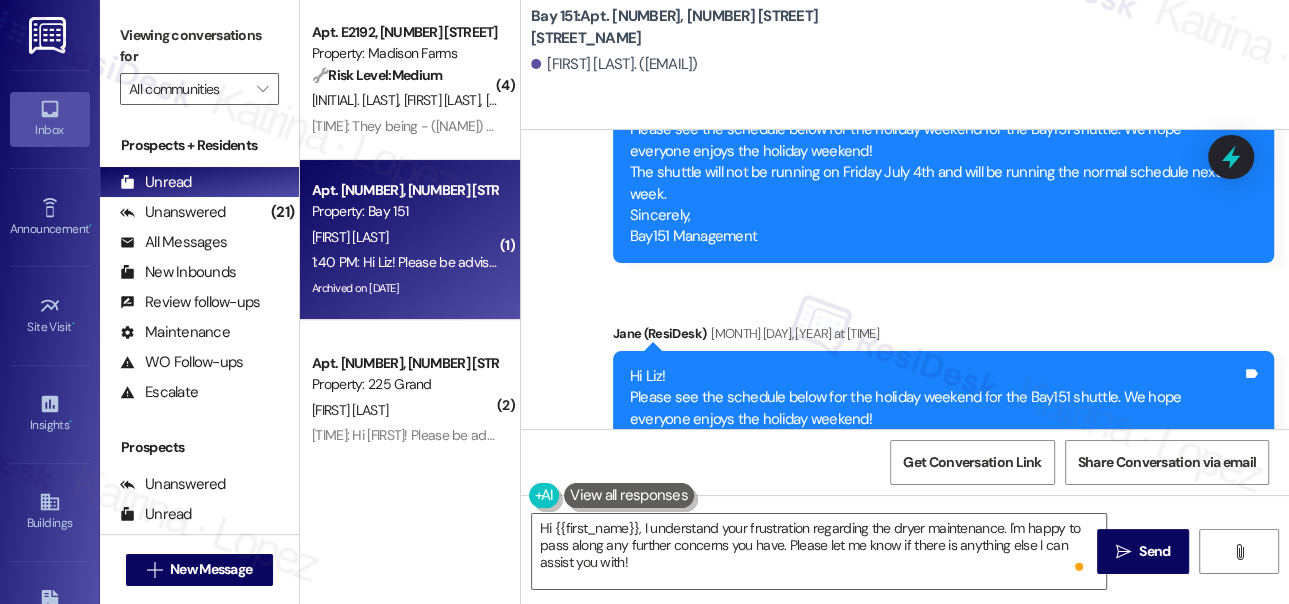 scroll, scrollTop: 56877, scrollLeft: 0, axis: vertical 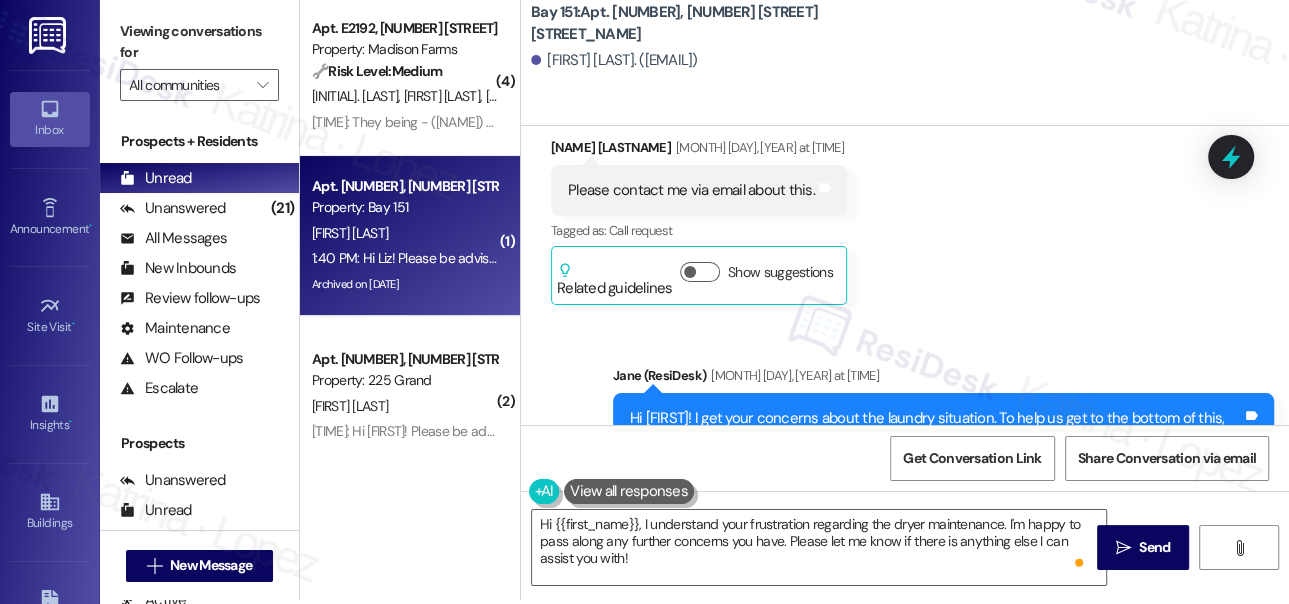 click on "Didn't you send a message about the dryer maintenance? Never mind. I emailed management Tags and notes" at bounding box center [871, 629] 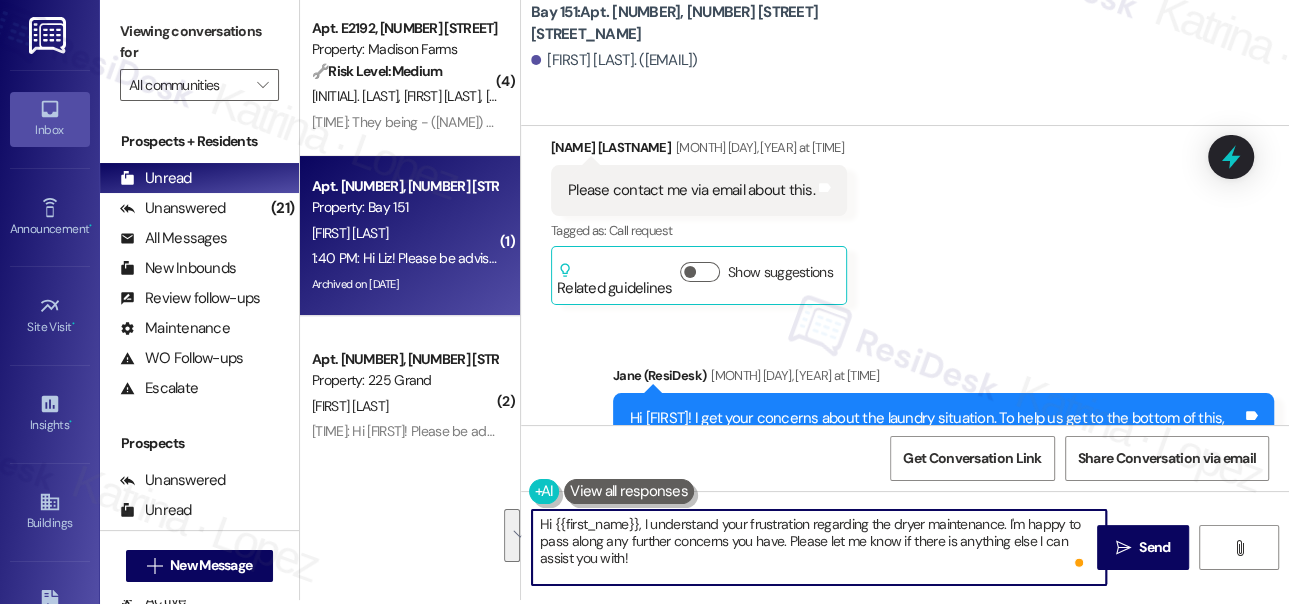 drag, startPoint x: 678, startPoint y: 559, endPoint x: 642, endPoint y: 516, distance: 56.0803 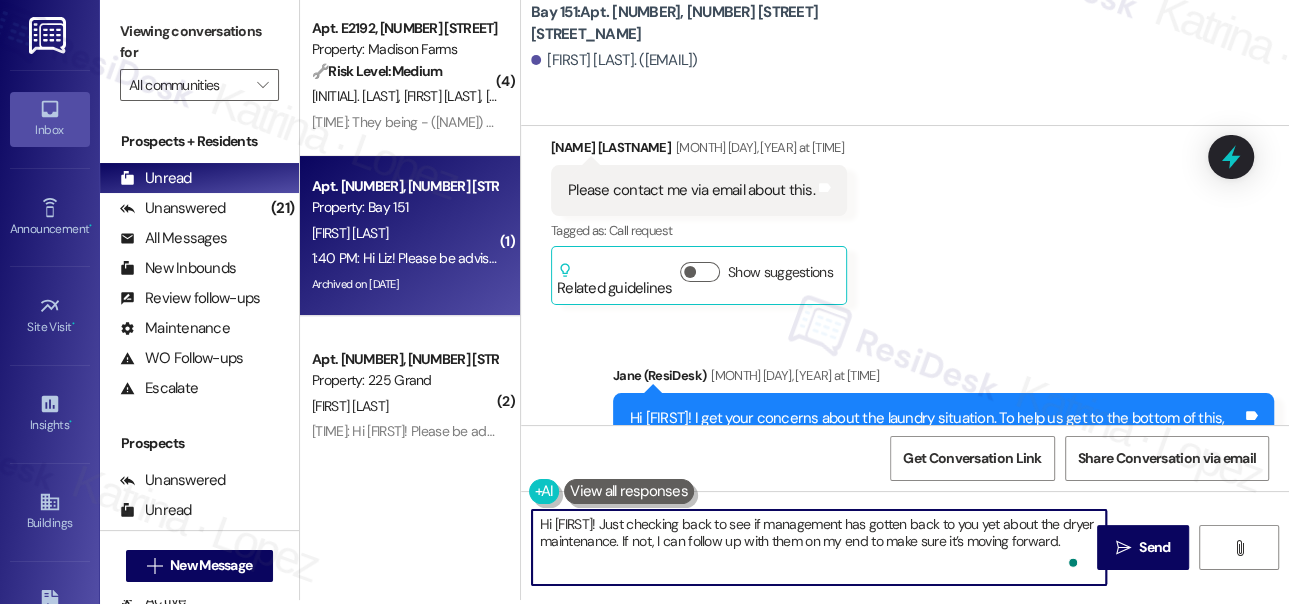 scroll, scrollTop: 16, scrollLeft: 0, axis: vertical 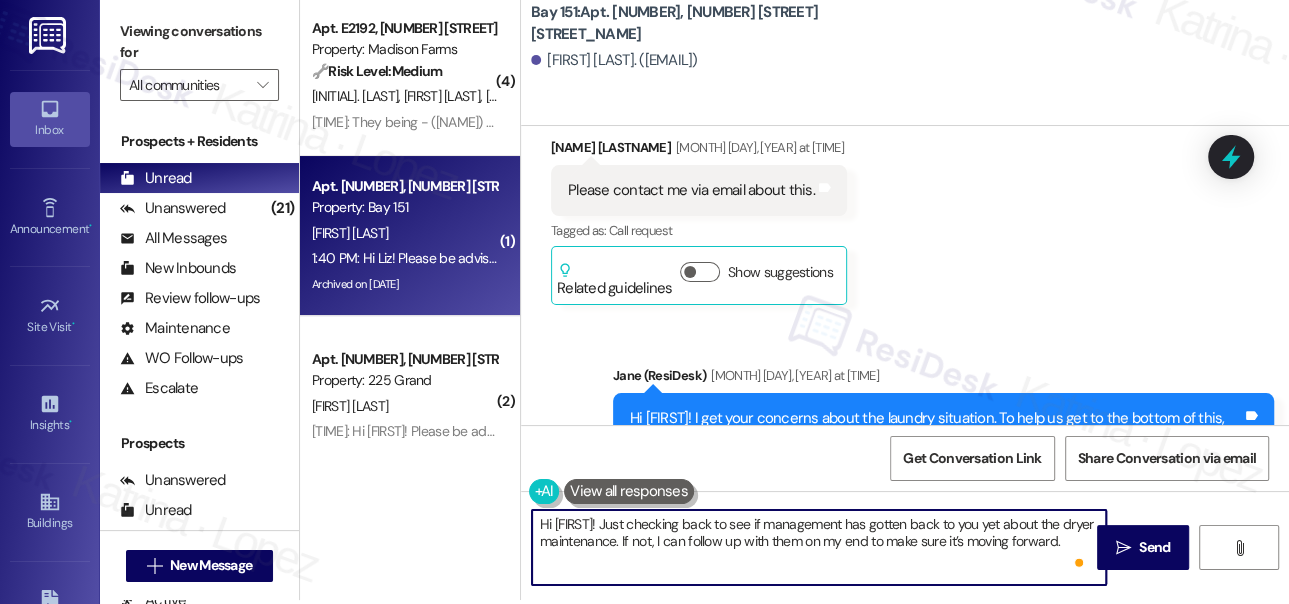 click on "Hi [FIRST]! Just checking back to see if management has gotten back to you yet about the dryer maintenance. If not, I can follow up with them on my end to make sure it’s moving forward." at bounding box center (819, 547) 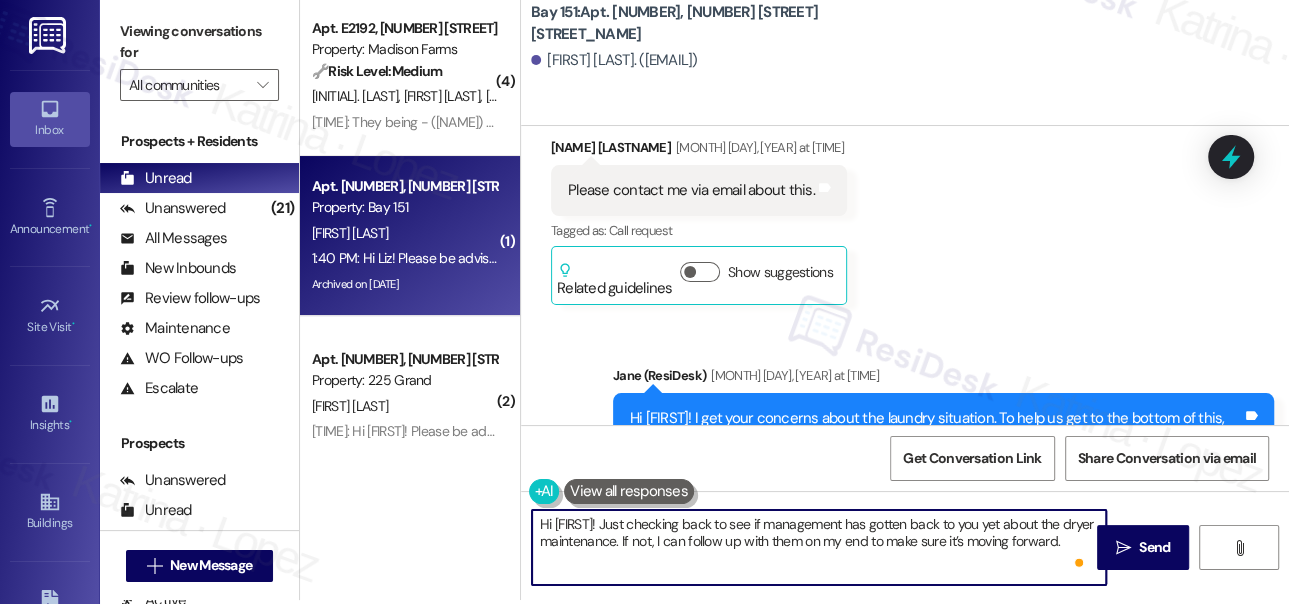 click on "Hi [FIRST]! Just checking back to see if management has gotten back to you yet about the dryer maintenance. If not, I can follow up with them on my end to make sure it’s moving forward." at bounding box center (819, 547) 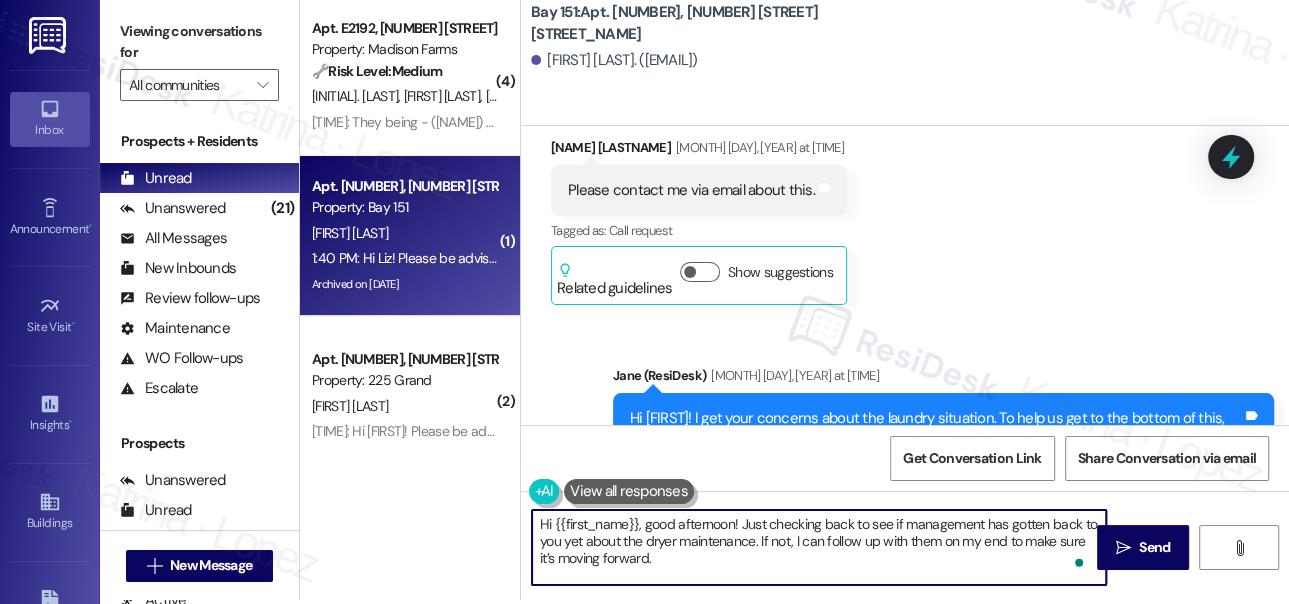 click on "Hi {{first_name}}, good afternoon! Just checking back to see if management has gotten back to you yet about the dryer maintenance. If not, I can follow up with them on my end to make sure it’s moving forward." at bounding box center (819, 547) 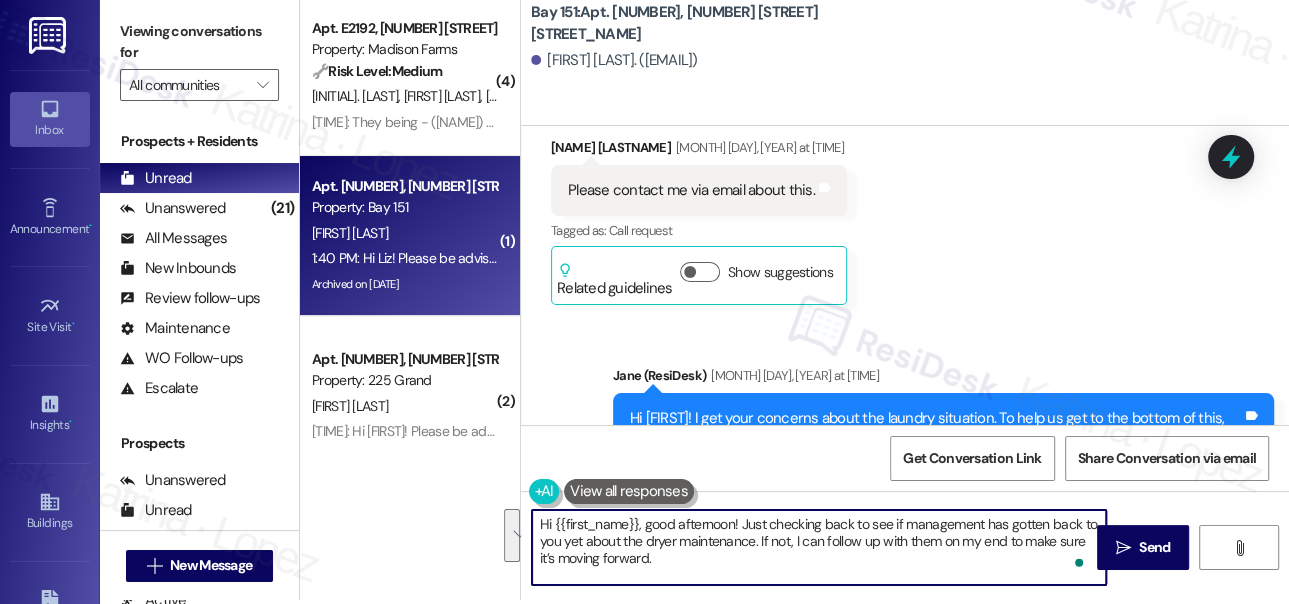 click on "Hi {{first_name}}, good afternoon! Just checking back to see if management has gotten back to you yet about the dryer maintenance. If not, I can follow up with them on my end to make sure it’s moving forward." at bounding box center (819, 547) 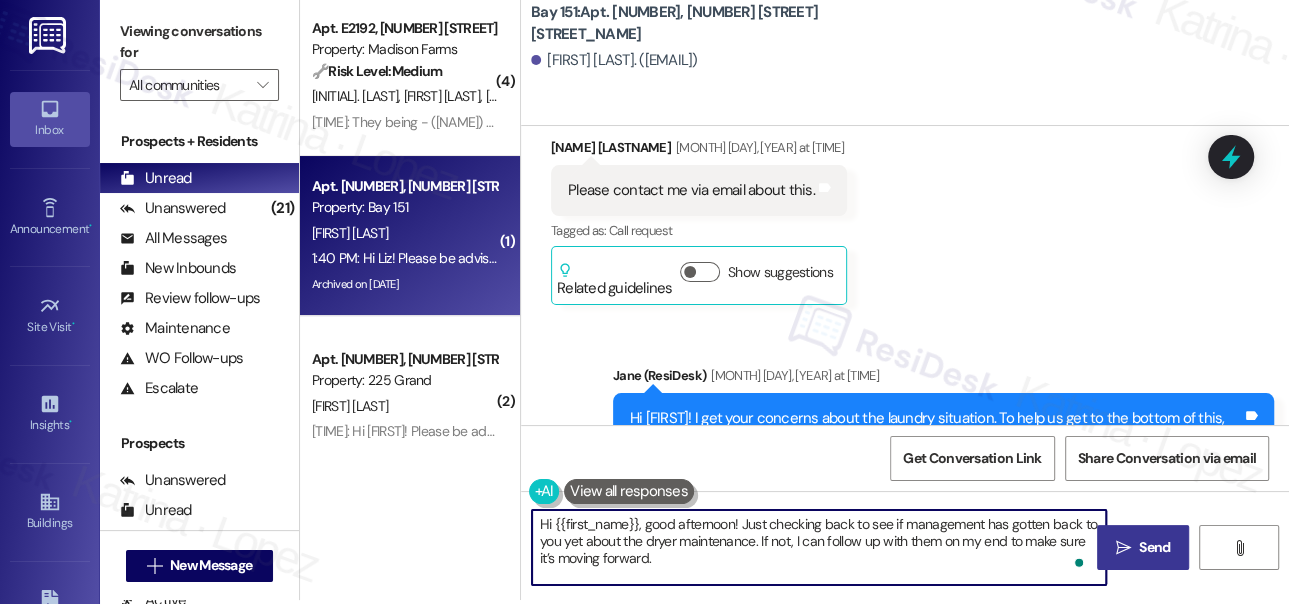 type on "Hi {{first_name}}, good afternoon! Just checking back to see if management has gotten back to you yet about the dryer maintenance. If not, I can follow up with them on my end to make sure it’s moving forward." 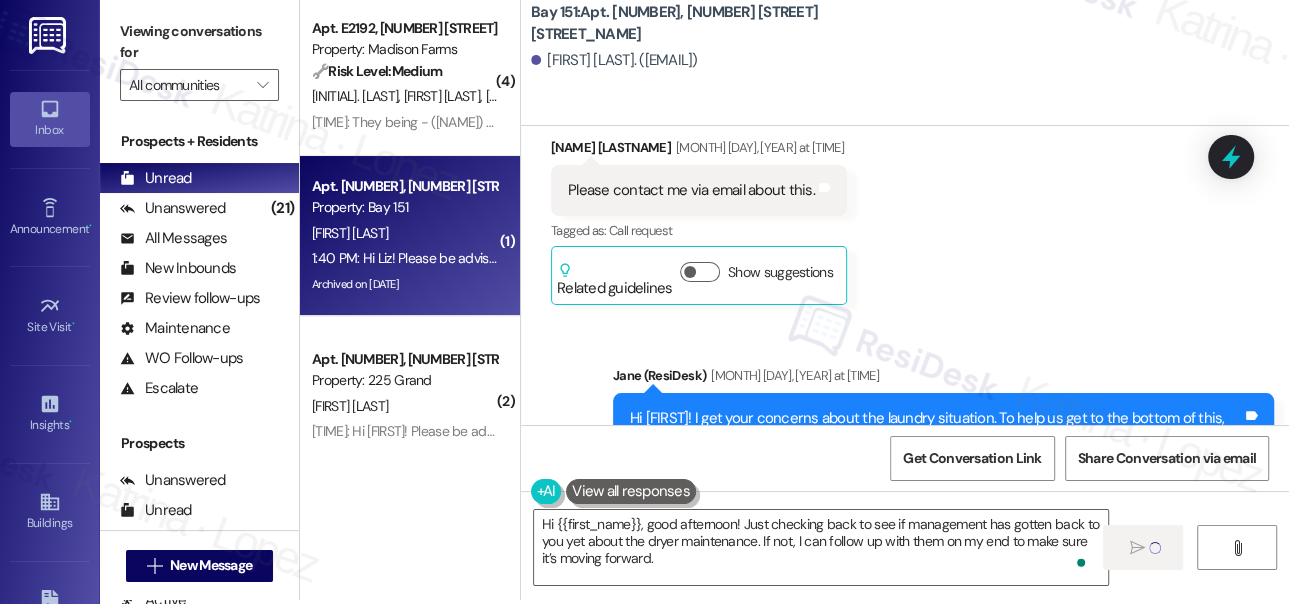 type 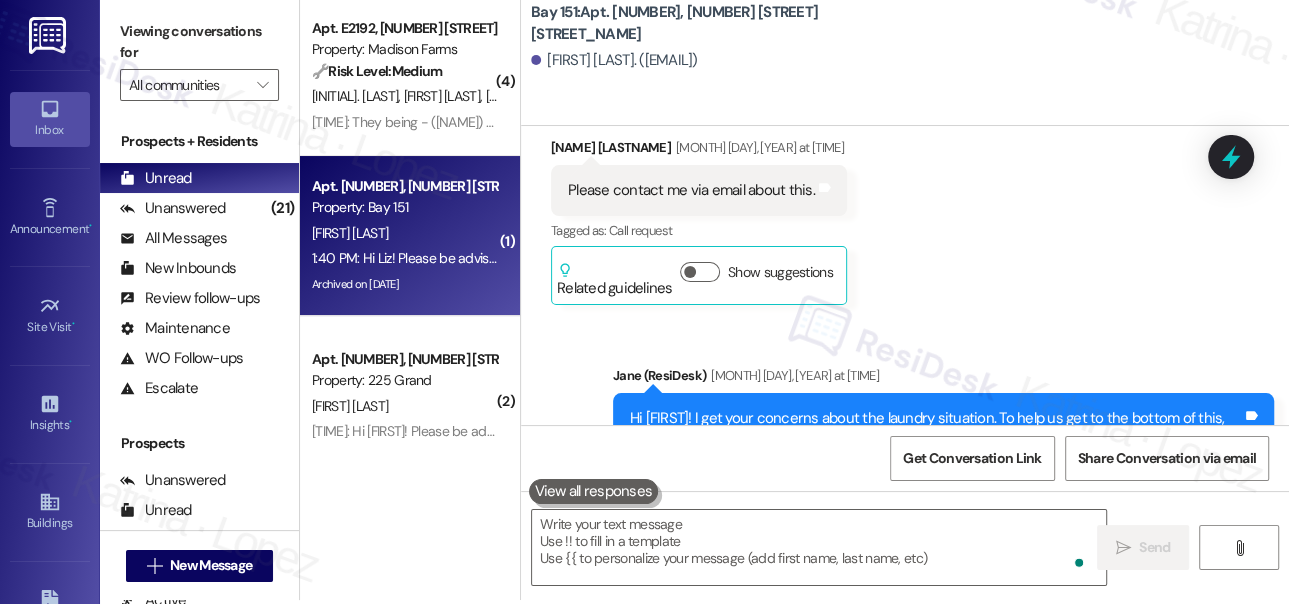scroll, scrollTop: 59565, scrollLeft: 0, axis: vertical 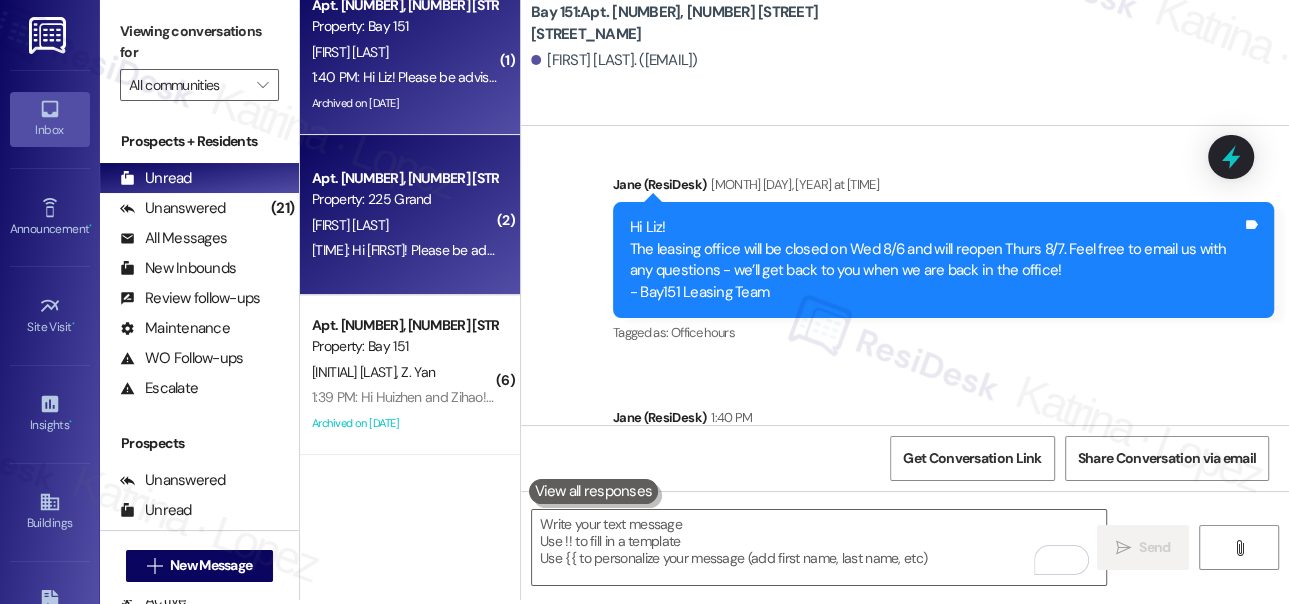 click on "[FIRST] [LAST]" at bounding box center [404, 225] 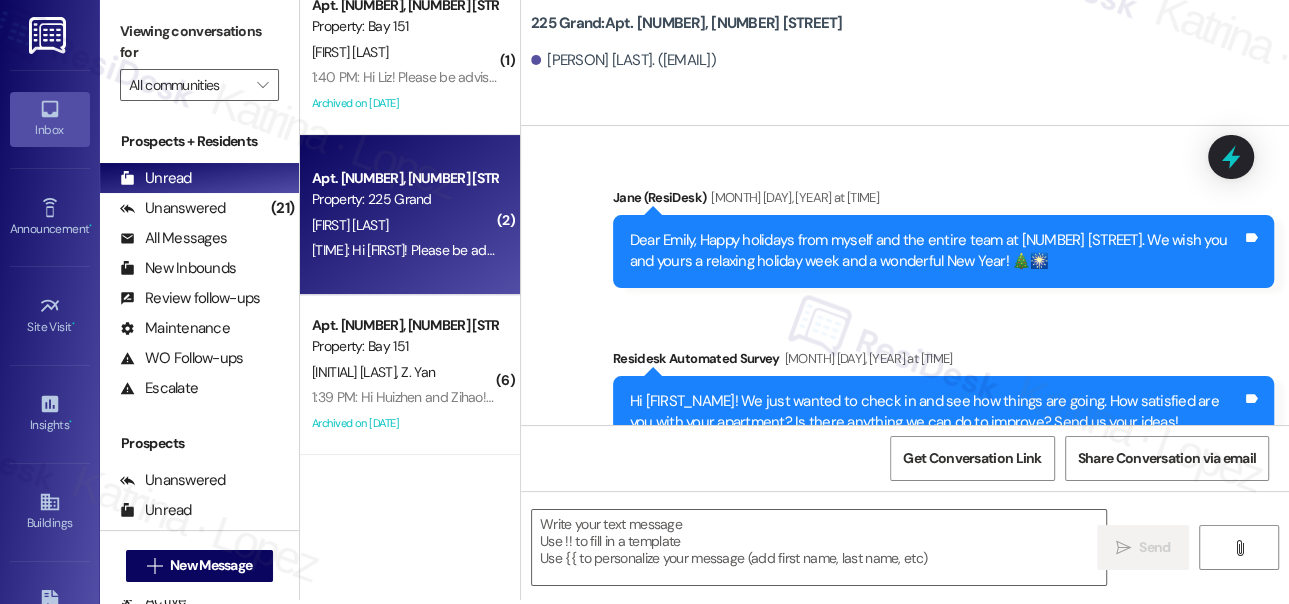 scroll, scrollTop: 0, scrollLeft: 0, axis: both 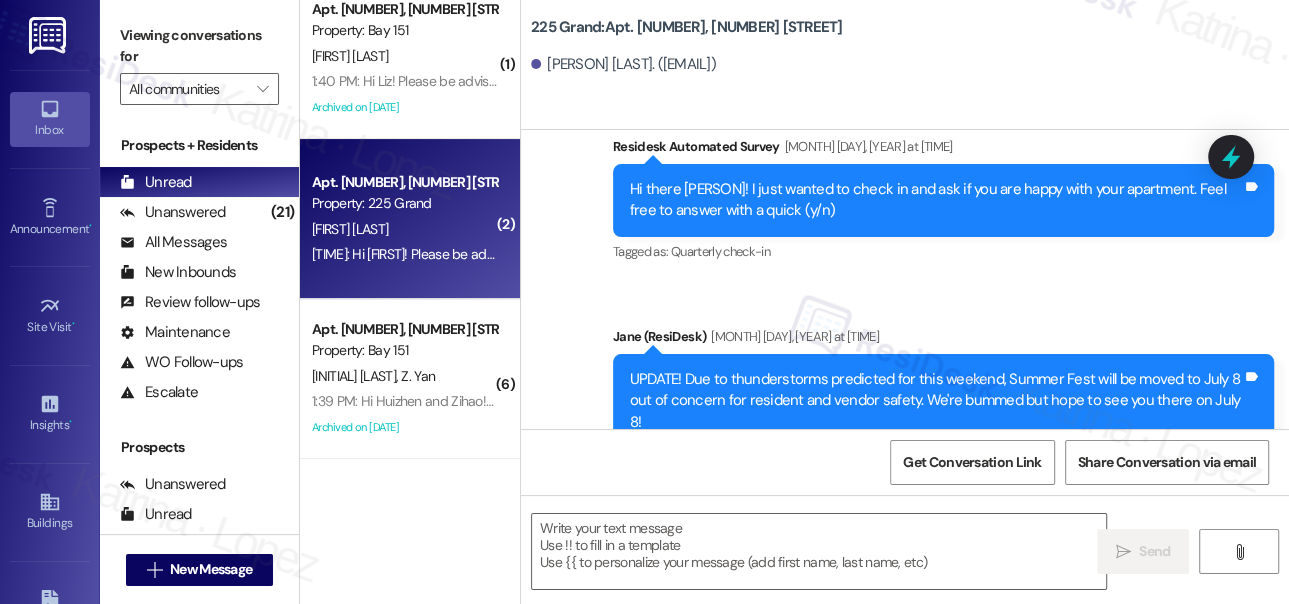 type on "Fetching suggested responses. Please feel free to read through the conversation in the meantime." 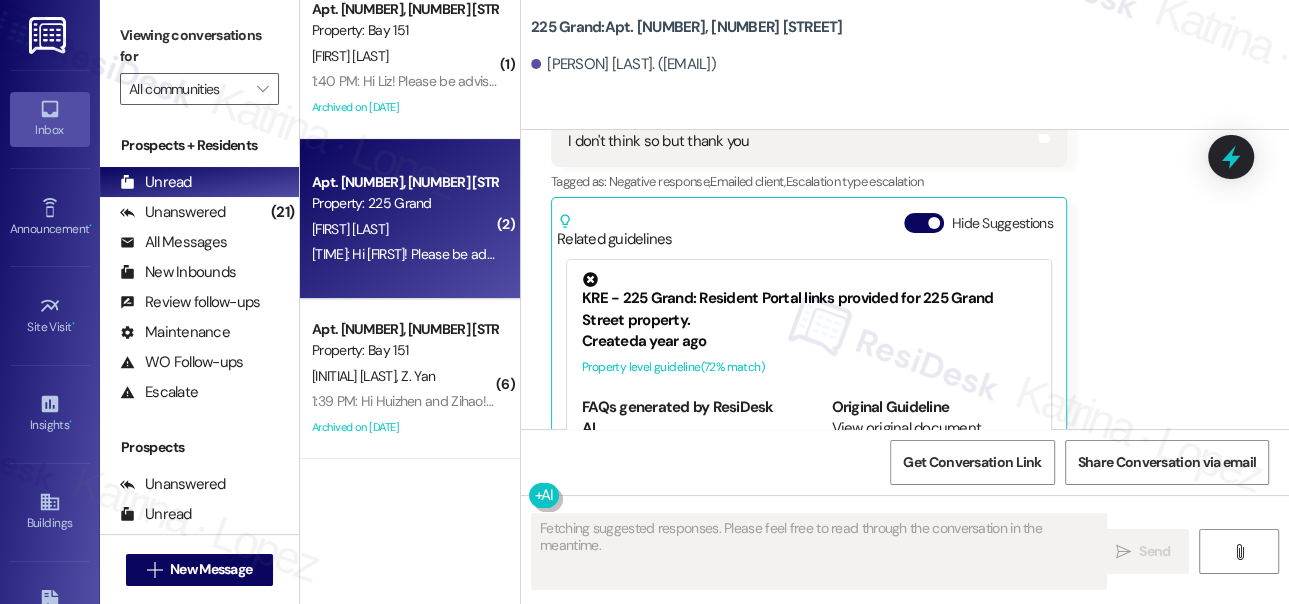 type 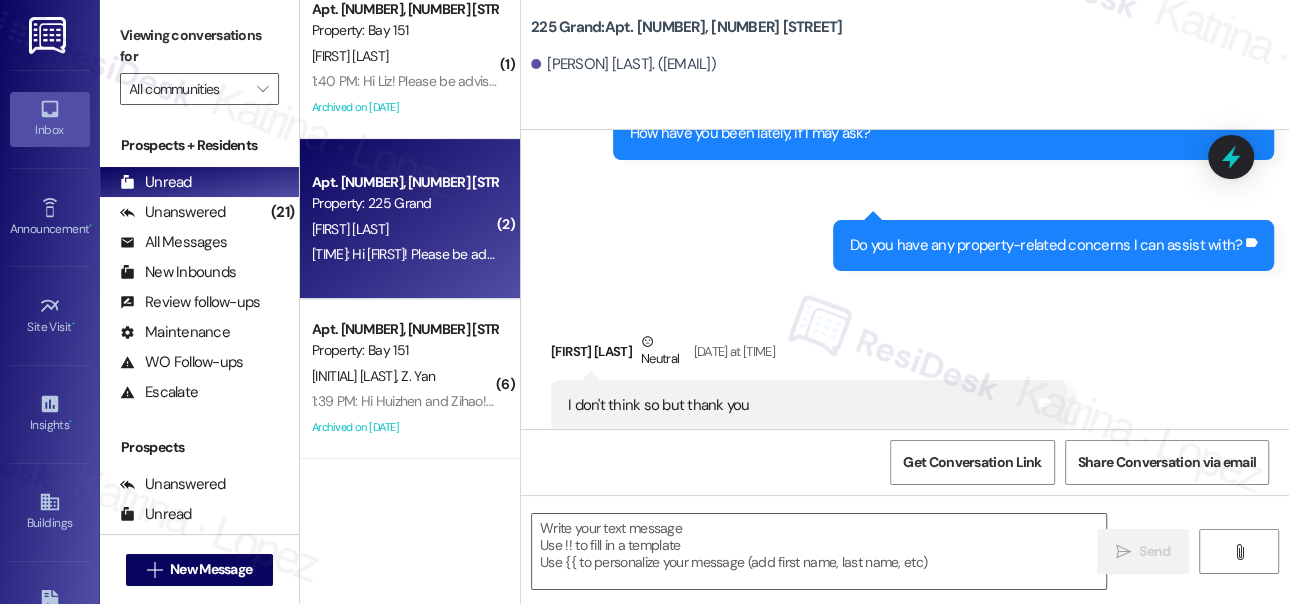 scroll, scrollTop: 3773, scrollLeft: 0, axis: vertical 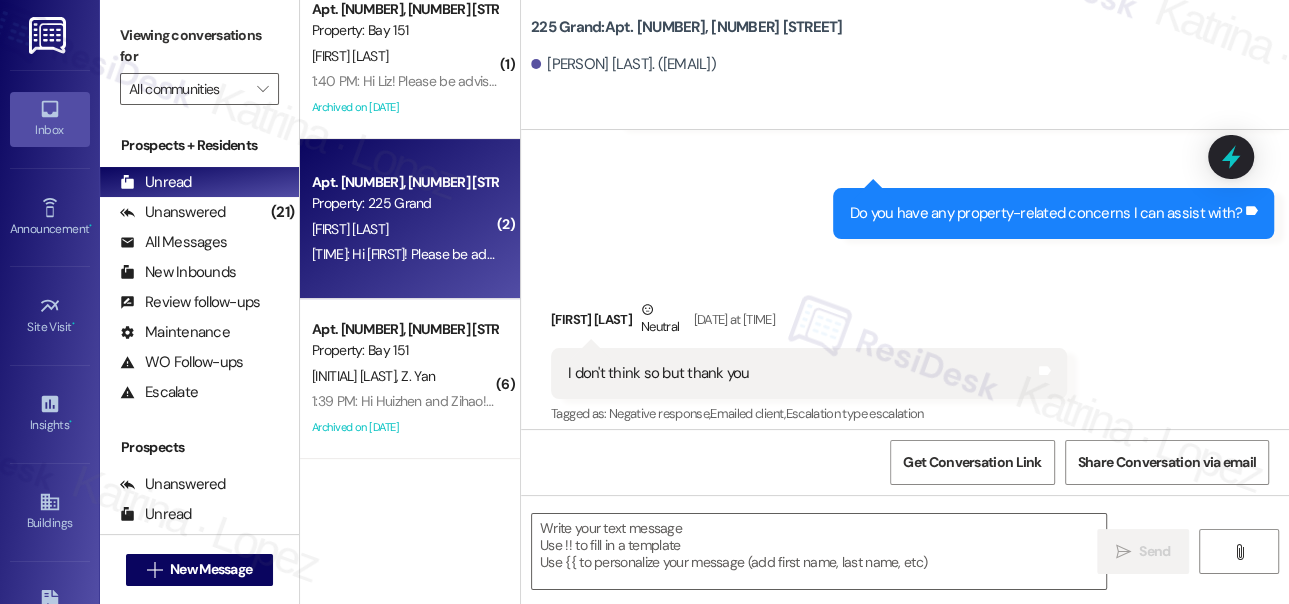 click on "Do you have any property-related concerns I can assist with?" at bounding box center (1046, 213) 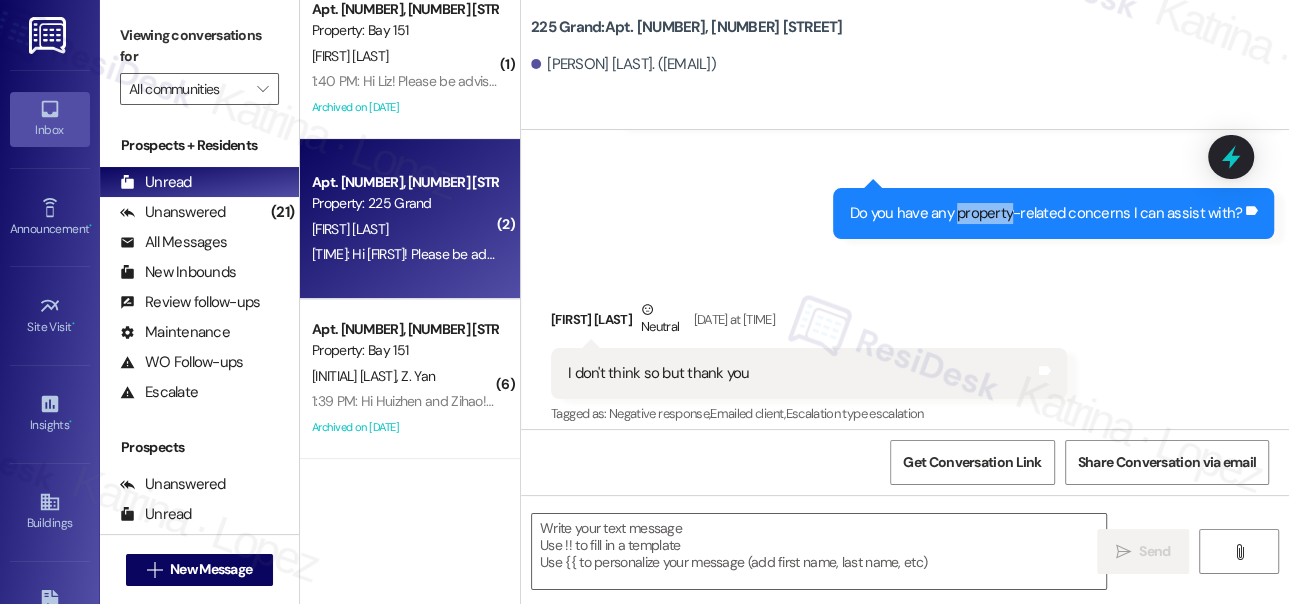click on "Do you have any property-related concerns I can assist with?" at bounding box center [1046, 213] 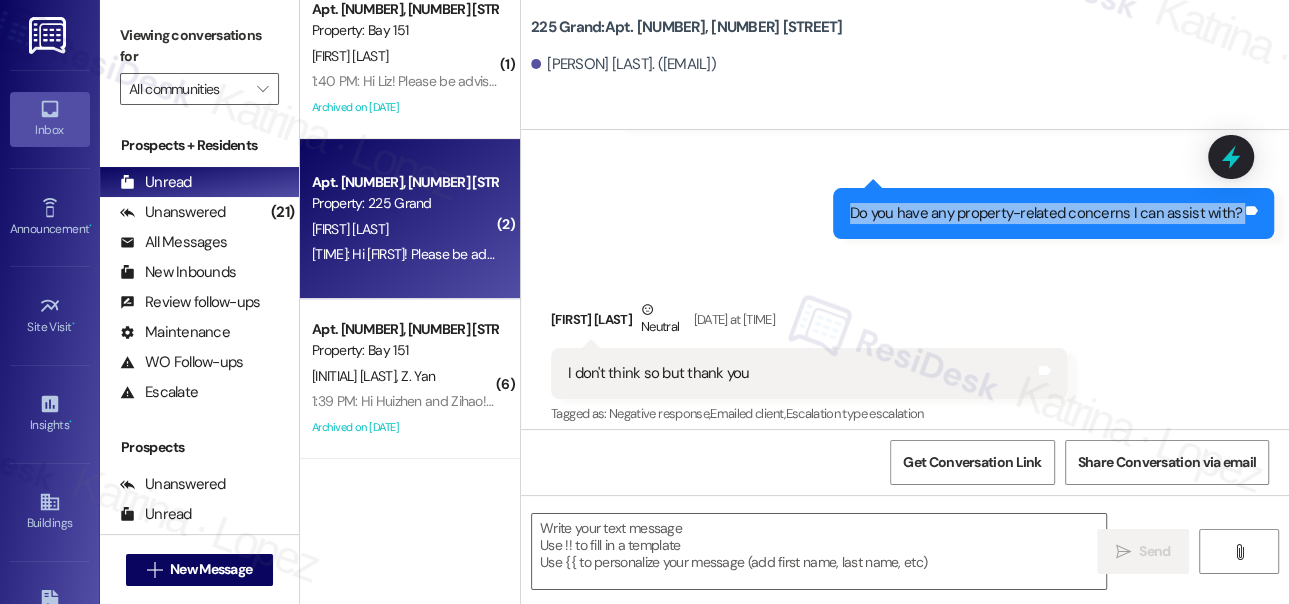 click on "Do you have any property-related concerns I can assist with?" at bounding box center [1046, 213] 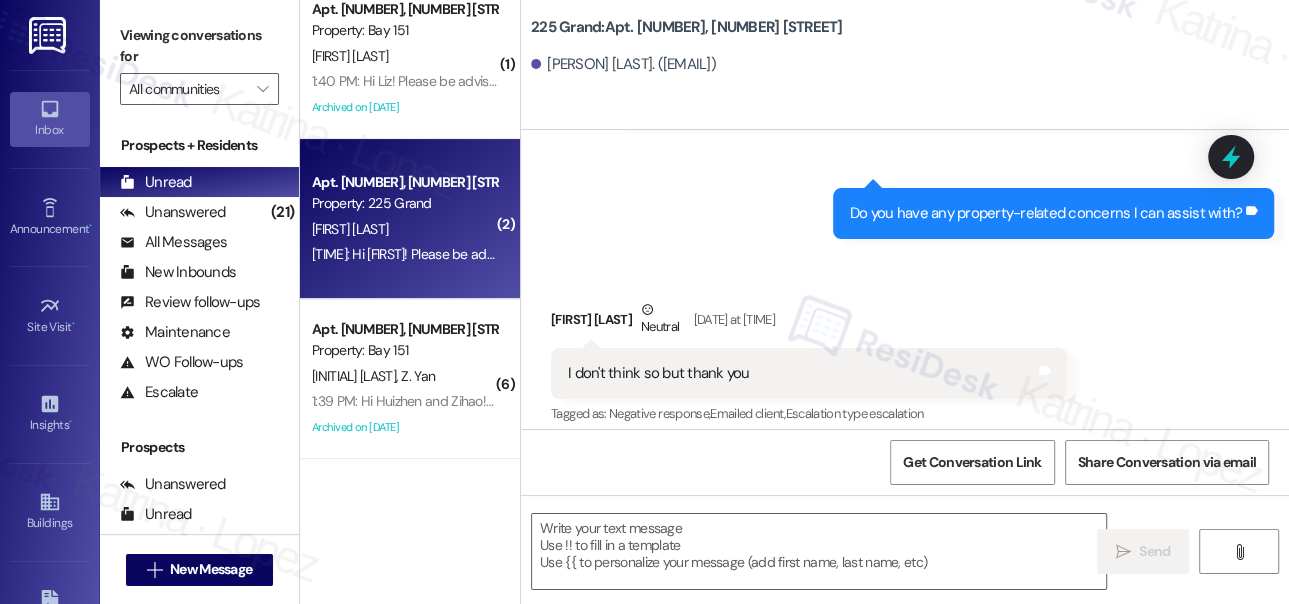 click on "I don't think so but thank you  Tags and notes" at bounding box center [809, 373] 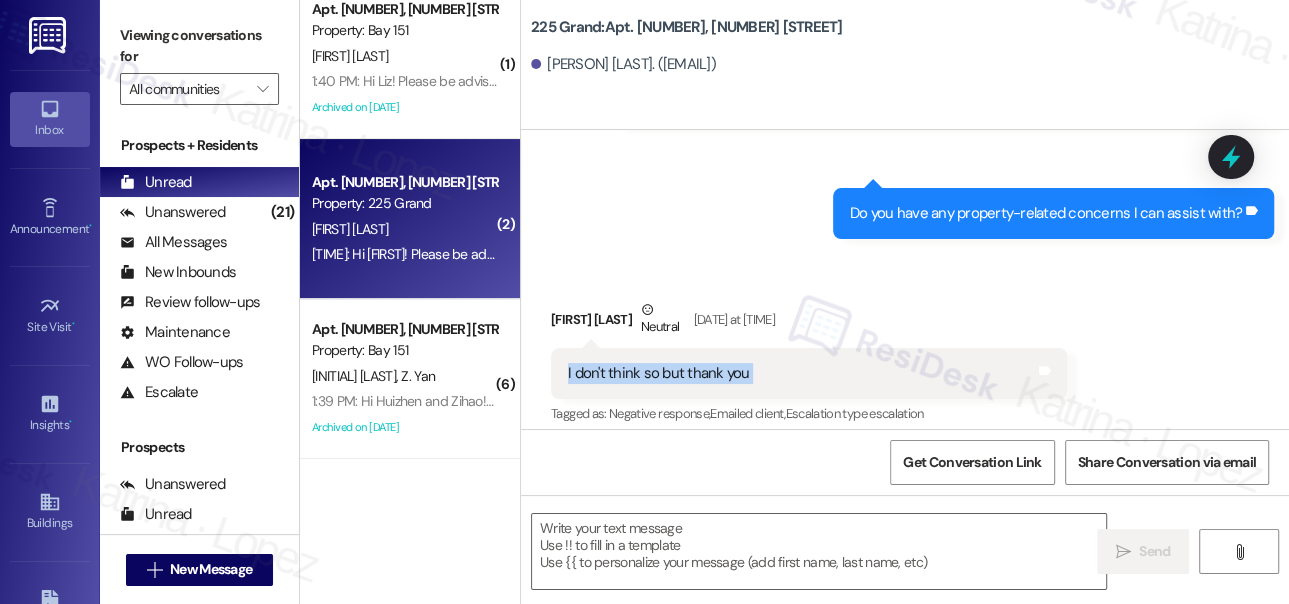 click on "I don't think so but thank you  Tags and notes" at bounding box center [809, 373] 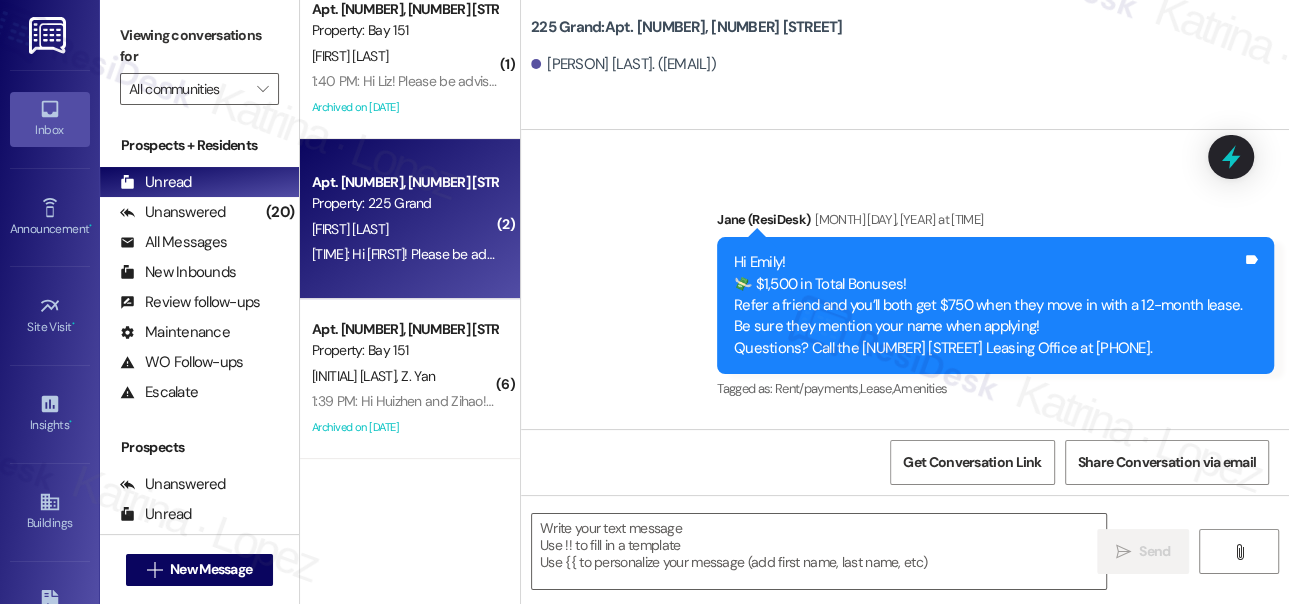 scroll, scrollTop: 6614, scrollLeft: 0, axis: vertical 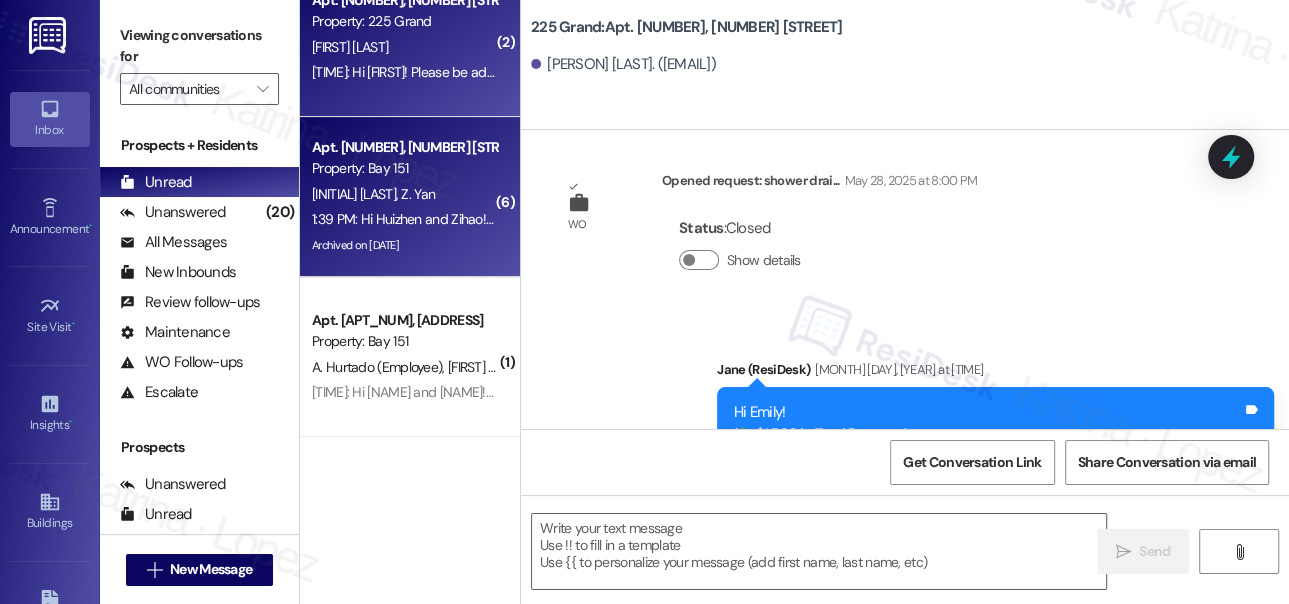 click on "[TIME]: Hi [FIRST] and [FIRST]!
Please be advised that elevator E2 in [NUMBER] [STREET] [STREET_NAME] is currently being serviced.
We apologize for any inconvenience this may cause, and we will update everyone when it is back in service.
Sincerely,
Bay151 Management [TIME]: Hi [FIRST] and [FIRST]!
Please be advised that elevator E2 in [NUMBER] [STREET] [STREET_NAME] is currently being serviced.
We apologize for any inconvenience this may cause, and we will update everyone when it is back in service.
Sincerely,
Bay151 Management" at bounding box center [404, 219] 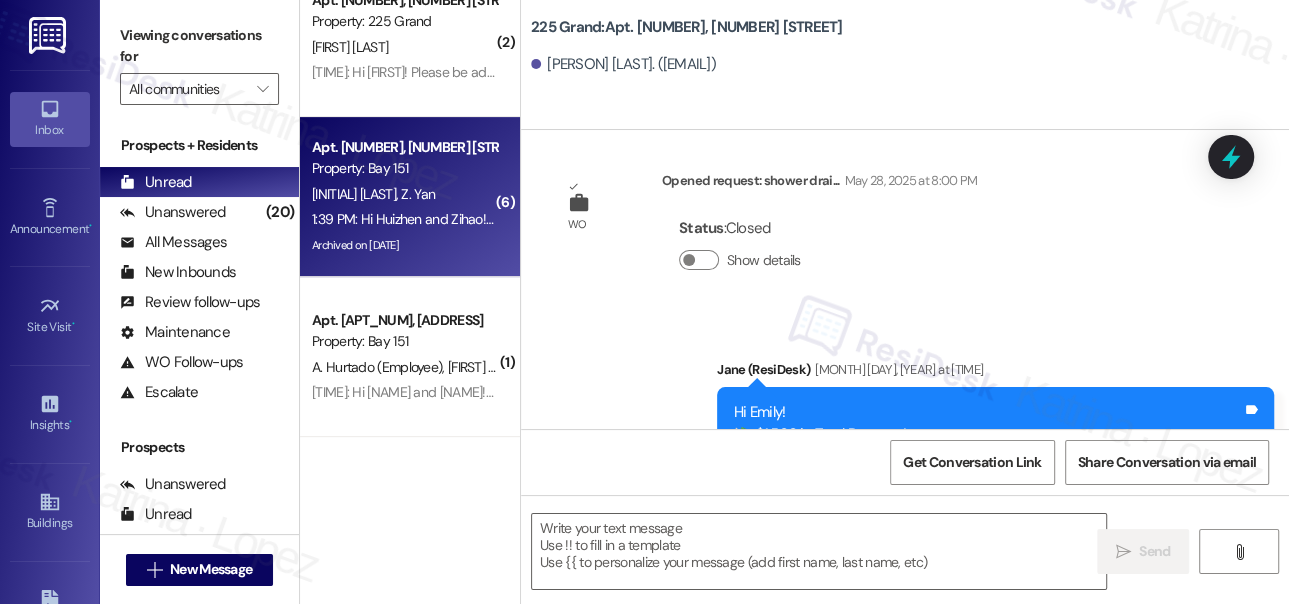 type on "Fetching suggested responses. Please feel free to read through the conversation in the meantime." 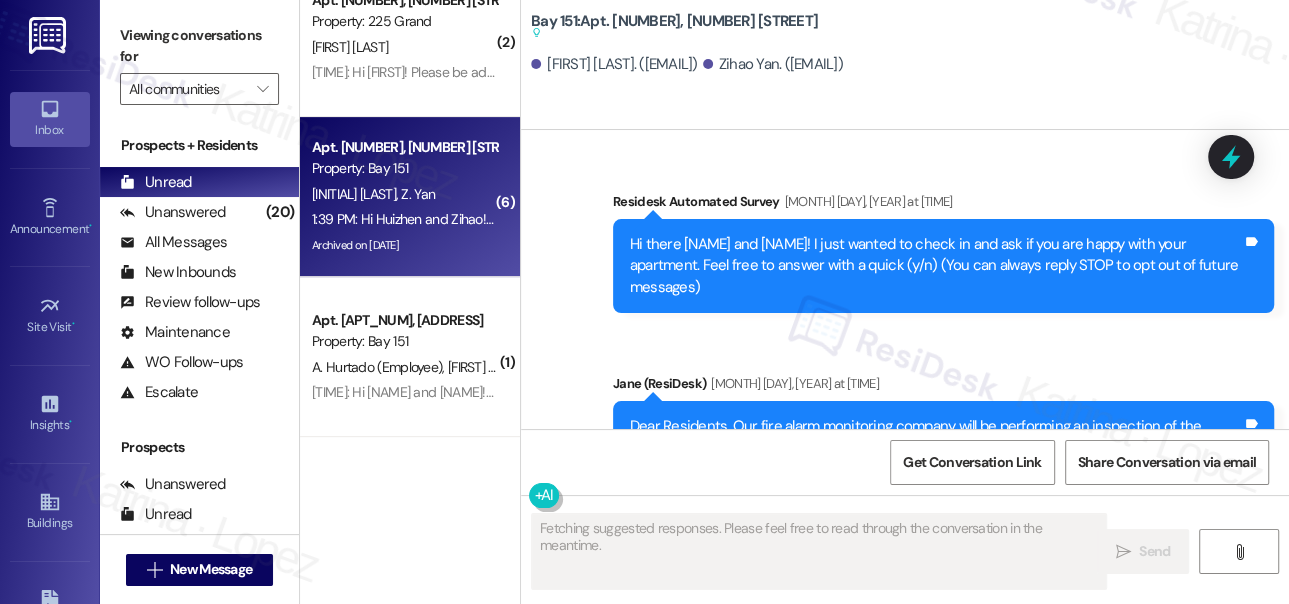 type on "Fetching suggested responses. Please feel free to read through the conversation in the meantime." 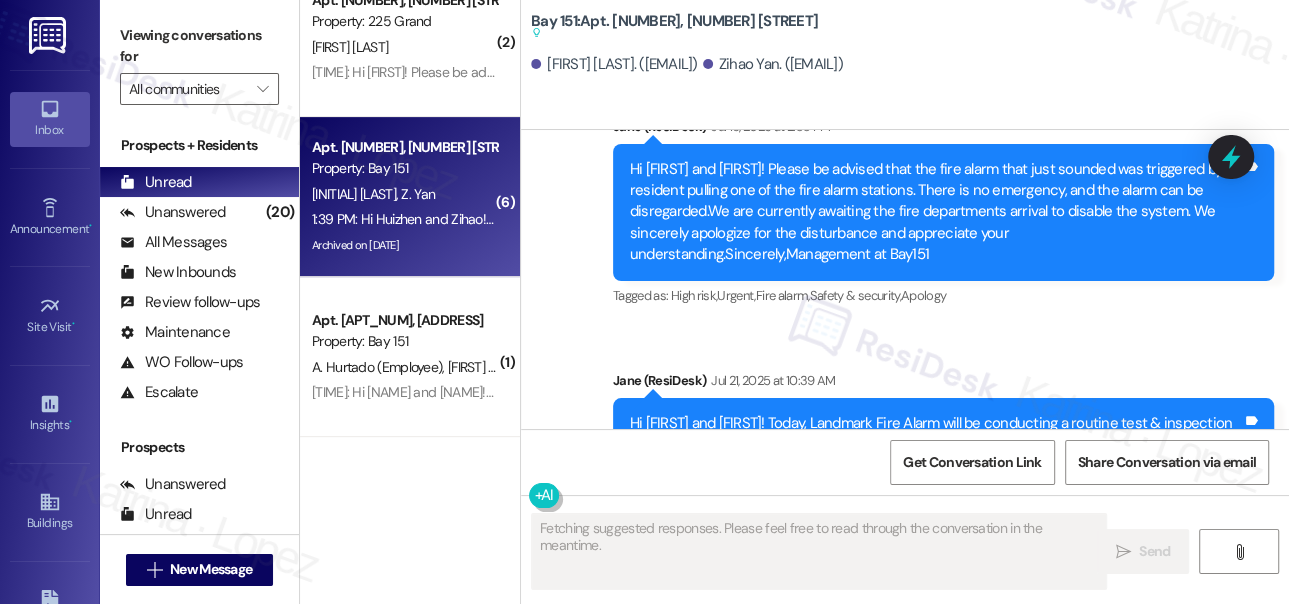 type 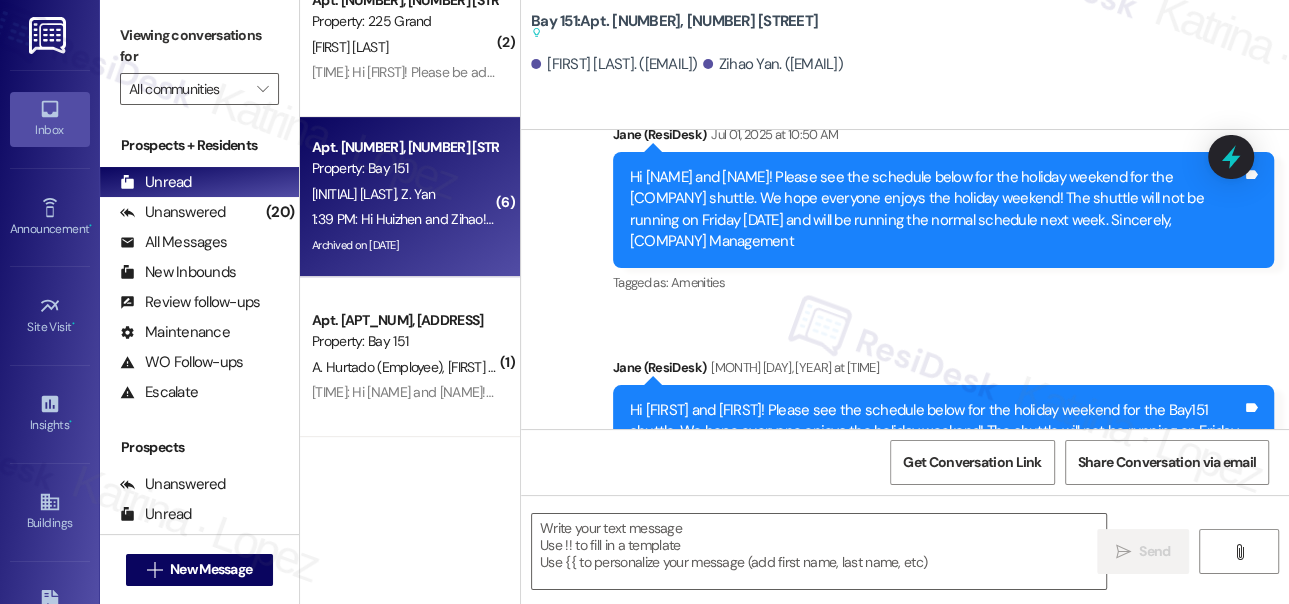 scroll, scrollTop: 52916, scrollLeft: 0, axis: vertical 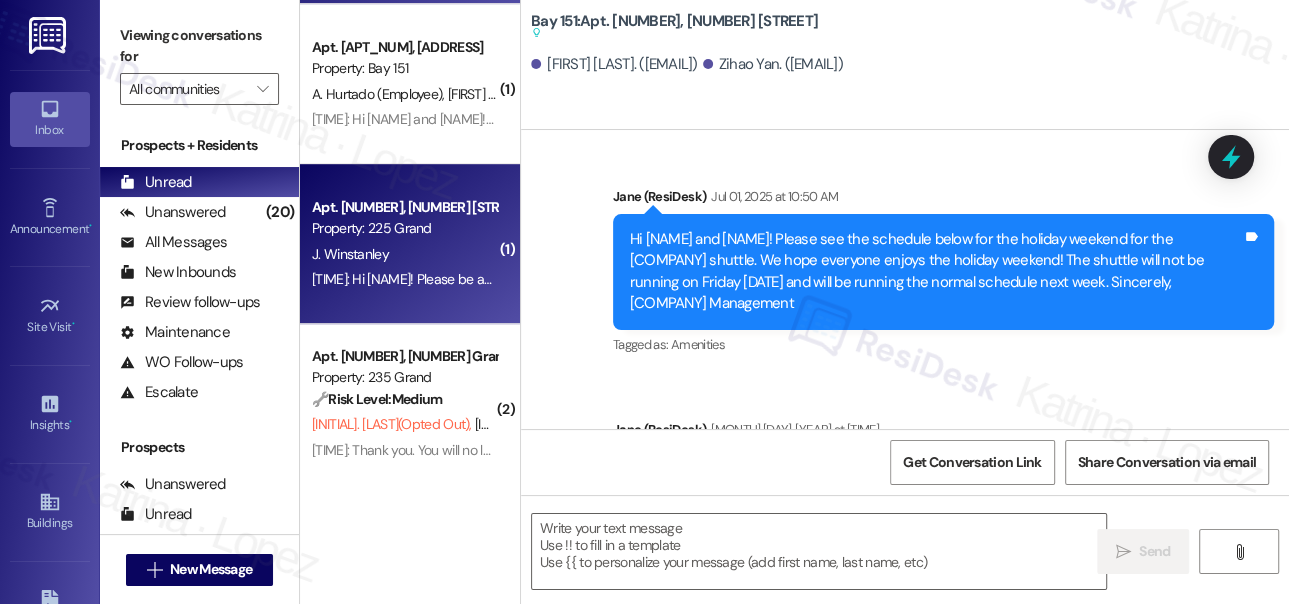 click on "J. Winstanley" at bounding box center (404, 254) 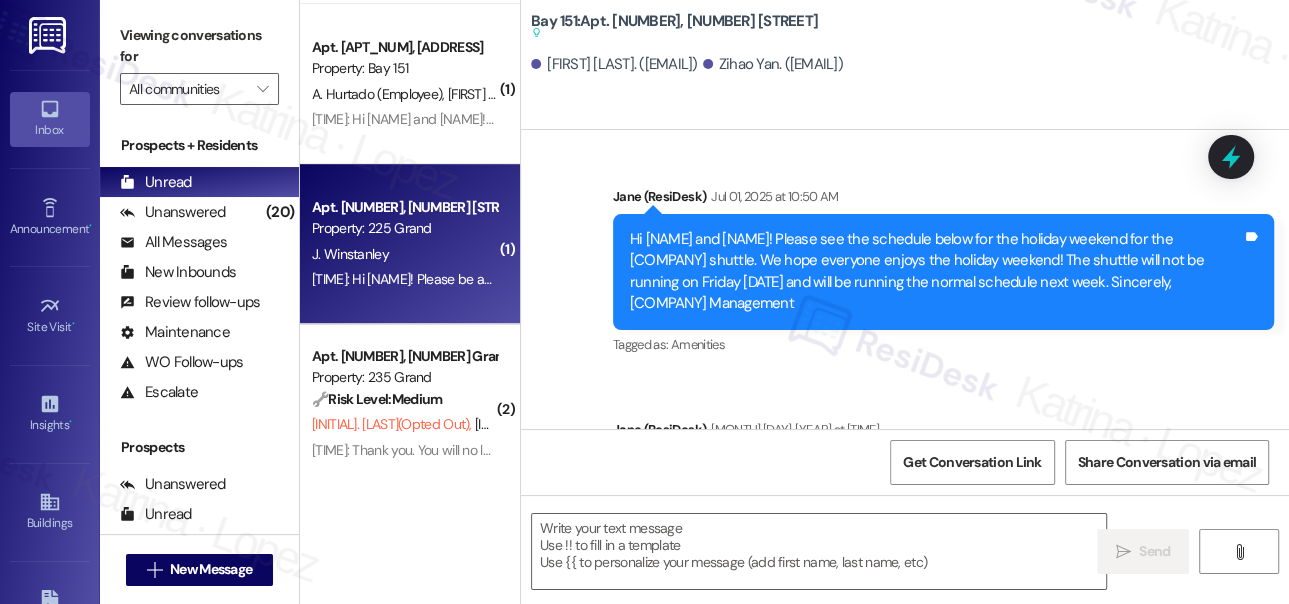 type on "Fetching suggested responses. Please feel free to read through the conversation in the meantime." 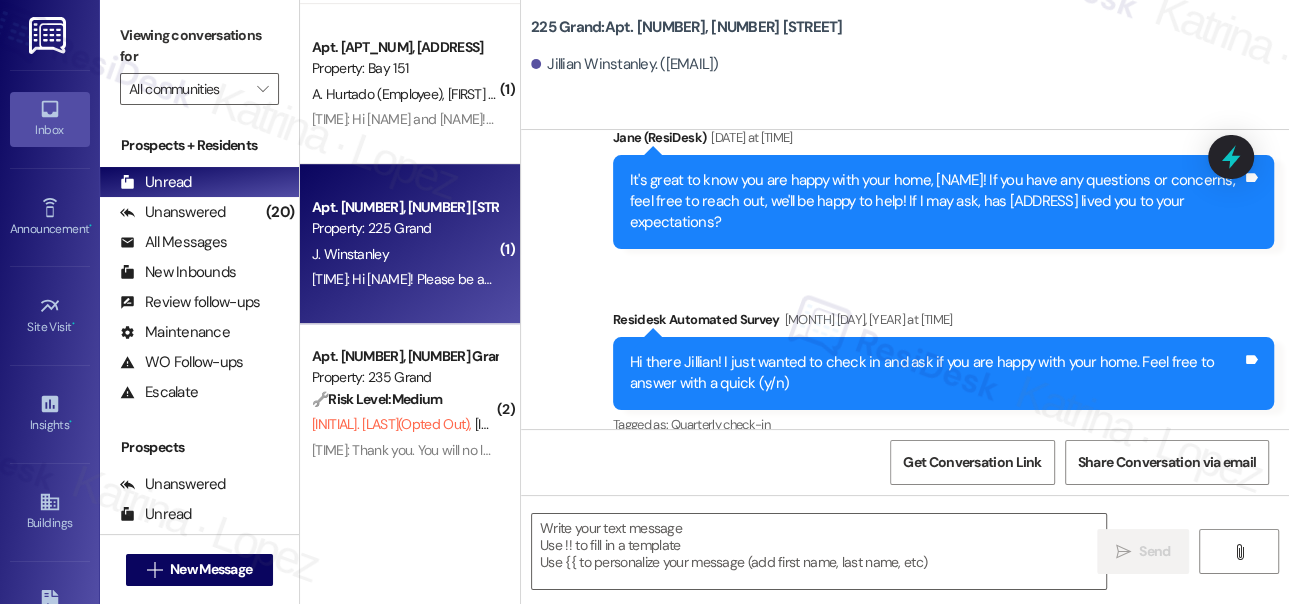 type on "Fetching suggested responses. Please feel free to read through the conversation in the meantime." 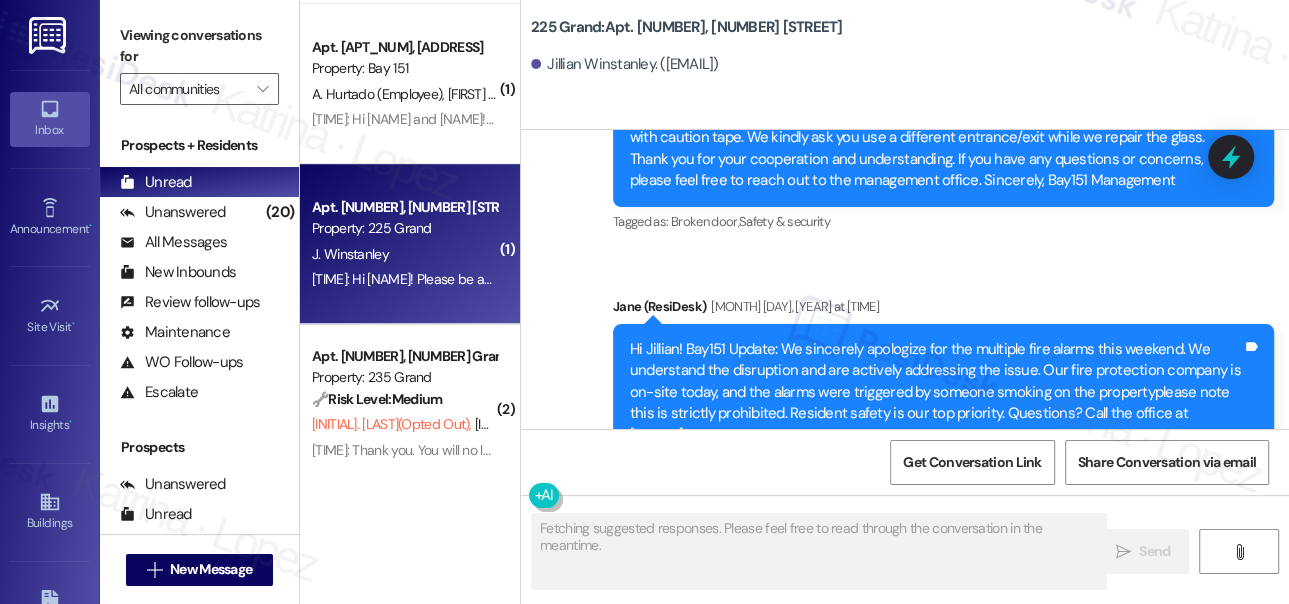 type 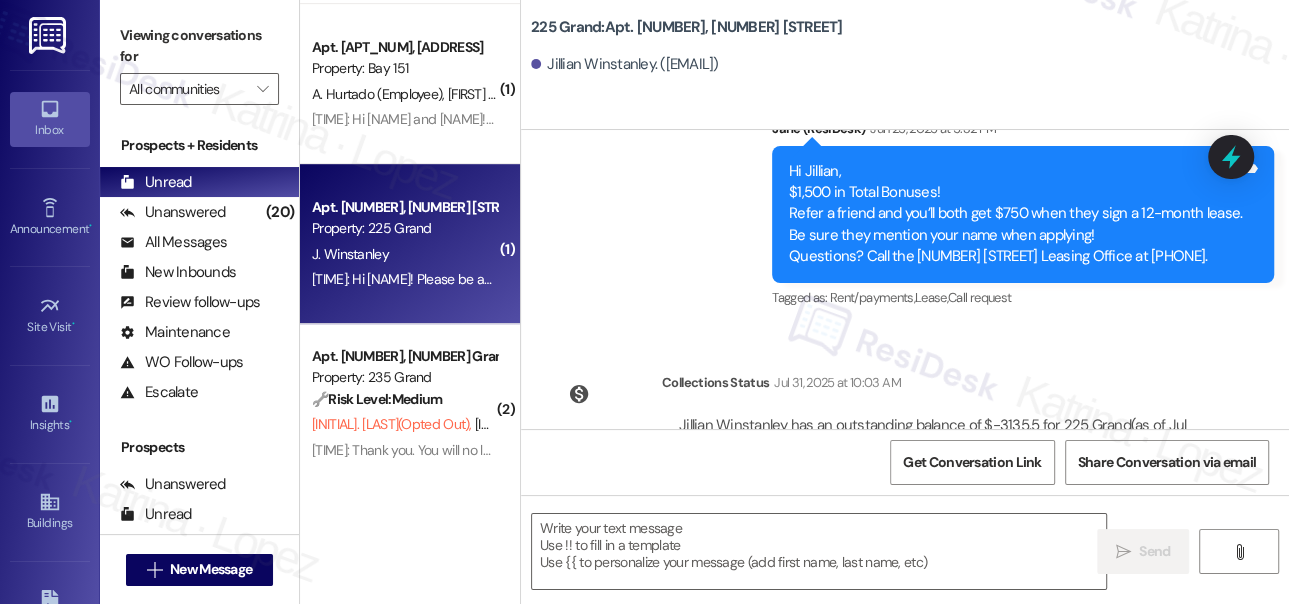 scroll, scrollTop: 5780, scrollLeft: 0, axis: vertical 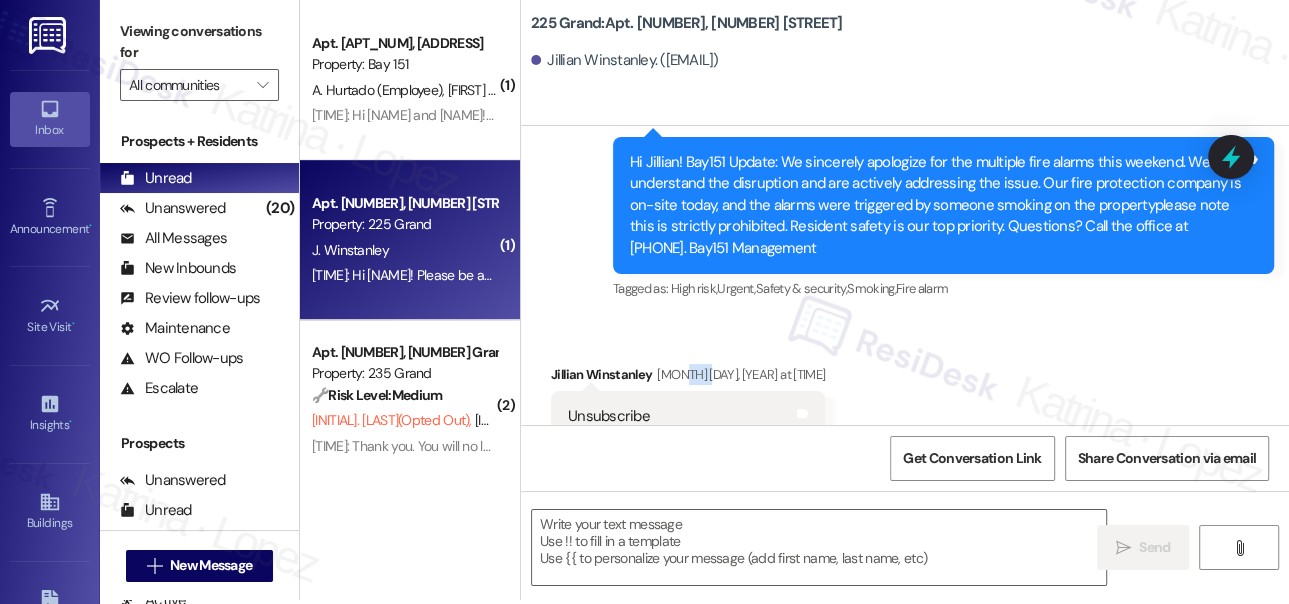 drag, startPoint x: 676, startPoint y: 347, endPoint x: 705, endPoint y: 350, distance: 29.15476 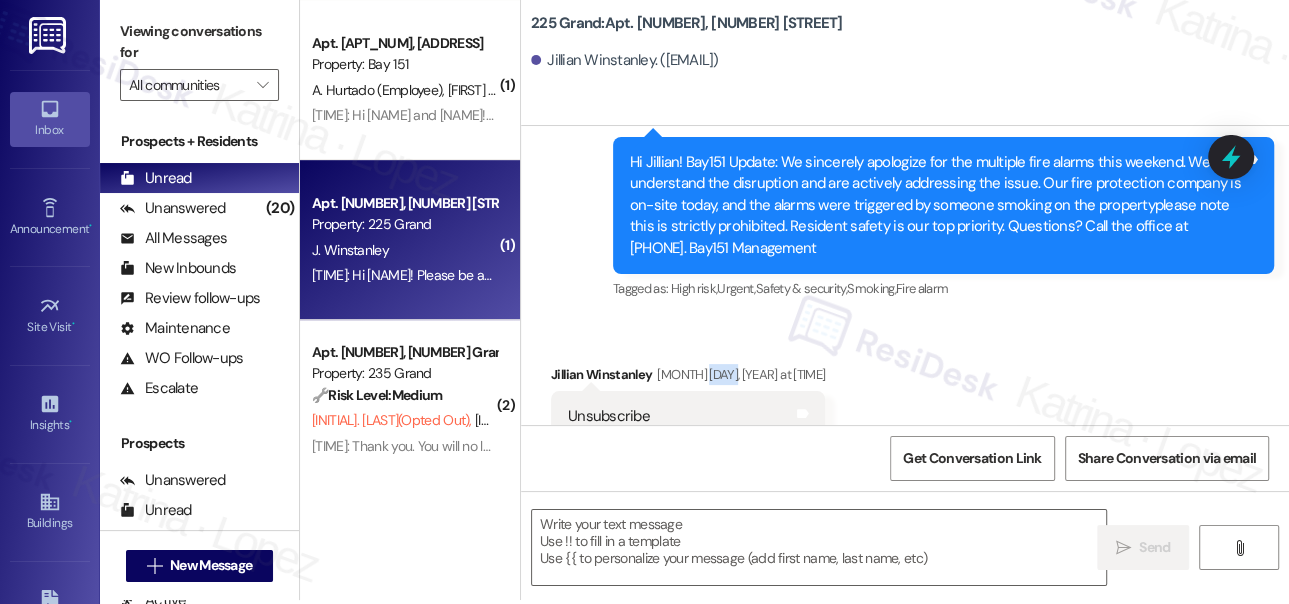 click on "[MONTH] [DAY], [YEAR] at [TIME]" at bounding box center (738, 374) 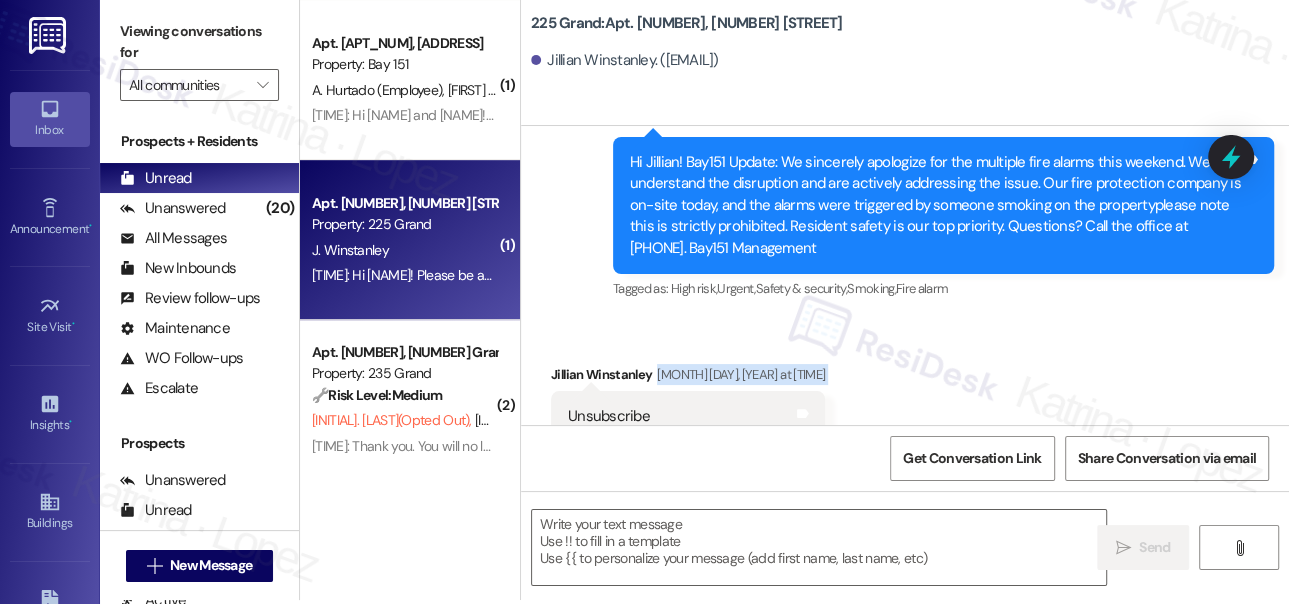 click on "[MONTH] [DAY], [YEAR] at [TIME]" at bounding box center (738, 374) 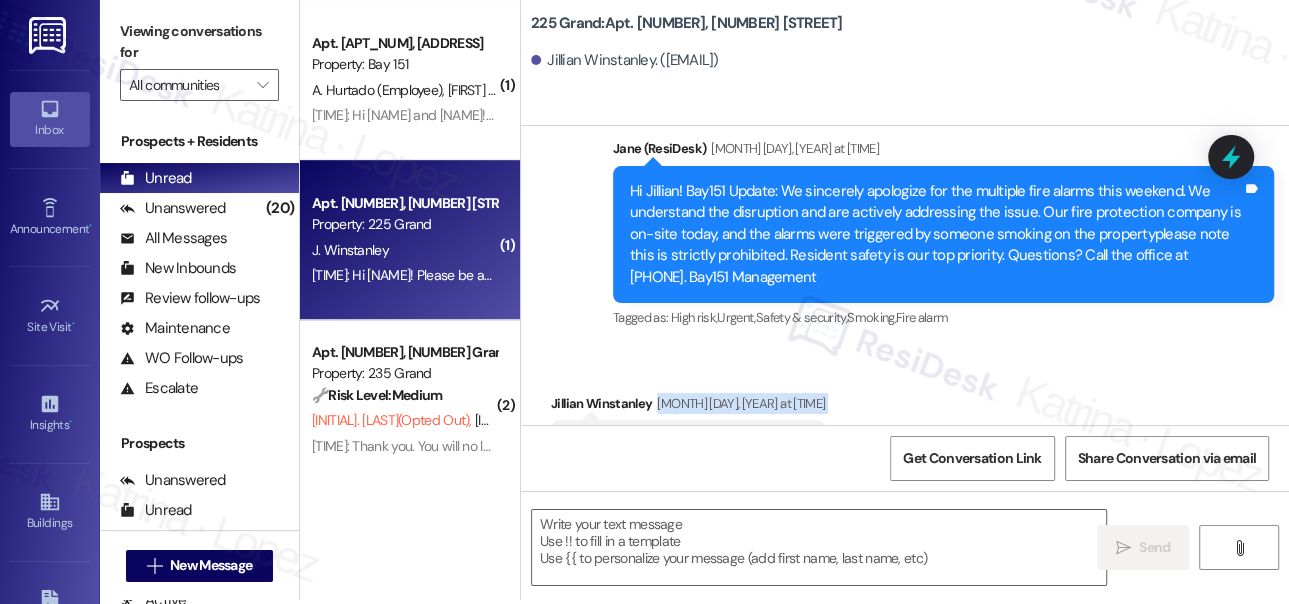 scroll, scrollTop: 5144, scrollLeft: 0, axis: vertical 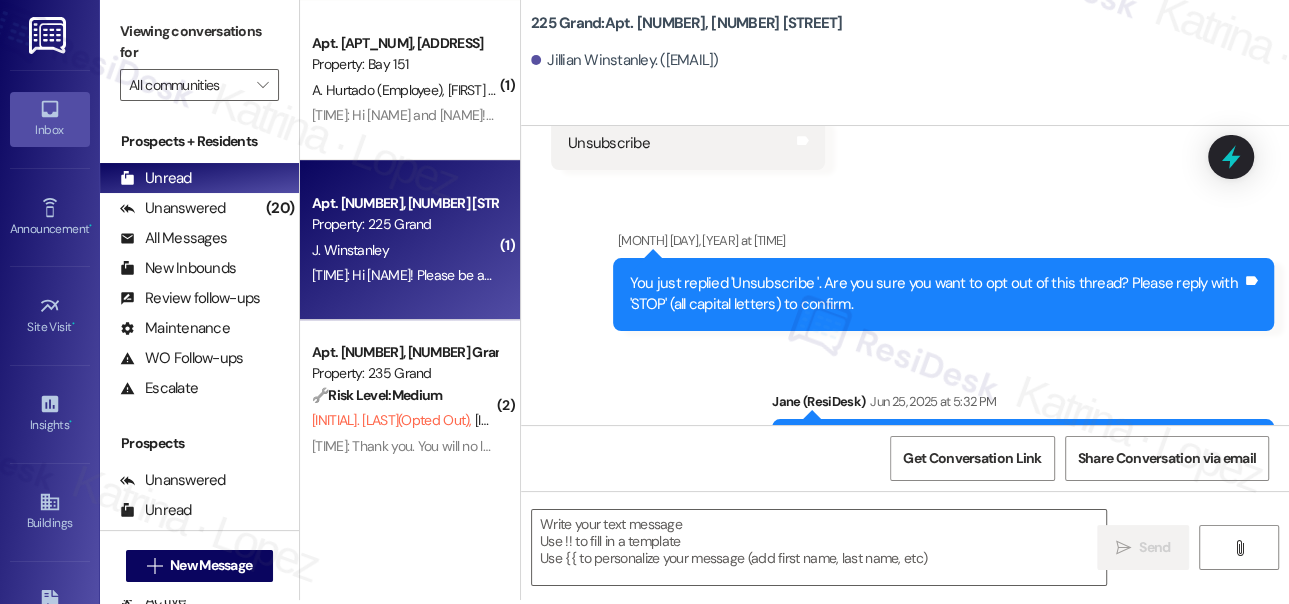 click on "You just replied 'Unsubscribe '. Are you sure you want to opt out of this thread? Please reply with 'STOP' (all capital letters) to confirm." at bounding box center (936, 294) 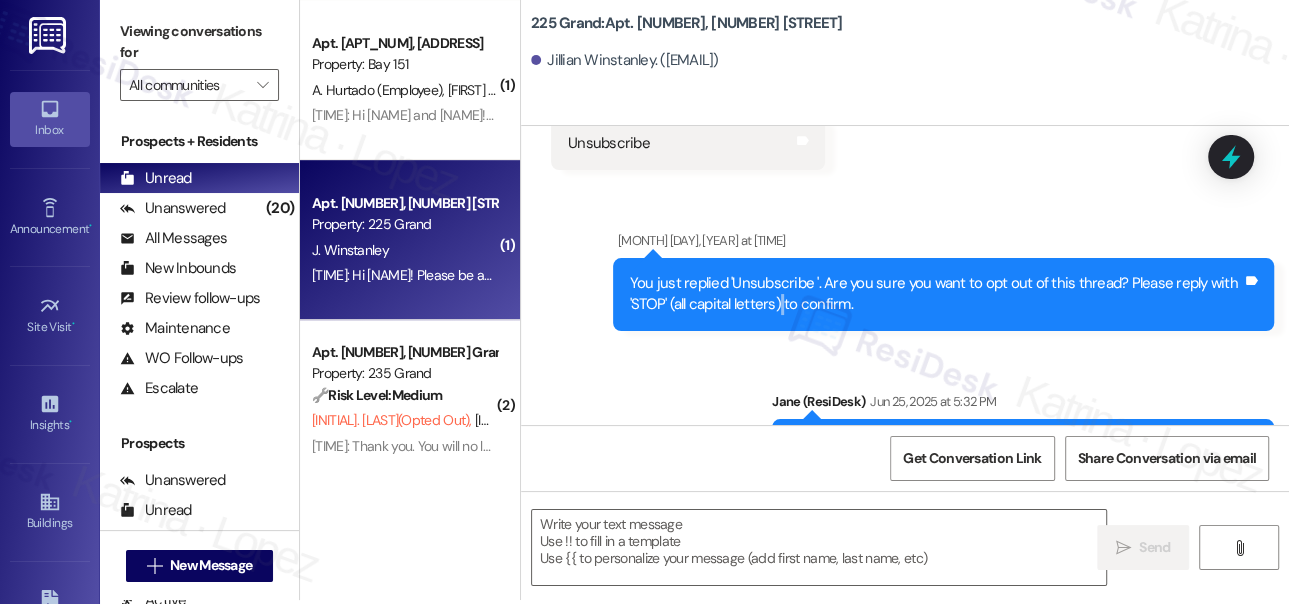 click on "You just replied 'Unsubscribe '. Are you sure you want to opt out of this thread? Please reply with 'STOP' (all capital letters) to confirm." at bounding box center (936, 294) 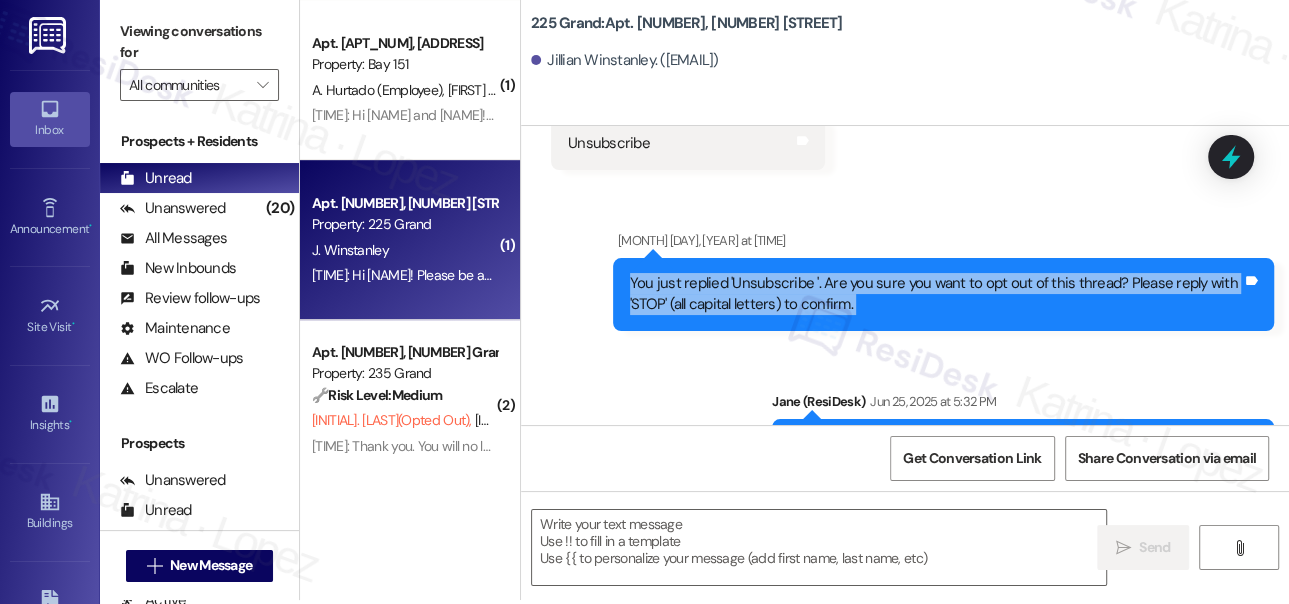 click on "You just replied 'Unsubscribe '. Are you sure you want to opt out of this thread? Please reply with 'STOP' (all capital letters) to confirm." at bounding box center [936, 294] 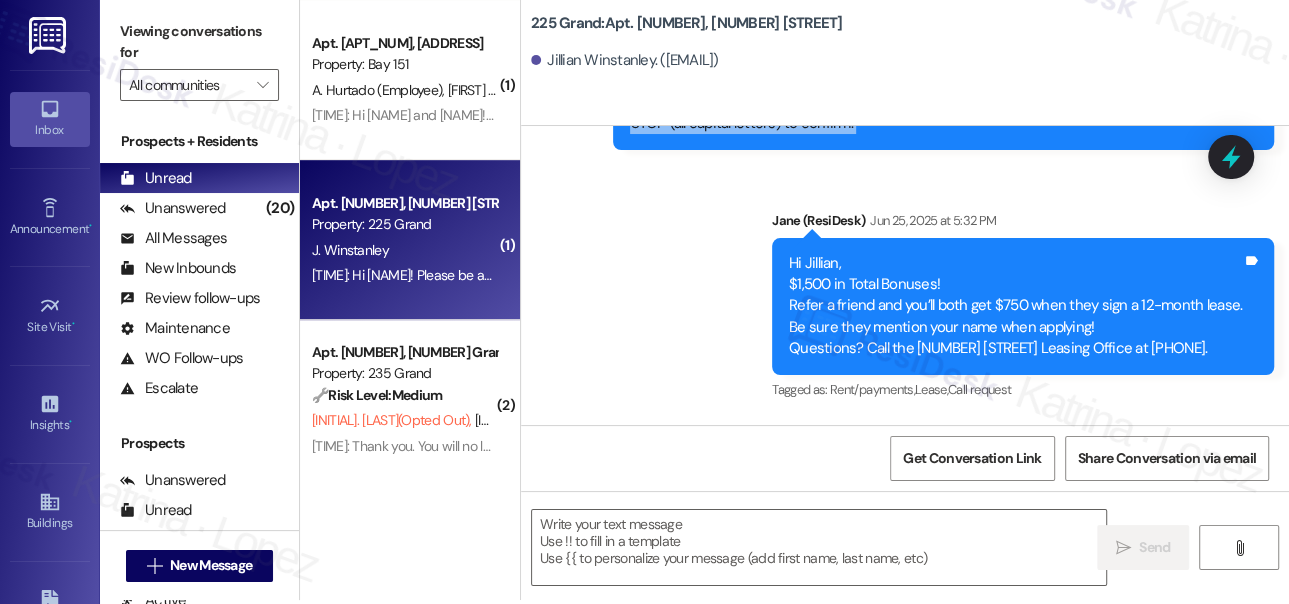 scroll, scrollTop: 5780, scrollLeft: 0, axis: vertical 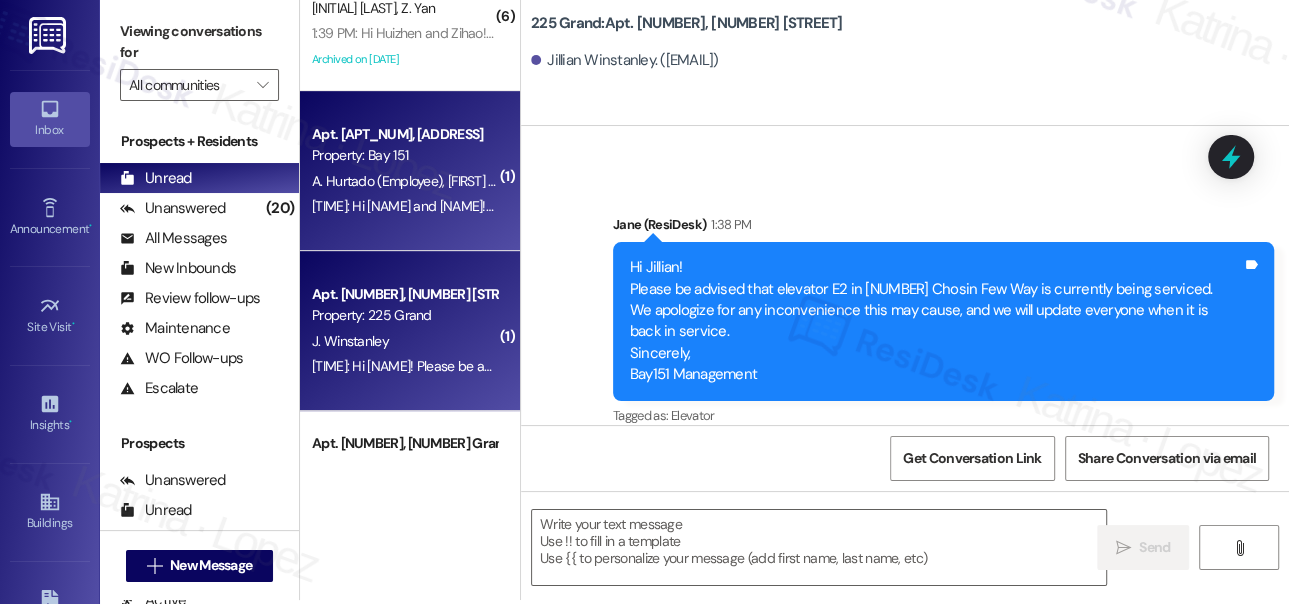 click on "[TIME]: Hi [FIRST] and [FIRST]!
Please be advised that elevator E2 in [NUMBER] [STREET] [STREET_NAME] is currently being serviced.
We apologize for any inconvenience this may cause, and we will update everyone when it is back in service.
Sincerely,
Bay151 Management [TIME]: Hi [FIRST] and [FIRST]!
Please be advised that elevator E2 in [NUMBER] [STREET] [STREET_NAME] is currently being serviced.
We apologize for any inconvenience this may cause, and we will update everyone when it is back in service.
Sincerely,
Bay151 Management" at bounding box center [1021, 206] 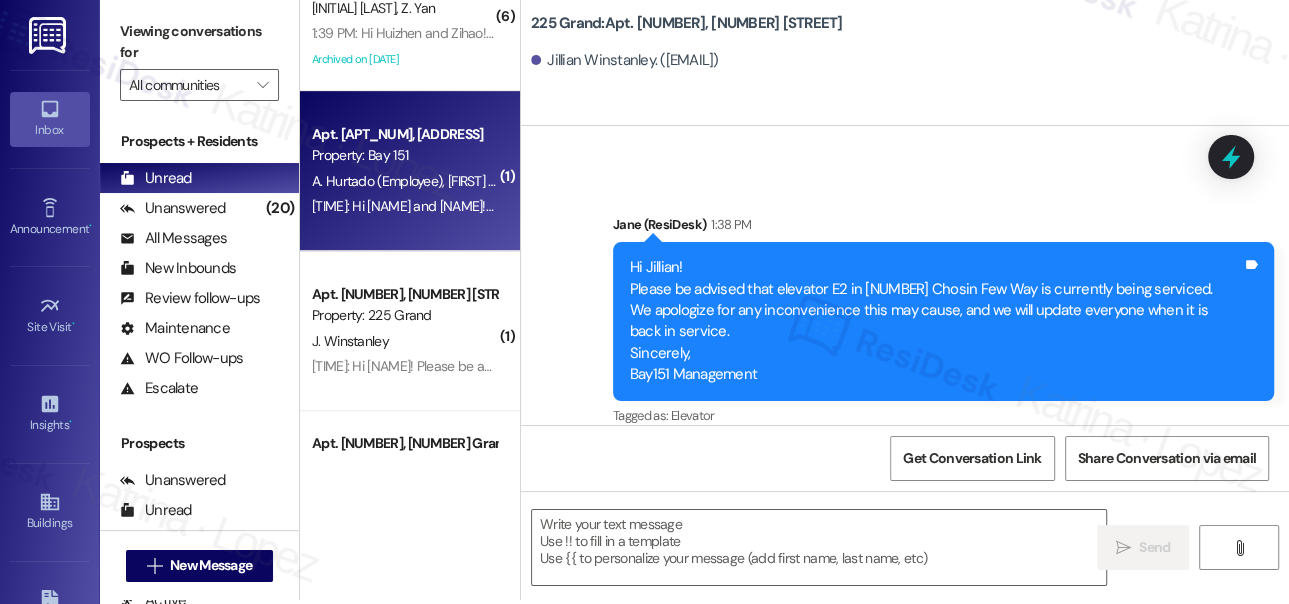 type on "Fetching suggested responses. Please feel free to read through the conversation in the meantime." 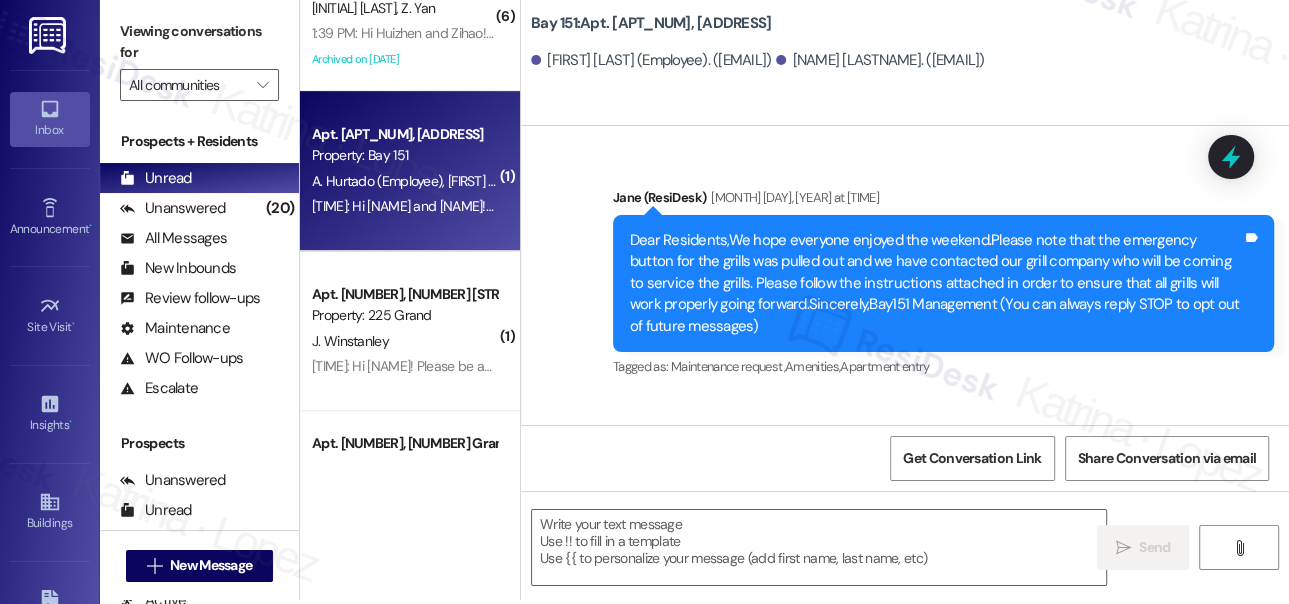 type on "Fetching suggested responses. Please feel free to read through the conversation in the meantime." 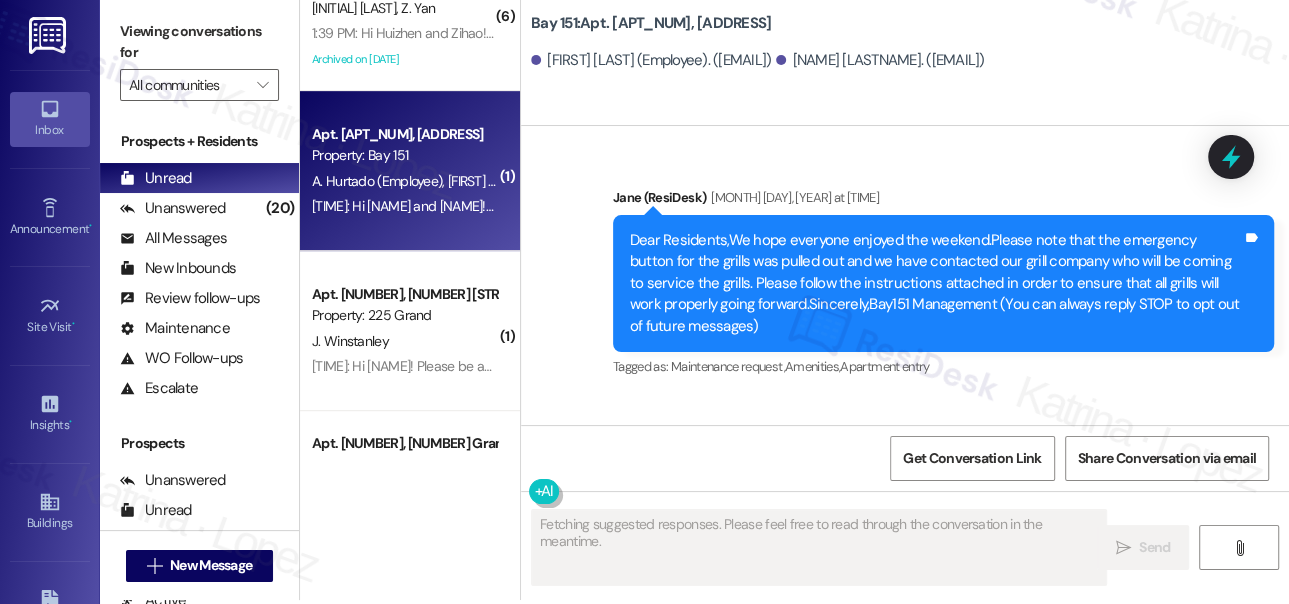 scroll, scrollTop: 9163, scrollLeft: 0, axis: vertical 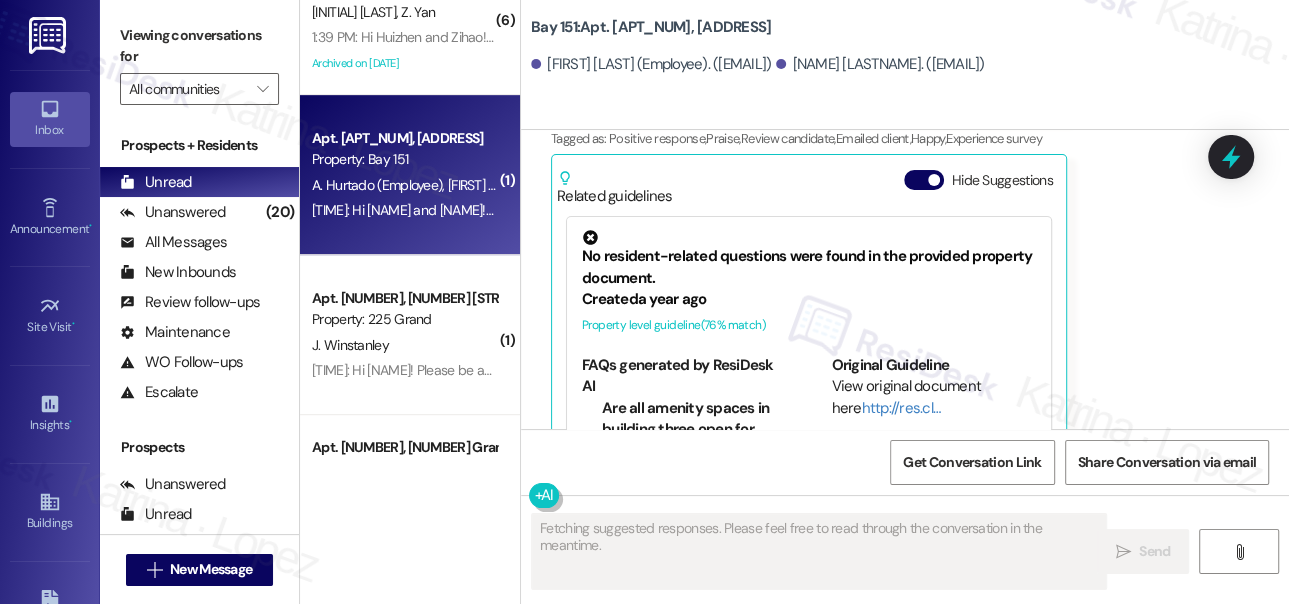 type 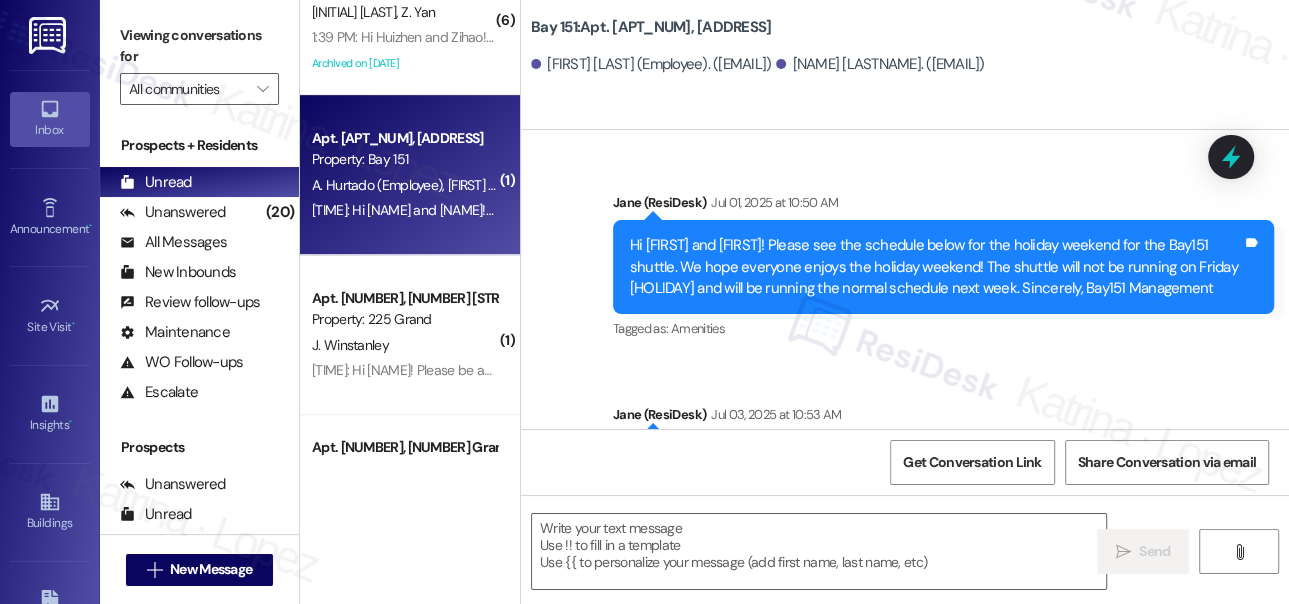 scroll, scrollTop: 30304, scrollLeft: 0, axis: vertical 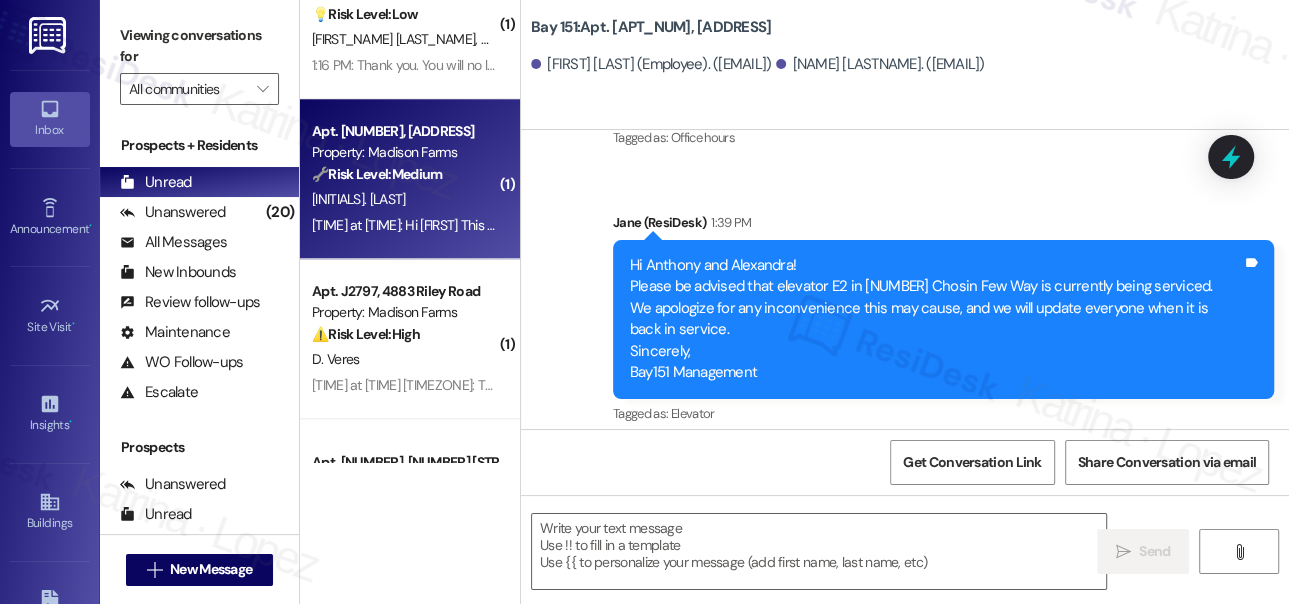 click on "[INITIALS]. [LAST]" at bounding box center [404, 199] 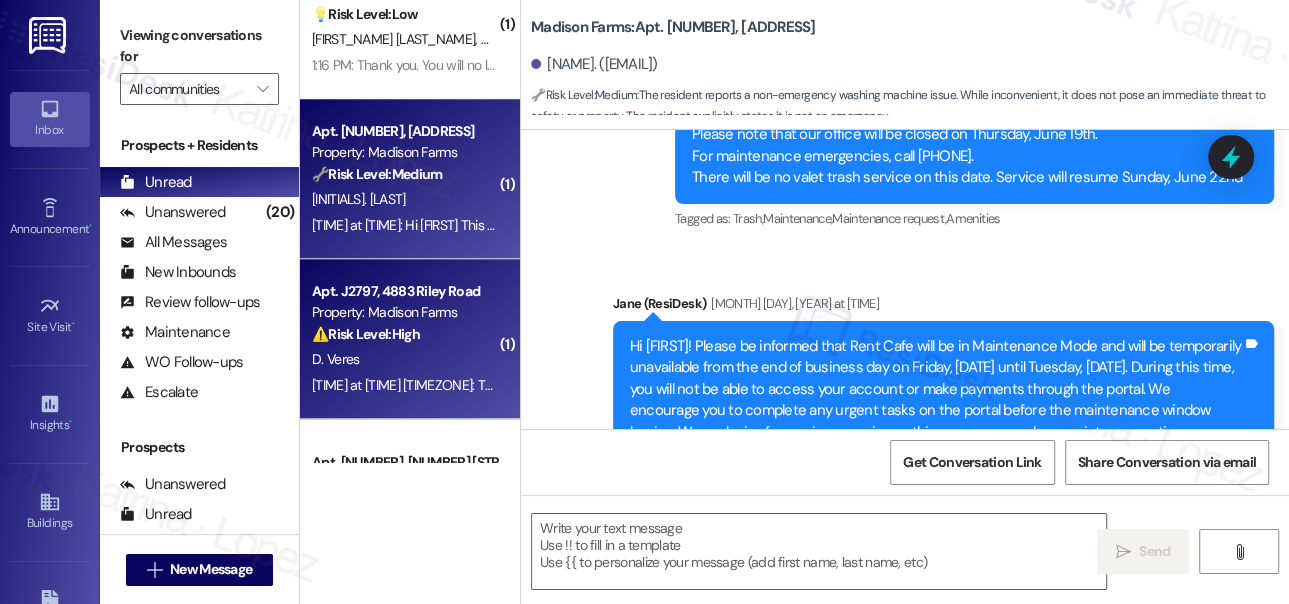 type on "Fetching suggested responses. Please feel free to read through the conversation in the meantime." 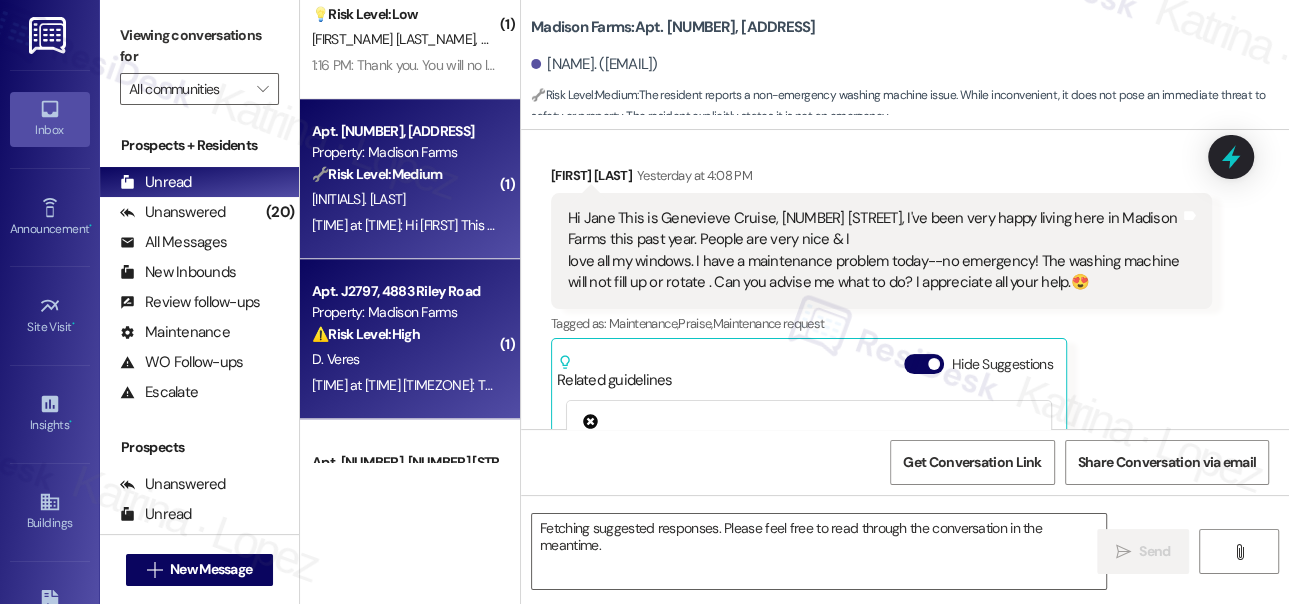 click on "D. Veres" at bounding box center (404, 359) 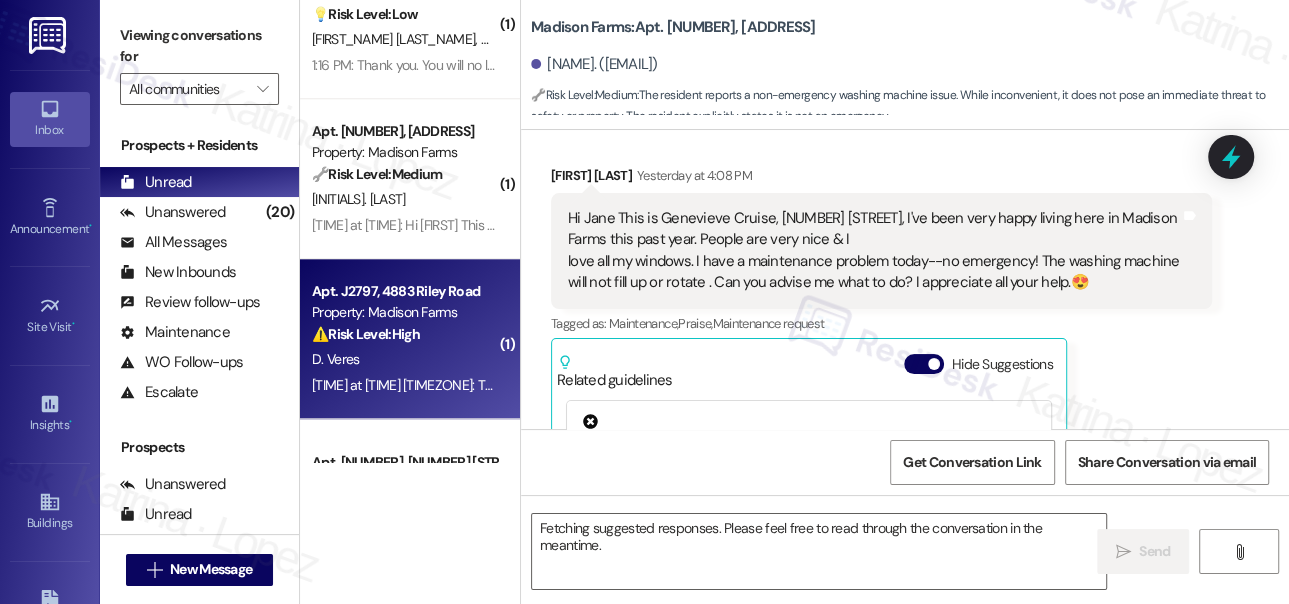 scroll, scrollTop: 1576, scrollLeft: 0, axis: vertical 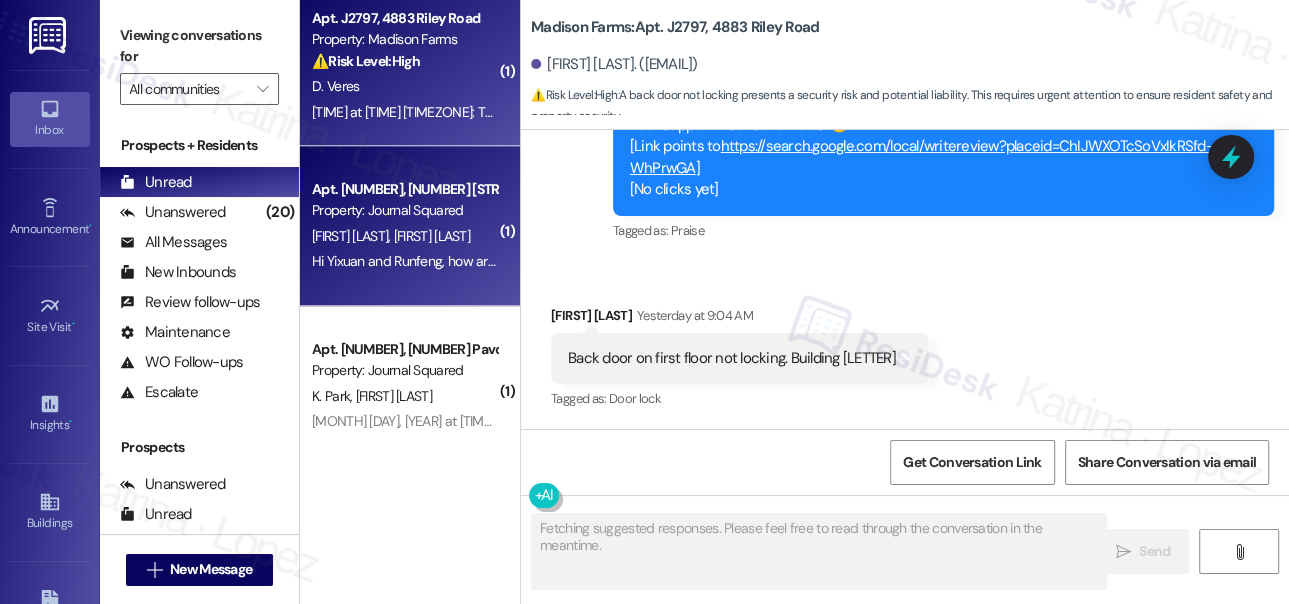 type 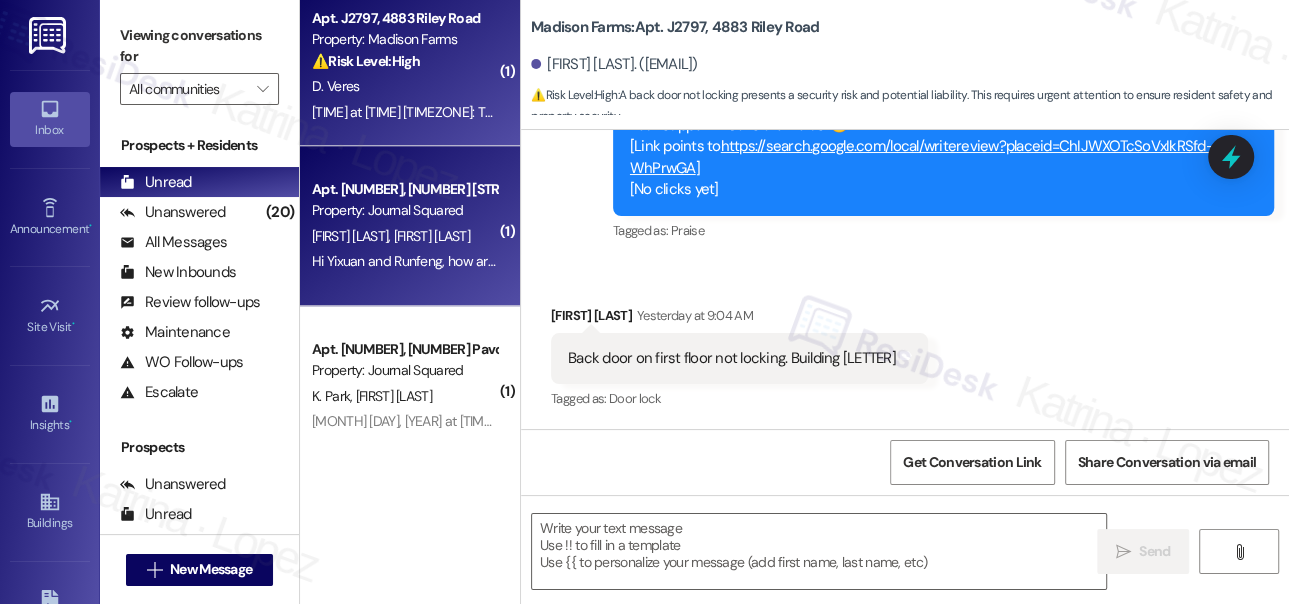 click on "Apt. [NUMBER], [NUMBER] Ave Property: Journal Squared [PERSON] [PERSON] [MONTH] [DAY], [YEAR] at [TIME]: Hi [PERSON] and [PERSON], how are you? A friendly reminder that your rent is due and your current balance is [PRICE]. Please be sure to post your payment before 5pm today or a [PRICE] late fee will be added to your rental account. Please let us know if you have any questions! If you've already paid, thank you for your patience! [MONTH] [DAY], [YEAR] at [TIME]: Hi [PERSON] and [PERSON], how are you? A friendly reminder that your rent is due and your current balance is [PRICE]. Please be sure to post your payment before 5pm today or a [PRICE] late fee will be added to your rental account. Please let us know if you have any questions! If you've already paid, thank you for your patience!" at bounding box center [410, 226] 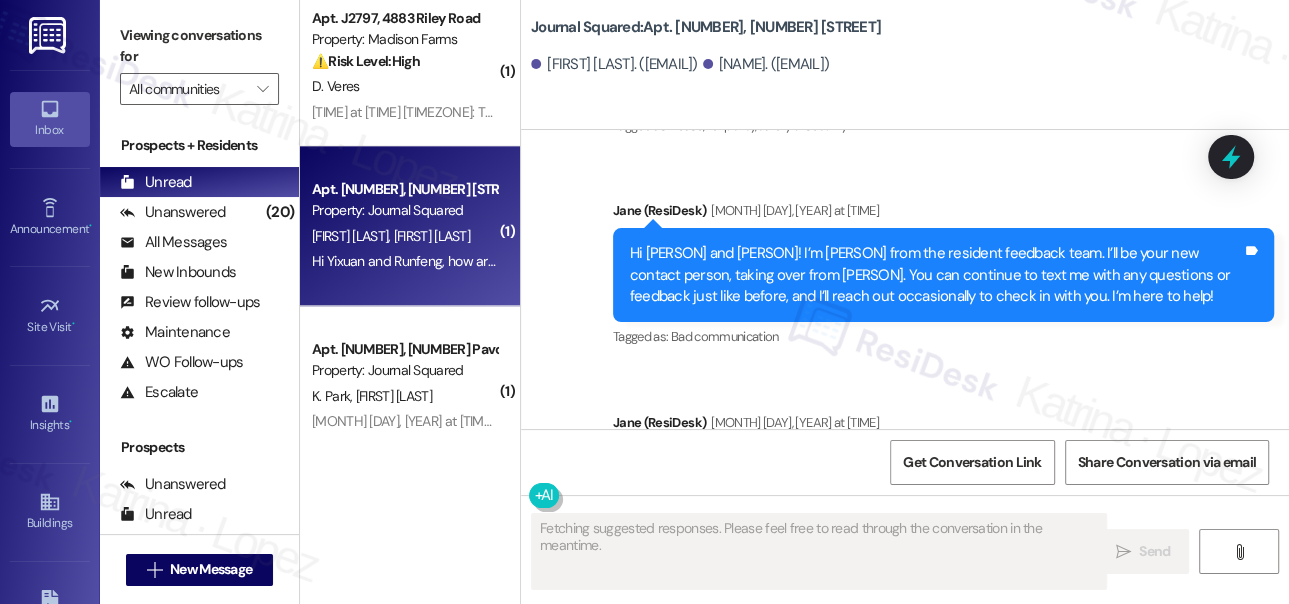 scroll, scrollTop: 2583, scrollLeft: 0, axis: vertical 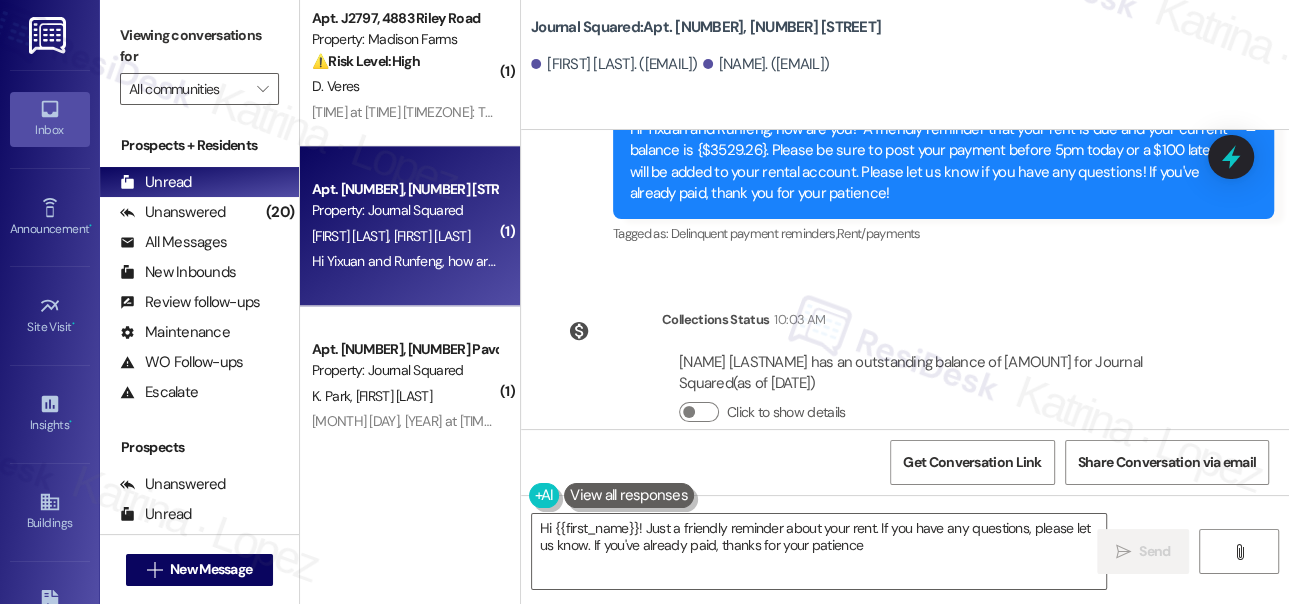 type on "Hi [FIRST]! Just a friendly reminder about your rent. If you have any questions, please let us know. If you've already paid, thanks for your patience!" 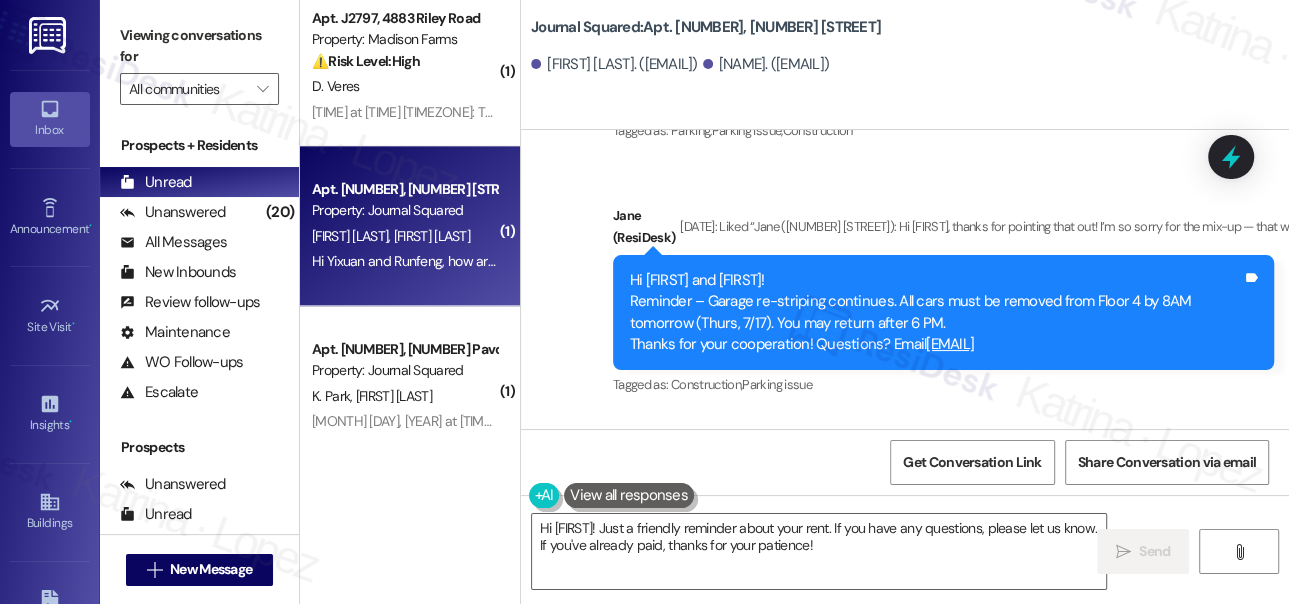 scroll, scrollTop: 10069, scrollLeft: 0, axis: vertical 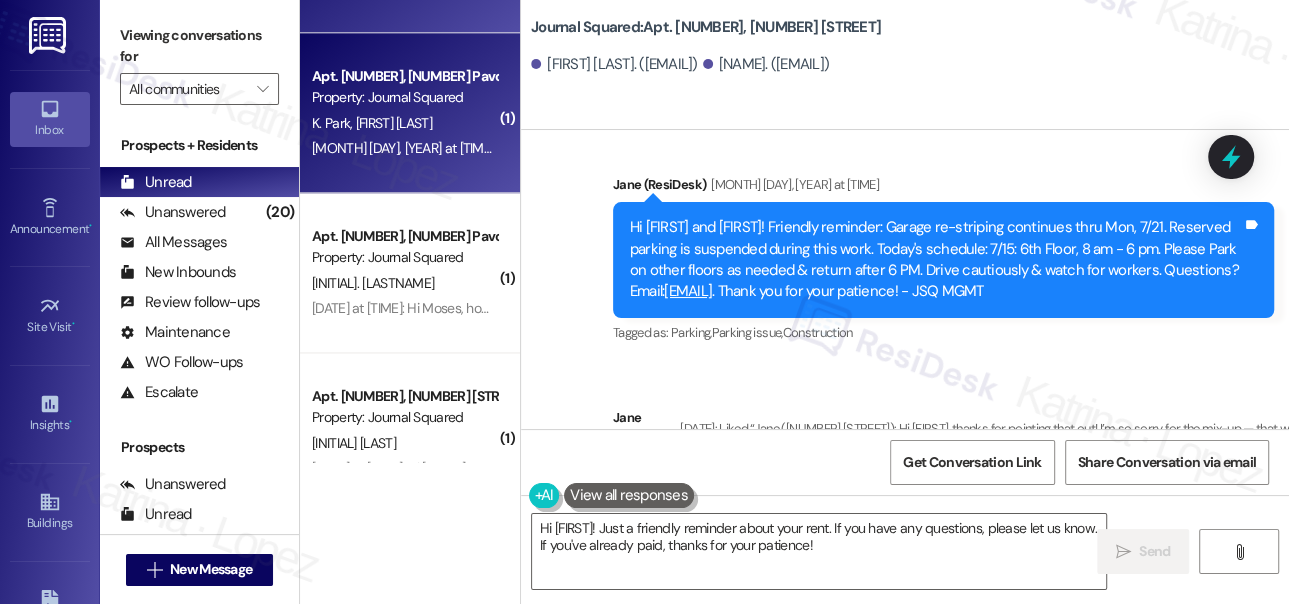 click on "[MONTH] [DAY], [YEAR] at [TIME]: Hi [FIRST] and [FIRST], how are you? A friendly reminder that your rent is due and your current balance is {$2546.50}. Please be sure to post your payment before 5pm today or a $100 late fee will be added to your rental account. Please let us know if you have any questions! If you've already paid, thank you for your patience! [MONTH] [DAY], [YEAR] at [TIME]: Hi [FIRST] and [FIRST], how are you? A friendly reminder that your rent is due and your current balance is {$2546.50}. Please be sure to post your payment before 5pm today or a $100 late fee will be added to your rental account. Please let us know if you have any questions! If you've already paid, thank you for your patience!" at bounding box center (1355, 148) 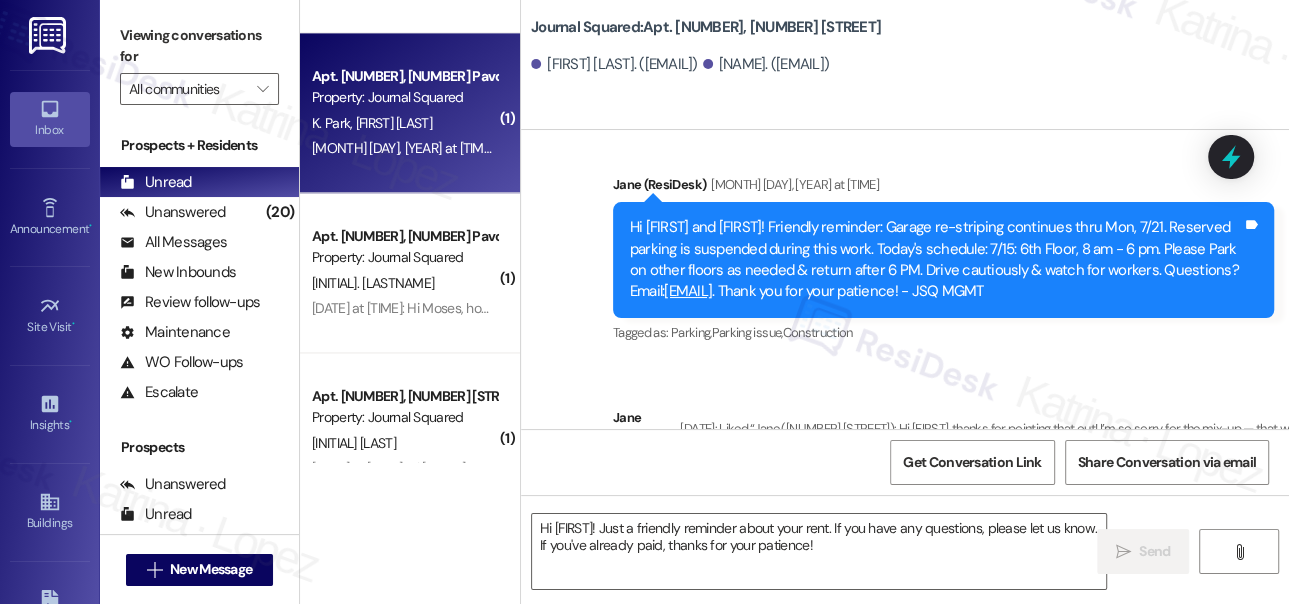 type on "Fetching suggested responses. Please feel free to read through the conversation in the meantime." 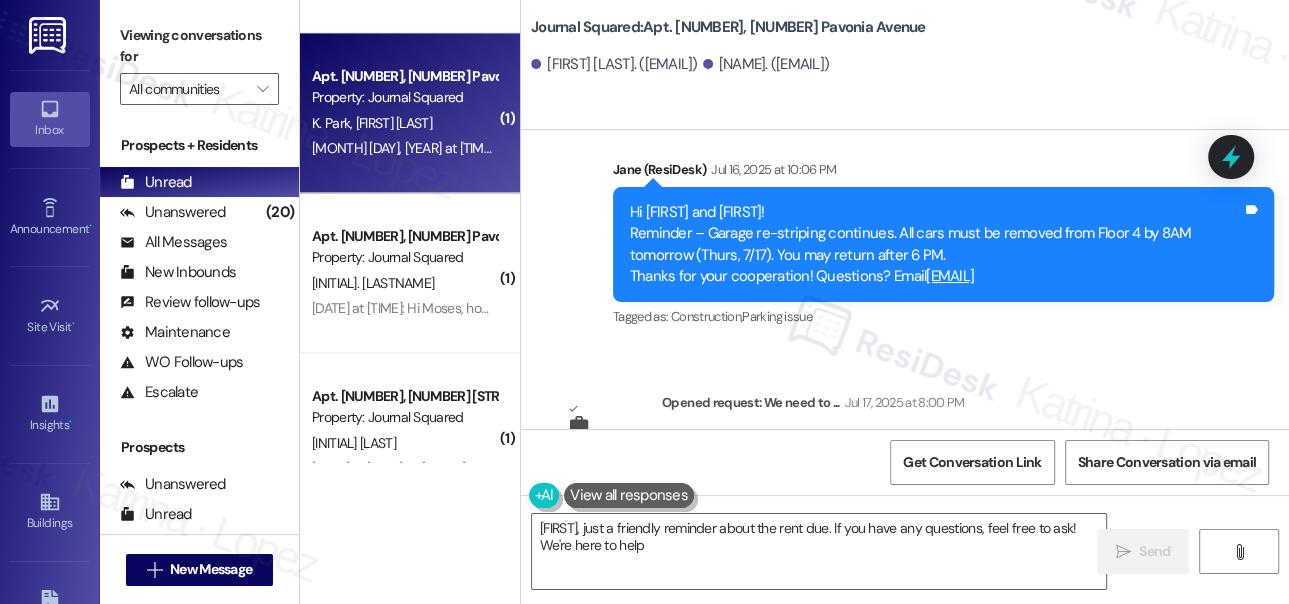 scroll, scrollTop: 18365, scrollLeft: 0, axis: vertical 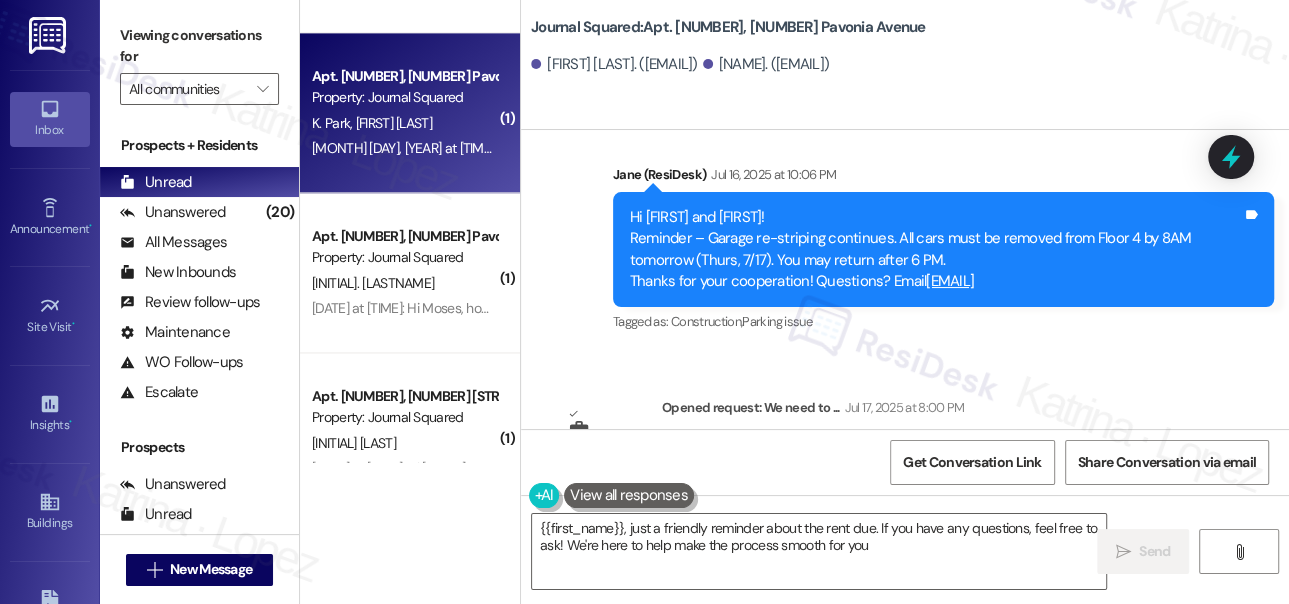 type on "{{first_name}}, just a friendly reminder about the rent due. If you have any questions, feel free to ask! We're here to help make the process smooth for you." 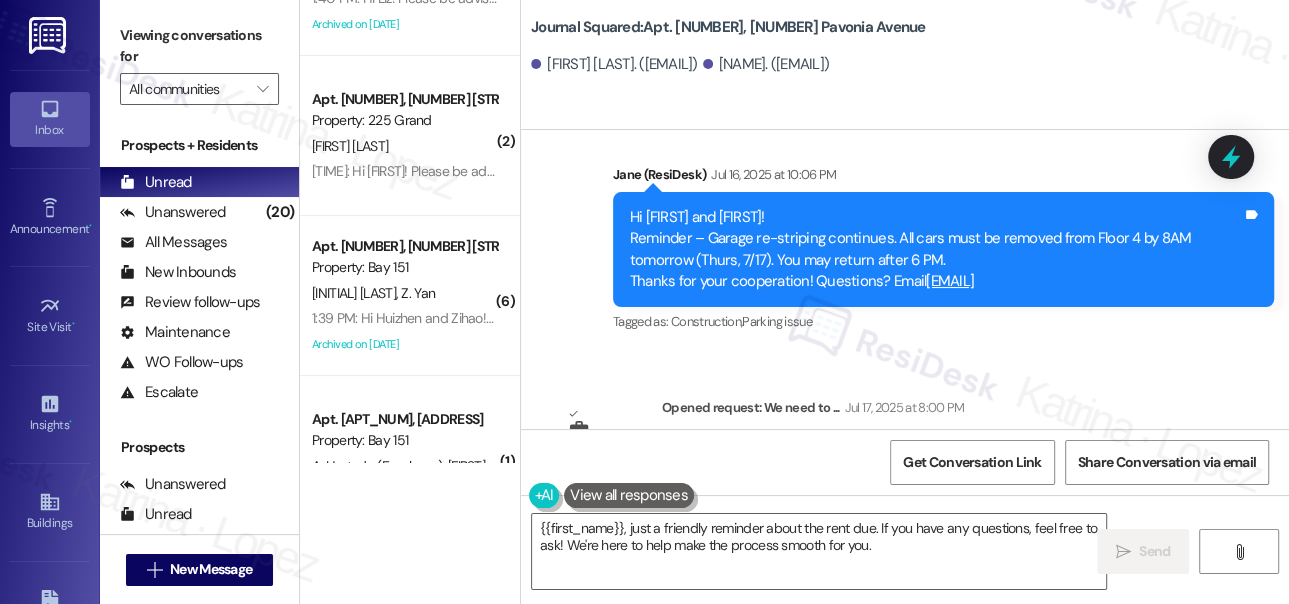 scroll, scrollTop: 0, scrollLeft: 0, axis: both 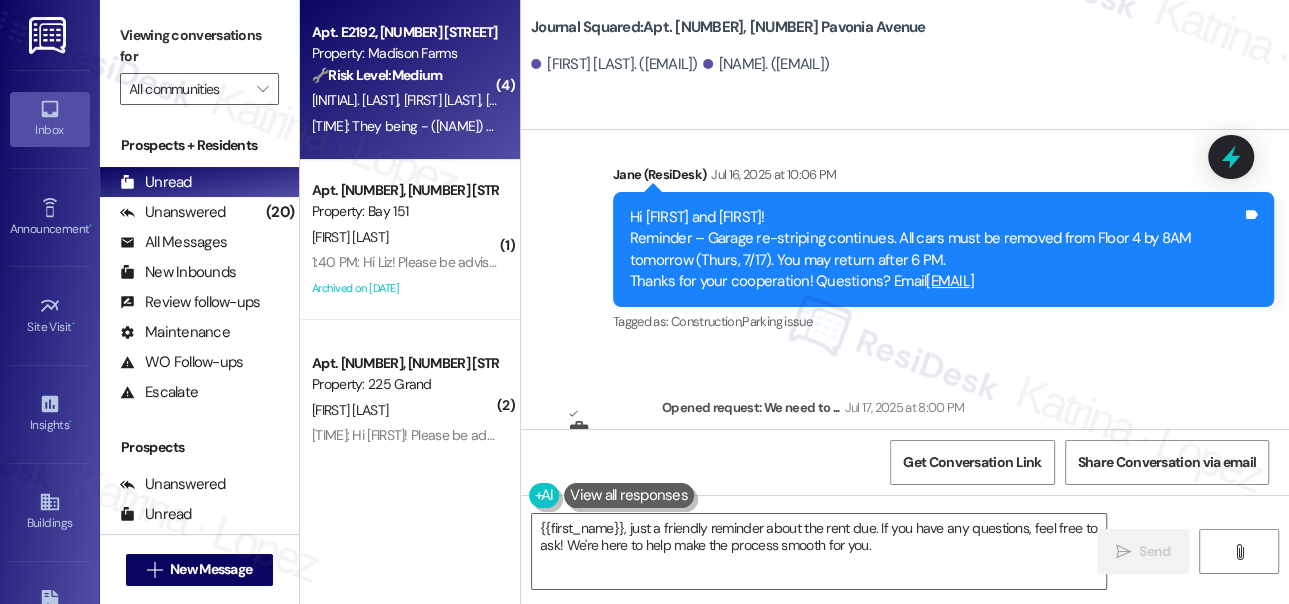 click on "🔧  Risk Level:  Medium The resident is providing updates on payment and including additional contacts. This is a routine update regarding payment arrangements and contact information." at bounding box center [404, 75] 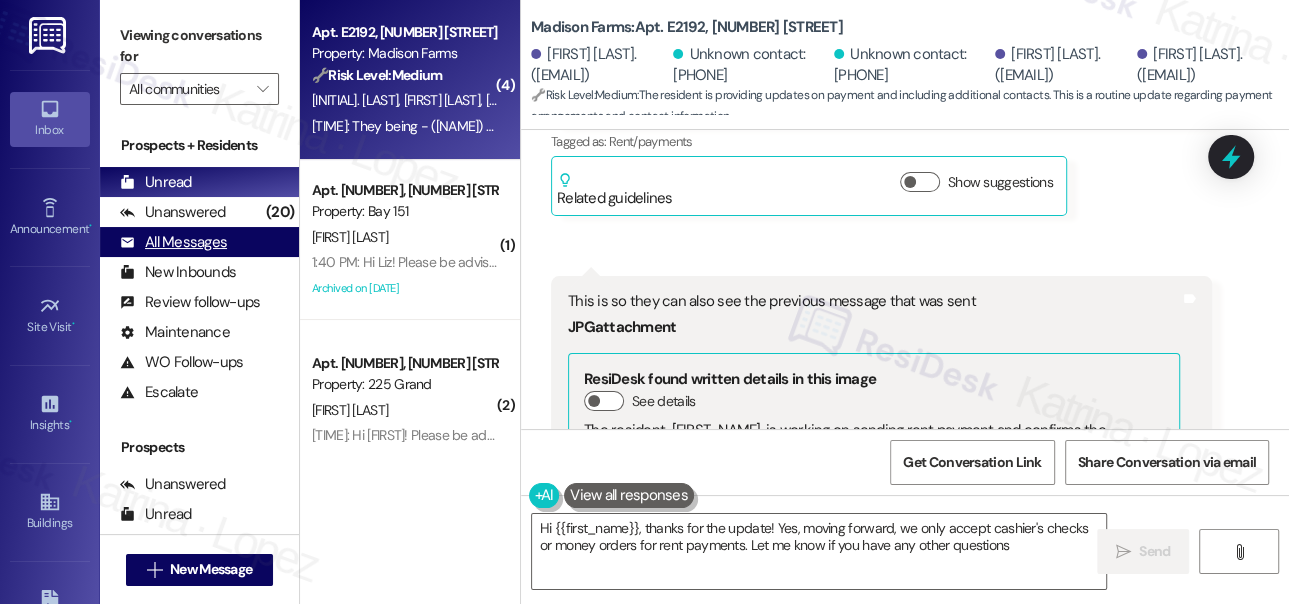 type on "Hi {{first_name}}, thanks for the update! Yes, moving forward, we only accept cashier's checks or money orders for rent payments. Let me know if you have any other questions!" 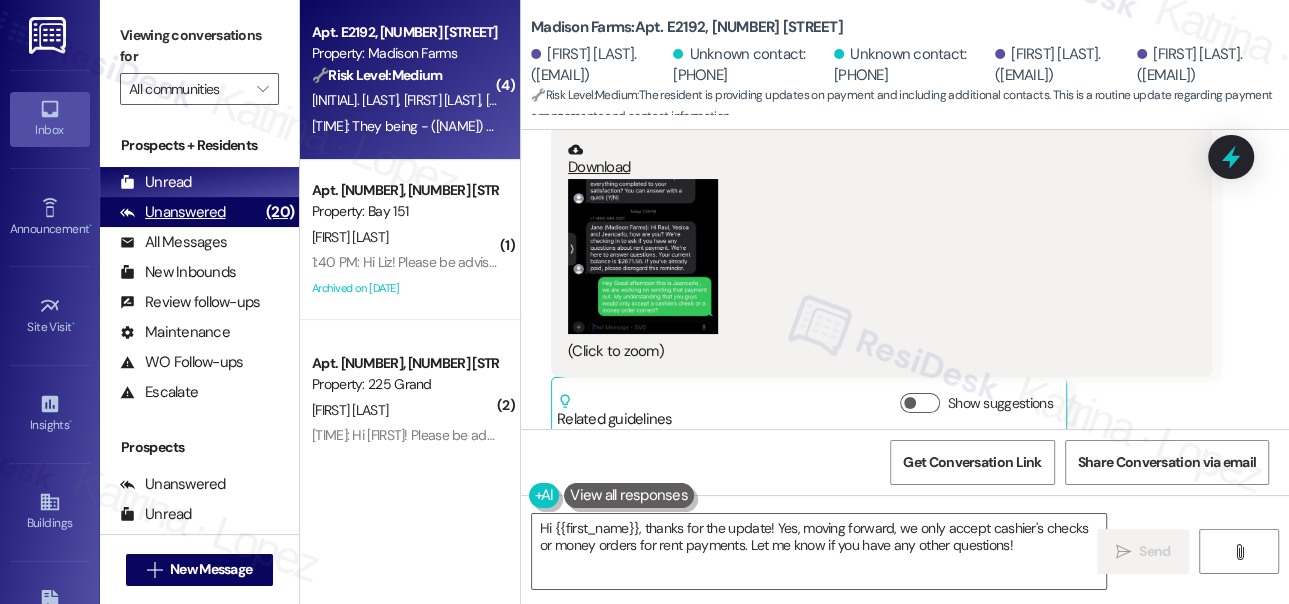 click on "(20)" at bounding box center (280, 212) 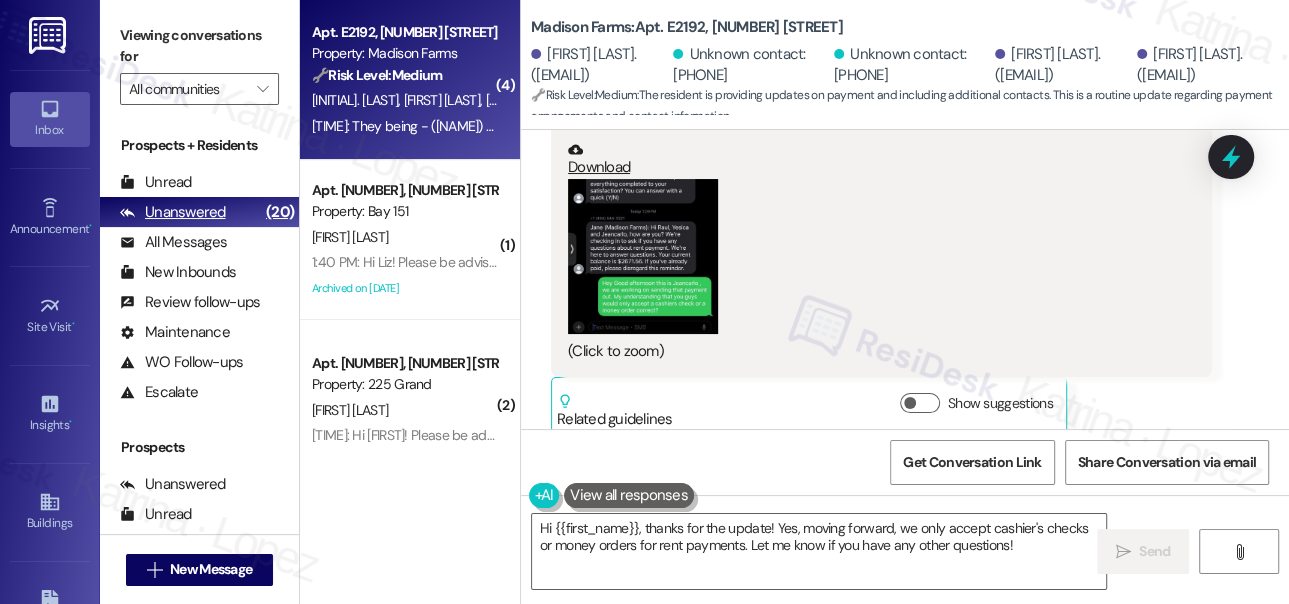 scroll, scrollTop: 999, scrollLeft: 0, axis: vertical 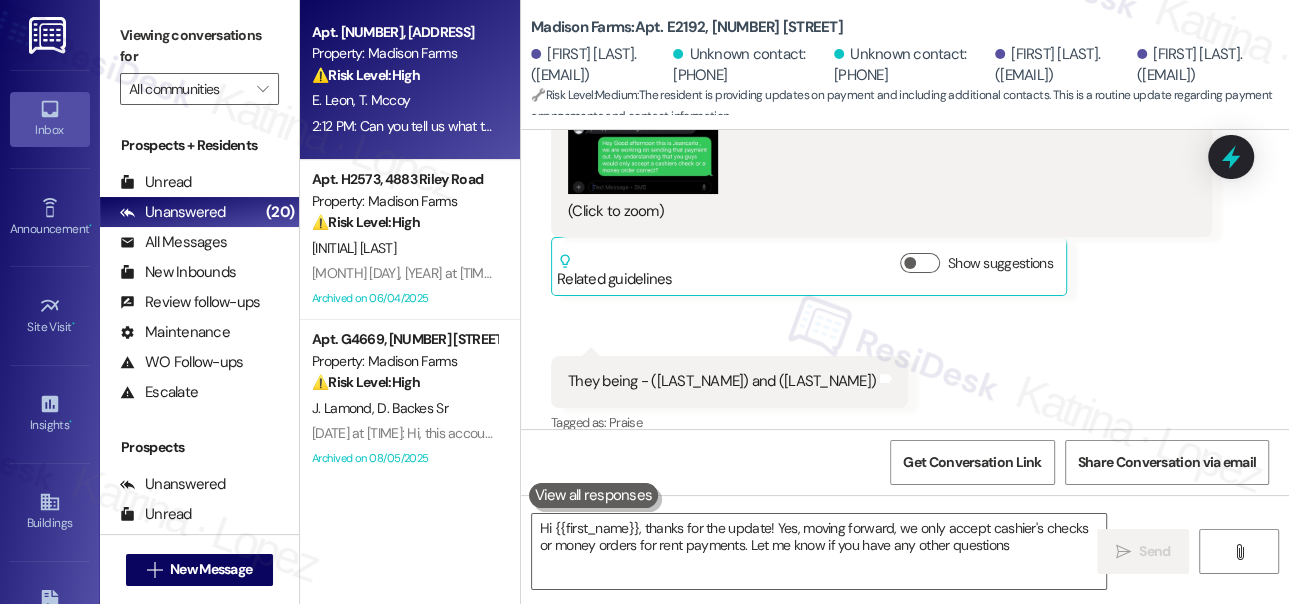 type on "Hi {{first_name}}, thanks for the update! Yes, moving forward, we only accept cashier's checks or money orders for rent payments. Let me know if you have any other questions!" 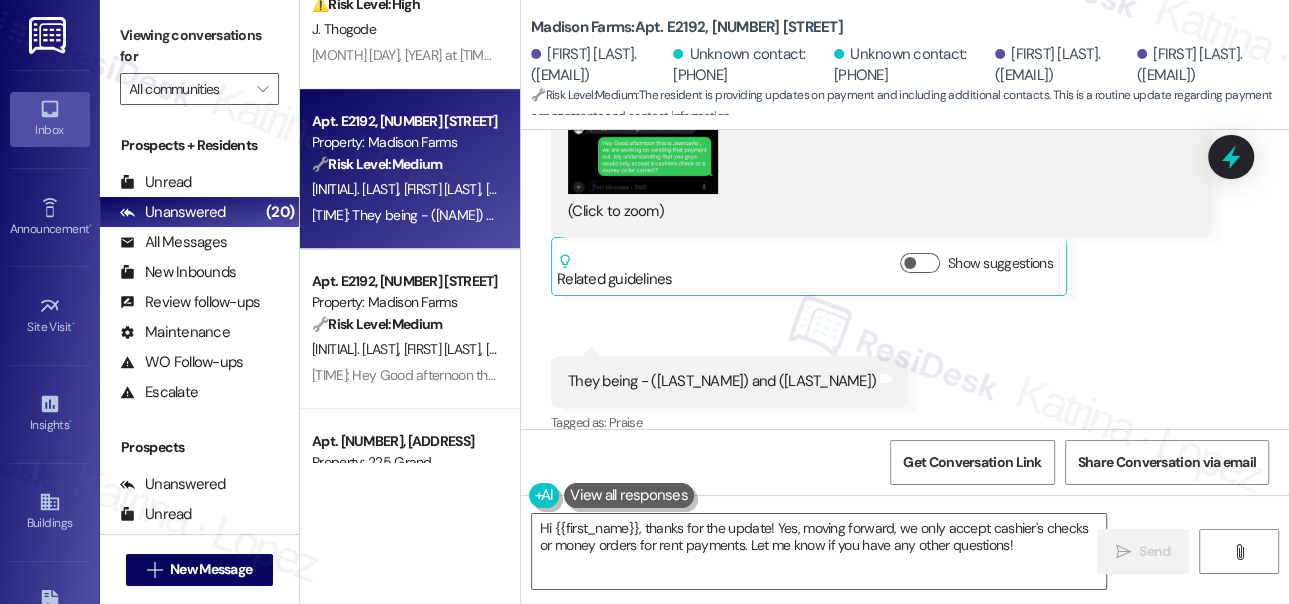 scroll, scrollTop: 909, scrollLeft: 0, axis: vertical 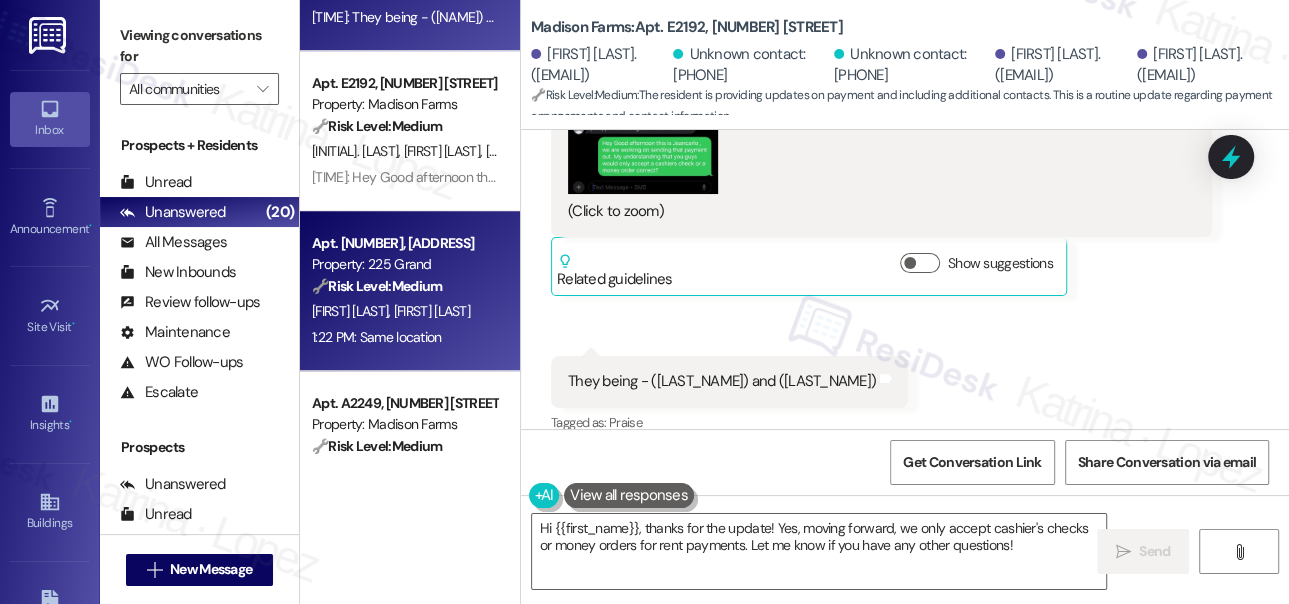 click on "Property: 225 Grand" at bounding box center (404, 264) 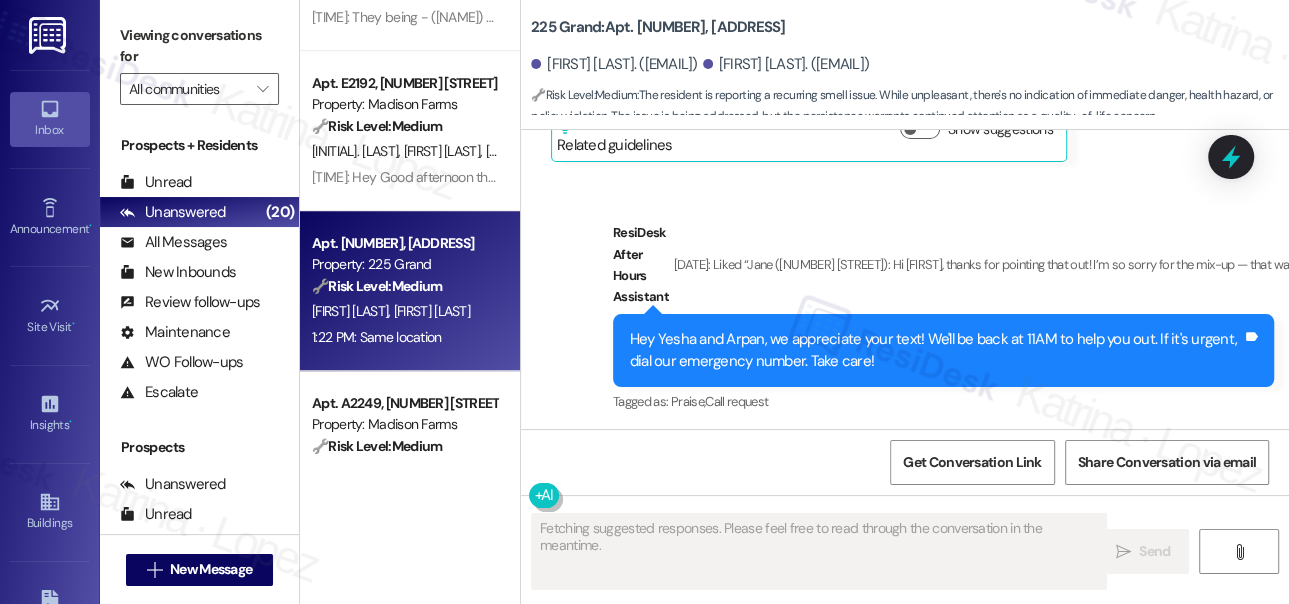 scroll, scrollTop: 18210, scrollLeft: 0, axis: vertical 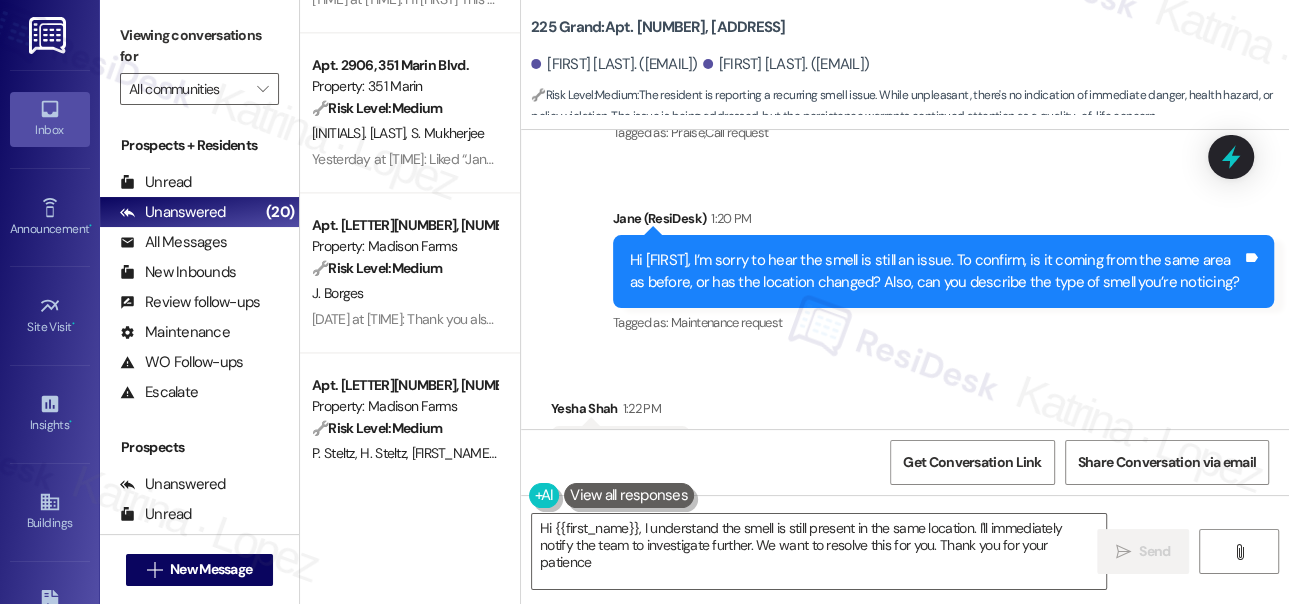 type on "Hi {{first_name}}, I understand the smell is still present in the same location. I'll immediately notify the team to investigate further. We want to resolve this for you. Thank you for your patience!" 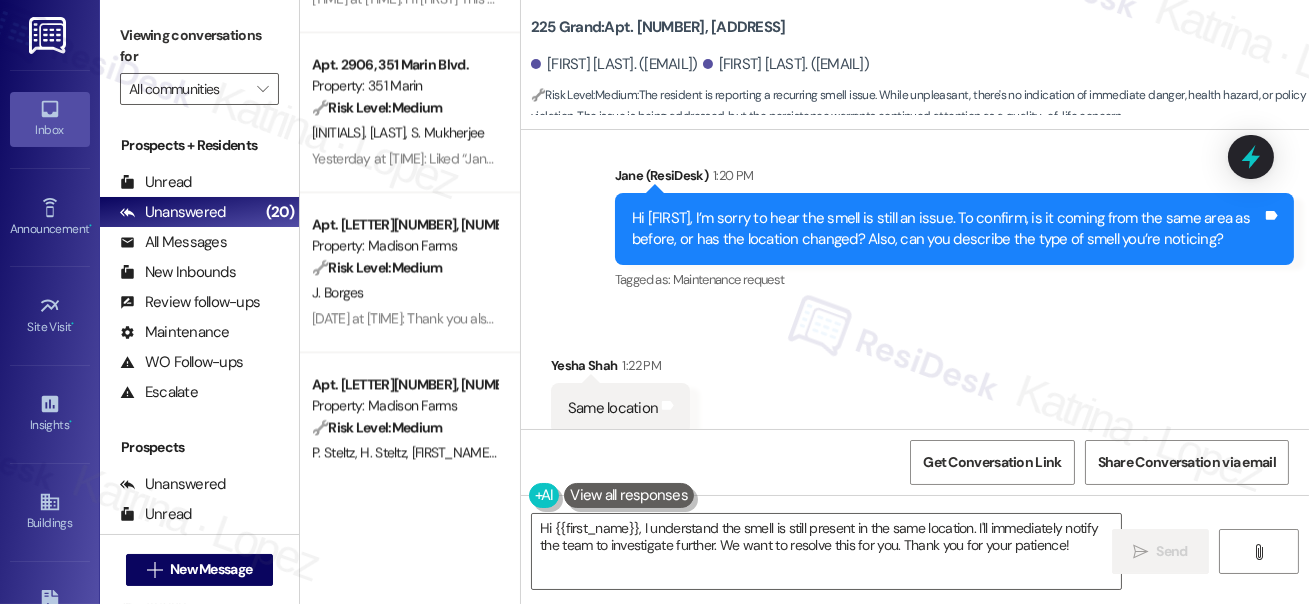 scroll, scrollTop: 19103, scrollLeft: 0, axis: vertical 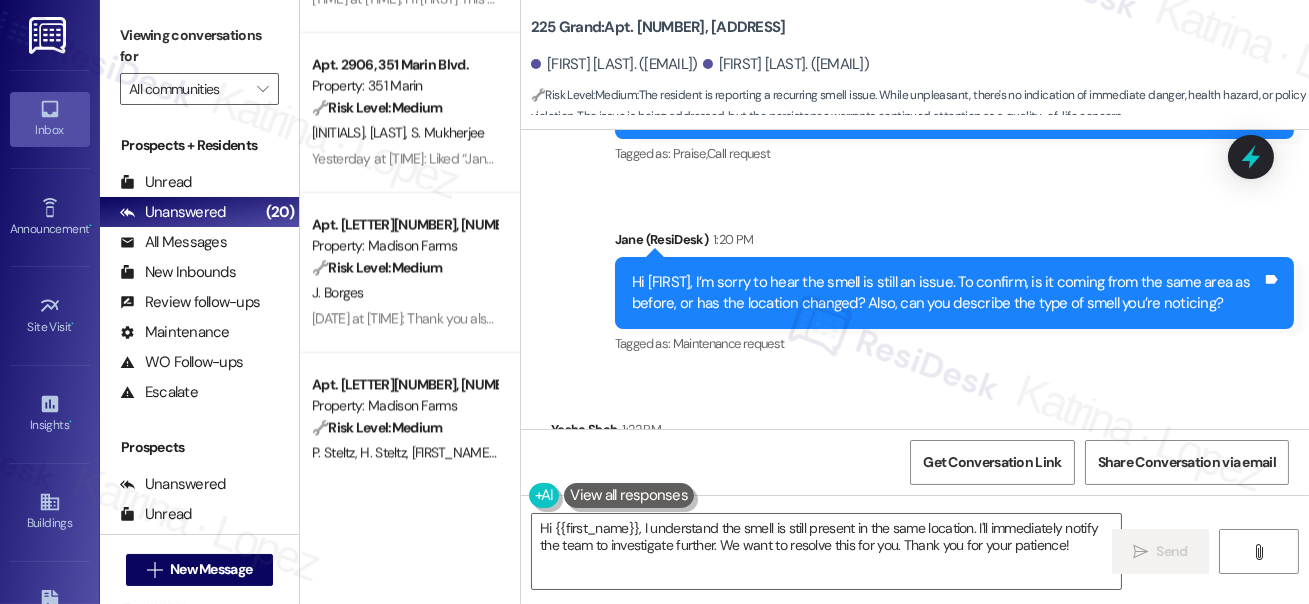 click on "Sent via SMS ResiDesk After Hours Assistant Yesterday at [TIME] Hey [FIRST] and [LAST], we appreciate your text! We'll be back at [TIME] to help you out. If it's urgent, dial our emergency number. Take care! Tags and notes Tagged as: Praise , Click to highlight conversations about Praise Call request Click to highlight conversations about Call request Sent via SMS [FIRST] (ResiDesk) [TIME] Hi [FIRST], I’m sorry to hear the smell is still an issue. To confirm, is it coming from the same area as before, or has the location changed? Also, can you describe the type of smell you’re noticing? Tags and notes Tagged as: Maintenance request Click to highlight conversations about Maintenance request" at bounding box center [915, 184] 